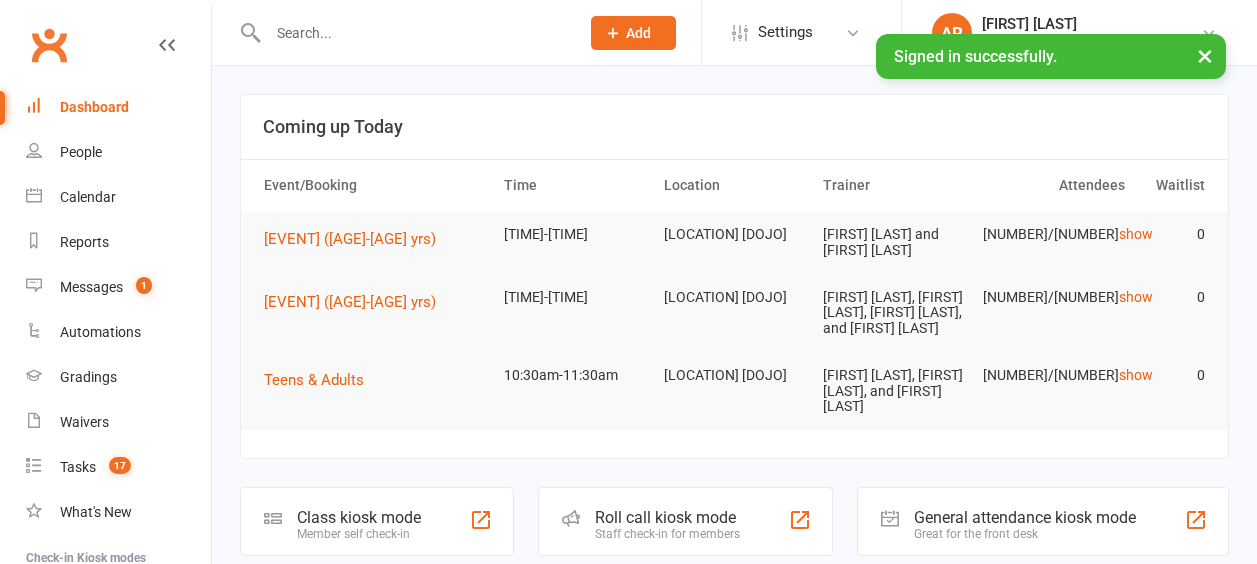 scroll, scrollTop: 0, scrollLeft: 0, axis: both 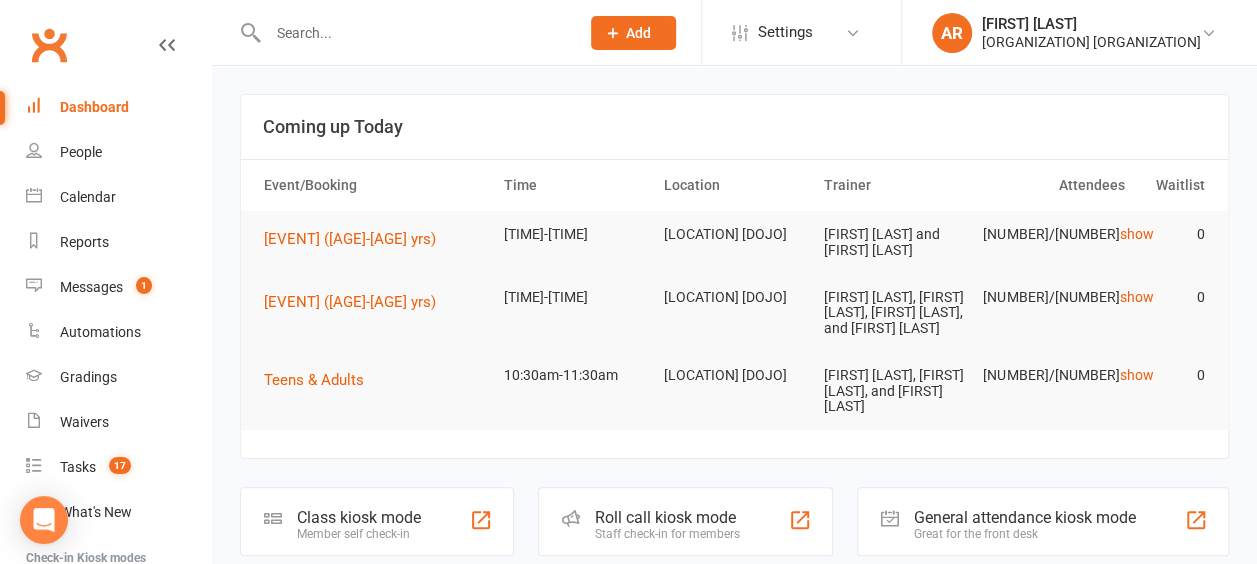 click on "Dashboard" at bounding box center (118, 107) 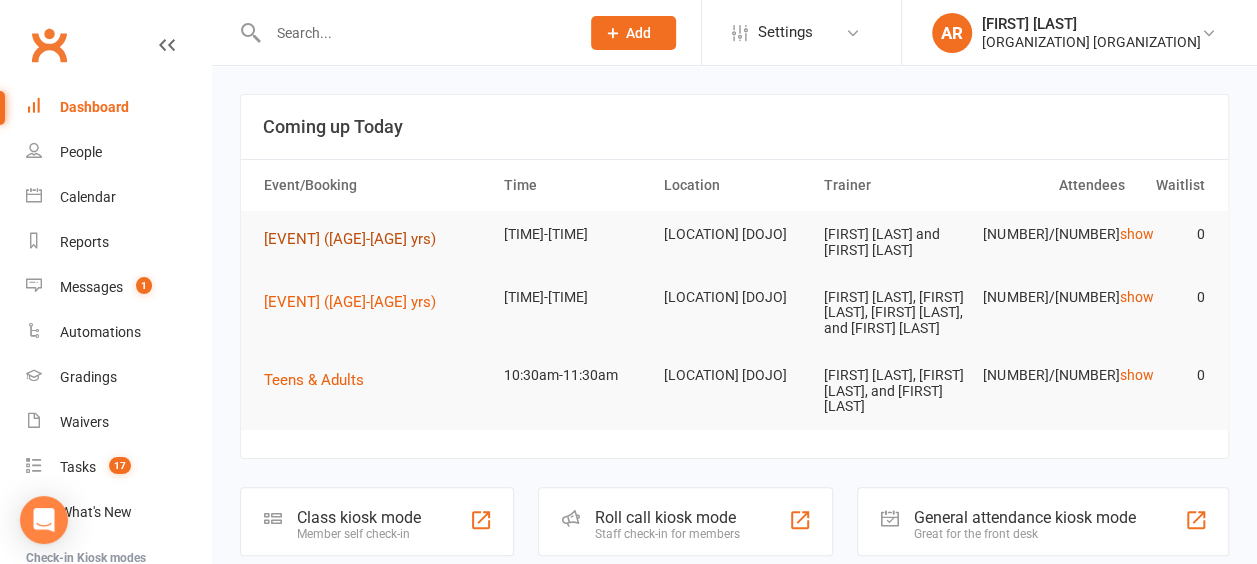 click on "Little Champions (4-7 yrs)" at bounding box center [350, 239] 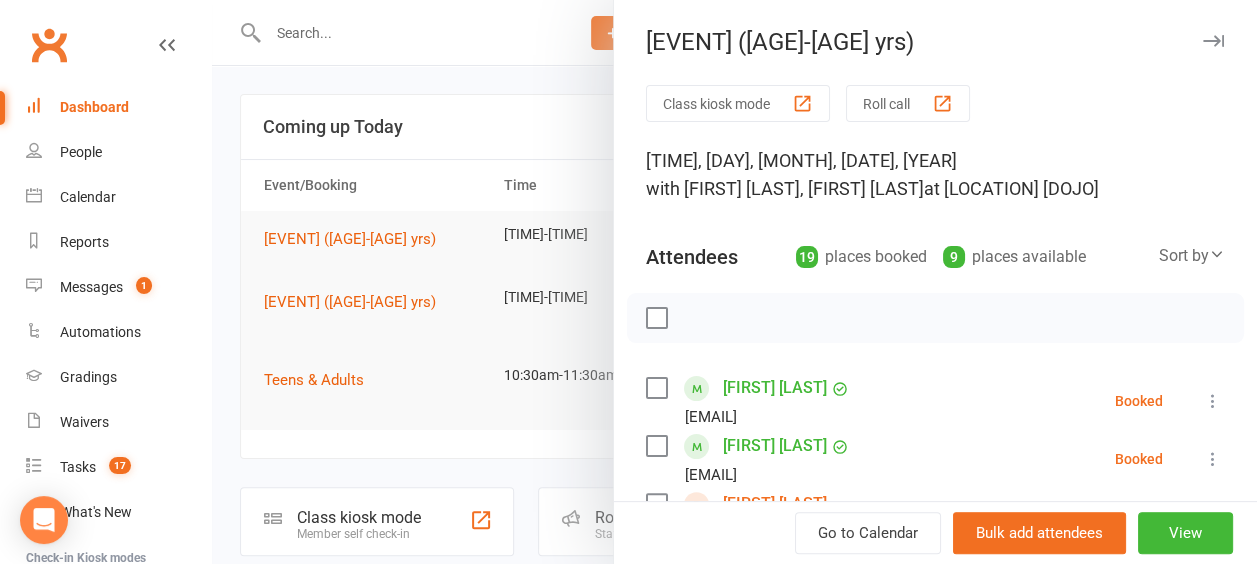 click at bounding box center [942, 103] 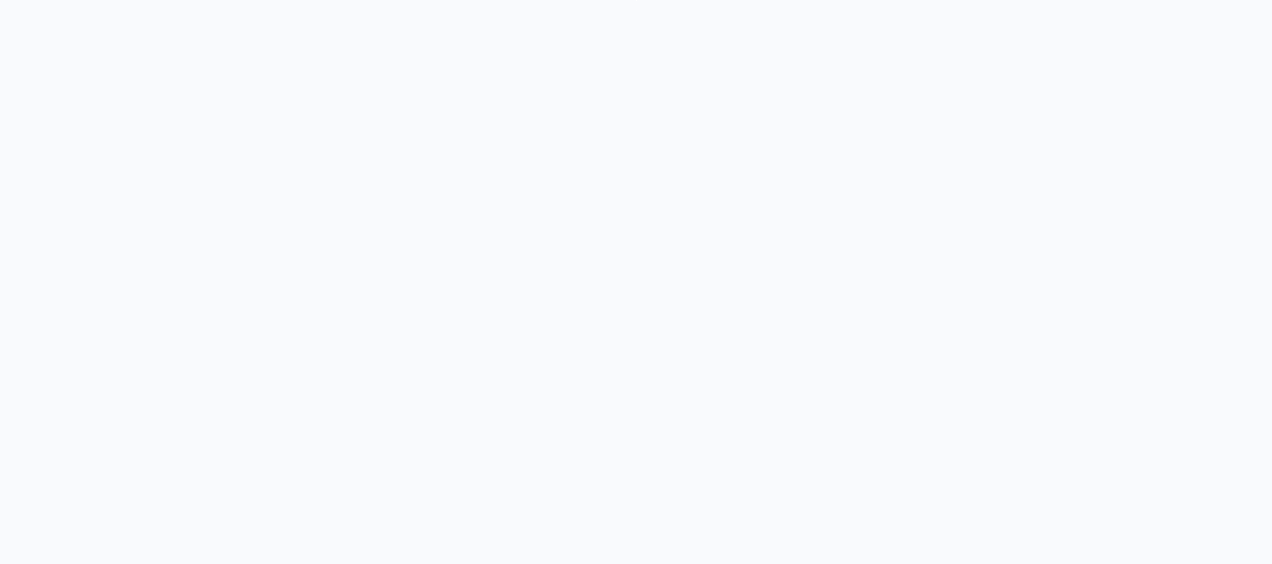 scroll, scrollTop: 0, scrollLeft: 0, axis: both 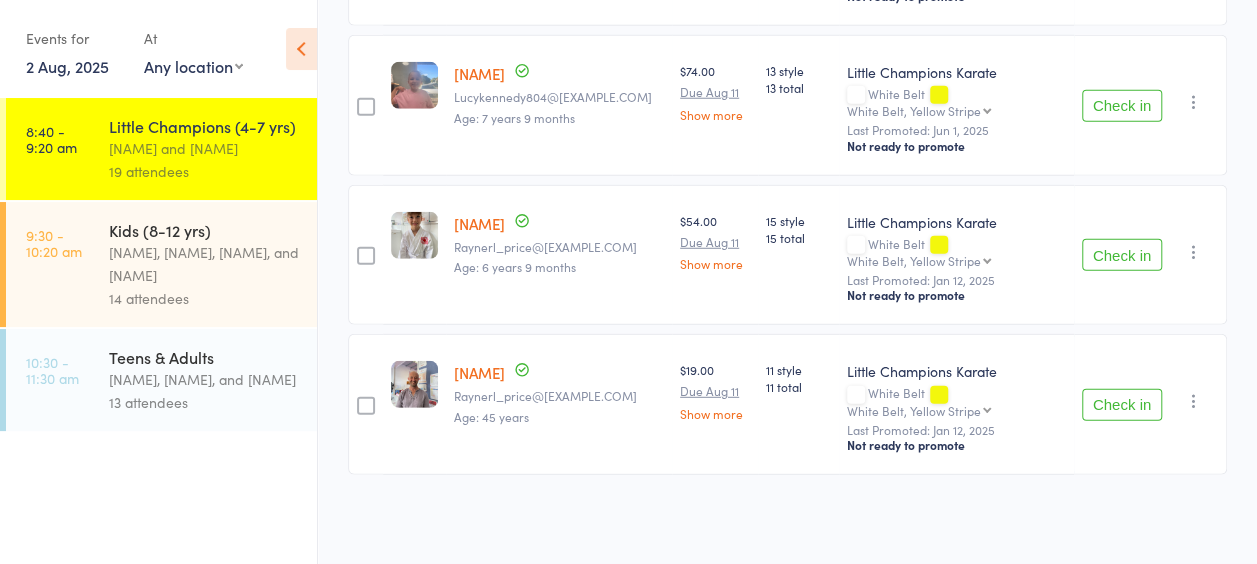 click on "Check in" at bounding box center (1122, 405) 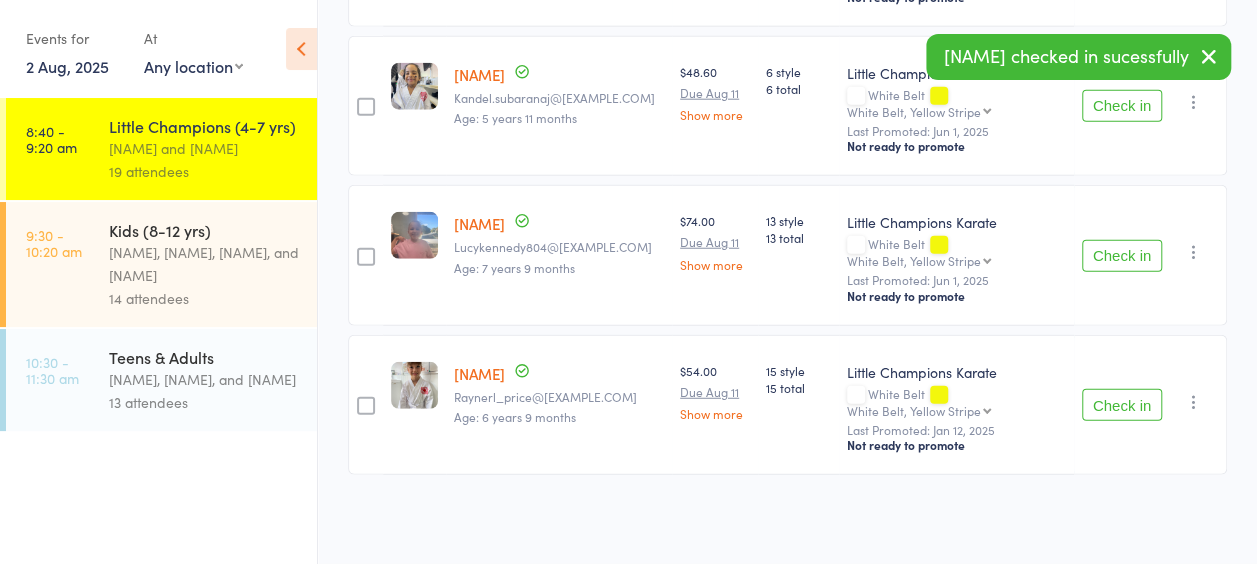 scroll, scrollTop: 2491, scrollLeft: 0, axis: vertical 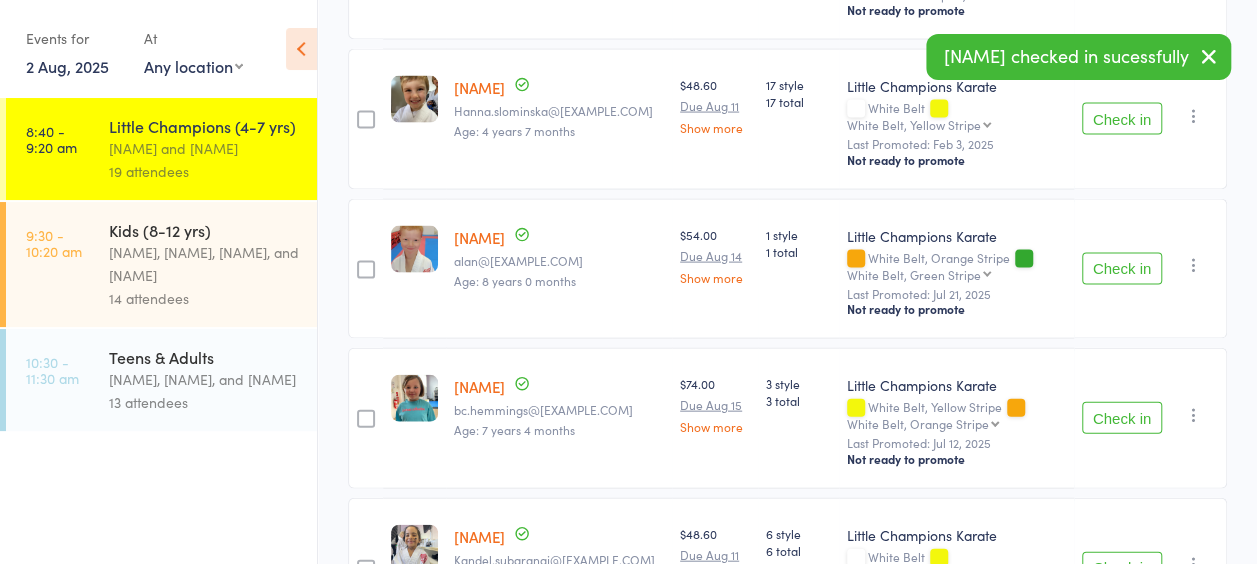 click on "Check in" at bounding box center [1122, 418] 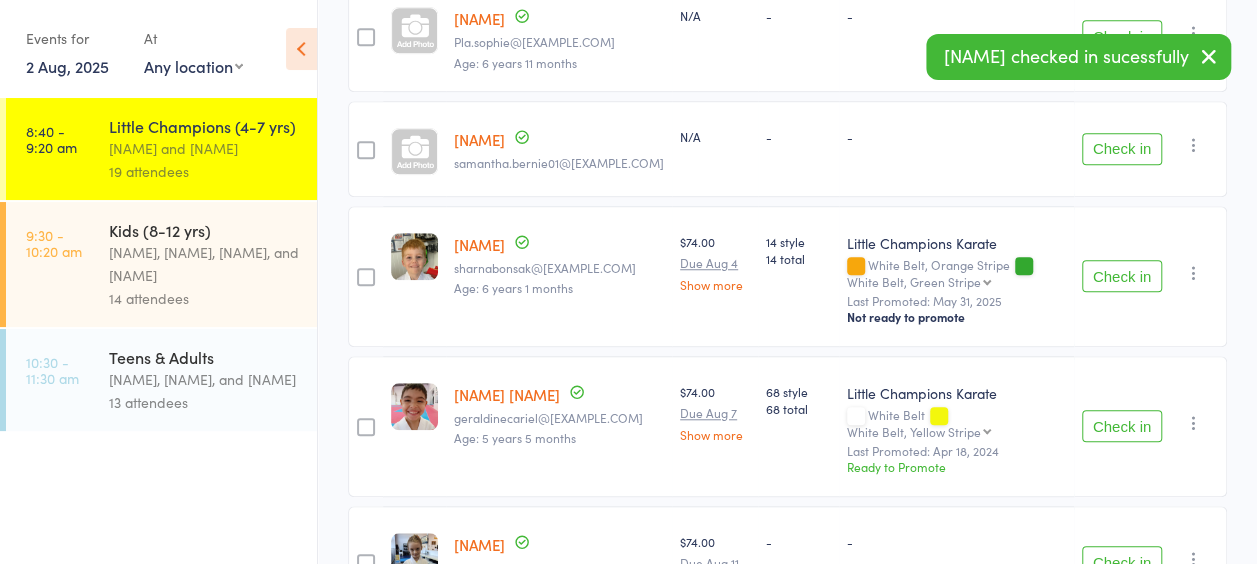 scroll, scrollTop: 509, scrollLeft: 0, axis: vertical 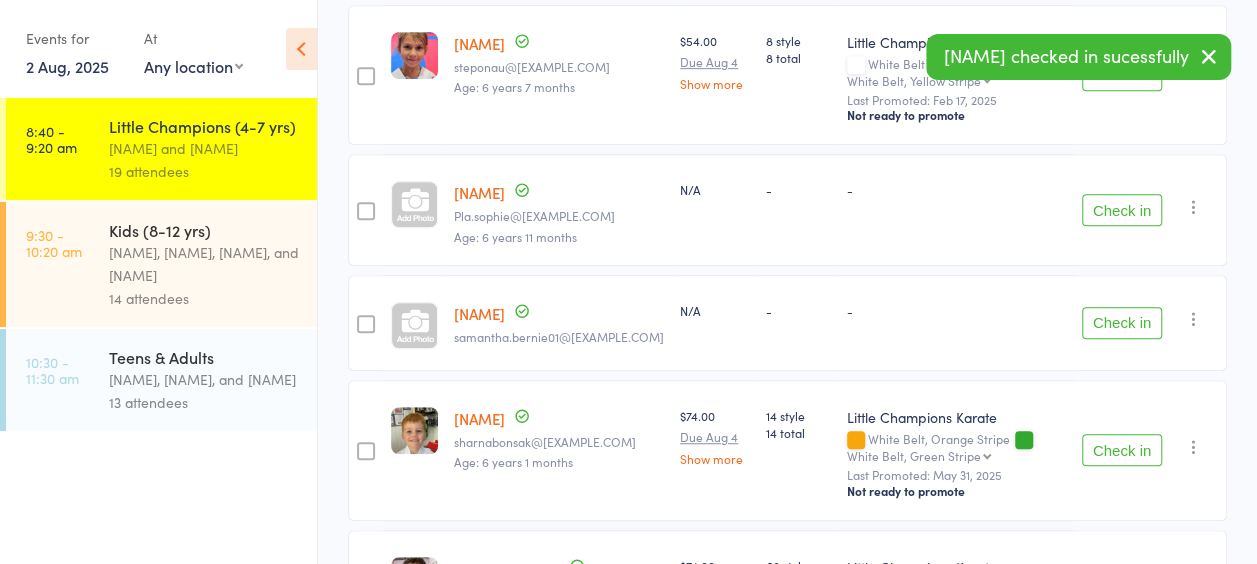 click on "Check in" at bounding box center [1122, 450] 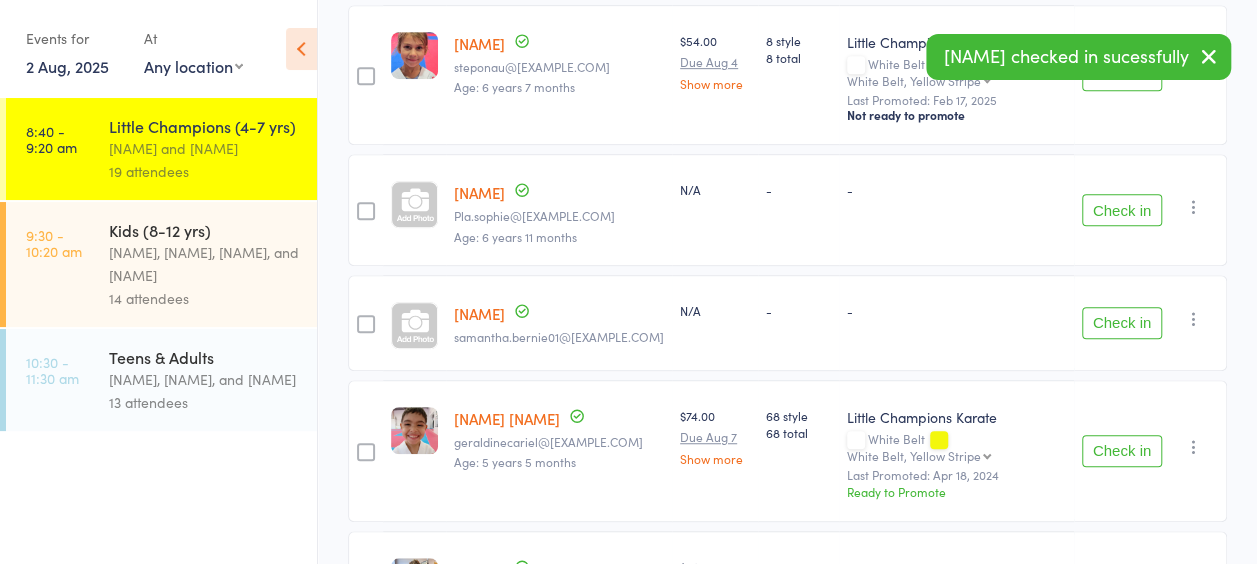 click on "Little Champions (4-7 yrs) [NAME] and [NAME] 19 attendees" at bounding box center [213, 149] 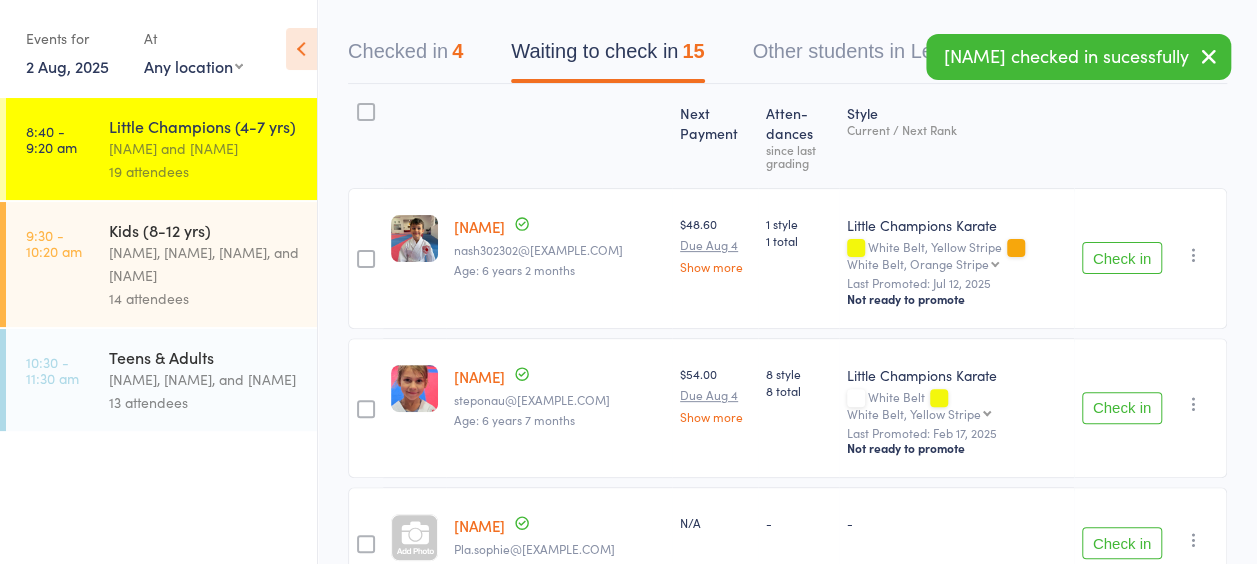 scroll, scrollTop: 9, scrollLeft: 0, axis: vertical 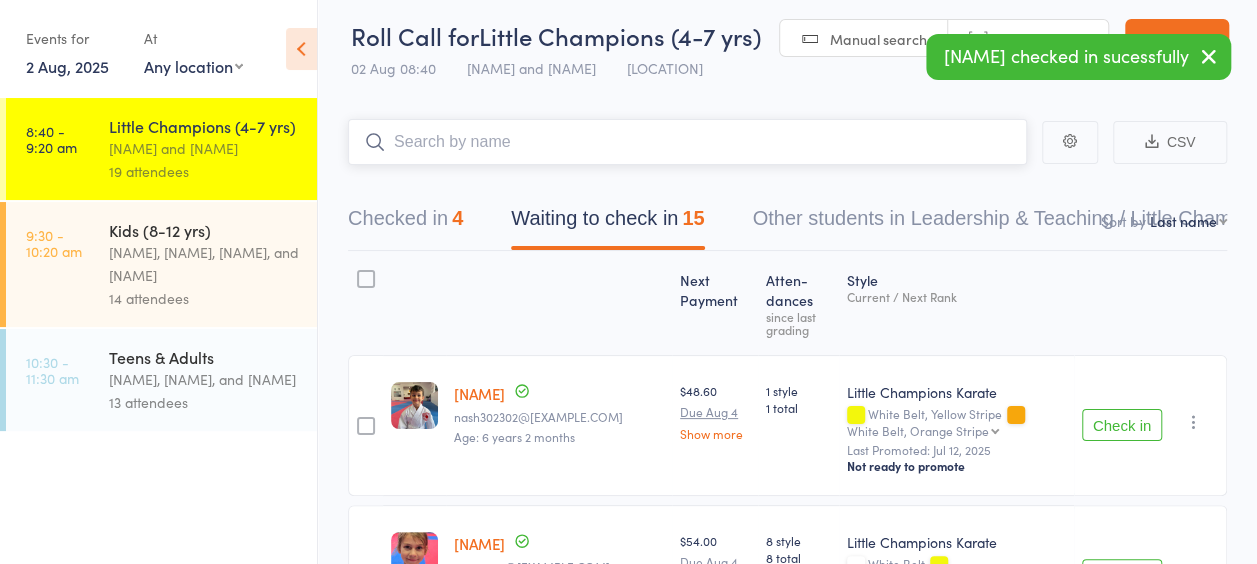 click at bounding box center (687, 142) 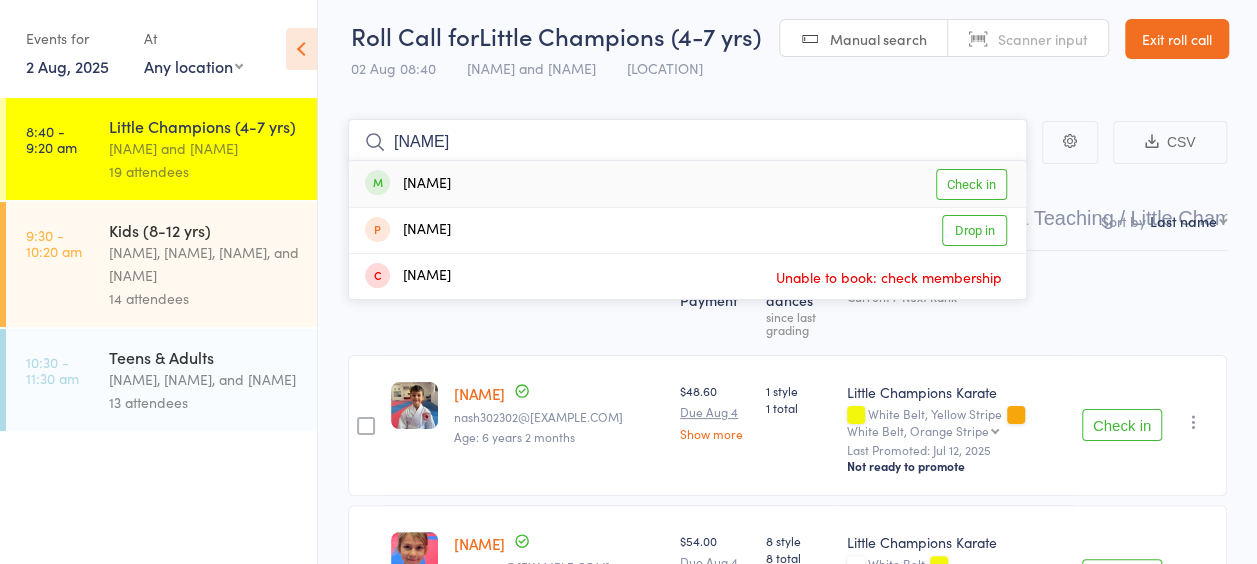 type on "cassius" 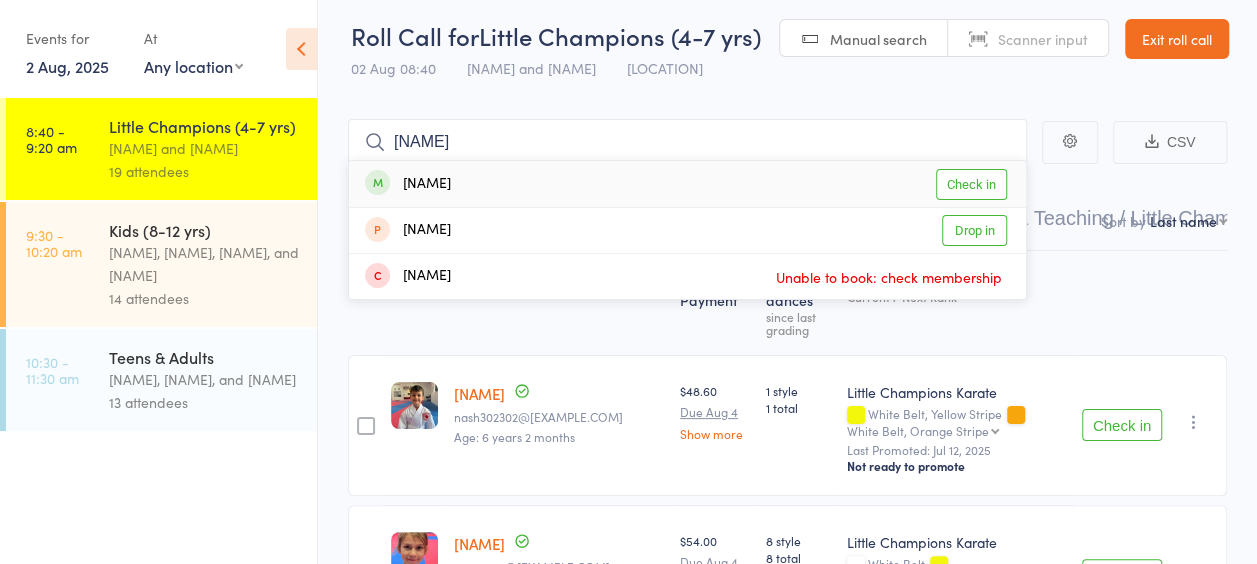 click on "Check in" at bounding box center [971, 184] 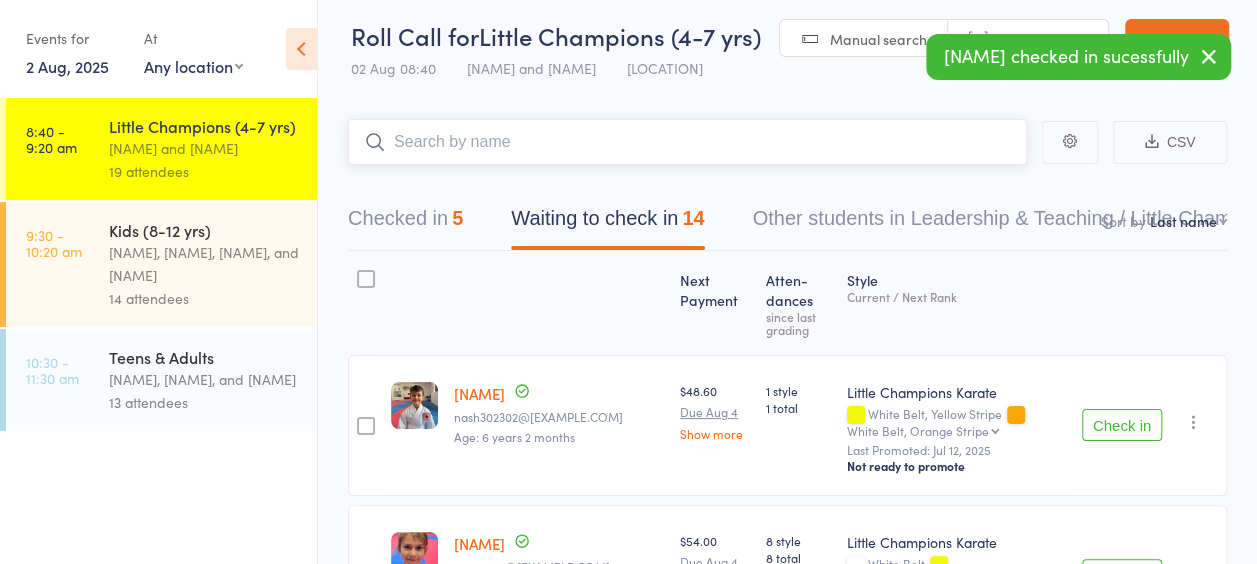 click at bounding box center [687, 142] 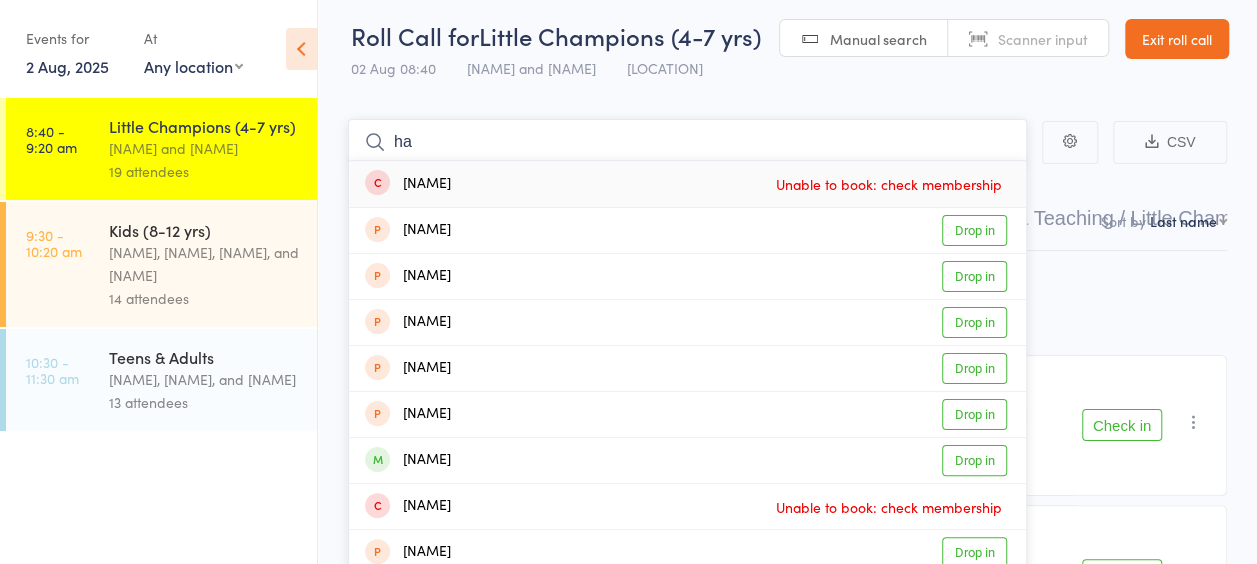 type on "h" 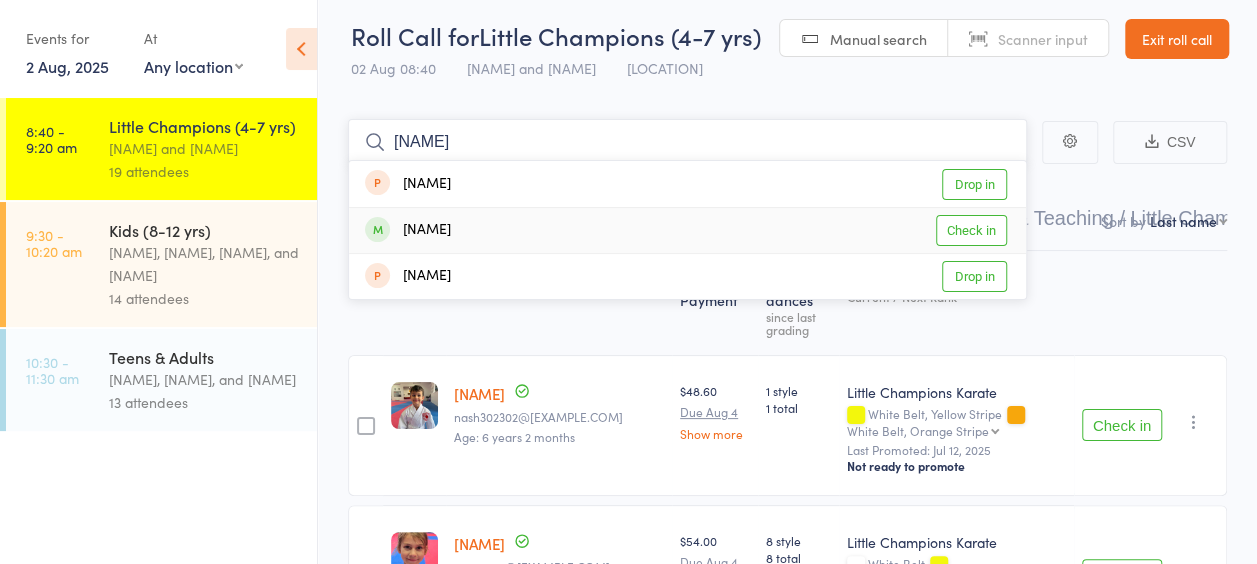 type on "ivy" 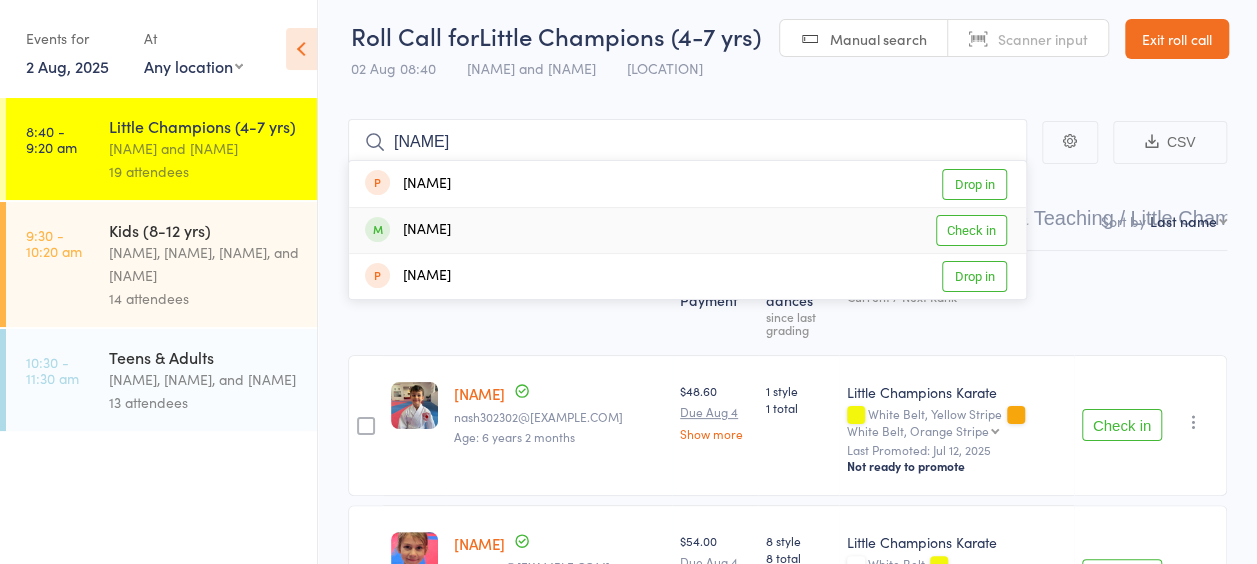 click on "Check in" at bounding box center [971, 230] 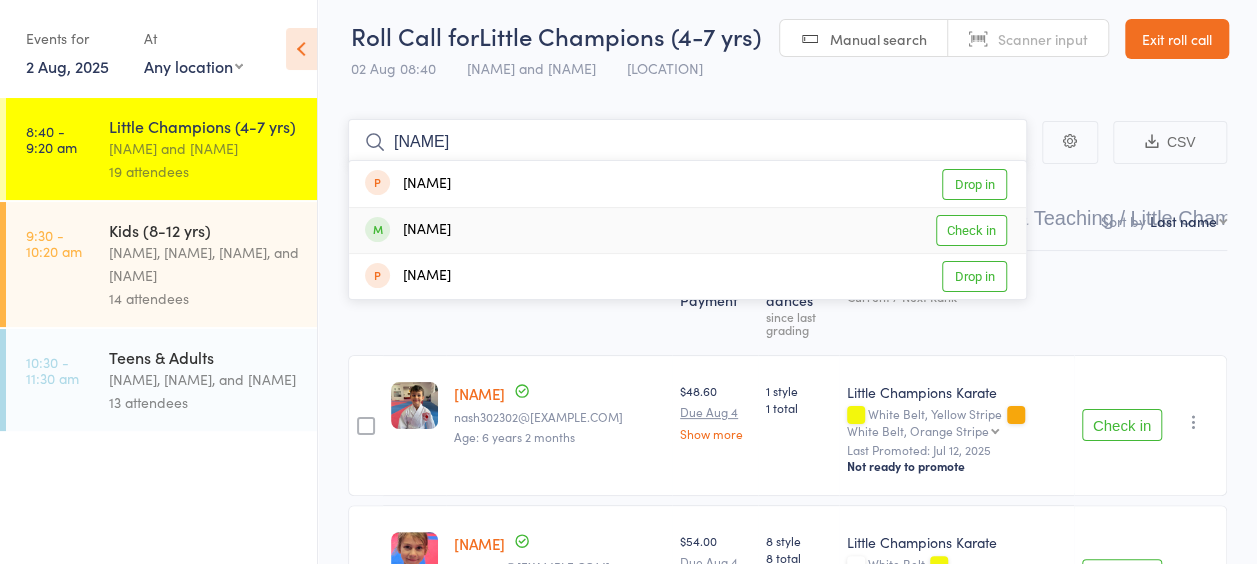 type 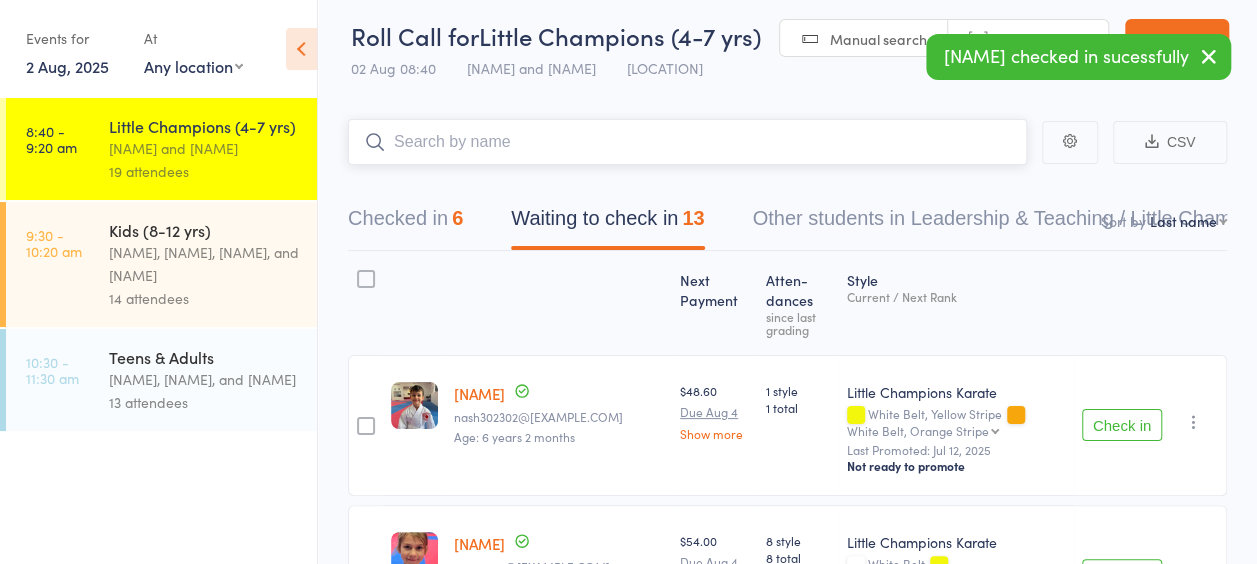 click on "Checked in  6" at bounding box center [405, 223] 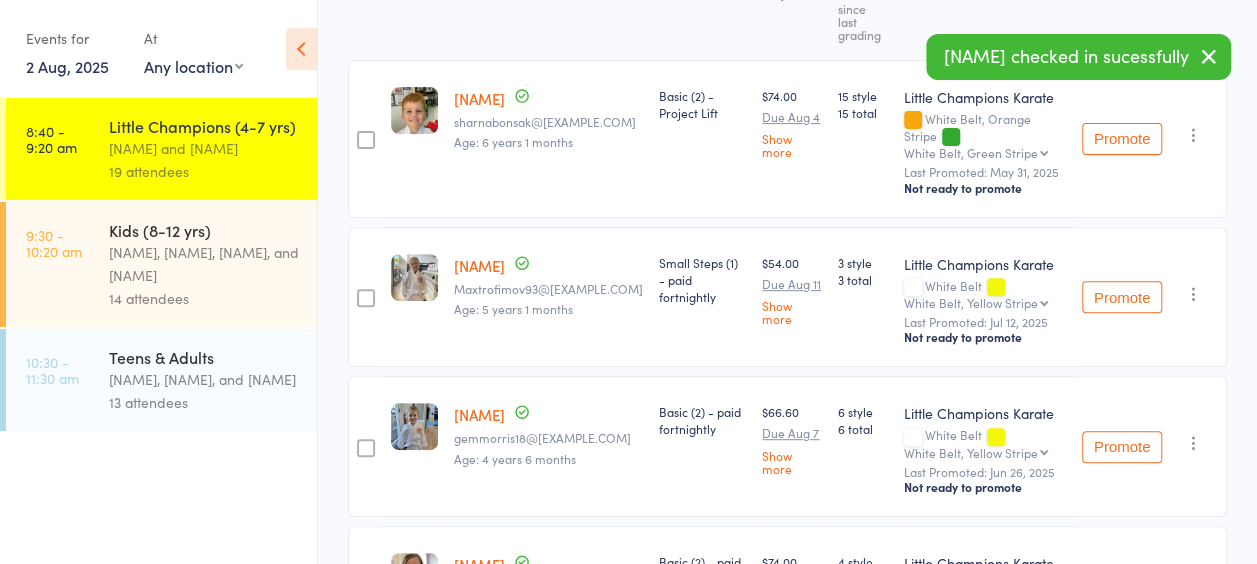 click on "Little Champions (4-7 yrs) Sandra Phillips and Martin Phillips 19 attendees" at bounding box center [213, 149] 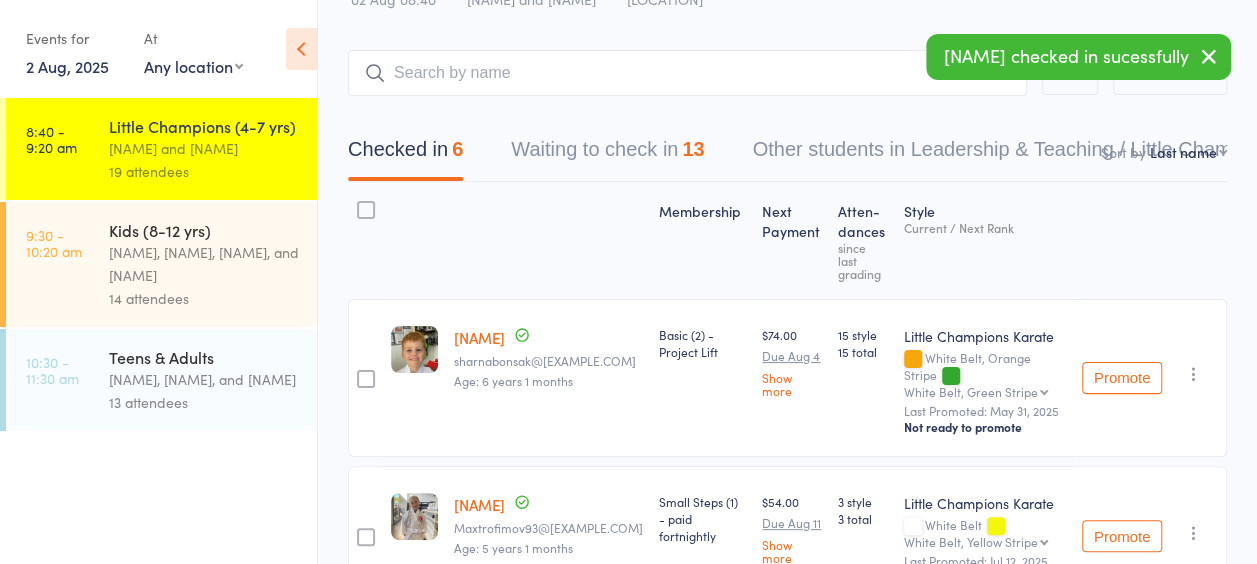 scroll, scrollTop: 0, scrollLeft: 0, axis: both 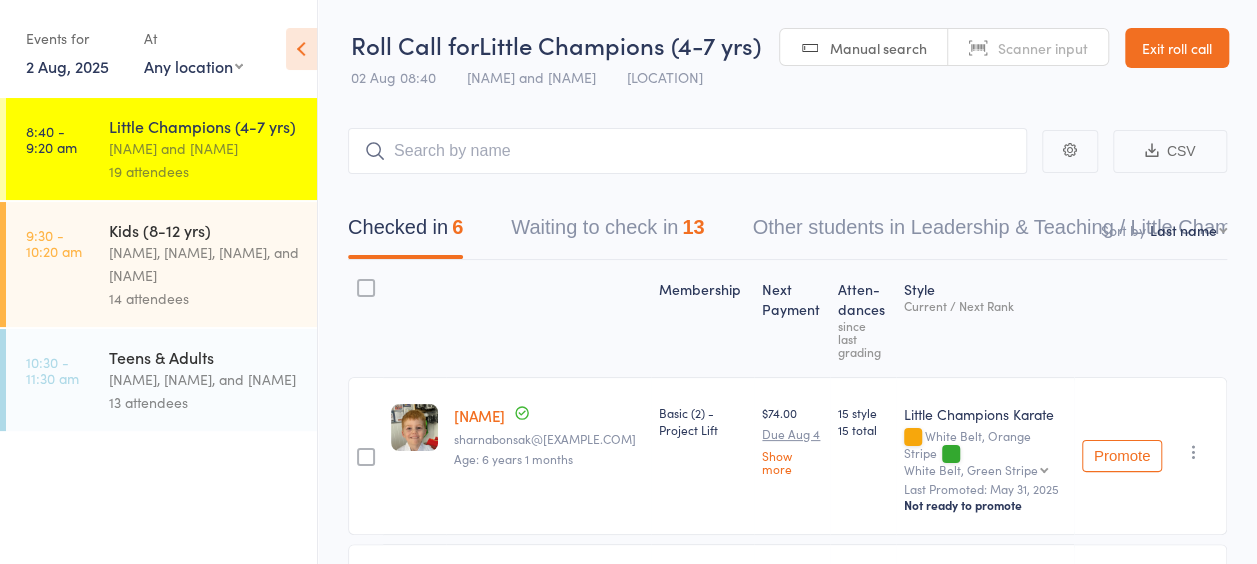 click on "Waiting to check in  13" at bounding box center [607, 232] 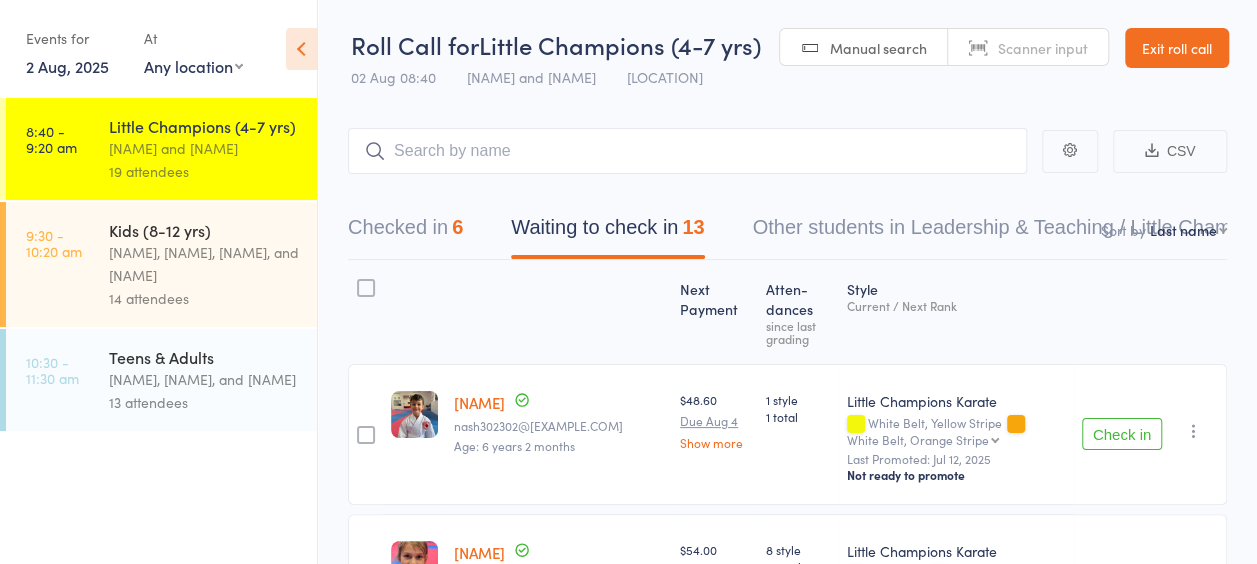 click on "Checked in  6" at bounding box center (405, 232) 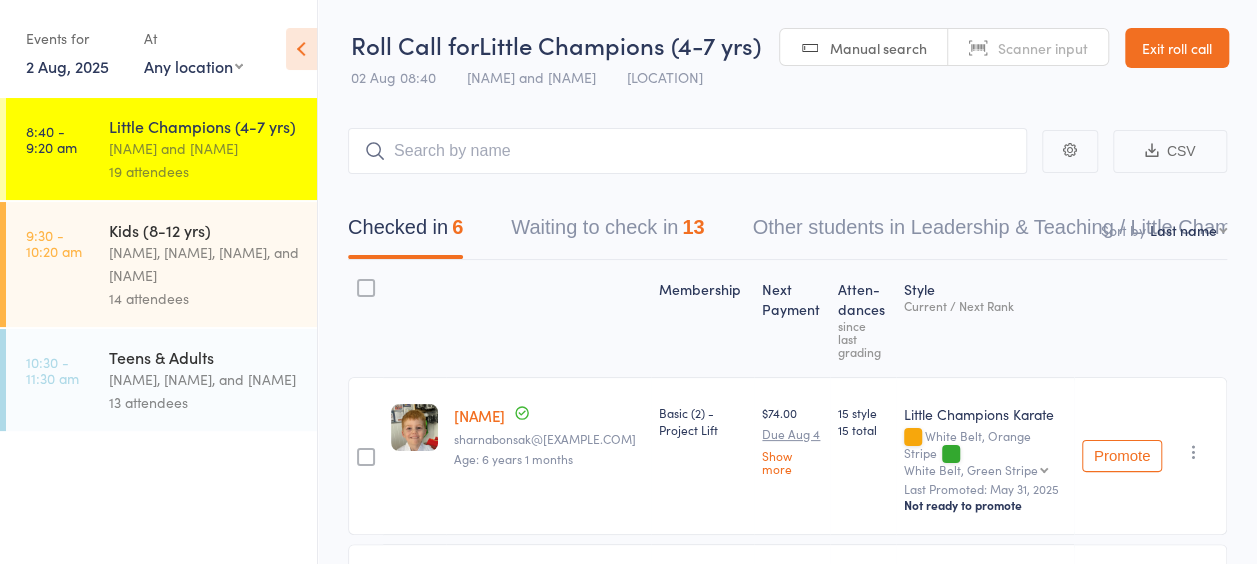scroll, scrollTop: 166, scrollLeft: 0, axis: vertical 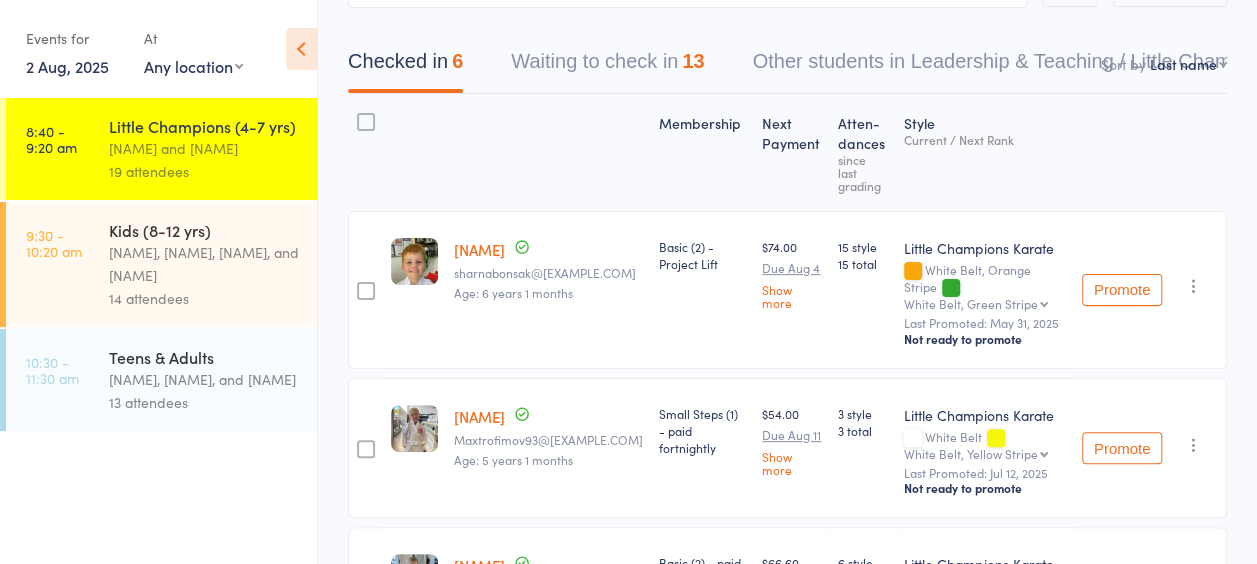click on "Waiting to check in  13" at bounding box center (607, 66) 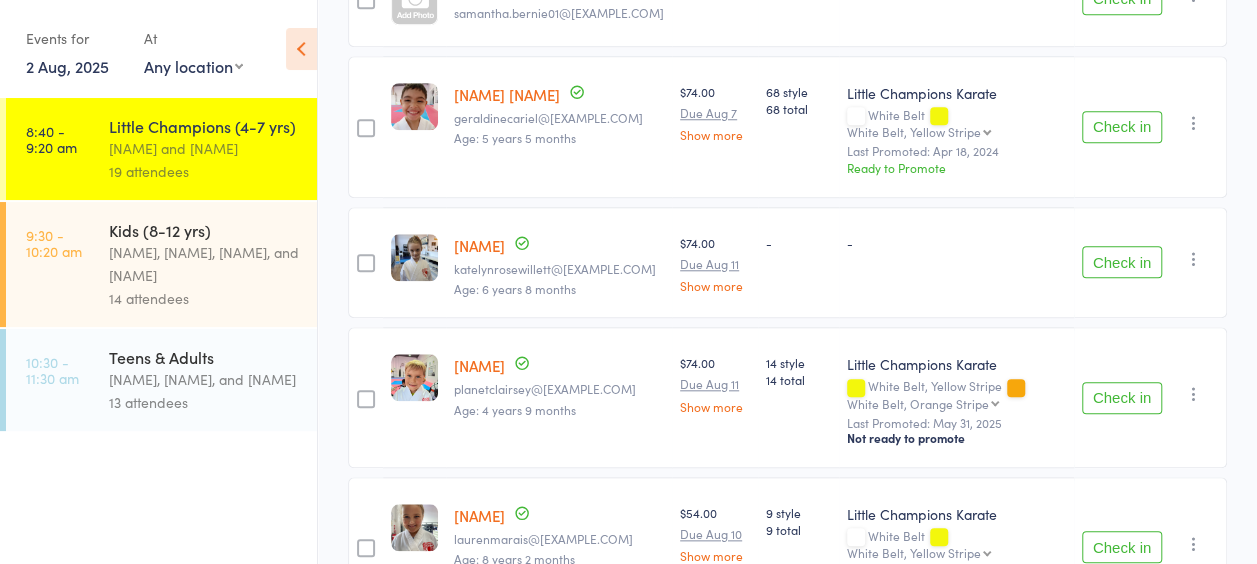 scroll, scrollTop: 500, scrollLeft: 0, axis: vertical 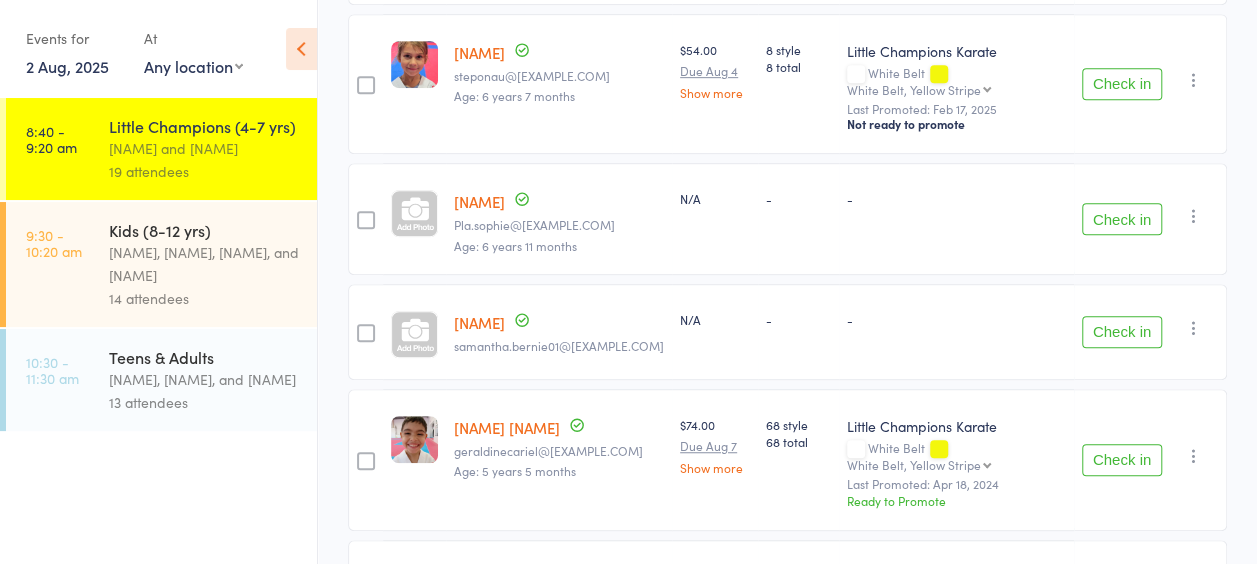 click on "Date of birth: 18-Aug-2018" at bounding box center [515, 217] 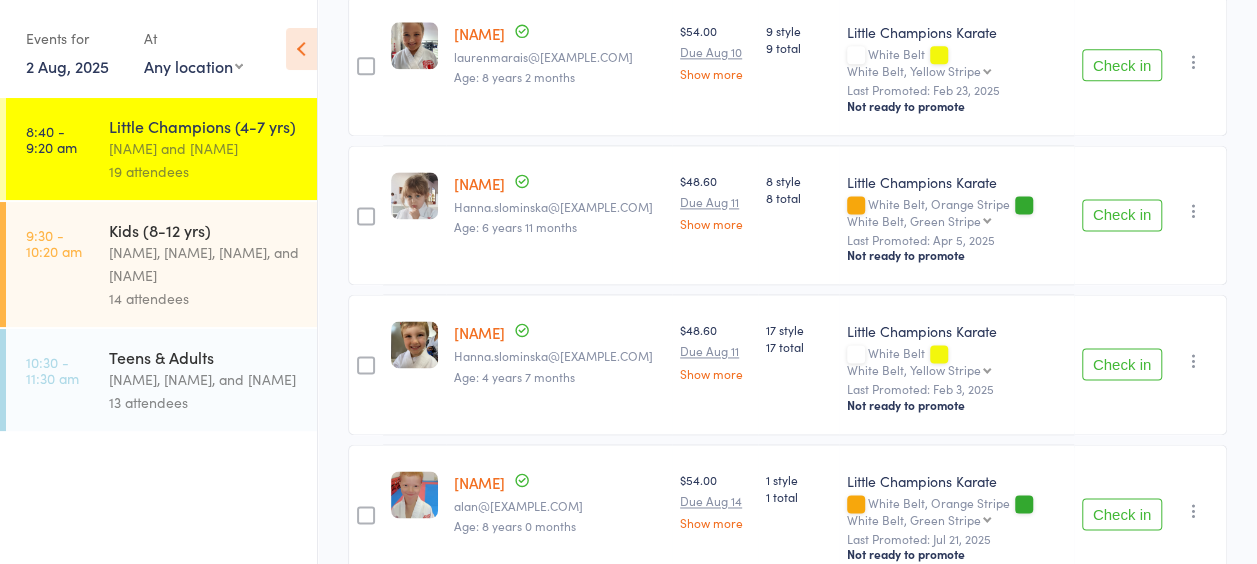 scroll, scrollTop: 1333, scrollLeft: 0, axis: vertical 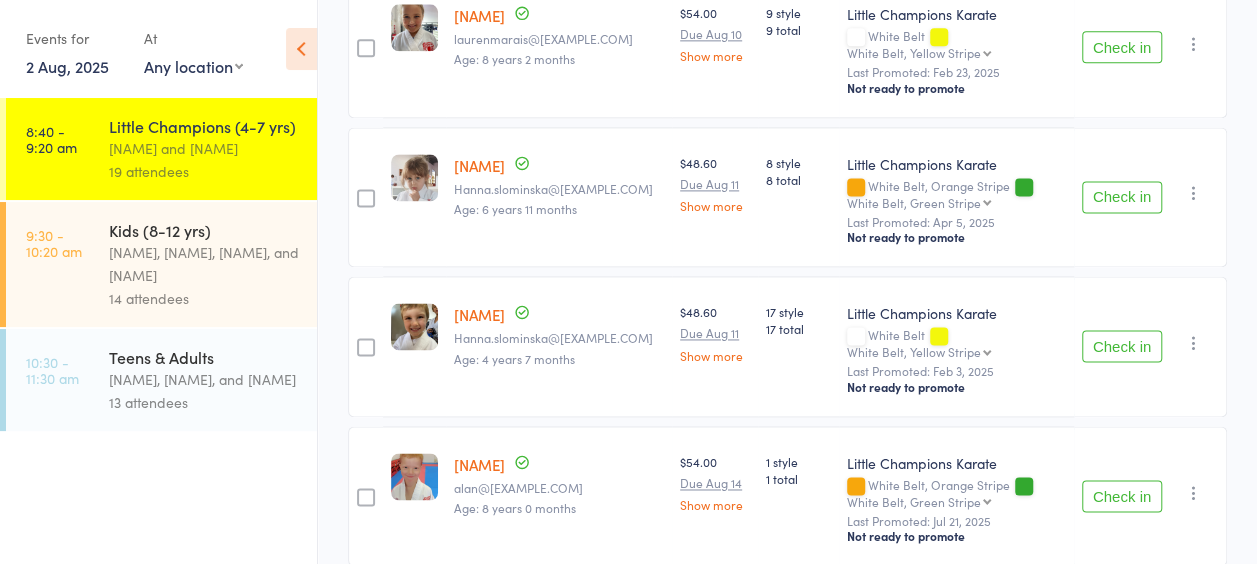 click on "Check in" at bounding box center [1122, 197] 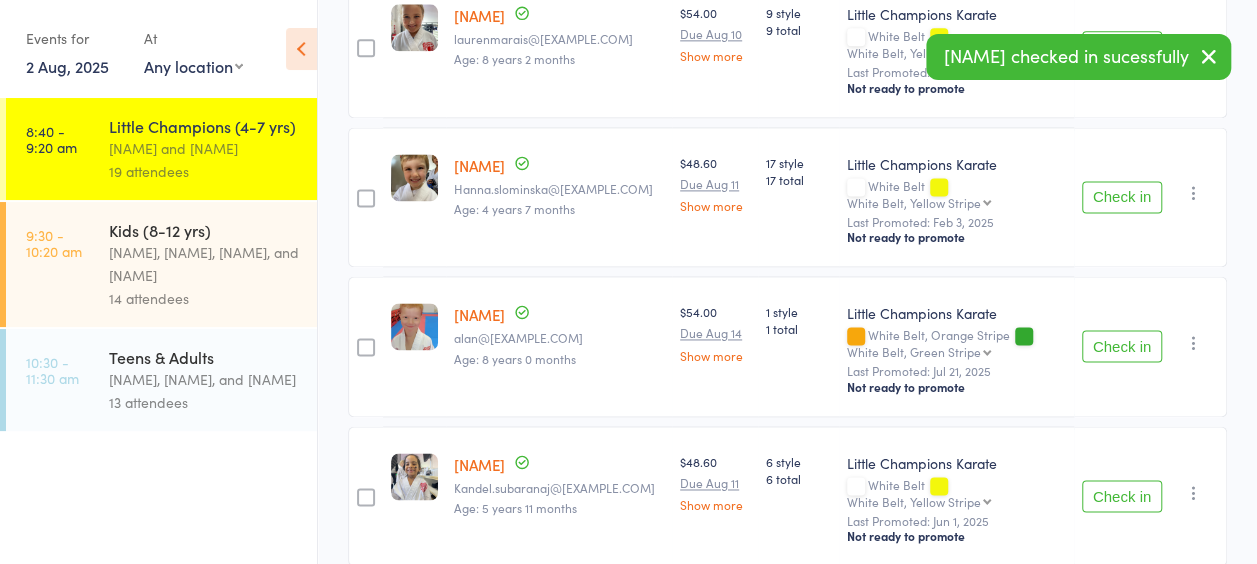 click on "Check in" at bounding box center (1122, 197) 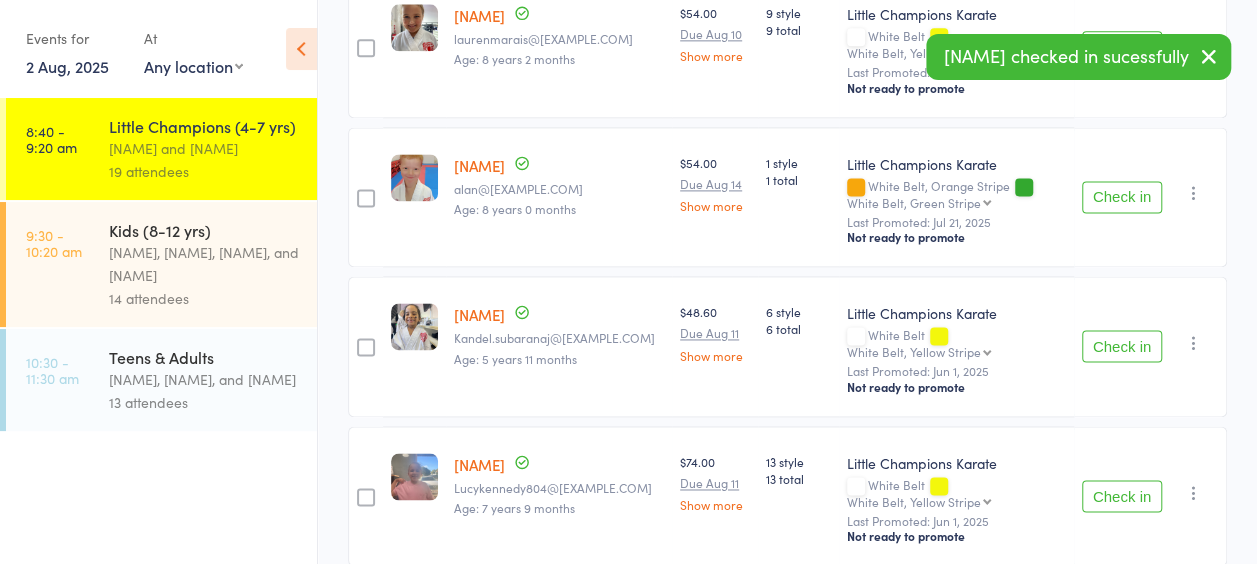 scroll, scrollTop: 1451, scrollLeft: 0, axis: vertical 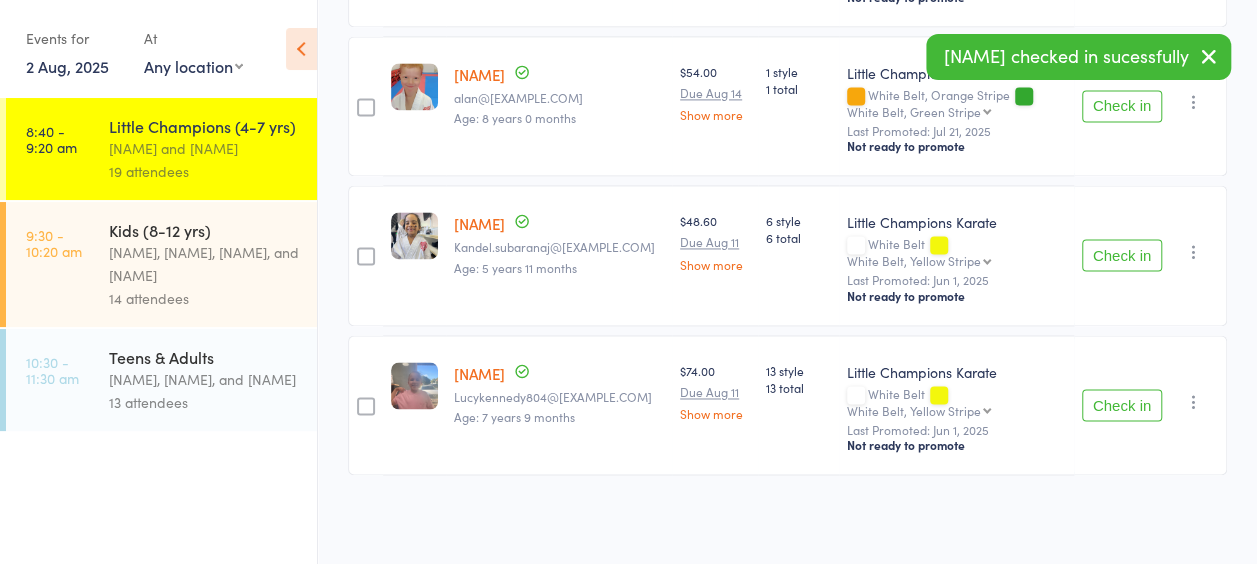 click on "Check in" at bounding box center [1122, 405] 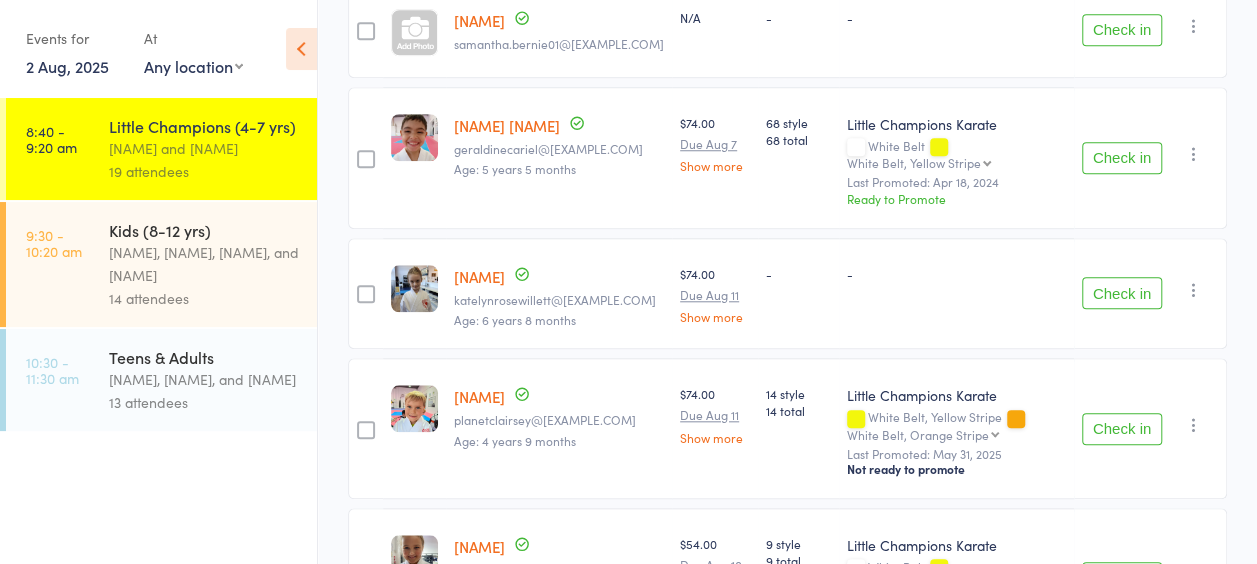 scroll, scrollTop: 969, scrollLeft: 0, axis: vertical 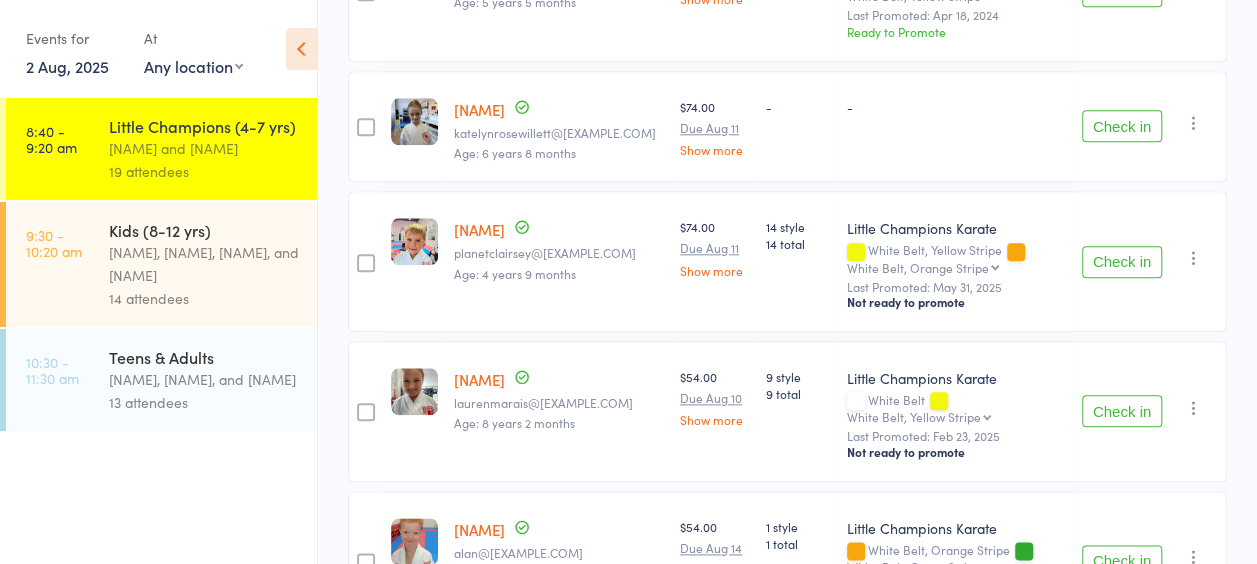 click on "Check in" at bounding box center [1122, 262] 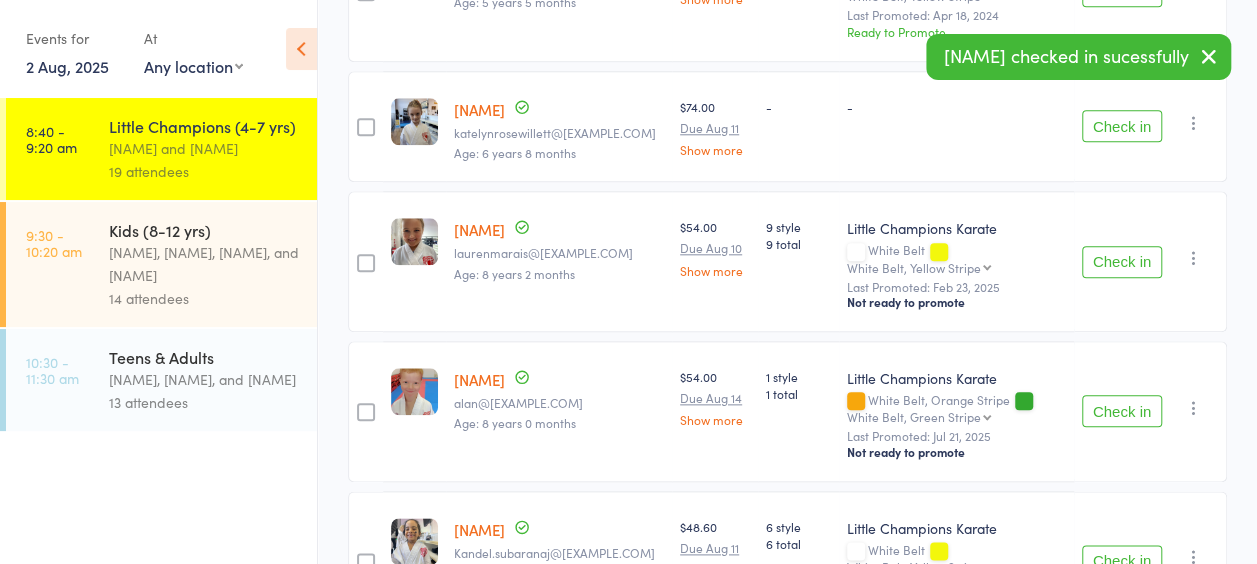 click on "Little Champions (4-7 yrs) Sandra Phillips and Martin Phillips 19 attendees" at bounding box center (213, 149) 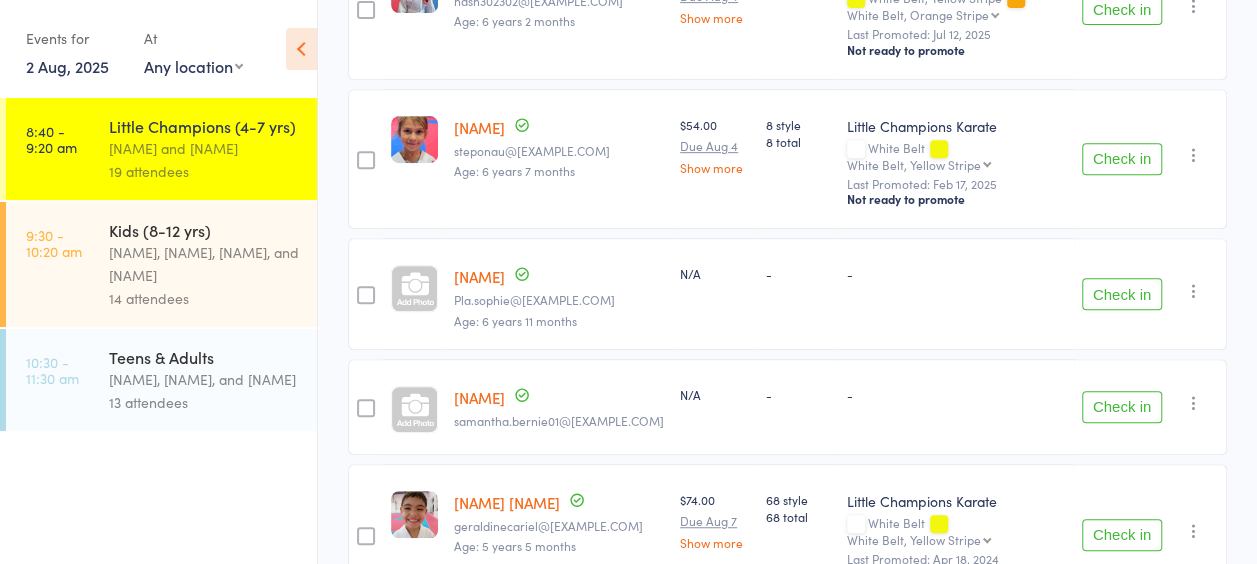 scroll, scrollTop: 320, scrollLeft: 0, axis: vertical 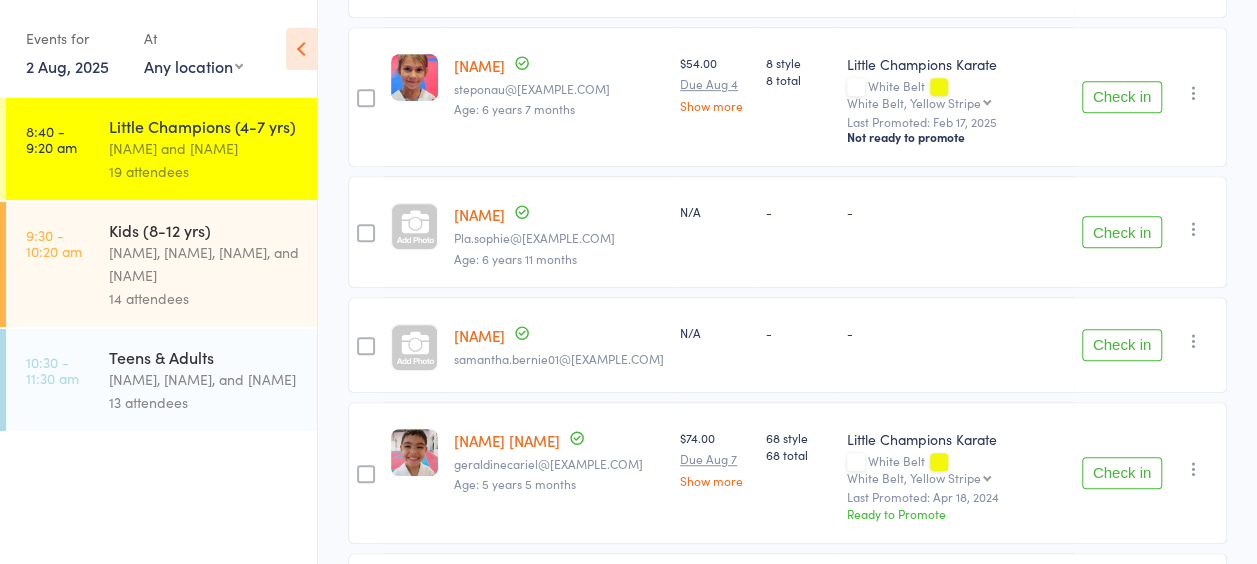 click on "Little Champions (4-7 yrs) Sandra Phillips and Martin Phillips 19 attendees" at bounding box center [213, 149] 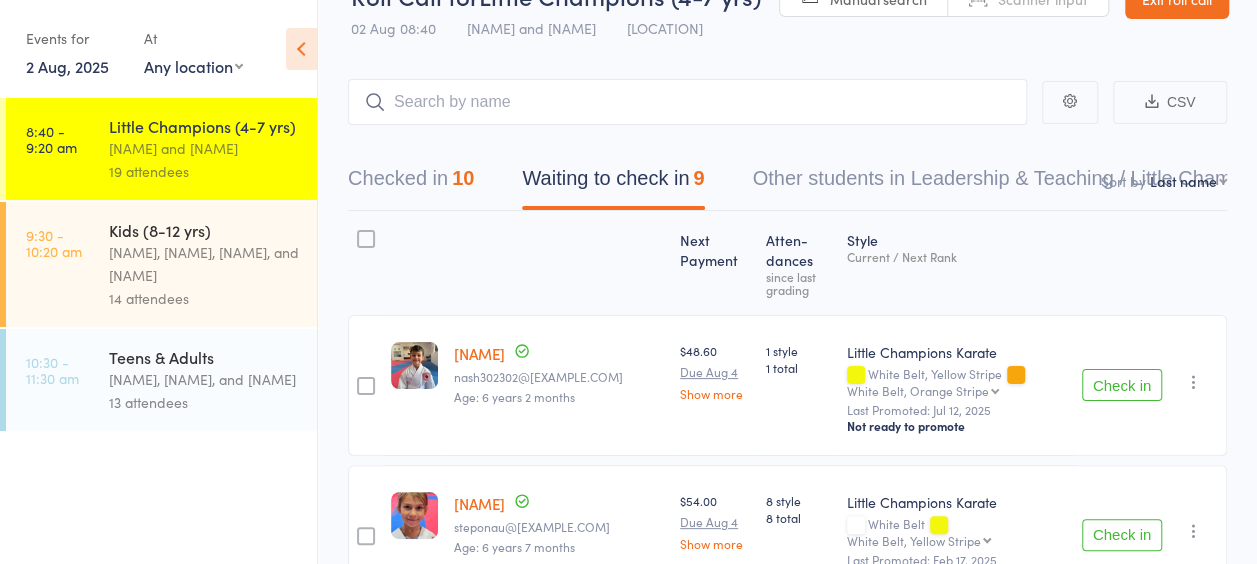 scroll, scrollTop: 0, scrollLeft: 0, axis: both 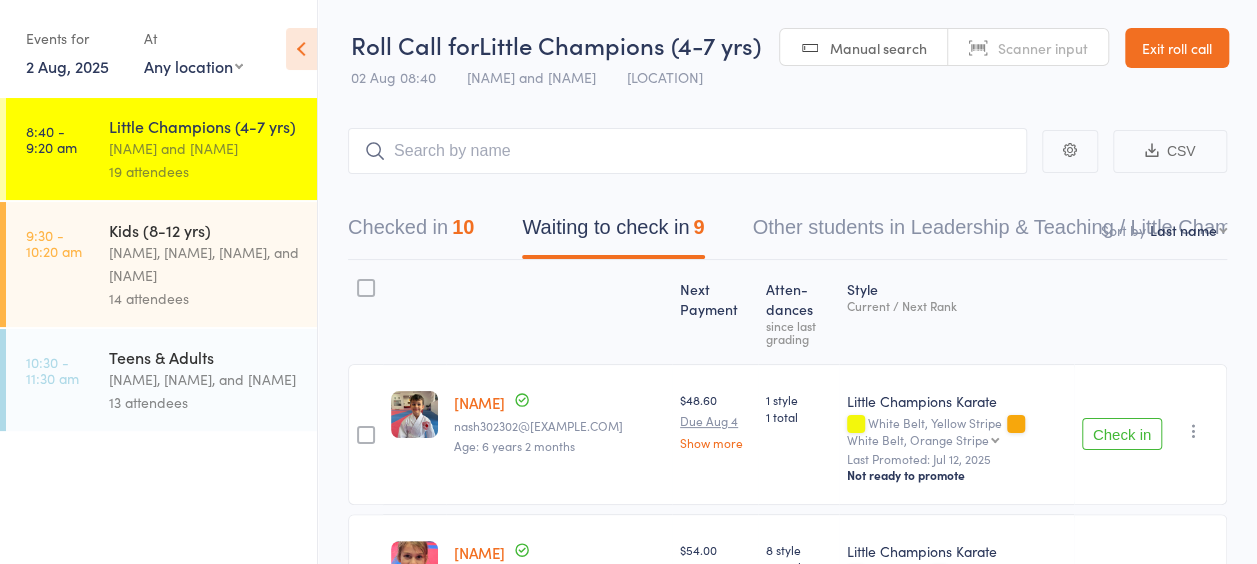 click on "Little Champions (4-7 yrs) Sandra Phillips and Martin Phillips 19 attendees" at bounding box center (213, 149) 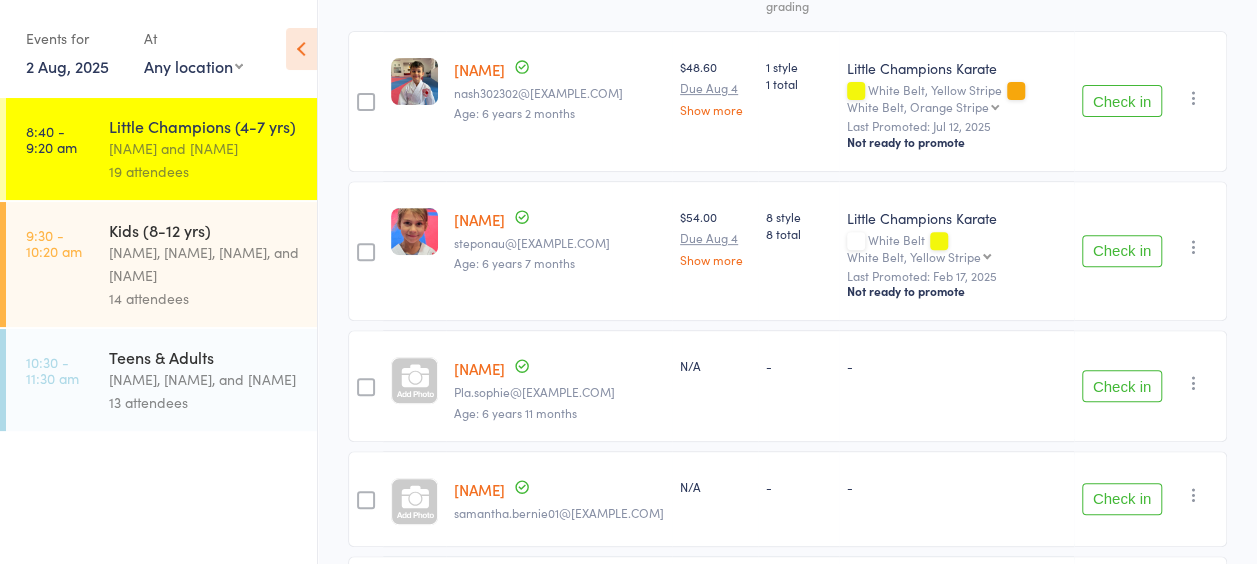 scroll, scrollTop: 500, scrollLeft: 0, axis: vertical 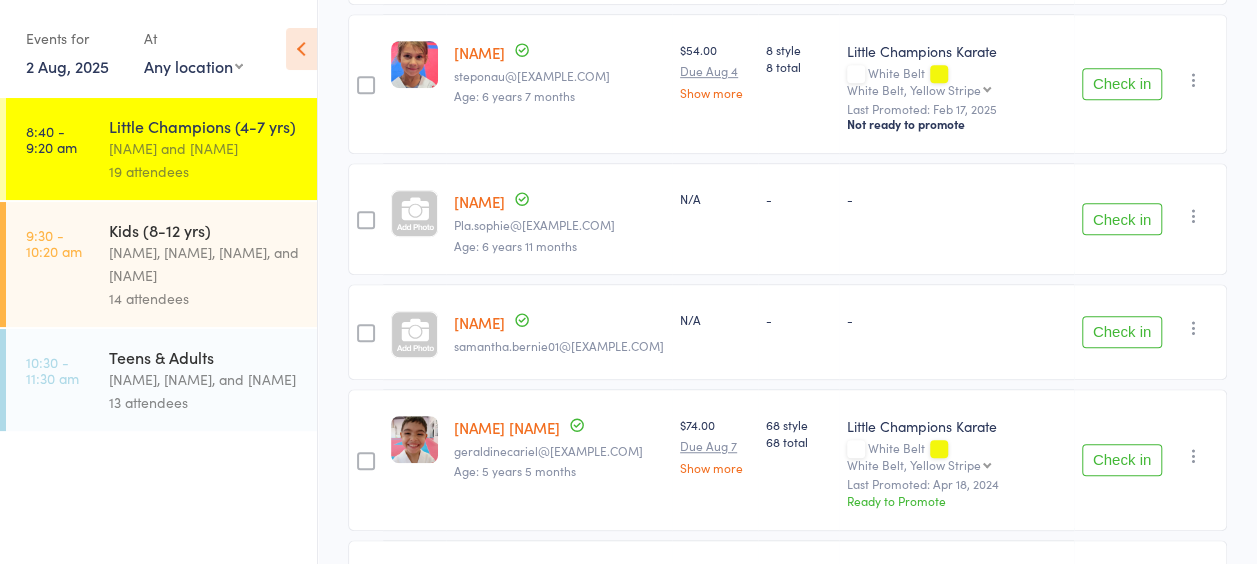 click on "Inaya Benbrahim" at bounding box center [479, 201] 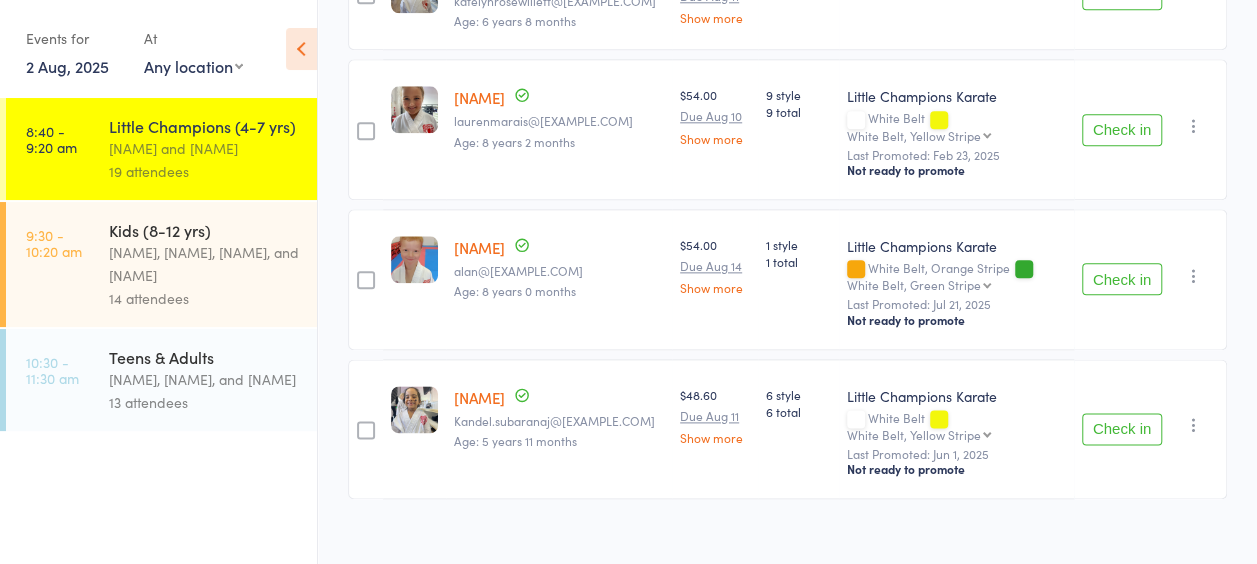 scroll, scrollTop: 1154, scrollLeft: 0, axis: vertical 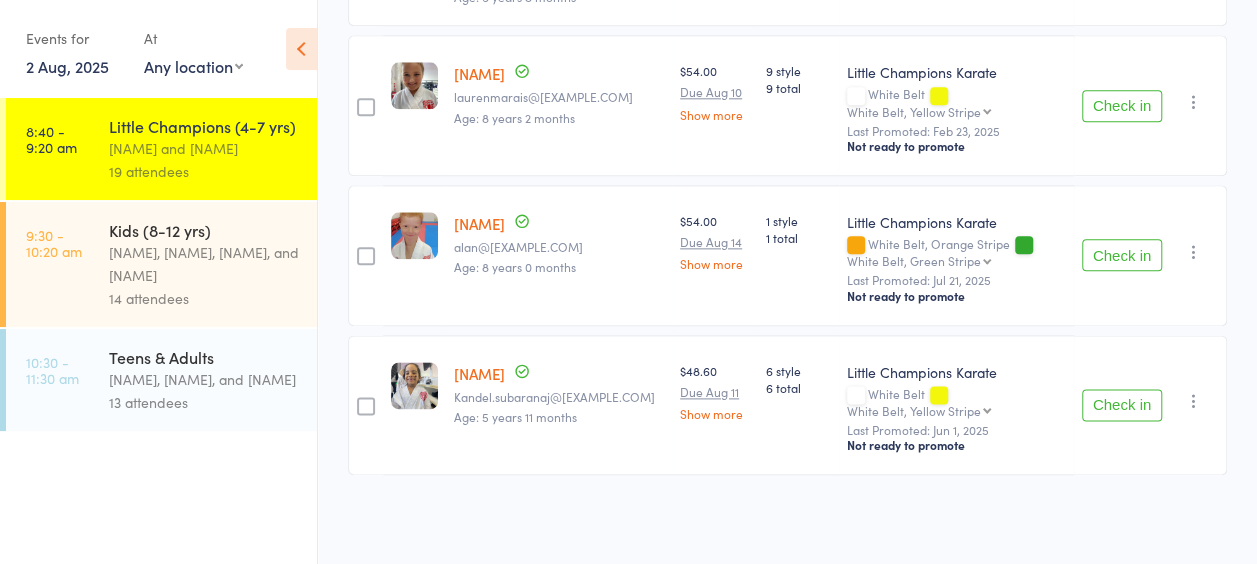 click on "Check in" at bounding box center [1122, 106] 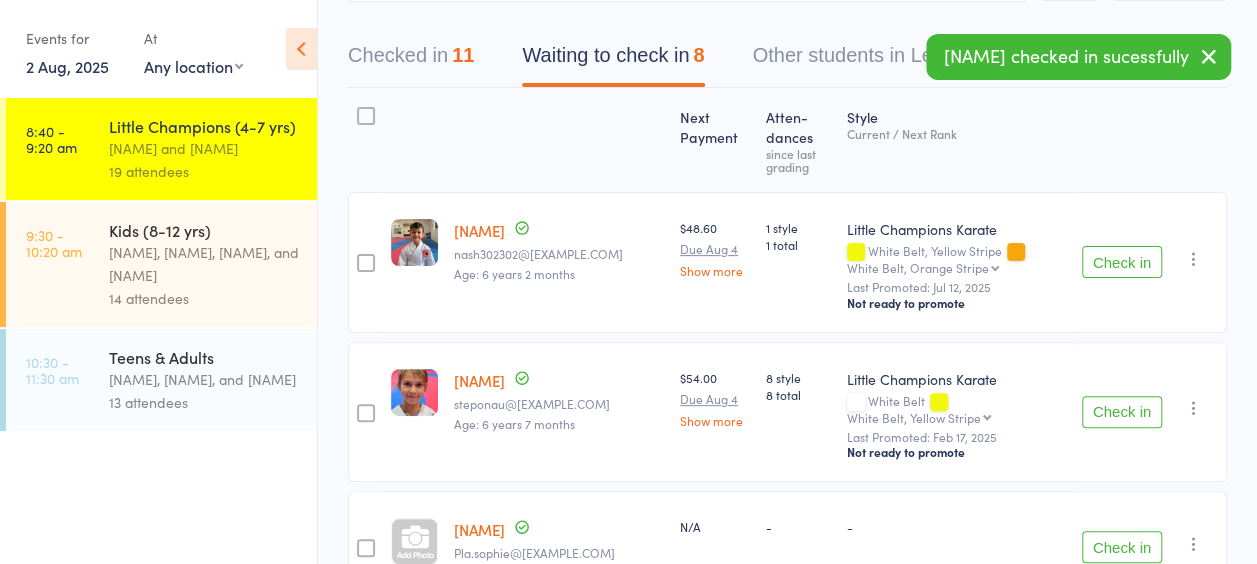 scroll, scrollTop: 0, scrollLeft: 0, axis: both 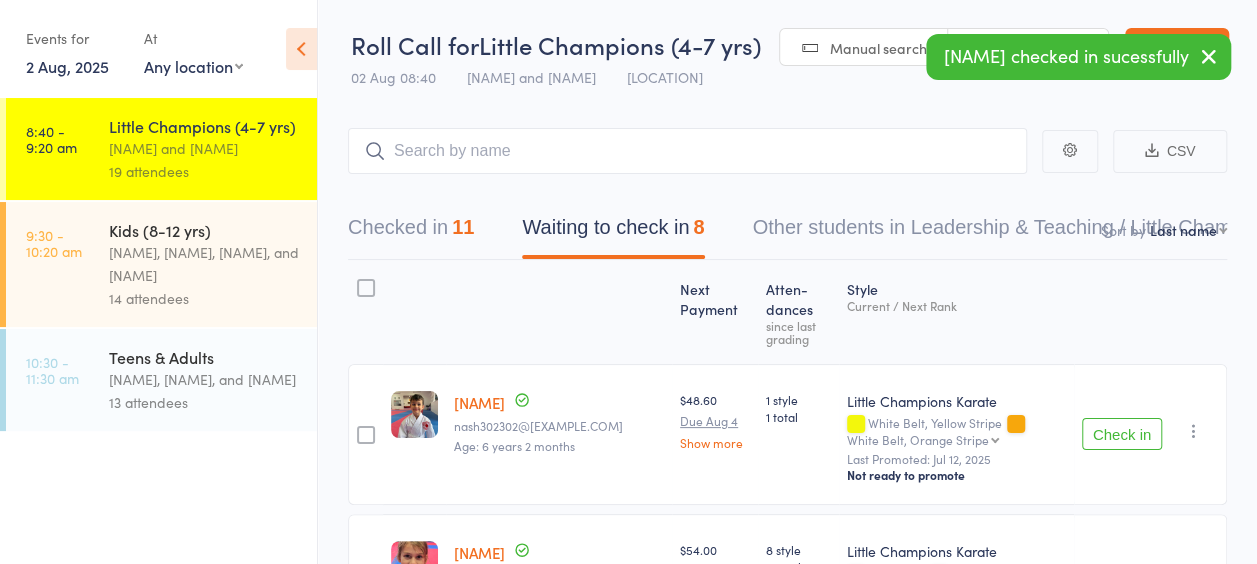 click on "Little Champions (4-7 yrs) Sandra Phillips and Martin Phillips 19 attendees" at bounding box center (213, 149) 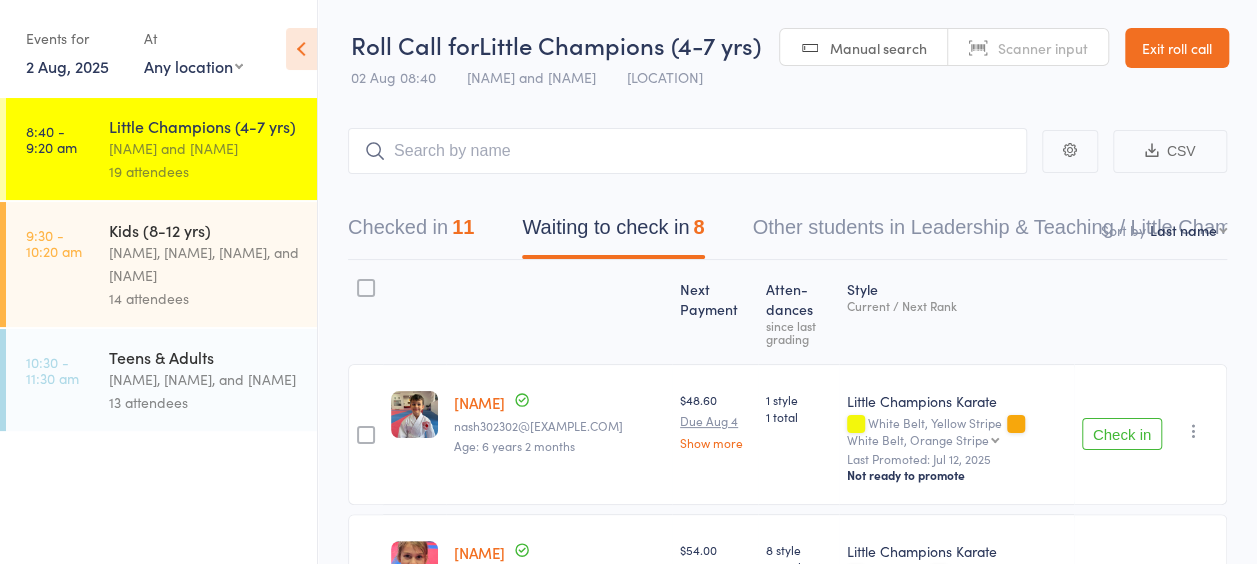 click on "Little Champions (4-7 yrs) Sandra Phillips and Martin Phillips 19 attendees" at bounding box center [213, 149] 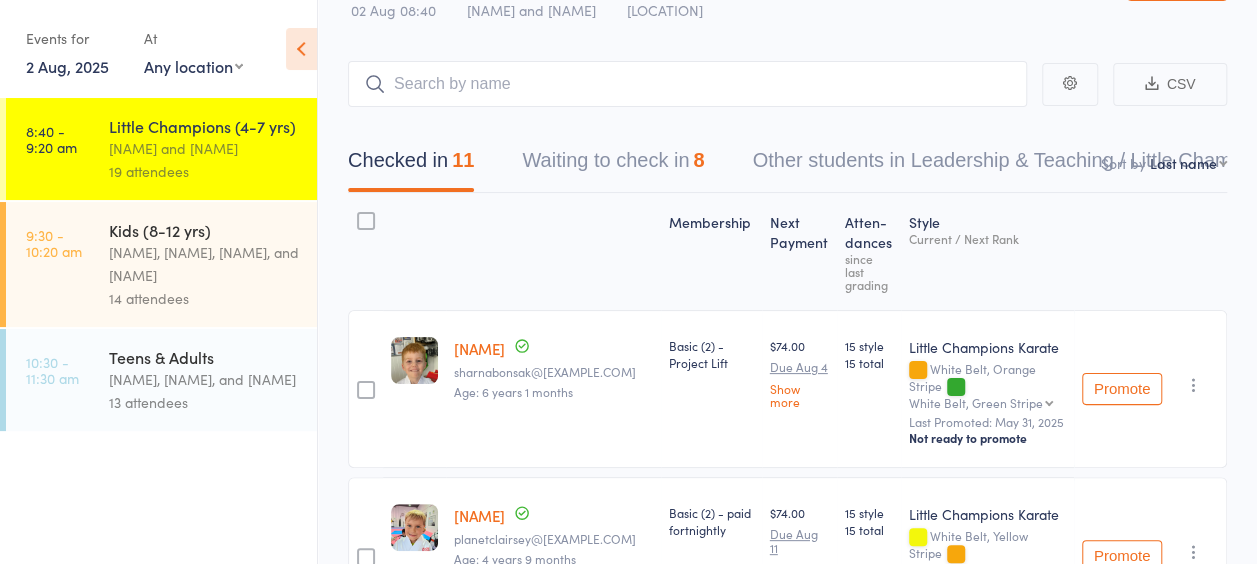 click on "Waiting to check in  8" at bounding box center [613, 165] 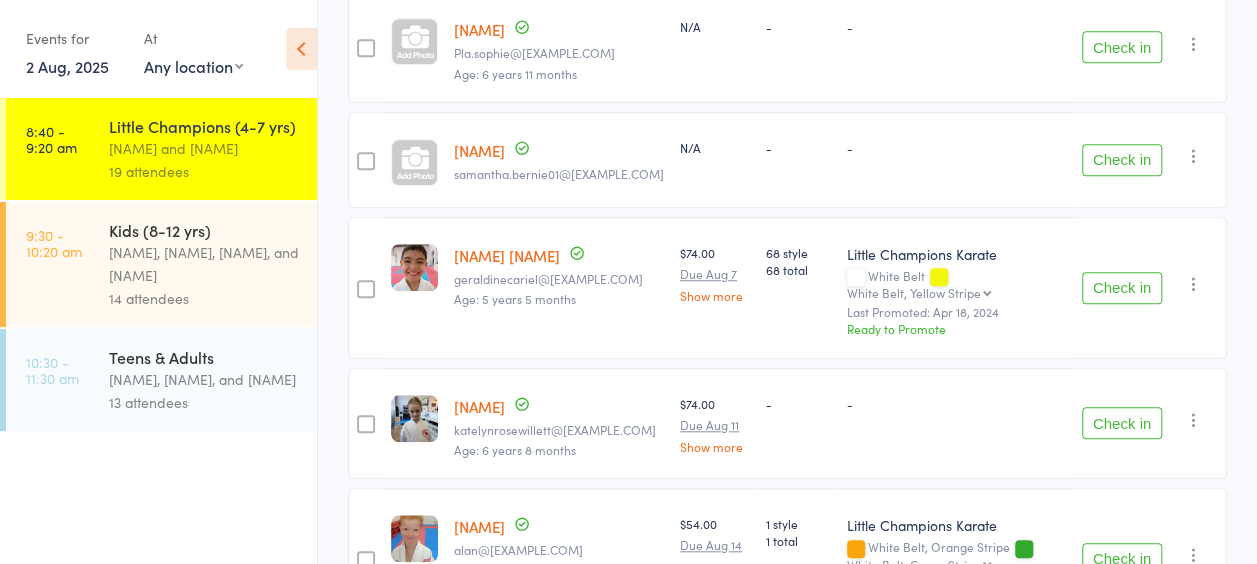 scroll, scrollTop: 734, scrollLeft: 0, axis: vertical 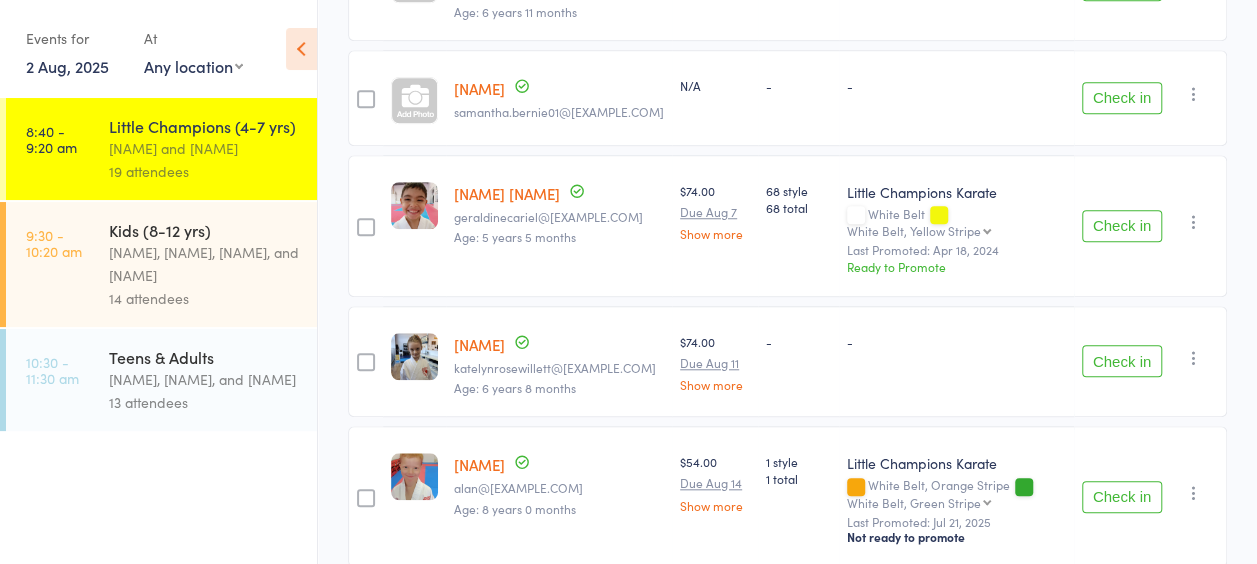 click on "Check in" at bounding box center [1122, -15] 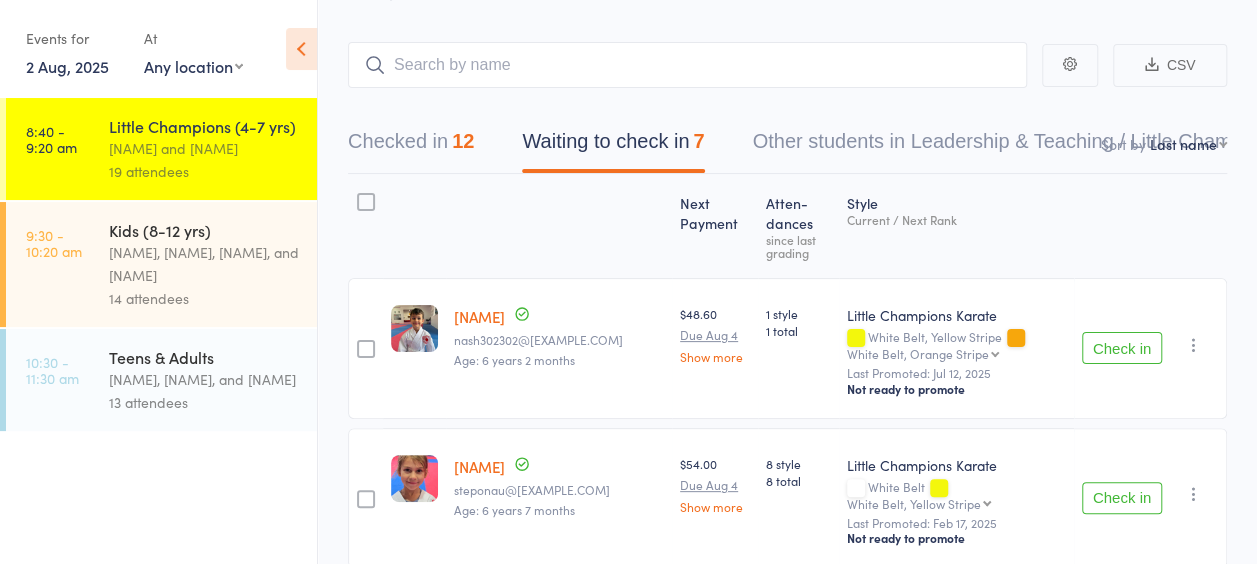 scroll, scrollTop: 0, scrollLeft: 0, axis: both 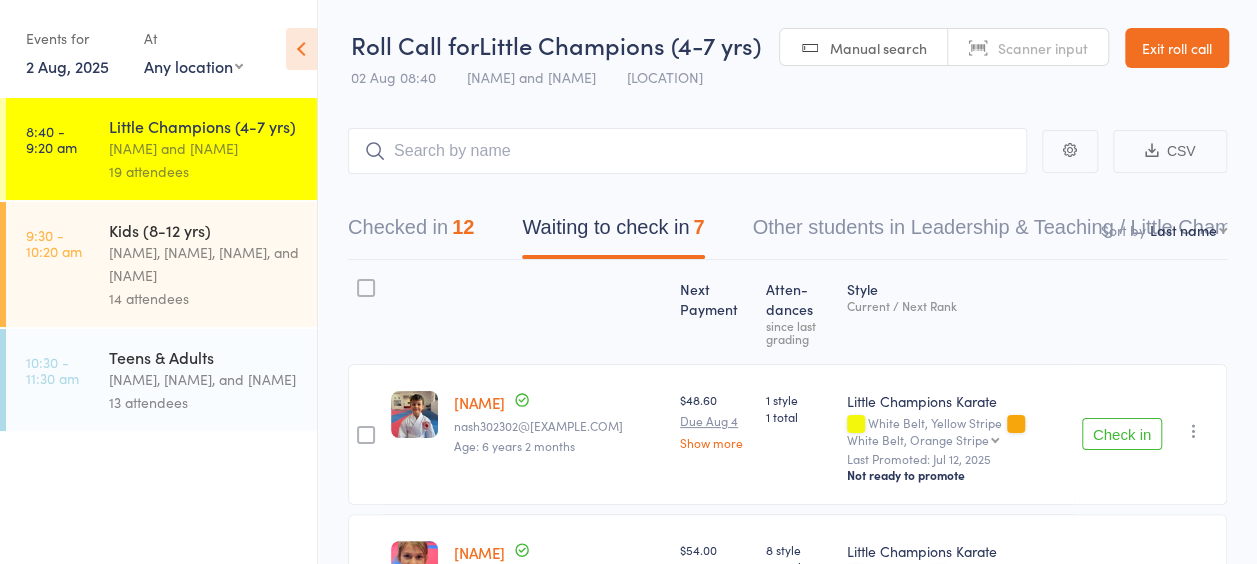 click on "Checked in  12" at bounding box center [411, 232] 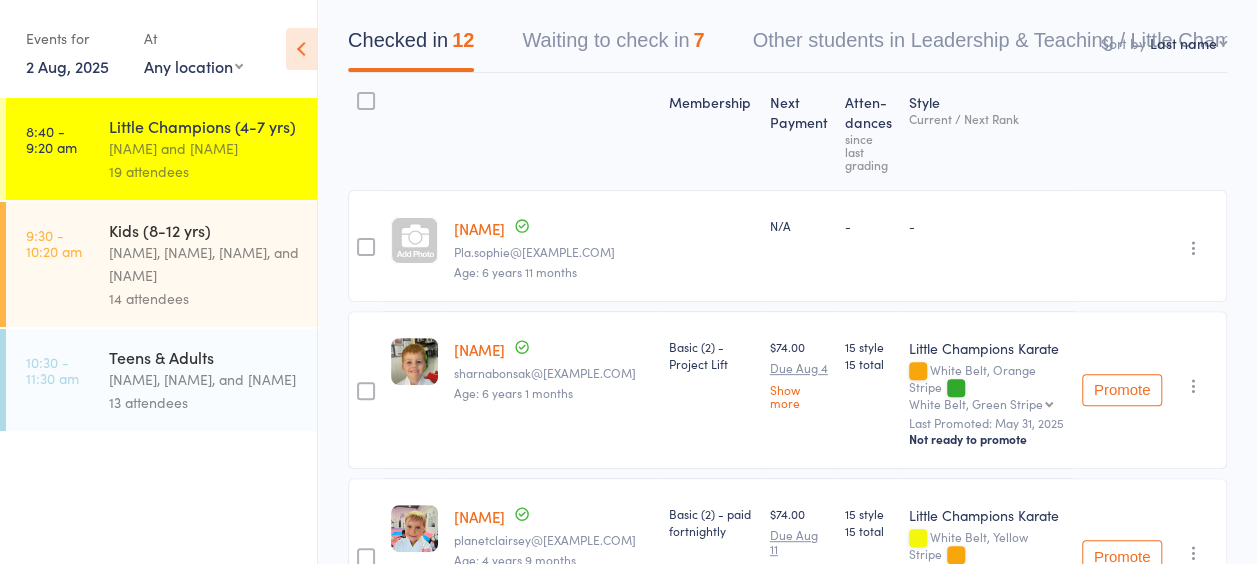scroll, scrollTop: 0, scrollLeft: 0, axis: both 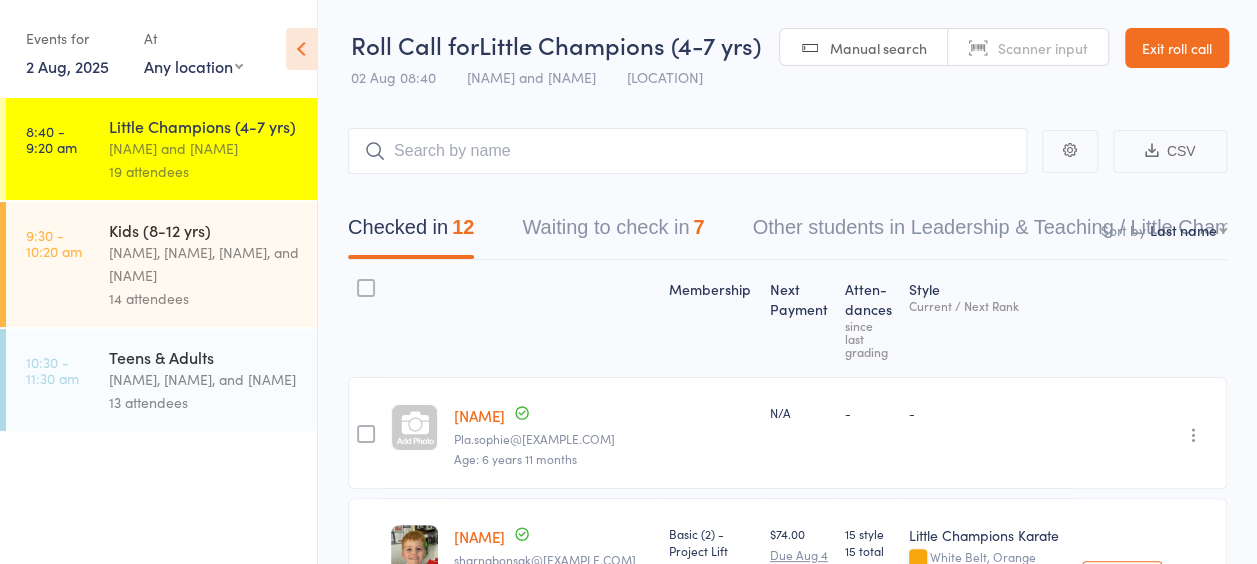 click on "Waiting to check in  7" at bounding box center (613, 232) 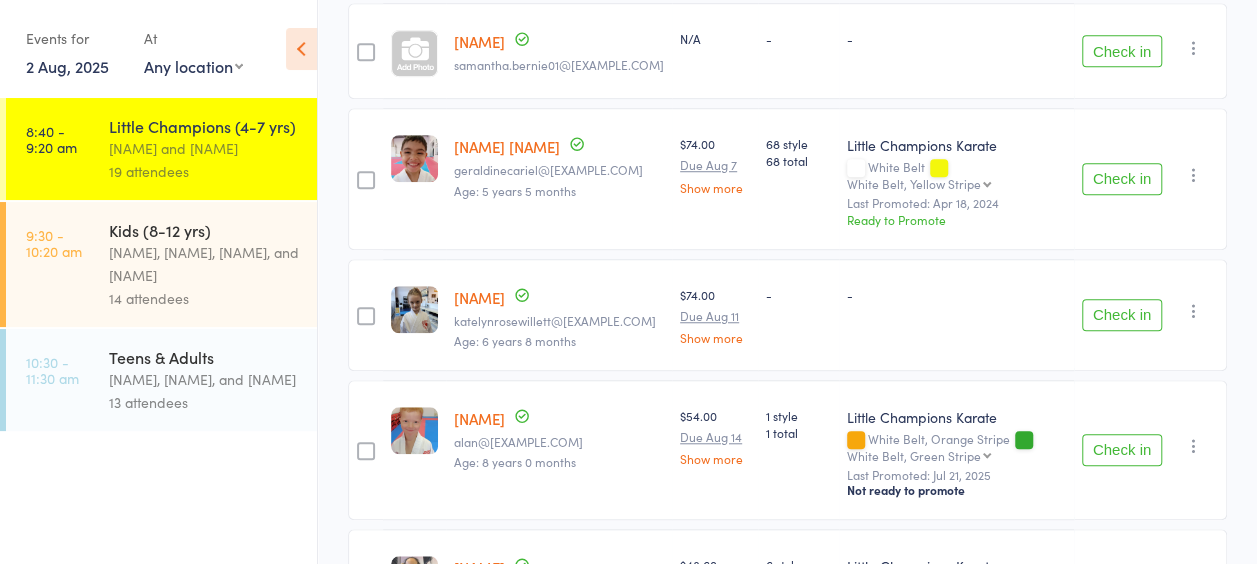 scroll, scrollTop: 666, scrollLeft: 0, axis: vertical 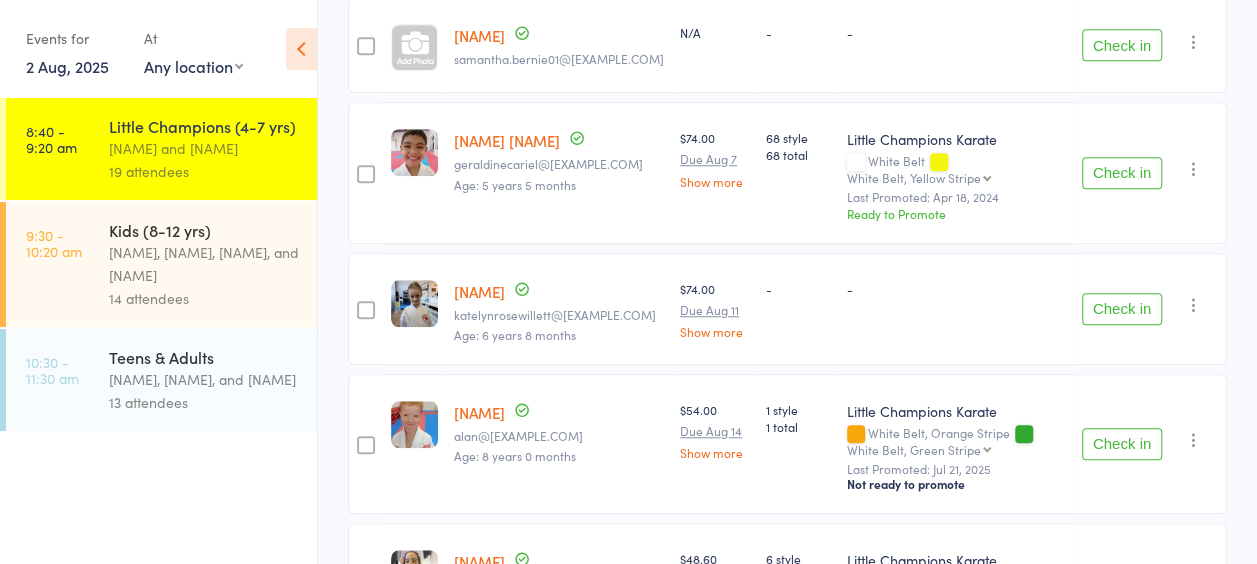 click on "Little Champions (4-7 yrs) Sandra Phillips and Martin Phillips 19 attendees" at bounding box center (213, 149) 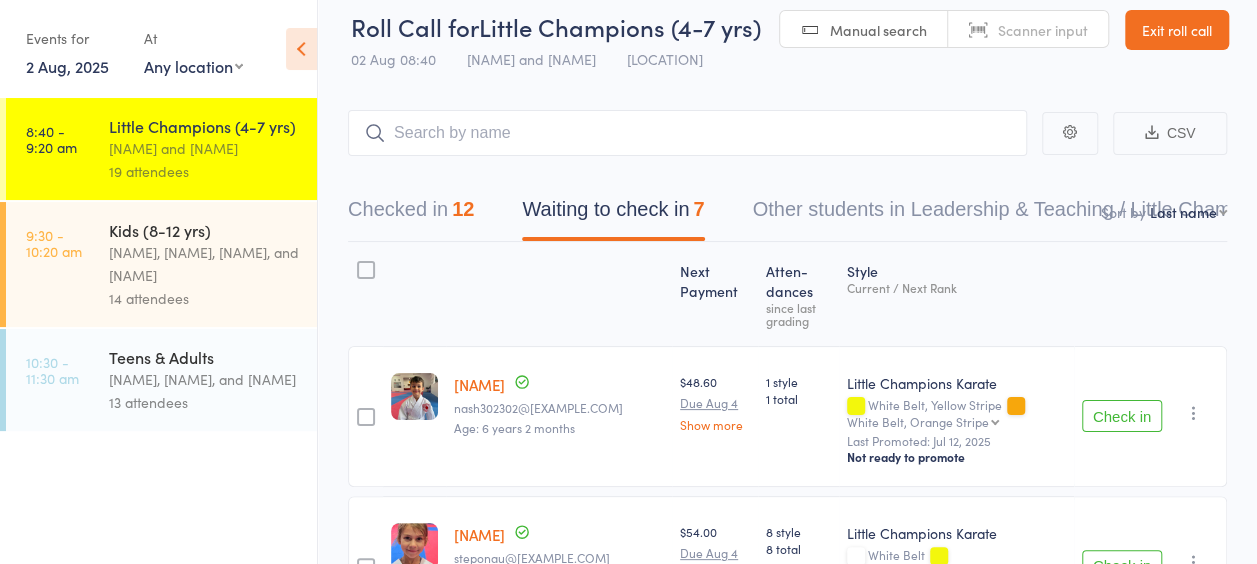 scroll, scrollTop: 0, scrollLeft: 0, axis: both 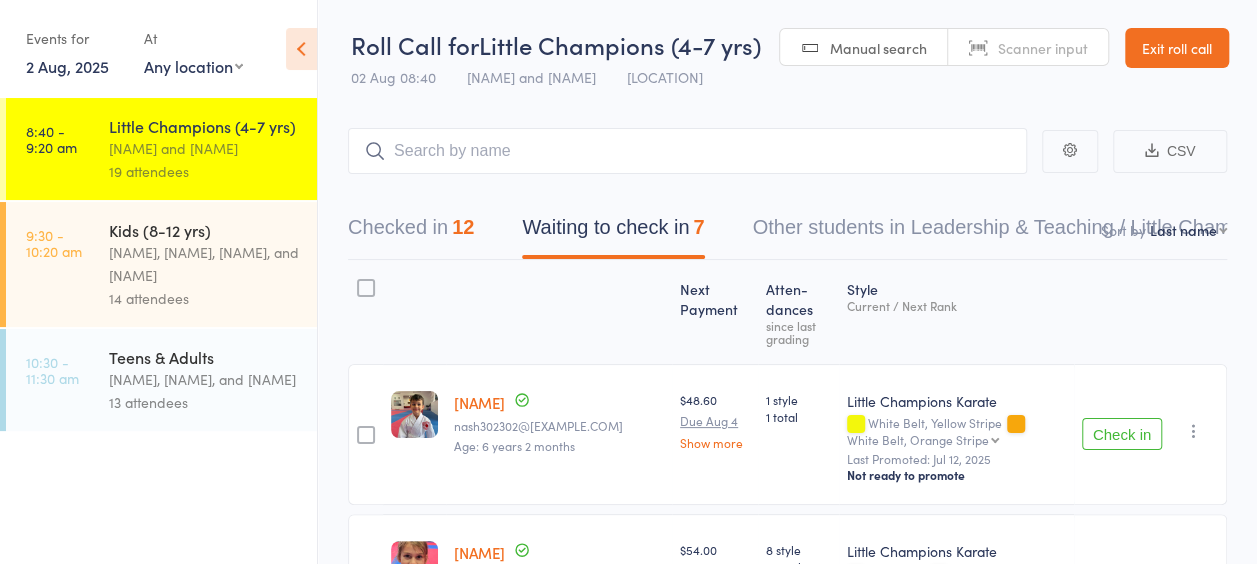 click on "12" at bounding box center (463, 227) 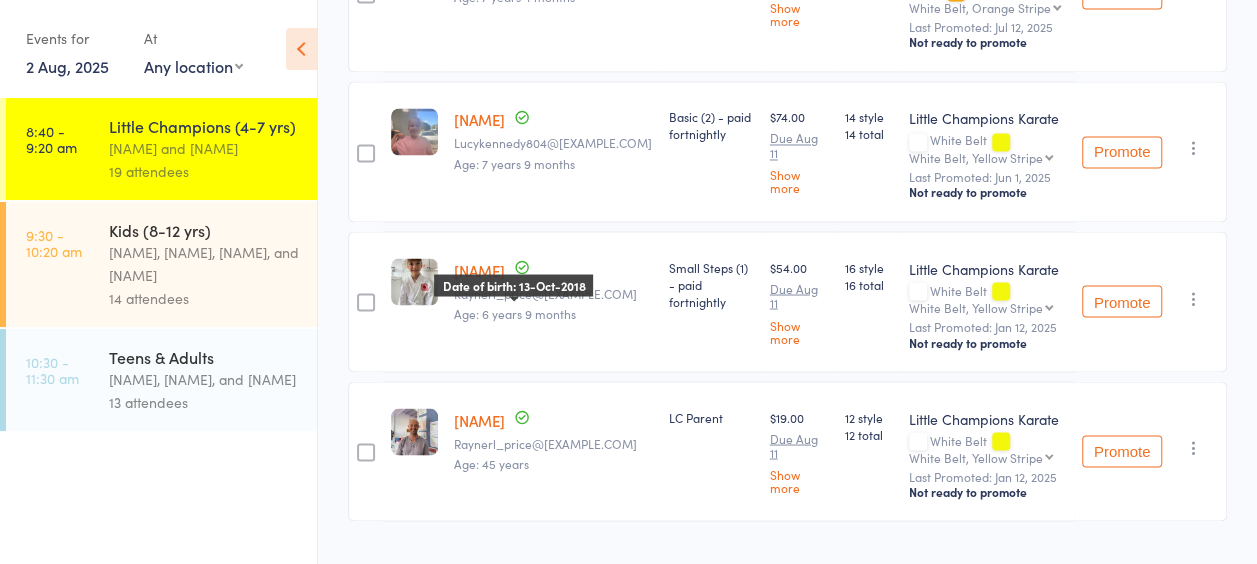 scroll, scrollTop: 1687, scrollLeft: 0, axis: vertical 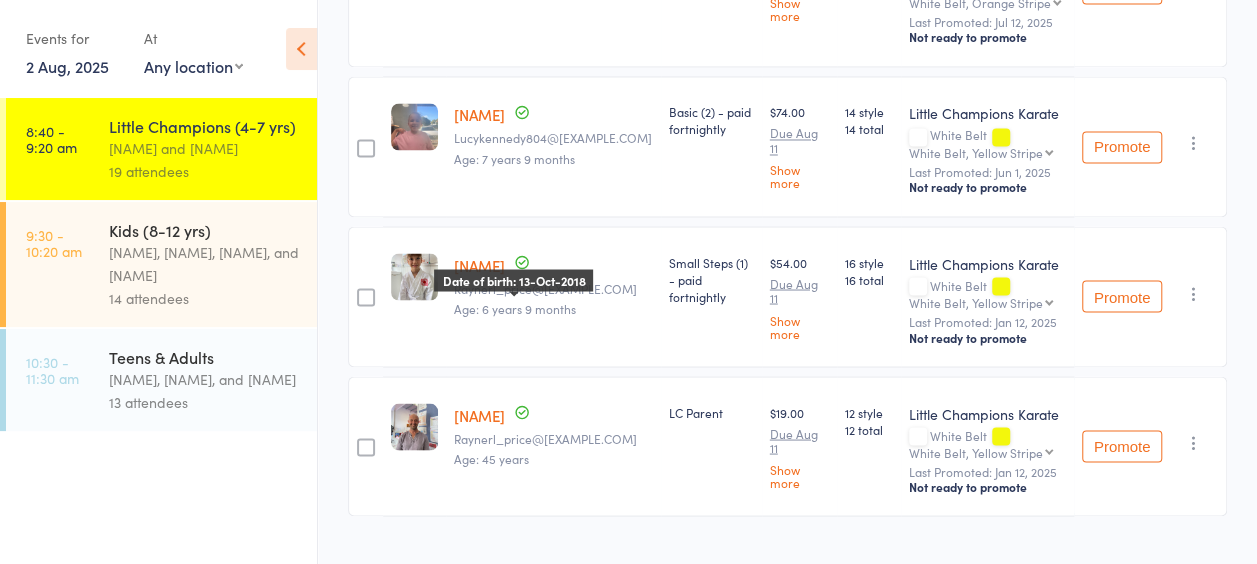 click on "Little Champions (4-7 yrs) Sandra Phillips and Martin Phillips 19 attendees" at bounding box center [213, 149] 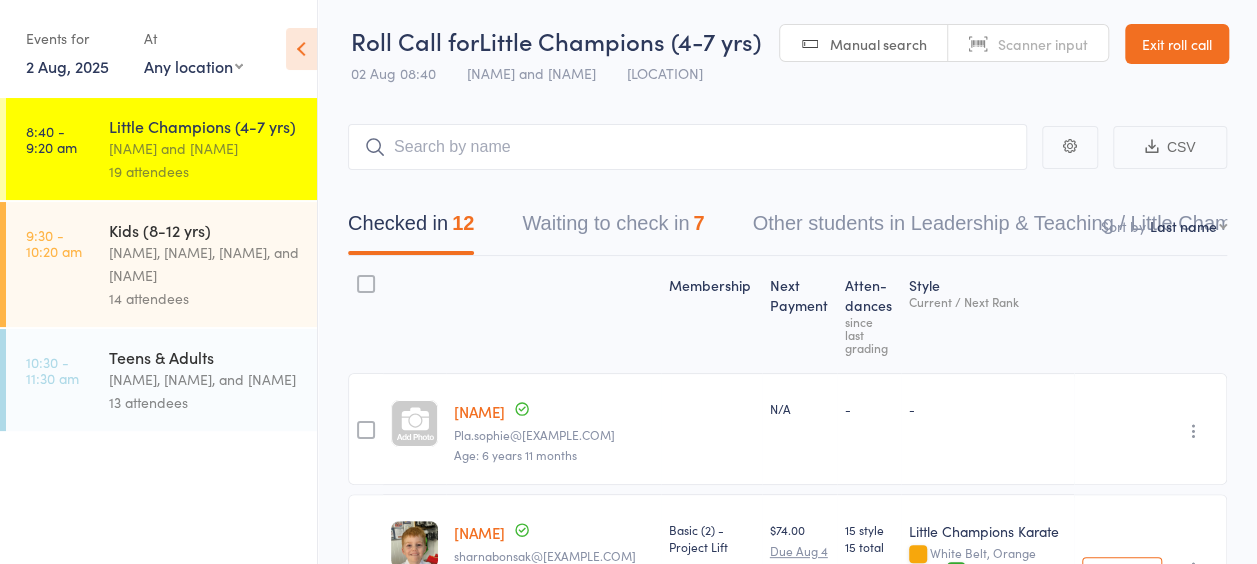 scroll, scrollTop: 0, scrollLeft: 0, axis: both 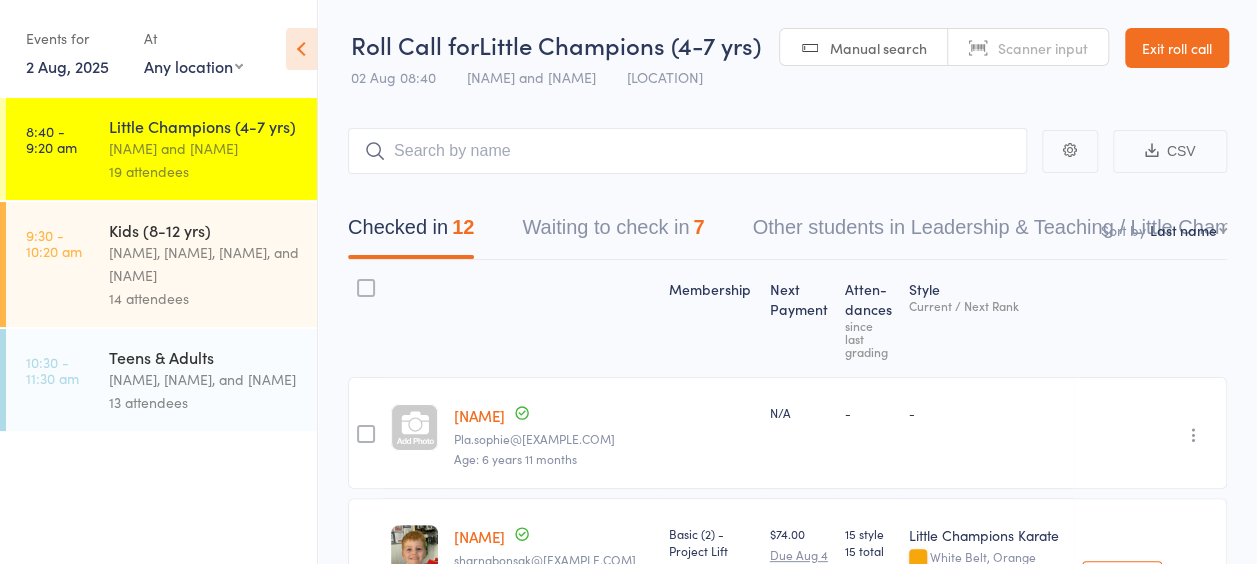 click on "Little Champions (4-7 yrs) Sandra Phillips and Martin Phillips 19 attendees" at bounding box center [213, 149] 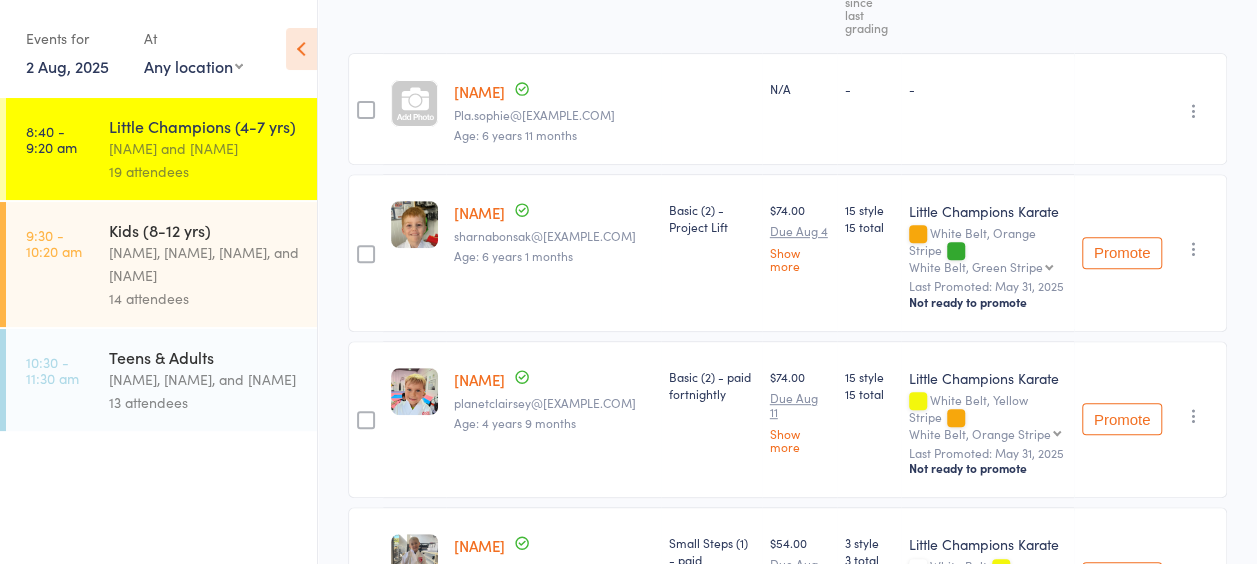 scroll, scrollTop: 0, scrollLeft: 0, axis: both 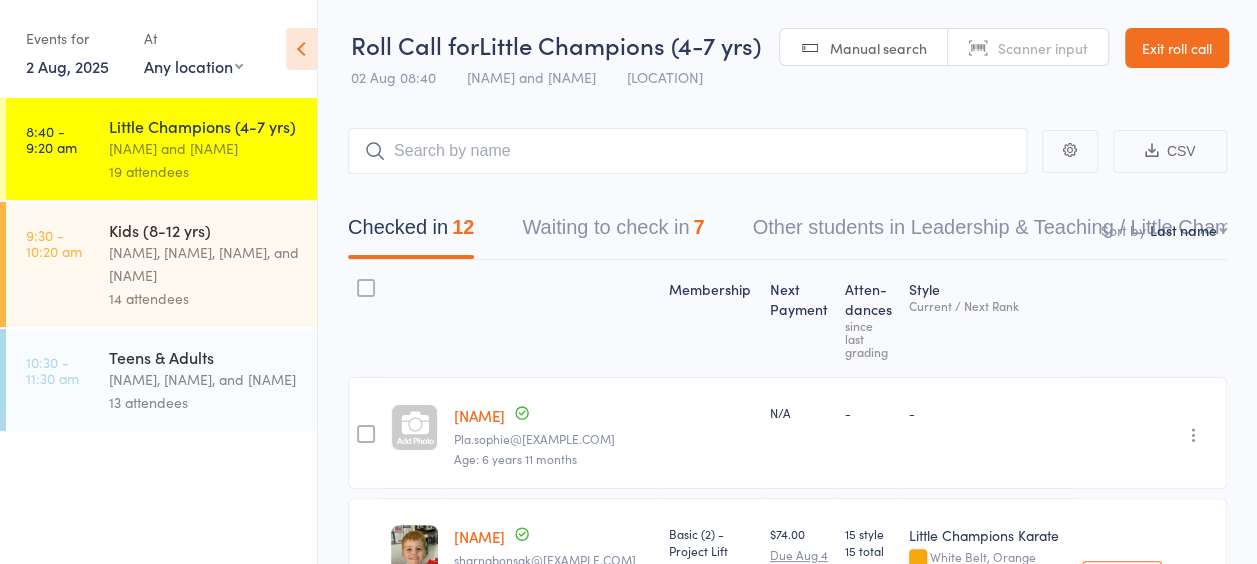 click on "Waiting to check in  7" at bounding box center (613, 232) 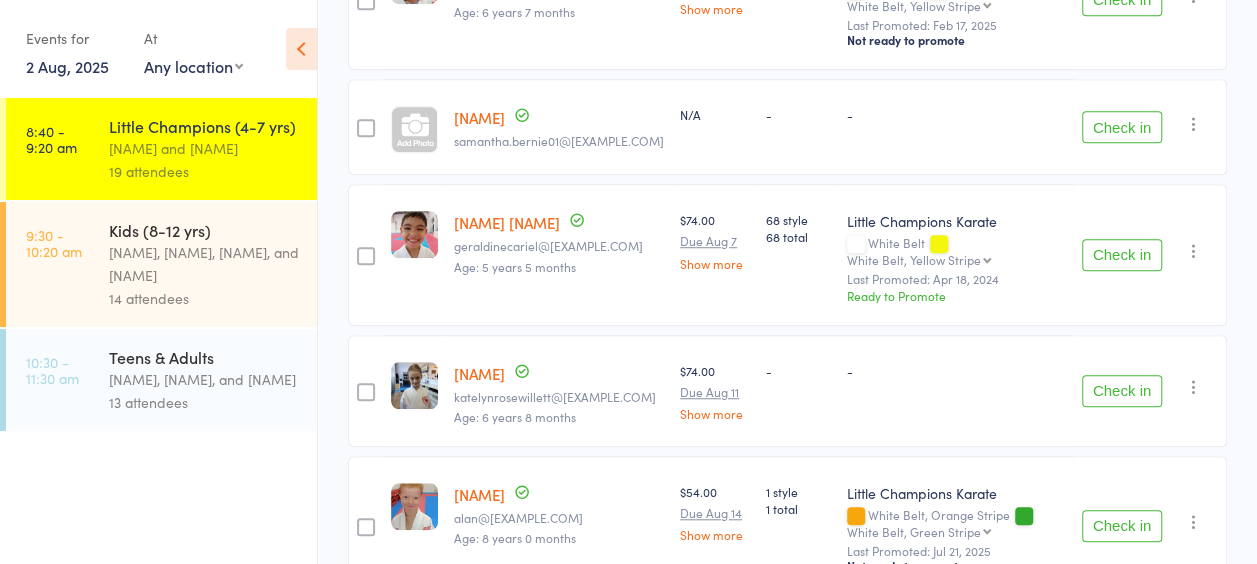 scroll, scrollTop: 385, scrollLeft: 0, axis: vertical 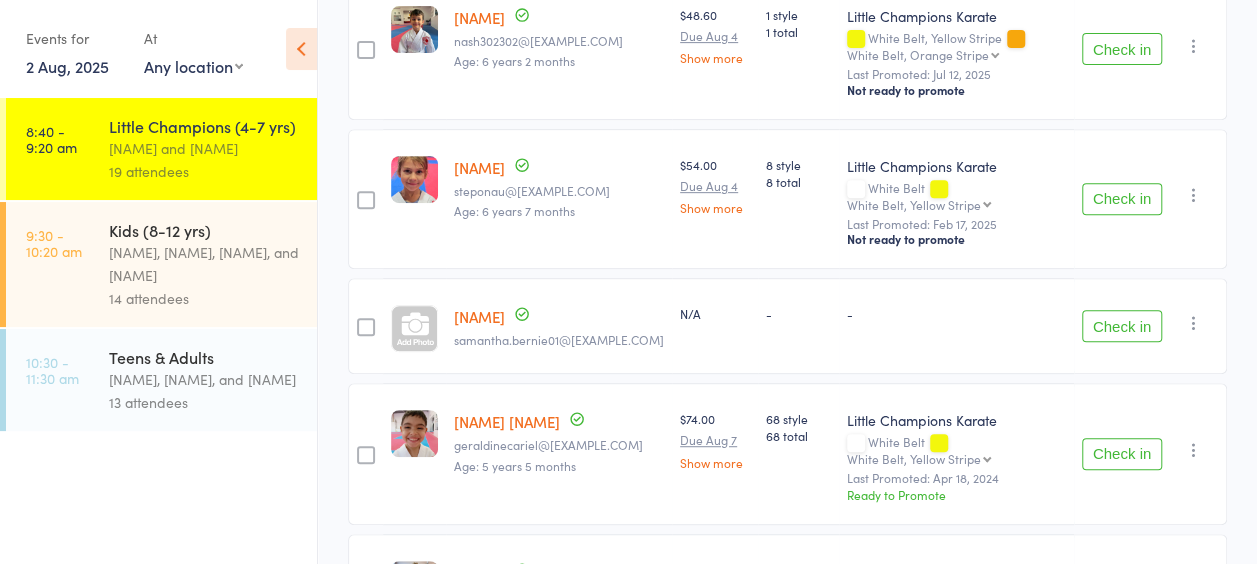 click on "Little Champions (4-7 yrs) Sandra Phillips and Martin Phillips 19 attendees" at bounding box center [213, 149] 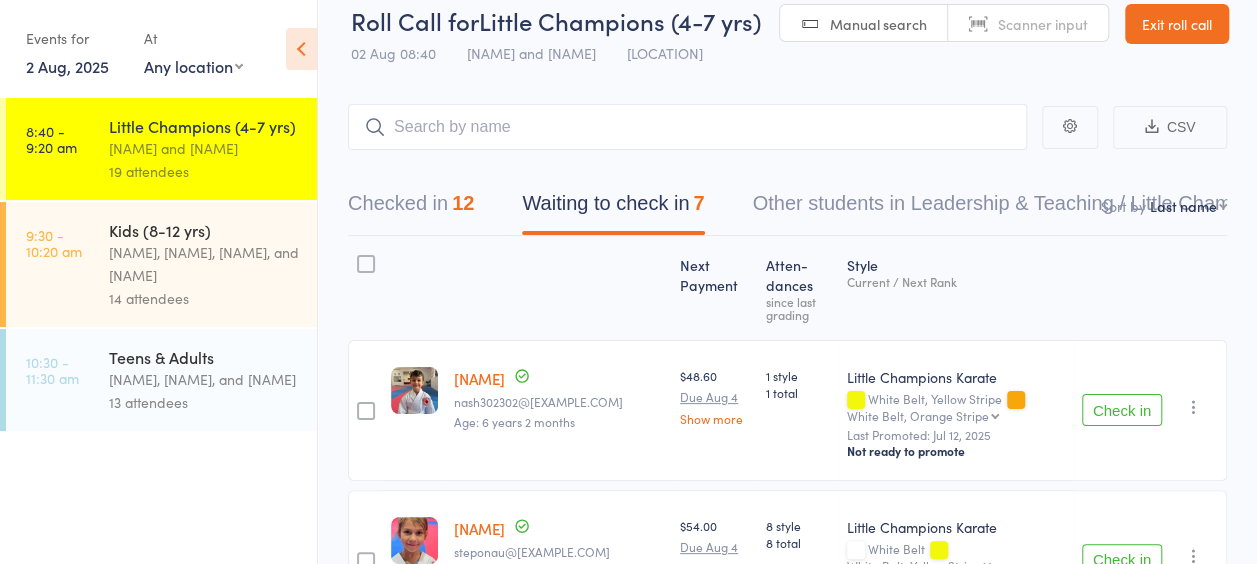 scroll, scrollTop: 0, scrollLeft: 0, axis: both 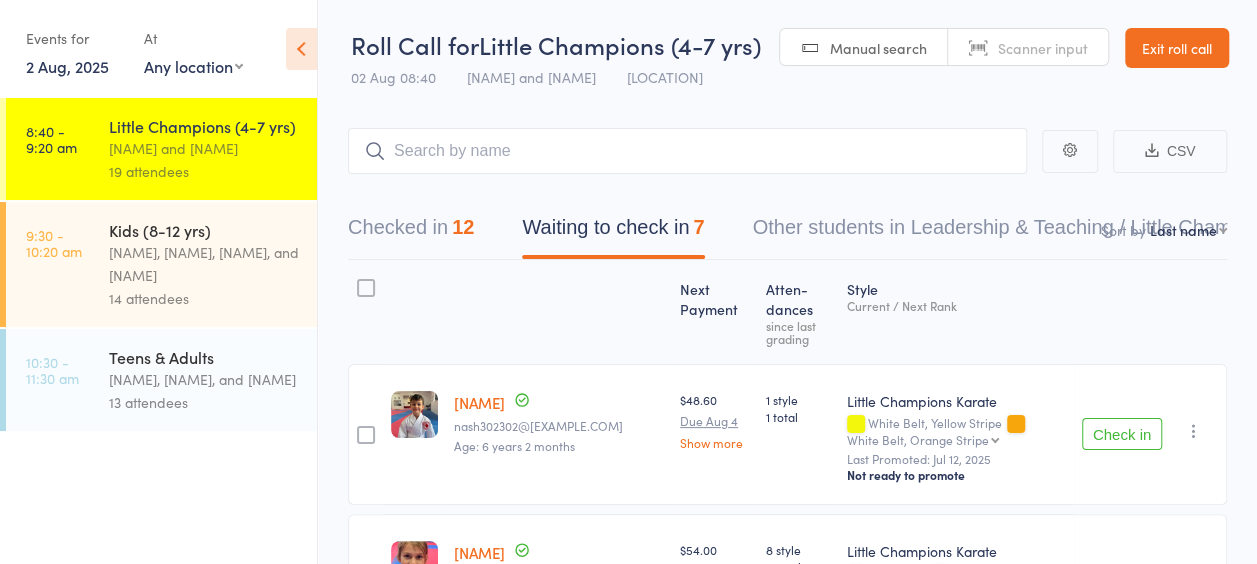click on "Checked in  12" at bounding box center [411, 232] 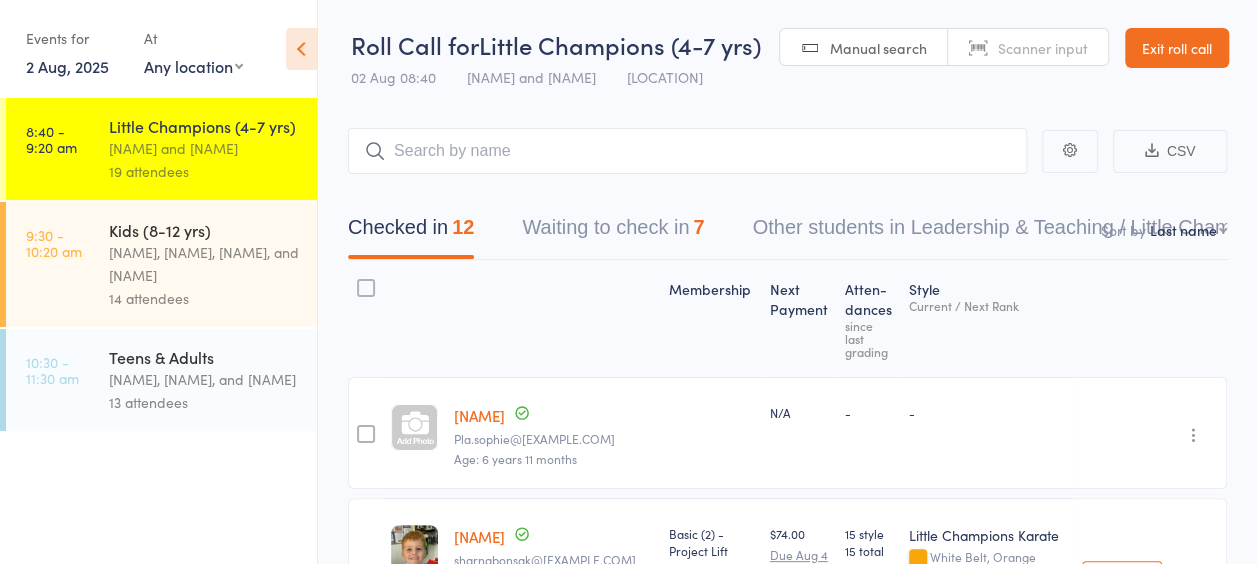 click on "Waiting to check in  7" at bounding box center [613, 232] 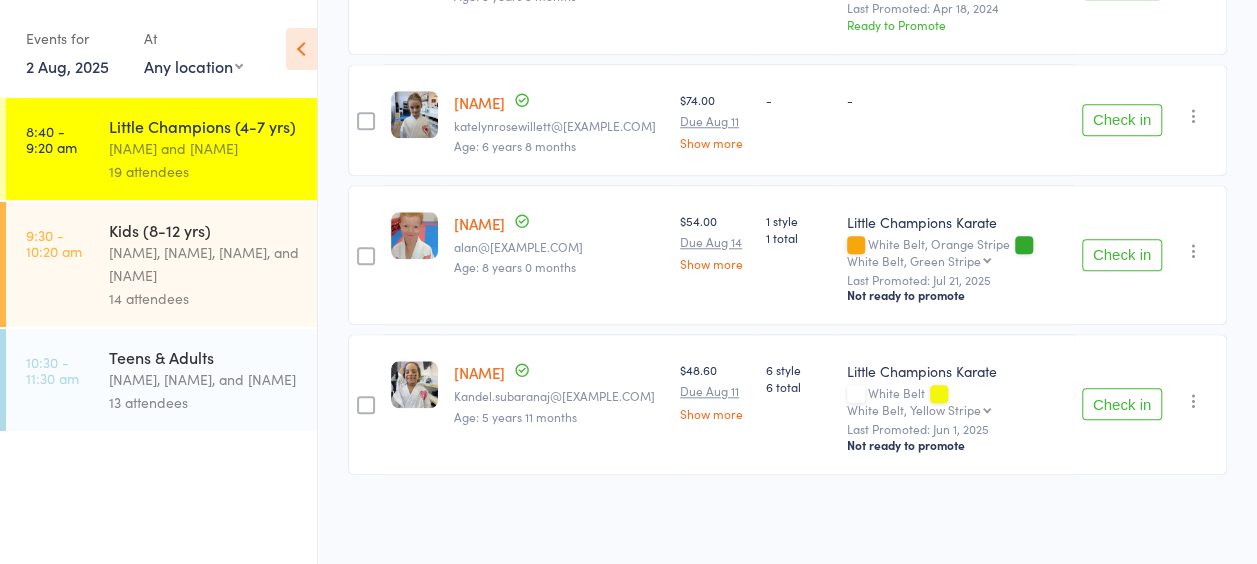 scroll, scrollTop: 385, scrollLeft: 0, axis: vertical 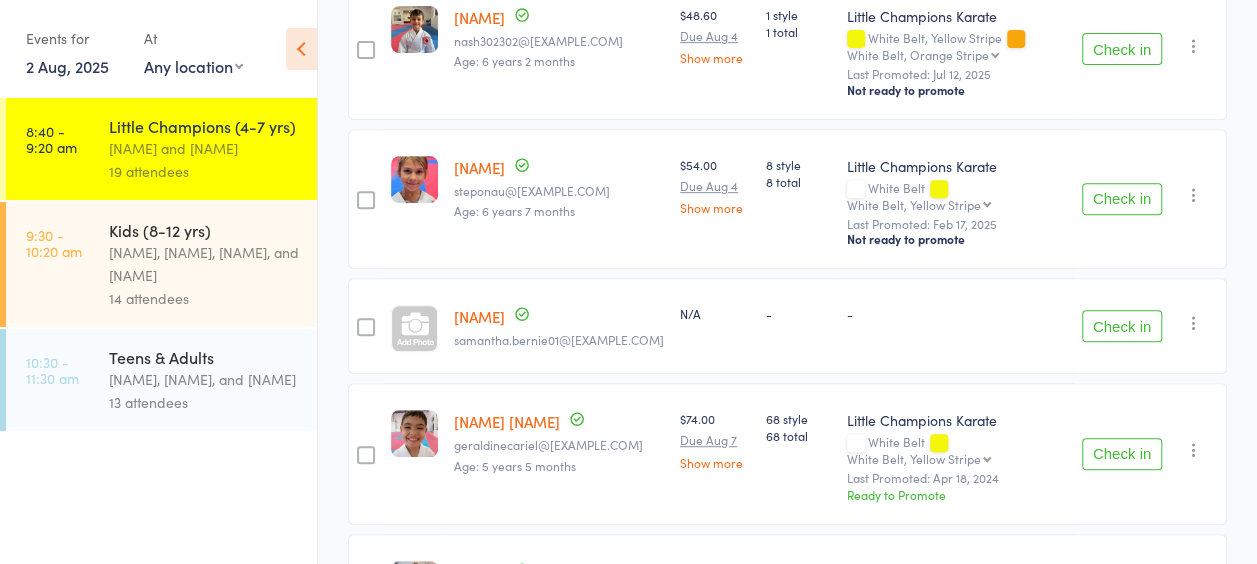 click on "Check in" at bounding box center [1122, 454] 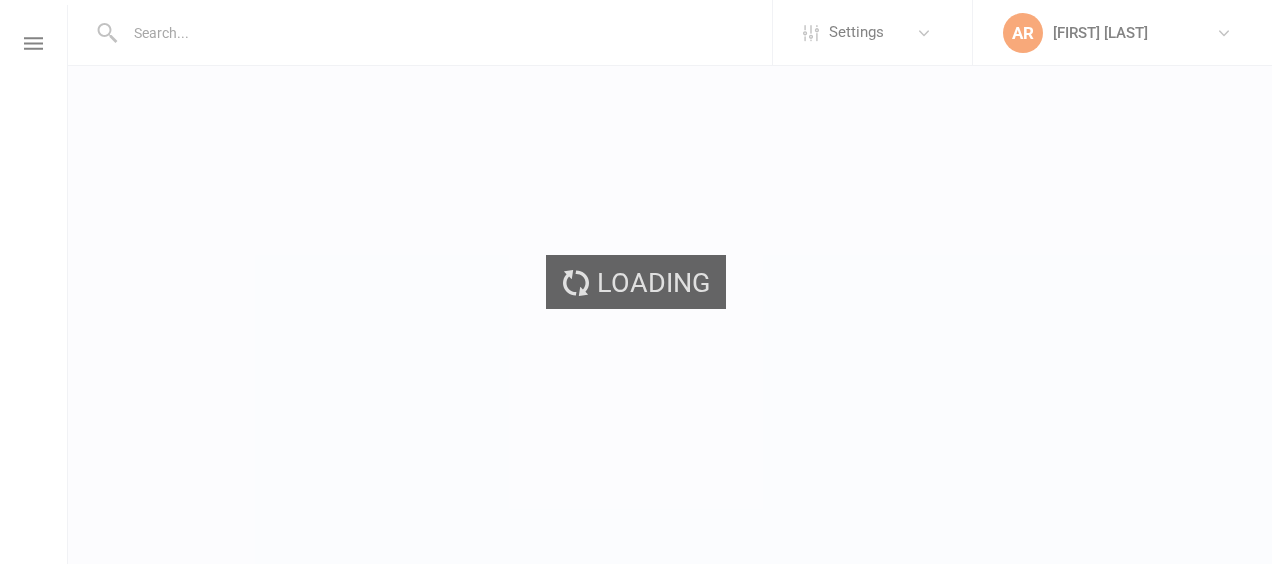 scroll, scrollTop: 0, scrollLeft: 0, axis: both 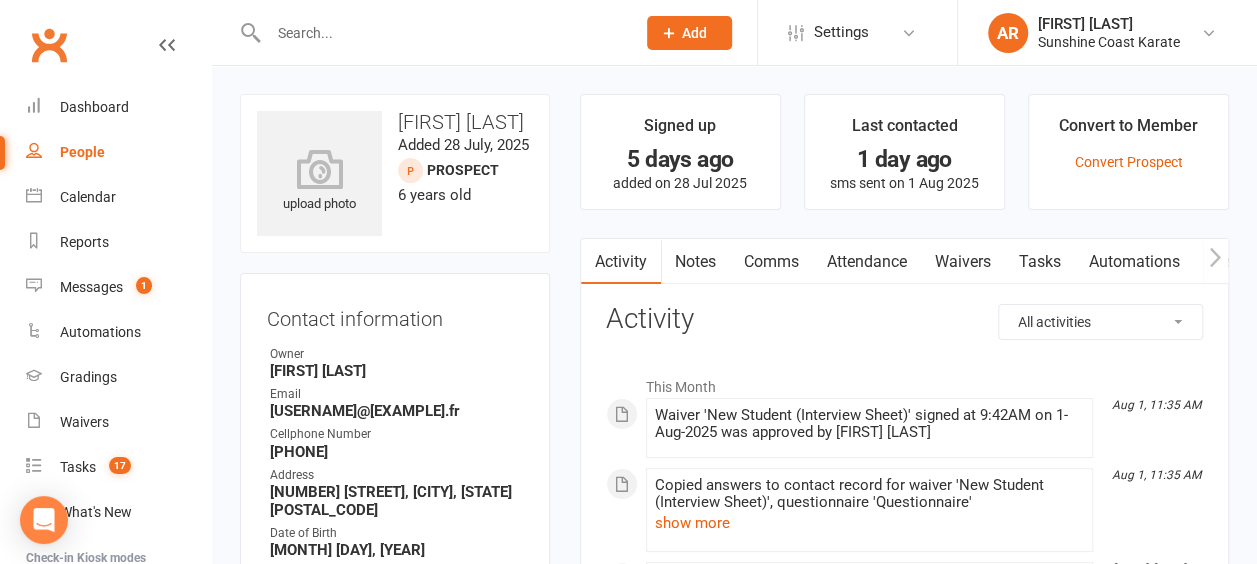 click on "Waivers" at bounding box center (963, 262) 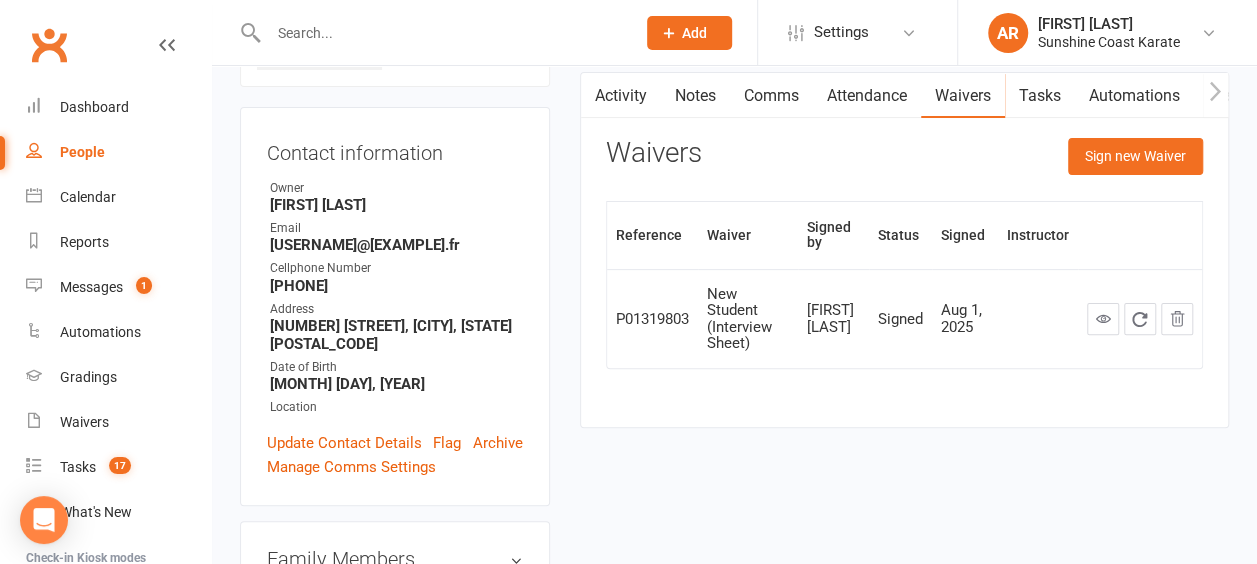scroll, scrollTop: 0, scrollLeft: 0, axis: both 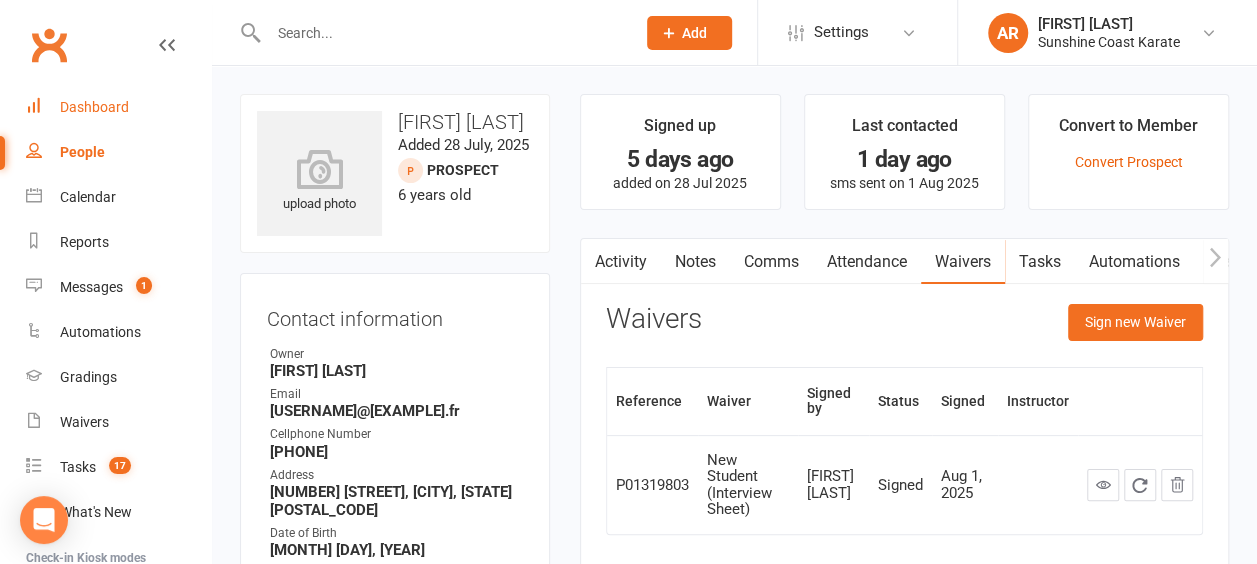 click on "Dashboard" at bounding box center [118, 107] 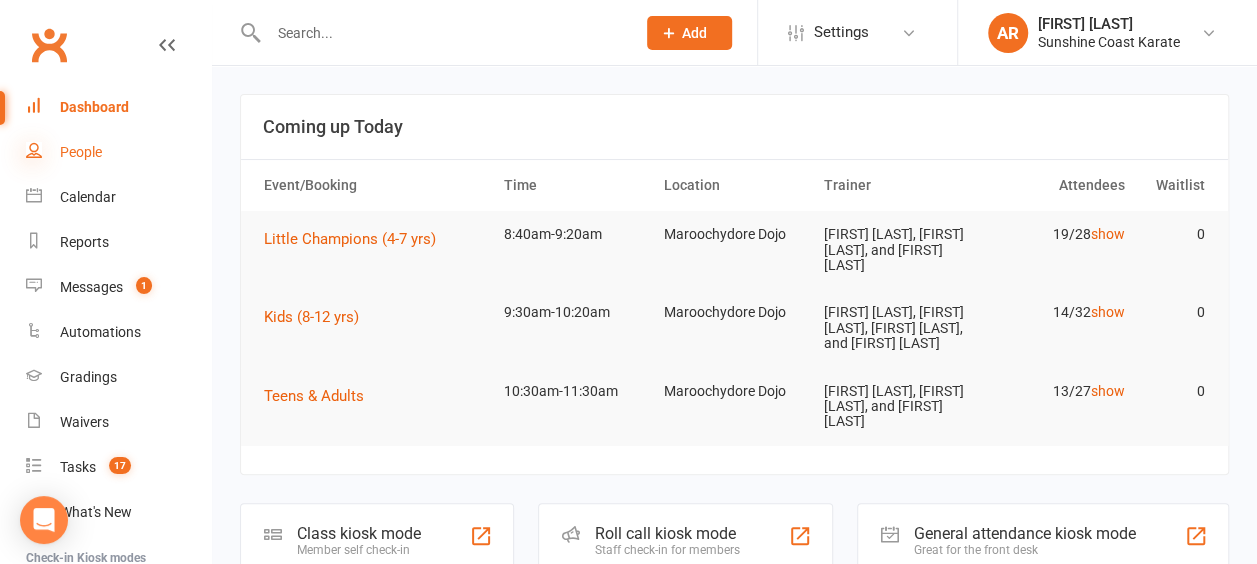 click at bounding box center (34, 150) 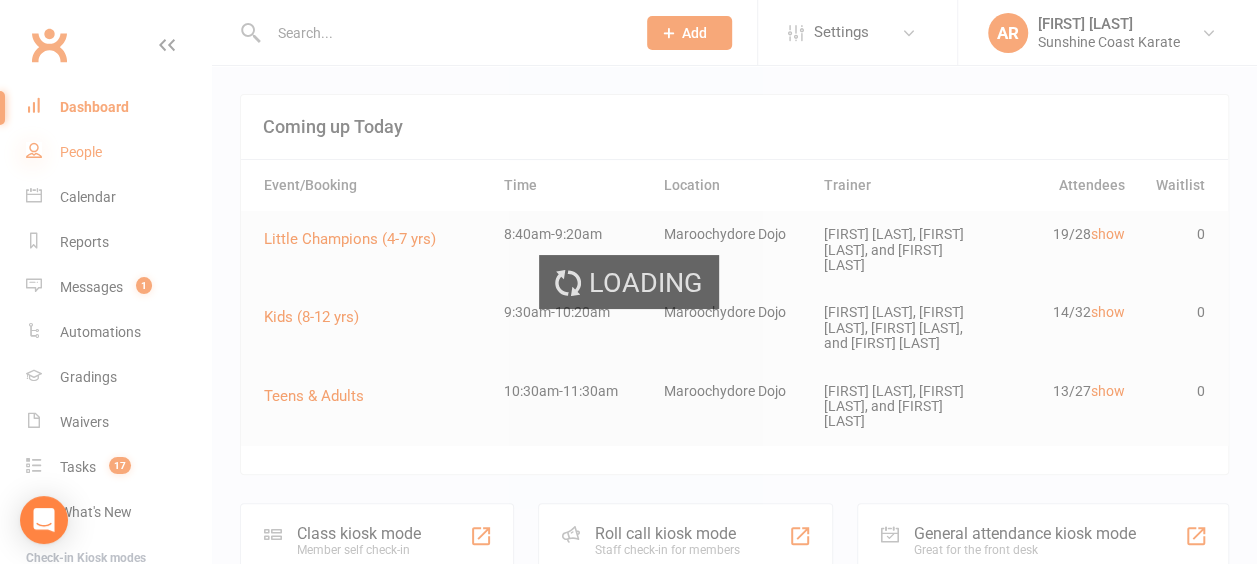 select on "100" 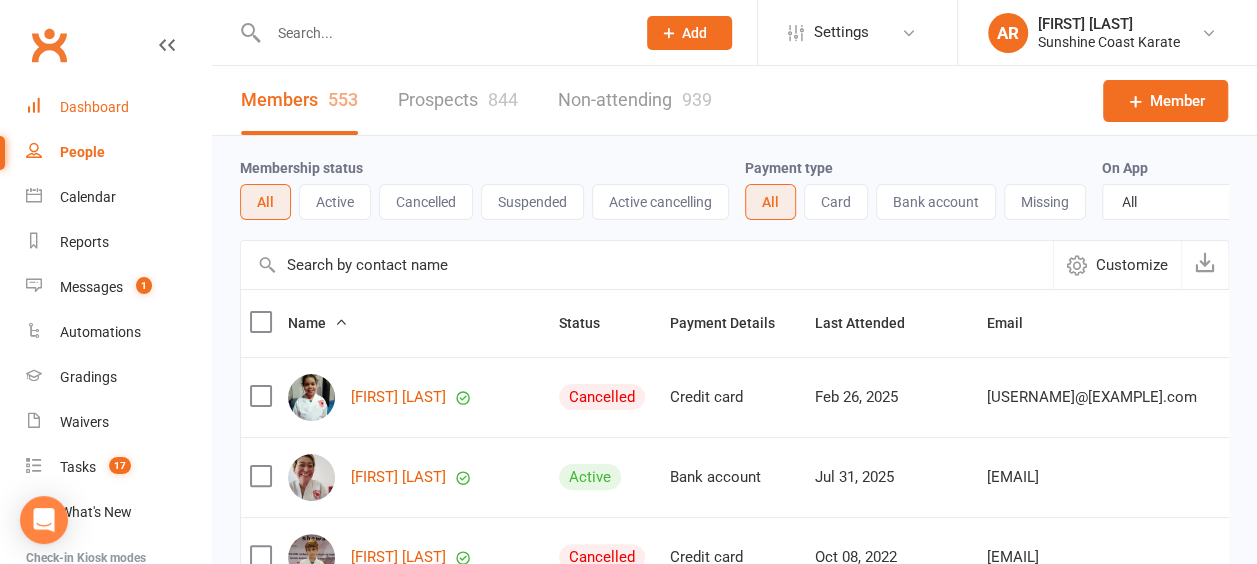 click on "Dashboard" at bounding box center [118, 107] 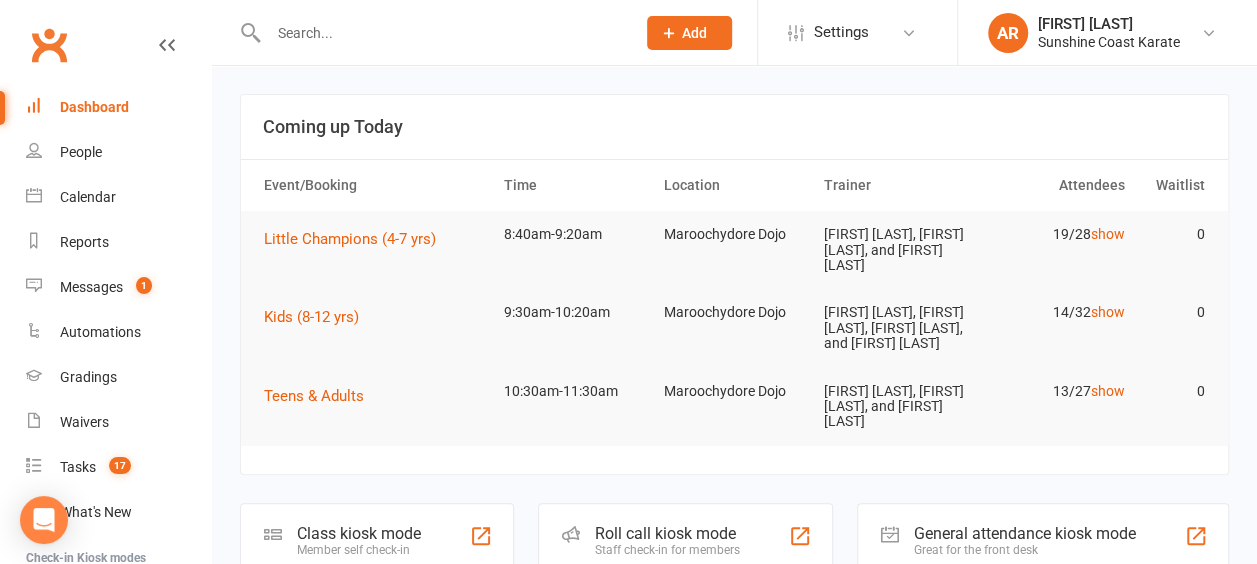 click on "Dashboard" at bounding box center [118, 107] 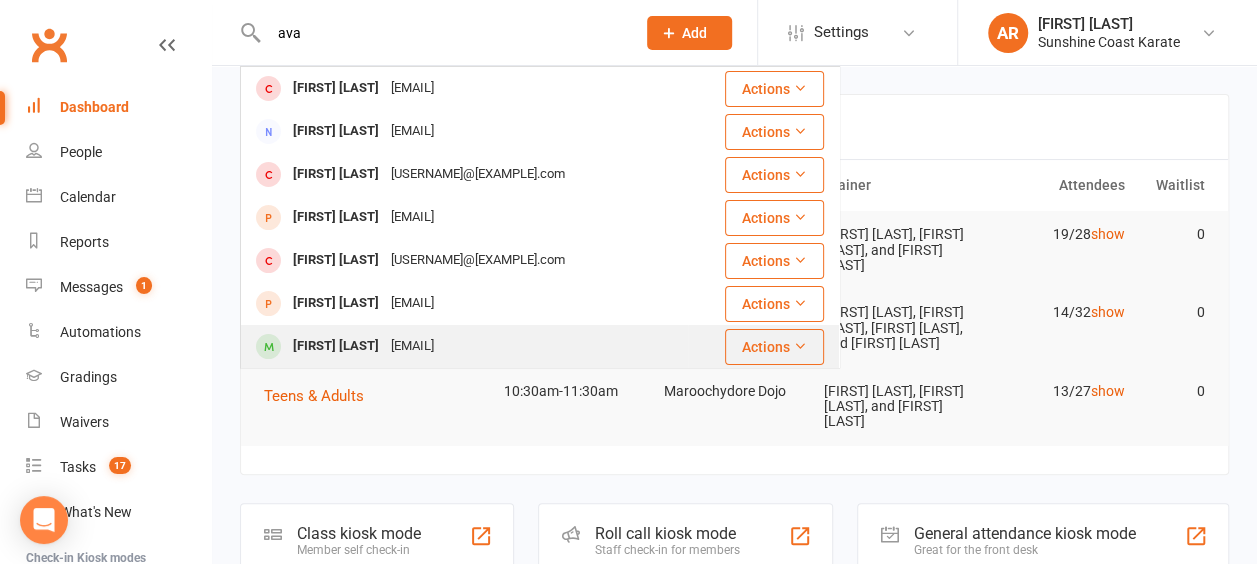 type on "ava" 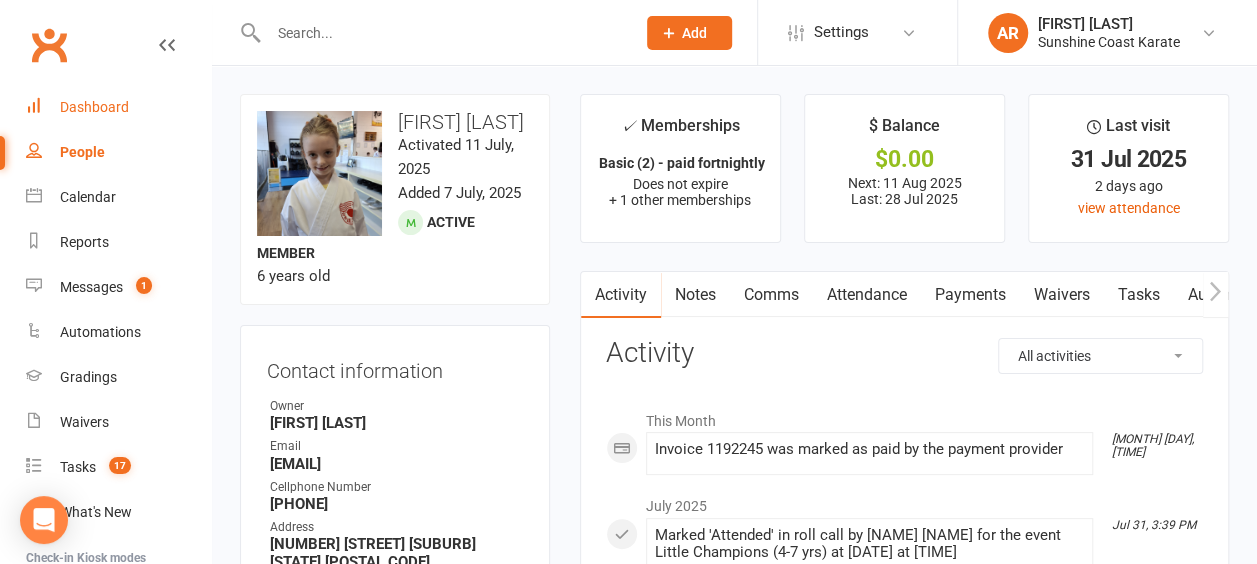 click on "Dashboard" at bounding box center [94, 107] 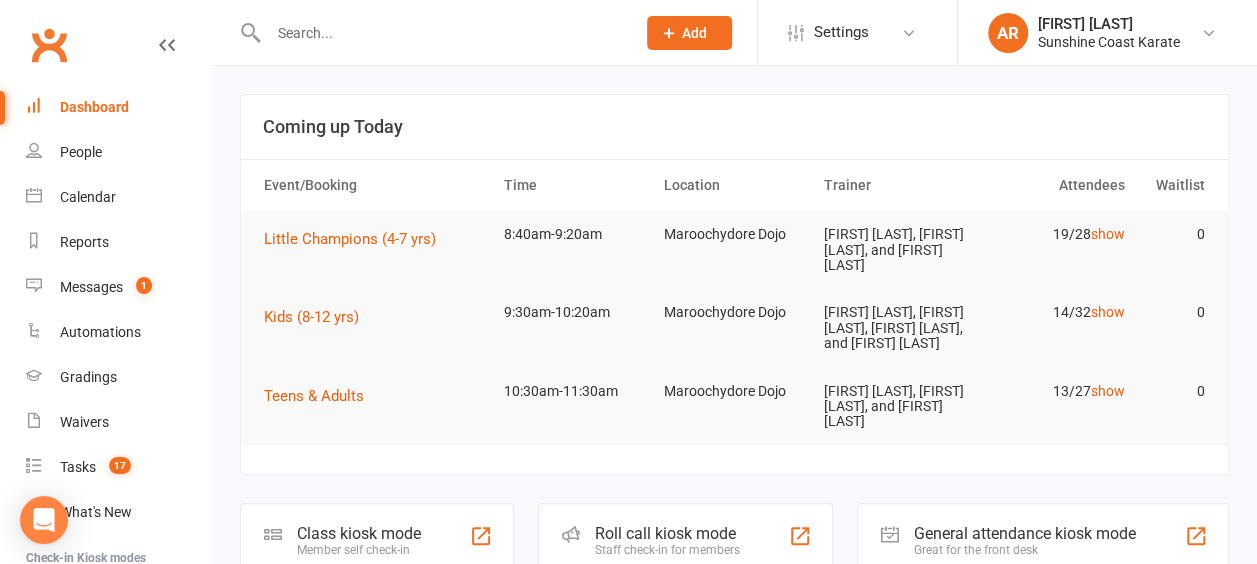click on "Dashboard" at bounding box center (118, 107) 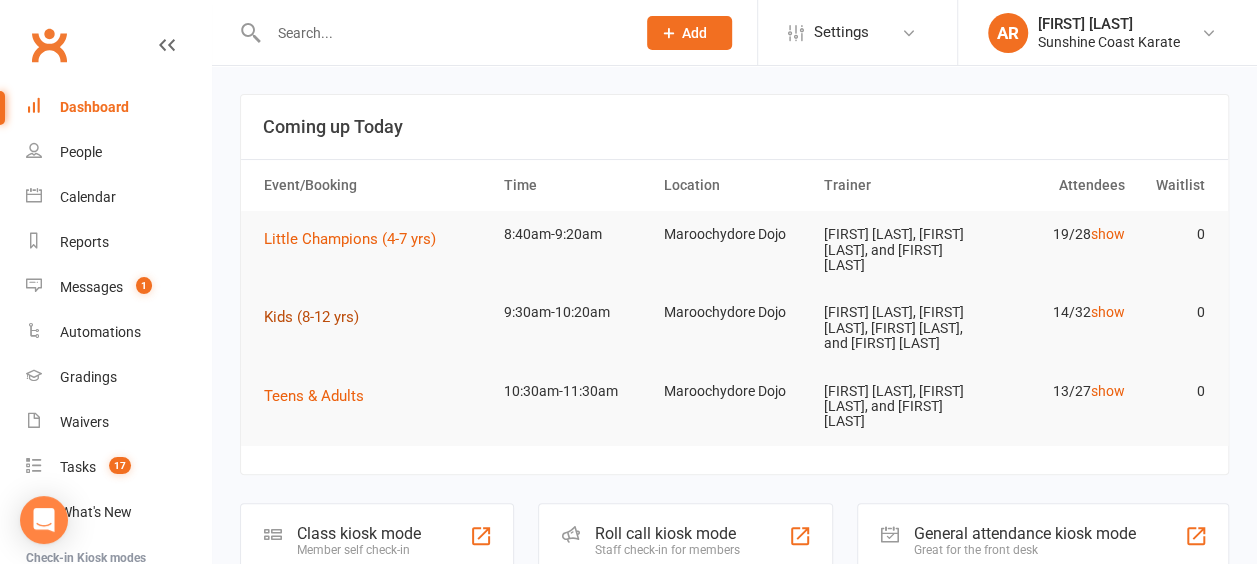 click on "Kids (8-12 yrs)" at bounding box center (318, 317) 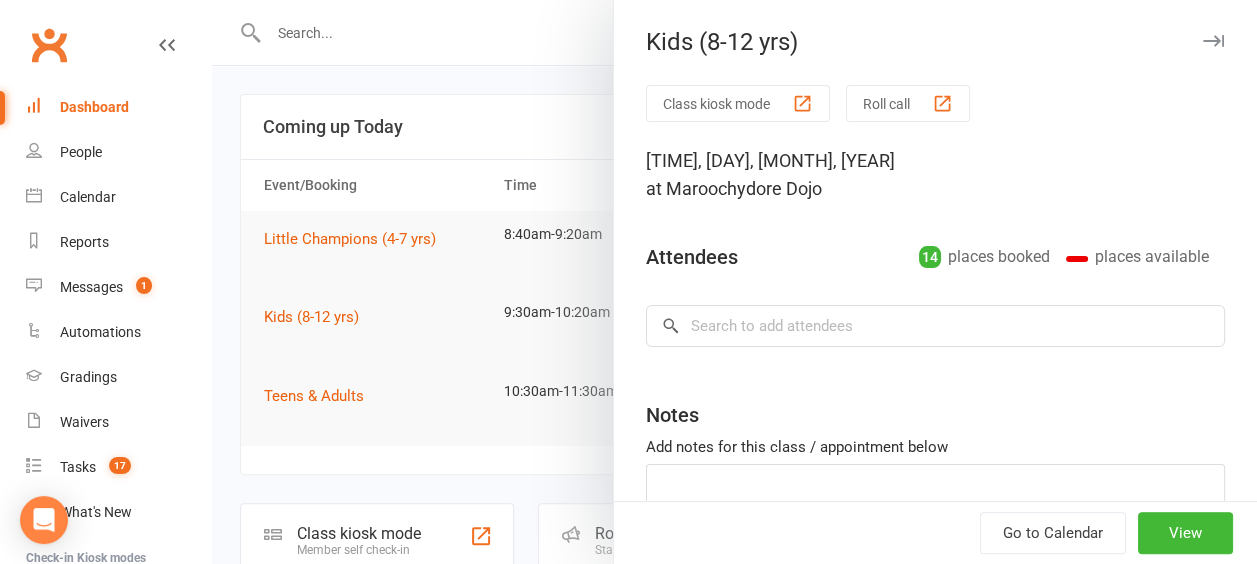 click on "Roll call" at bounding box center [908, 103] 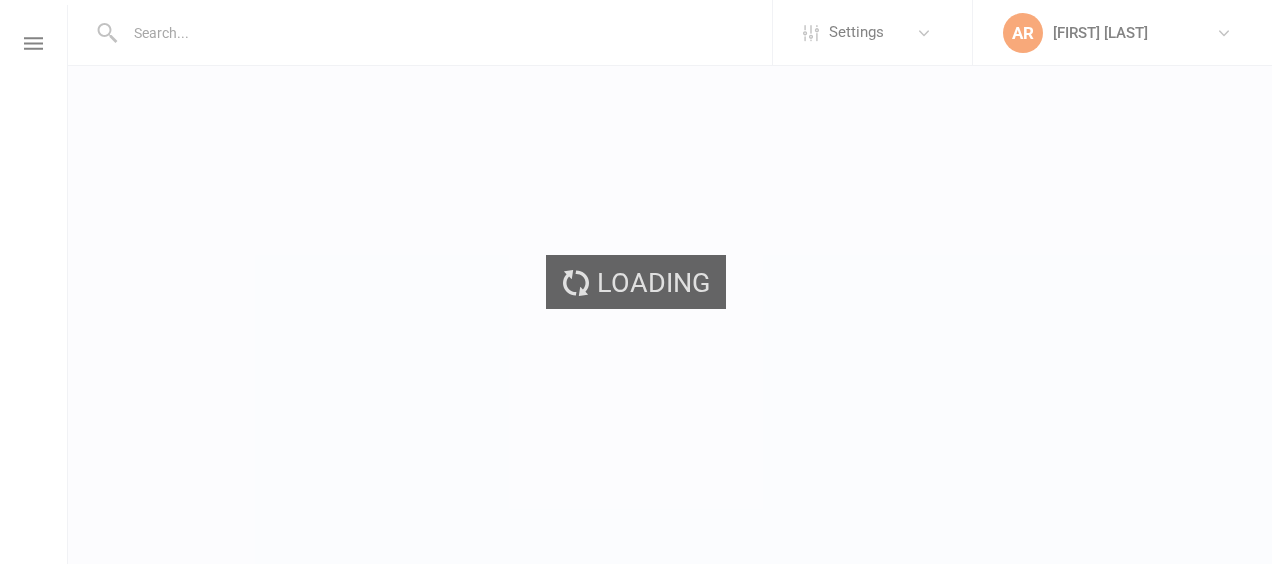 scroll, scrollTop: 0, scrollLeft: 0, axis: both 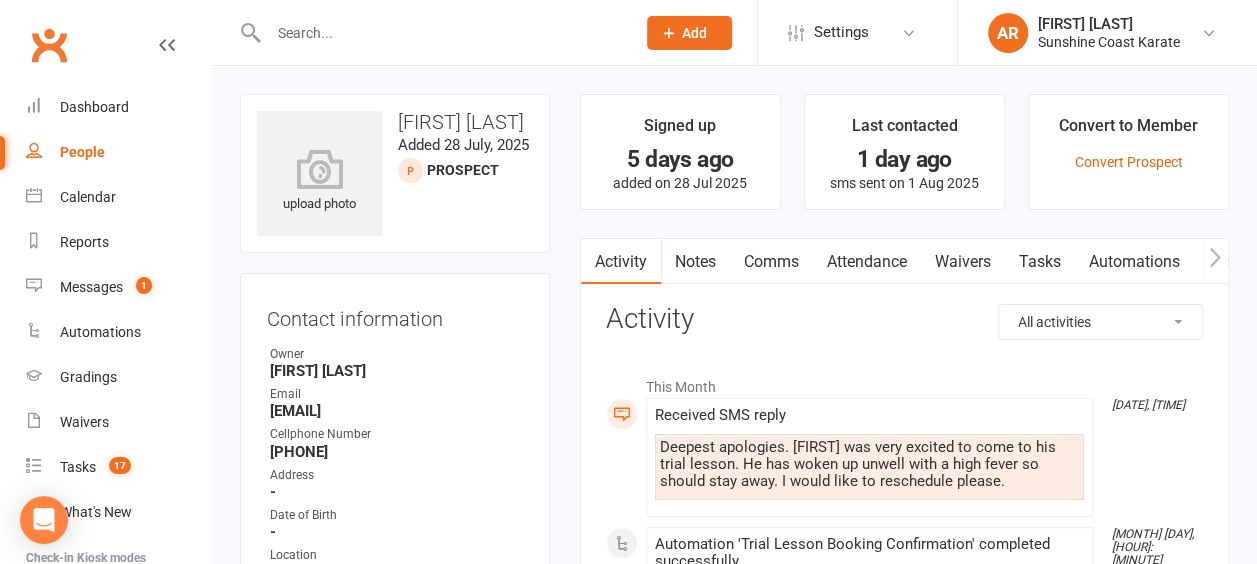click on "Waivers" at bounding box center [963, 262] 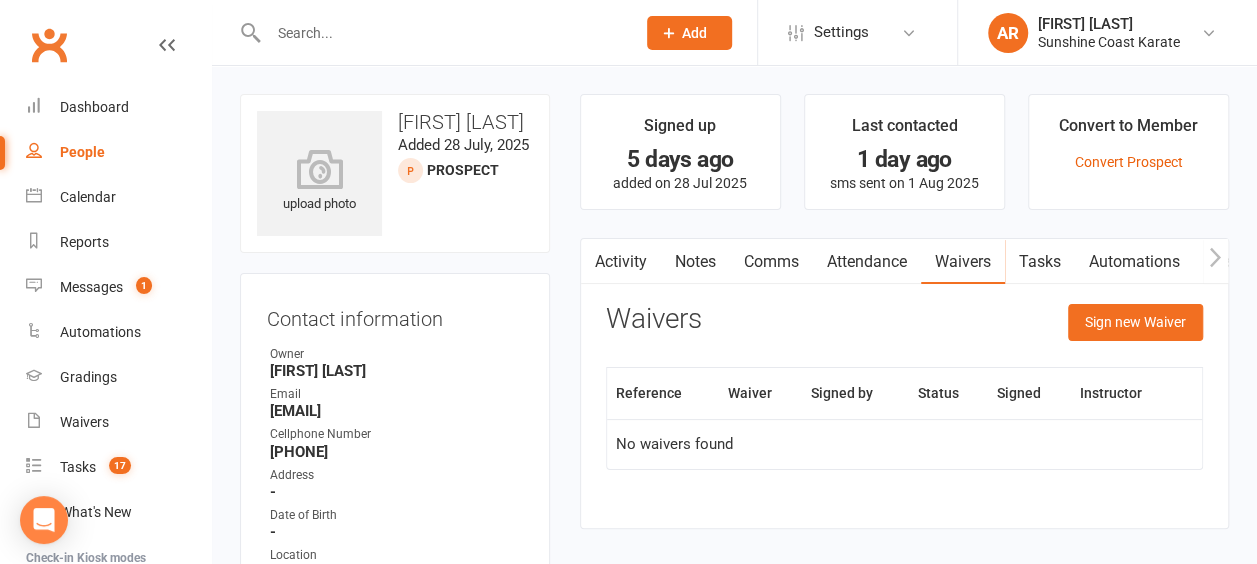 click on "Activity" at bounding box center [621, 262] 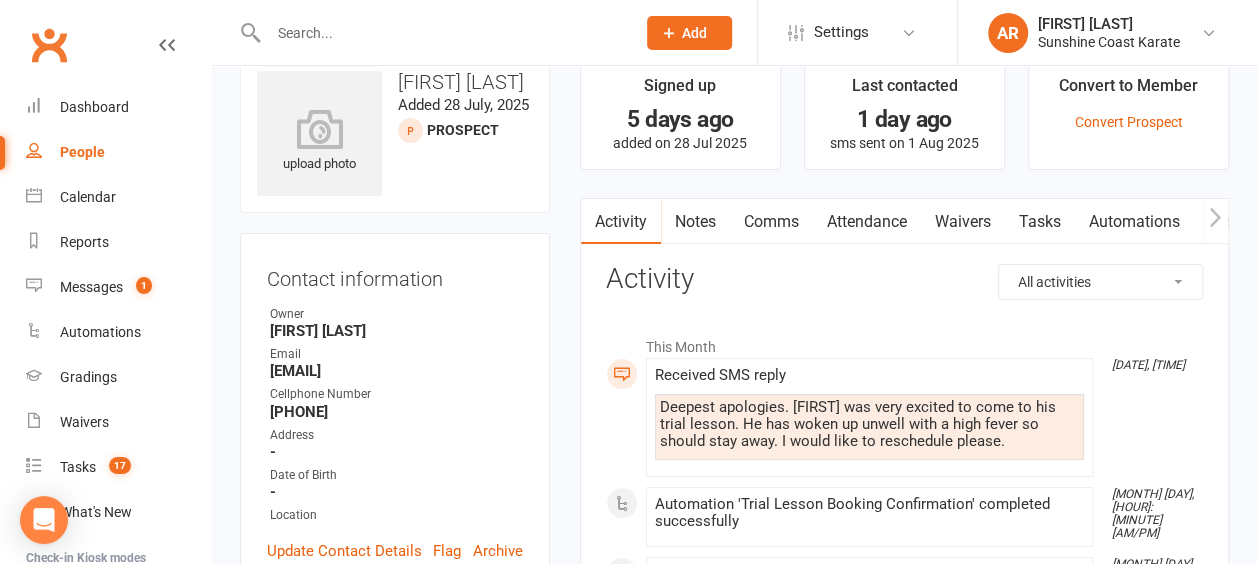 scroll, scrollTop: 0, scrollLeft: 0, axis: both 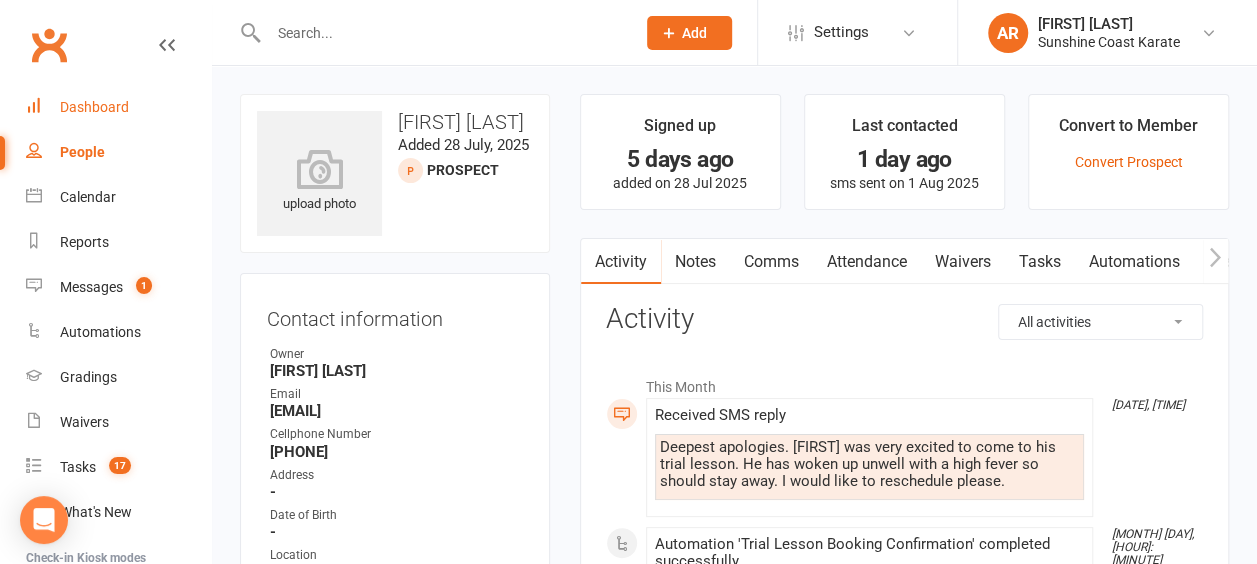 click on "Dashboard" at bounding box center (118, 107) 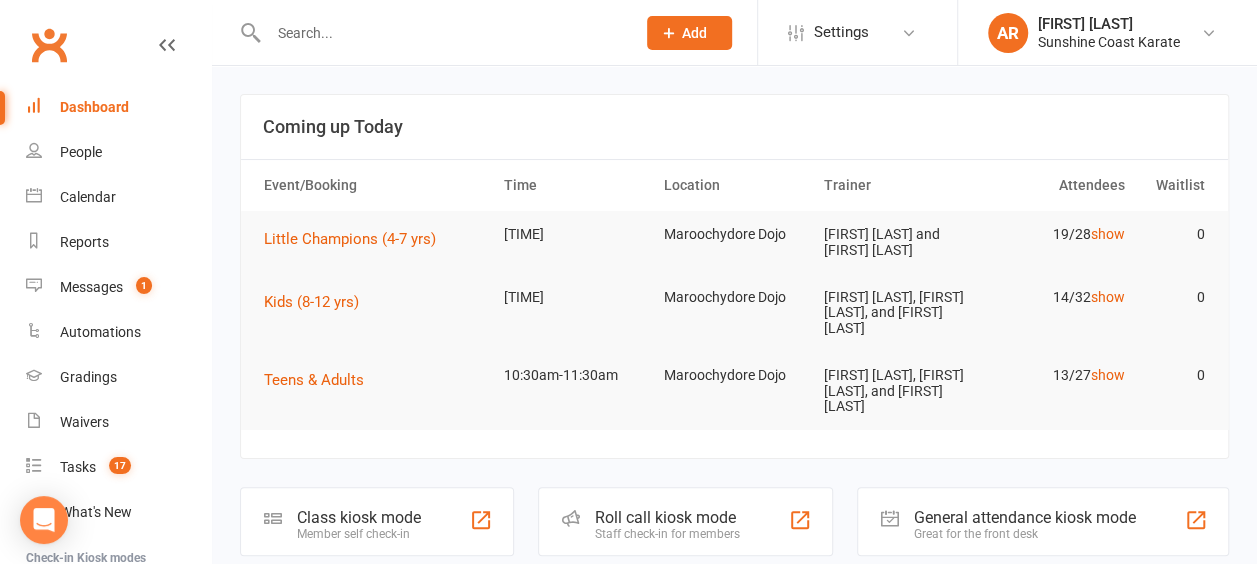 click at bounding box center (441, 33) 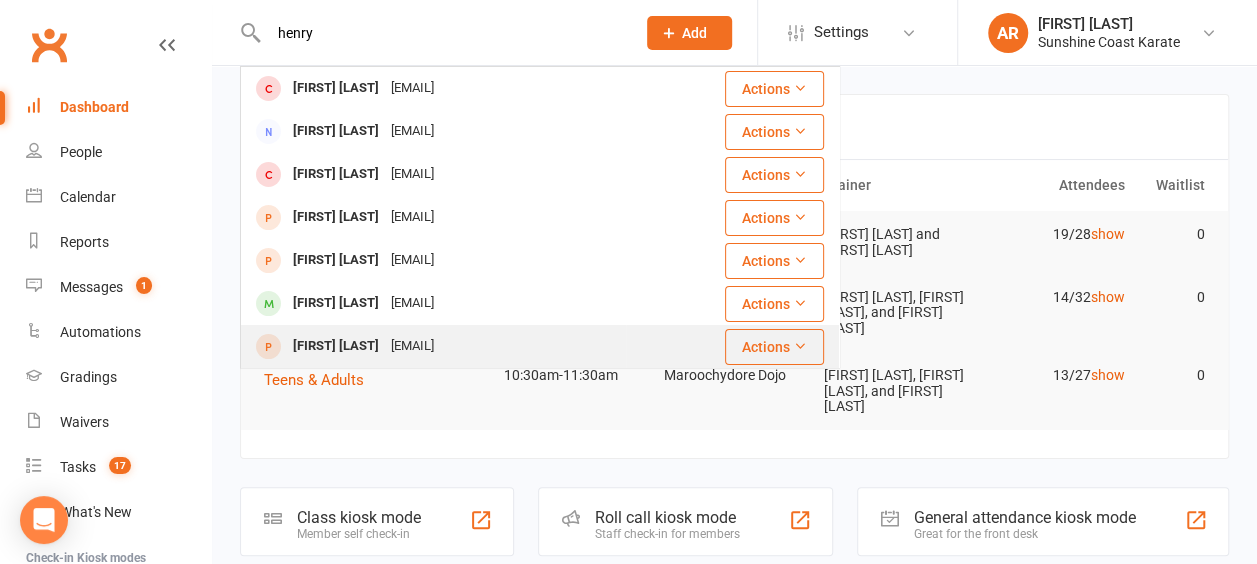 type on "henry" 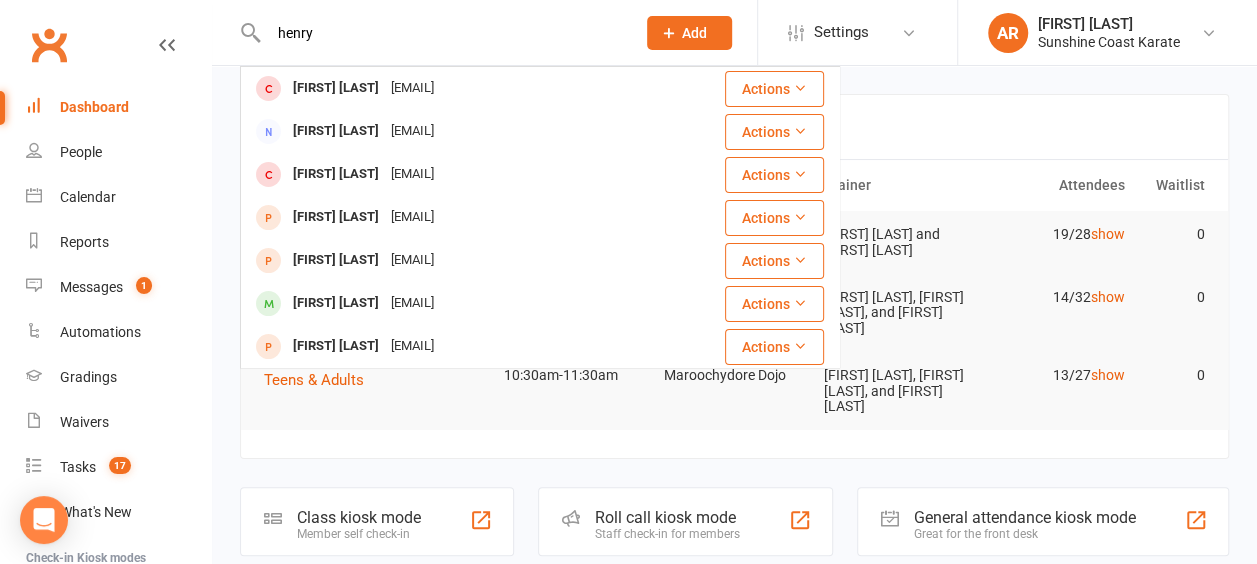 type 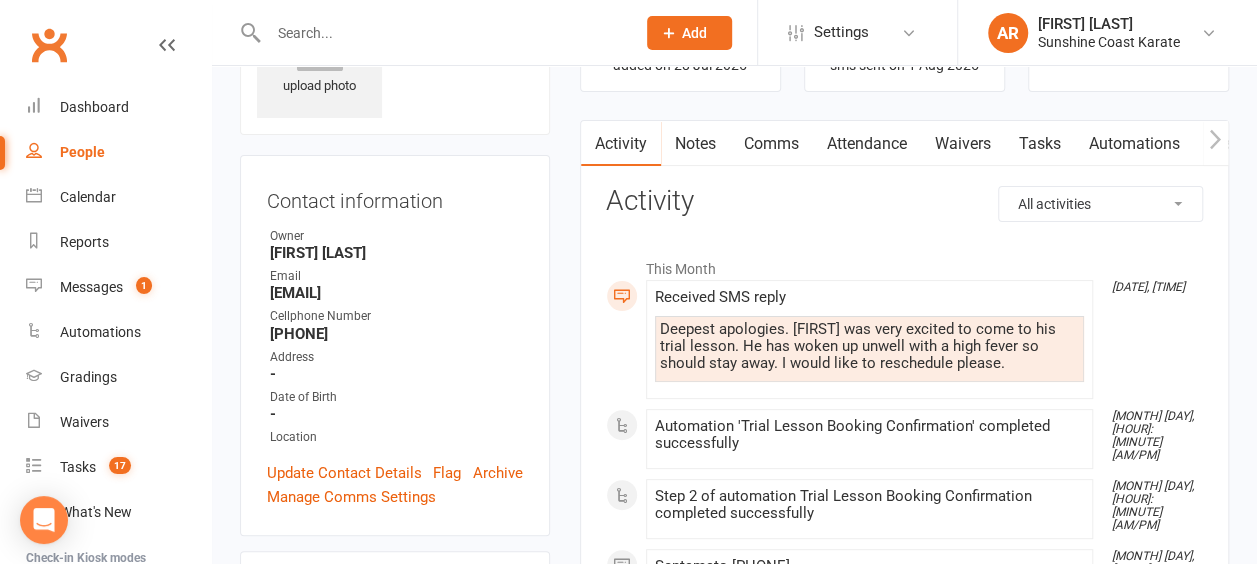 scroll, scrollTop: 166, scrollLeft: 0, axis: vertical 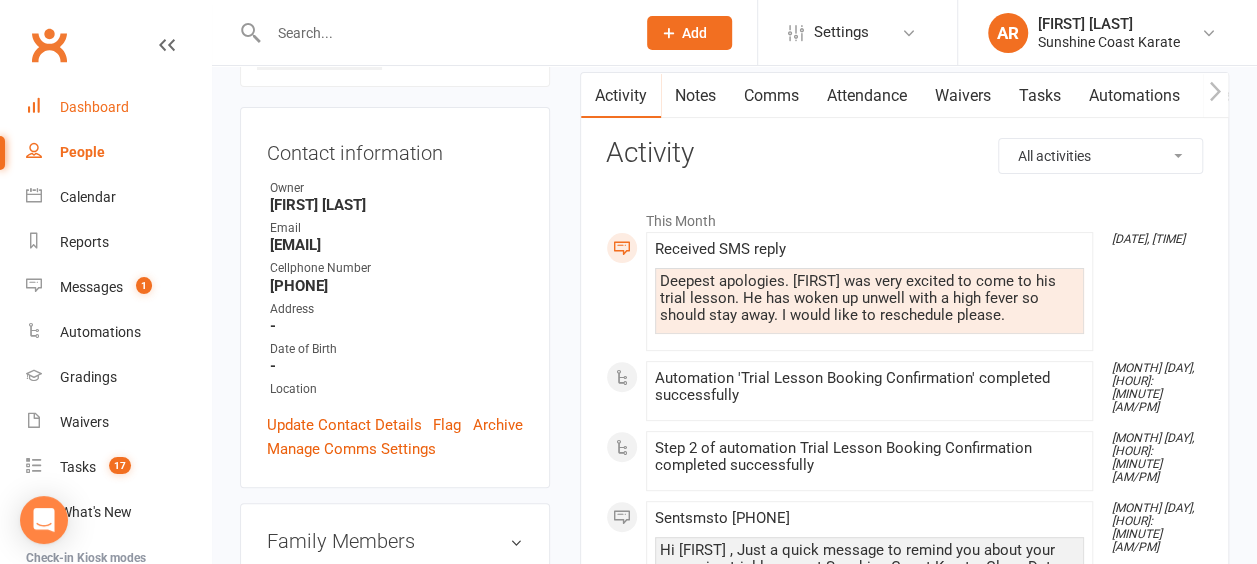 click on "Dashboard" at bounding box center (118, 107) 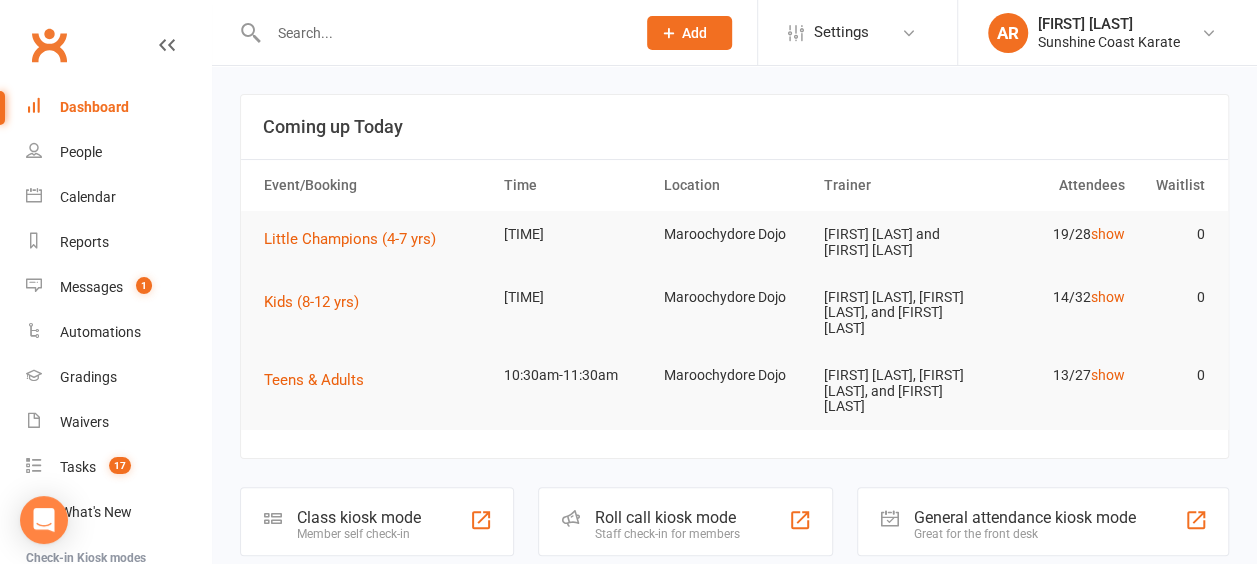 click on "Dashboard" at bounding box center [118, 107] 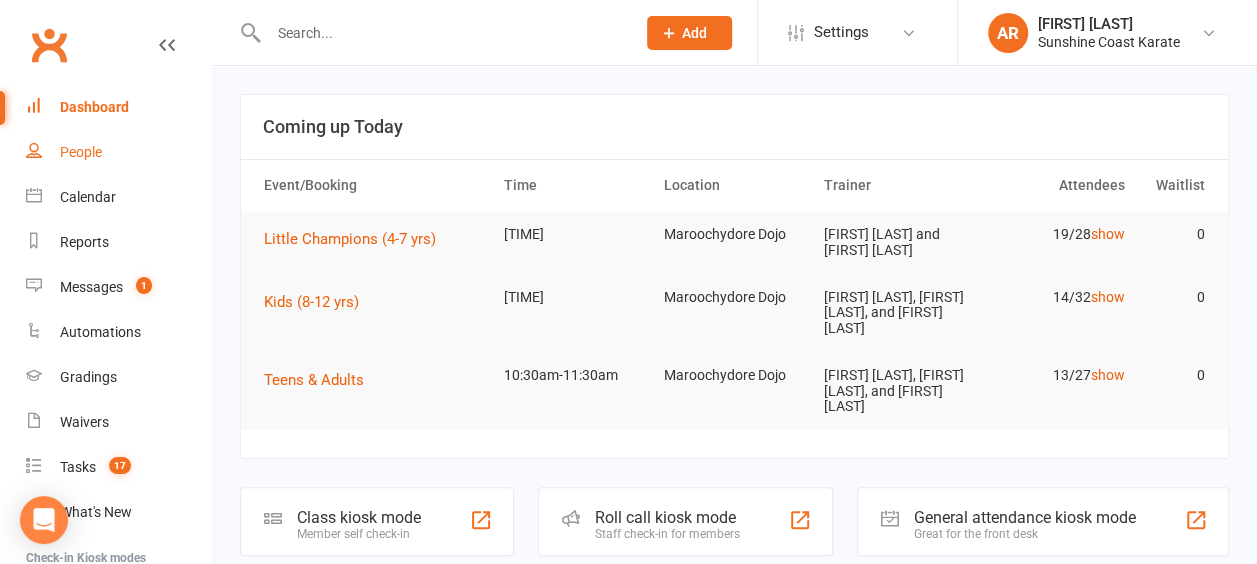 click on "People" at bounding box center (118, 152) 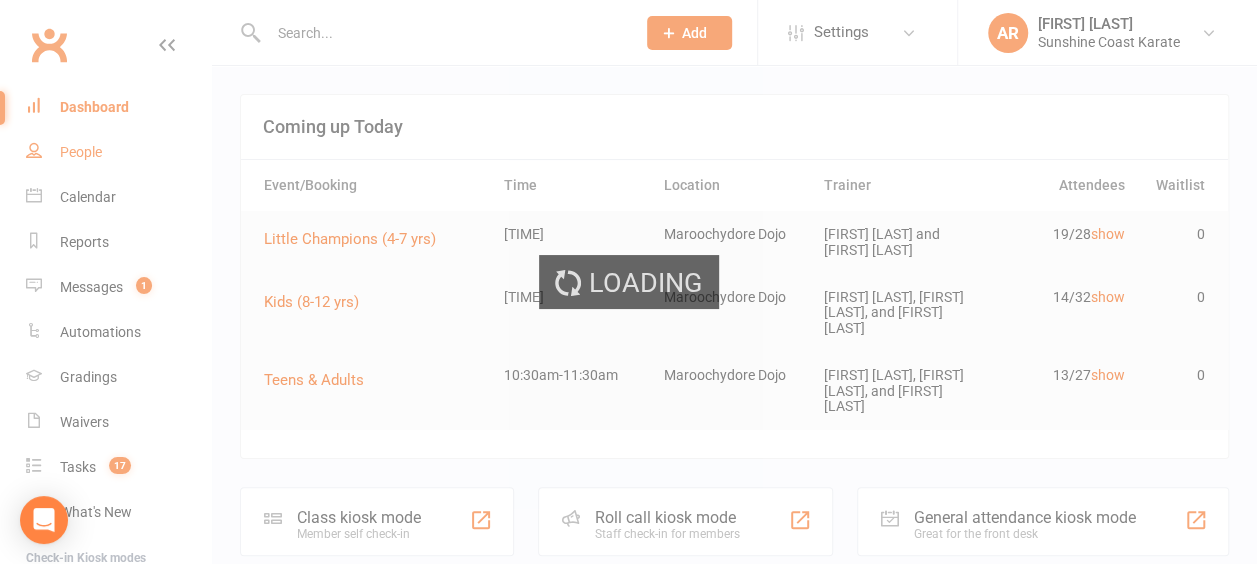 select on "100" 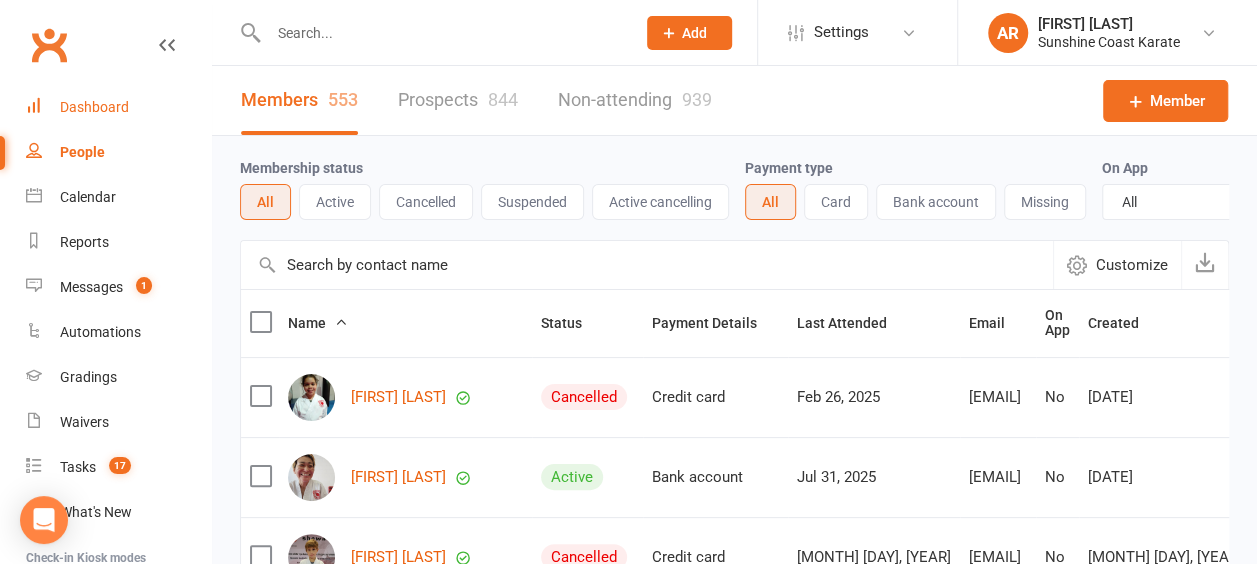 click on "Dashboard" at bounding box center (94, 107) 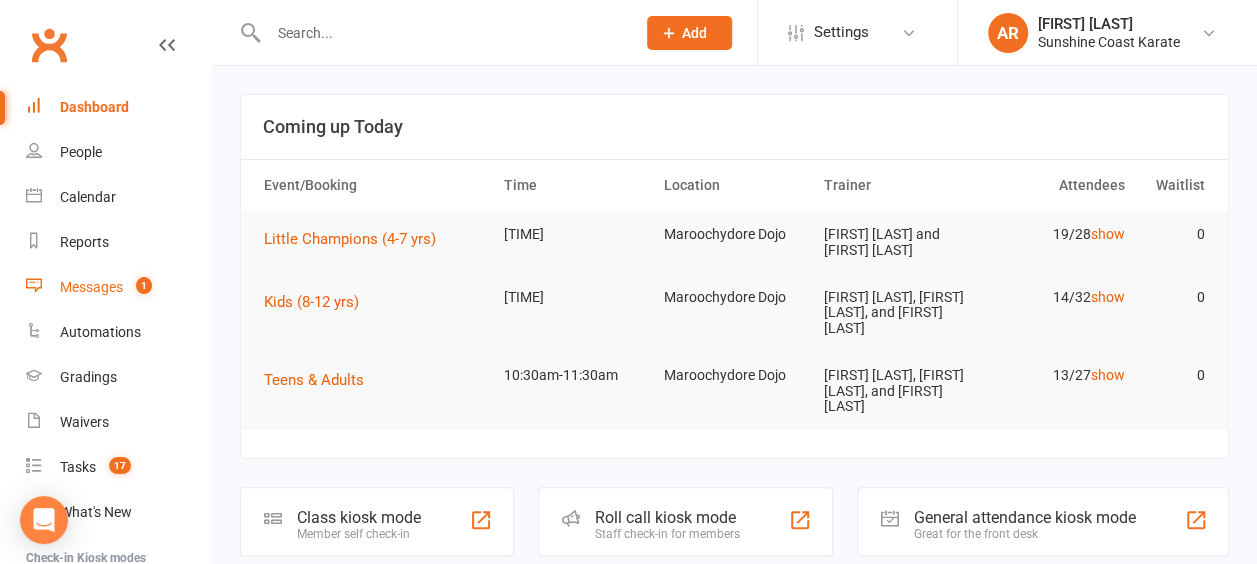 click on "Messages" at bounding box center [91, 287] 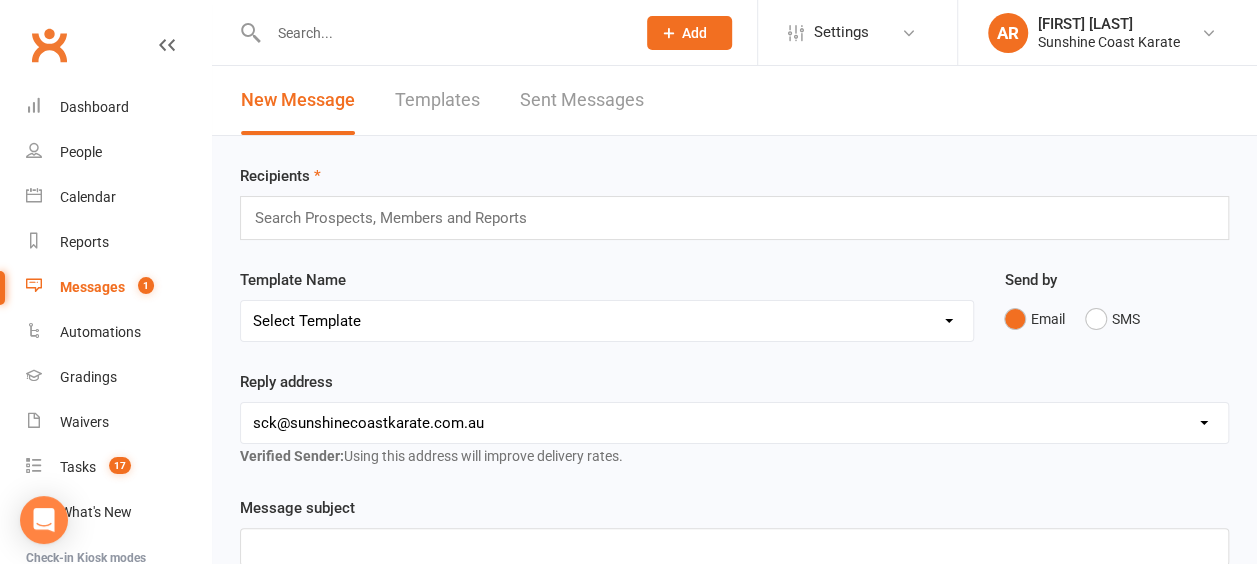 click on "Sent Messages" at bounding box center (582, 100) 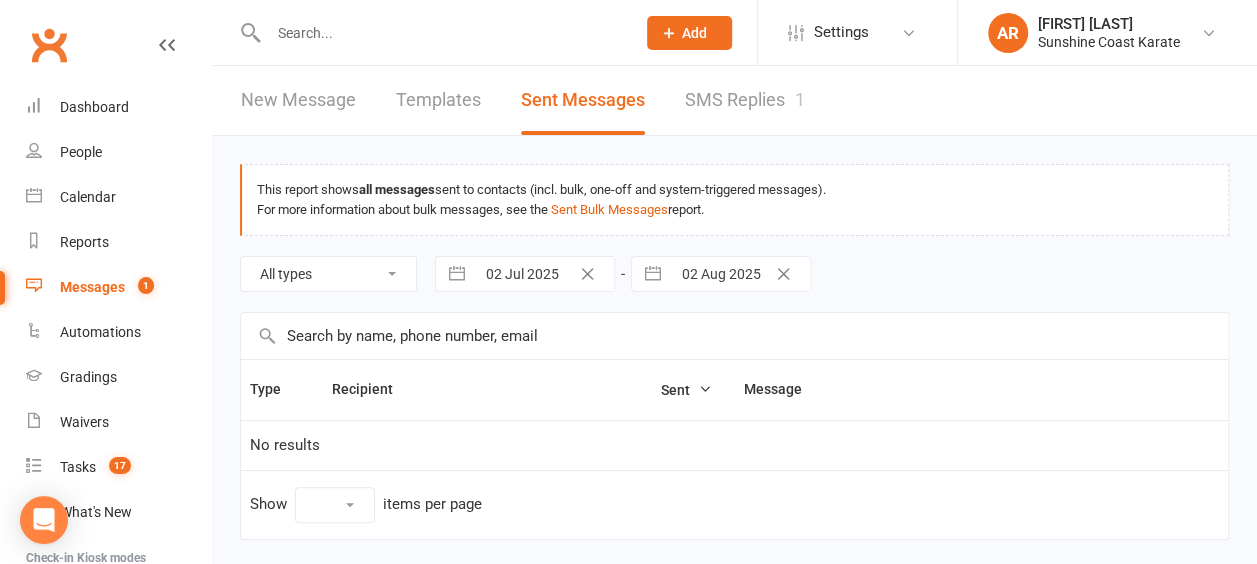 select on "10" 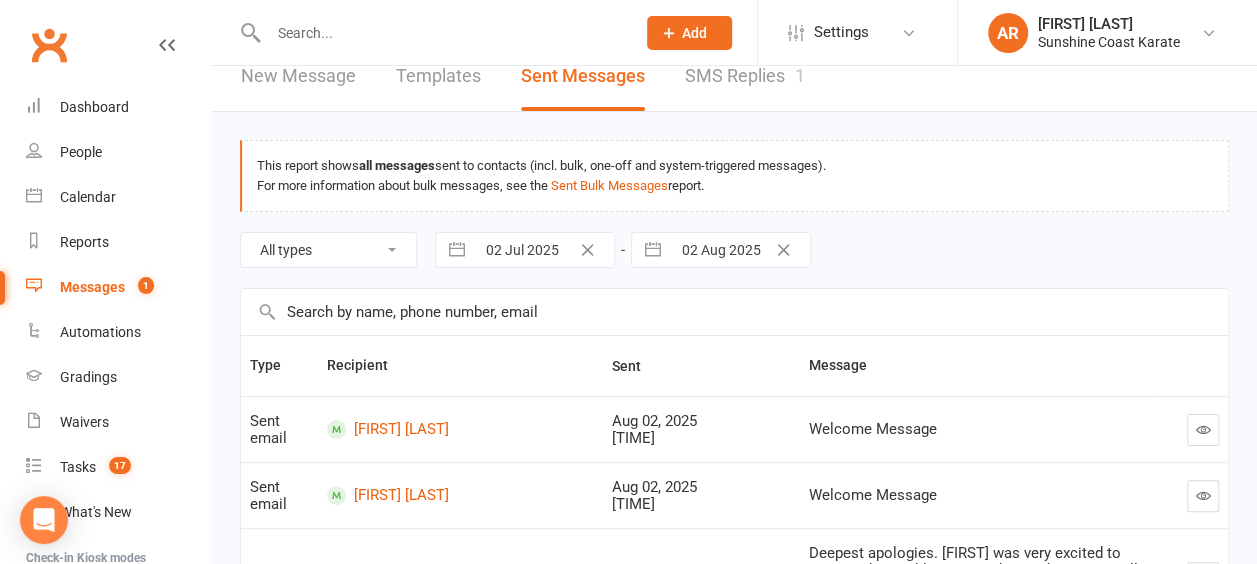 scroll, scrollTop: 0, scrollLeft: 0, axis: both 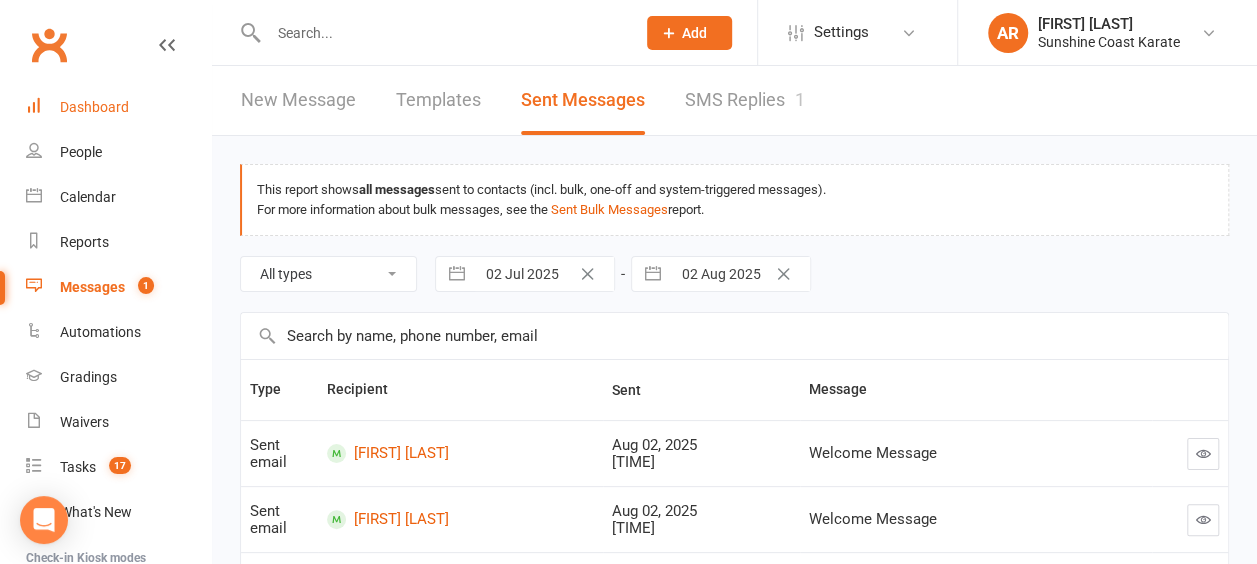 click on "Dashboard" at bounding box center [118, 107] 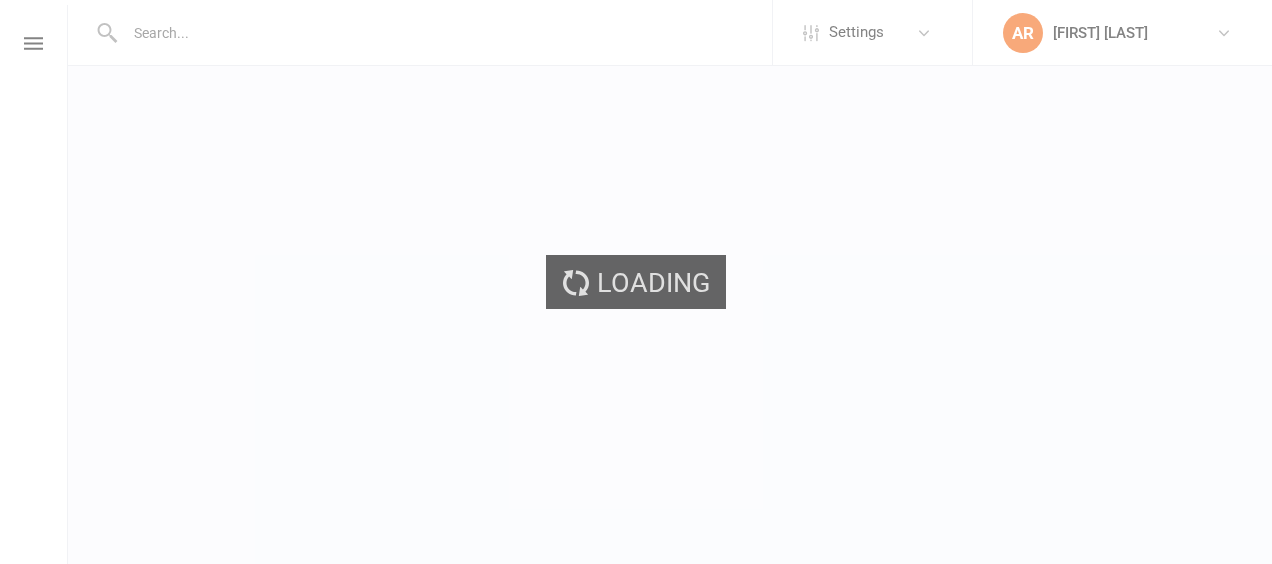 scroll, scrollTop: 0, scrollLeft: 0, axis: both 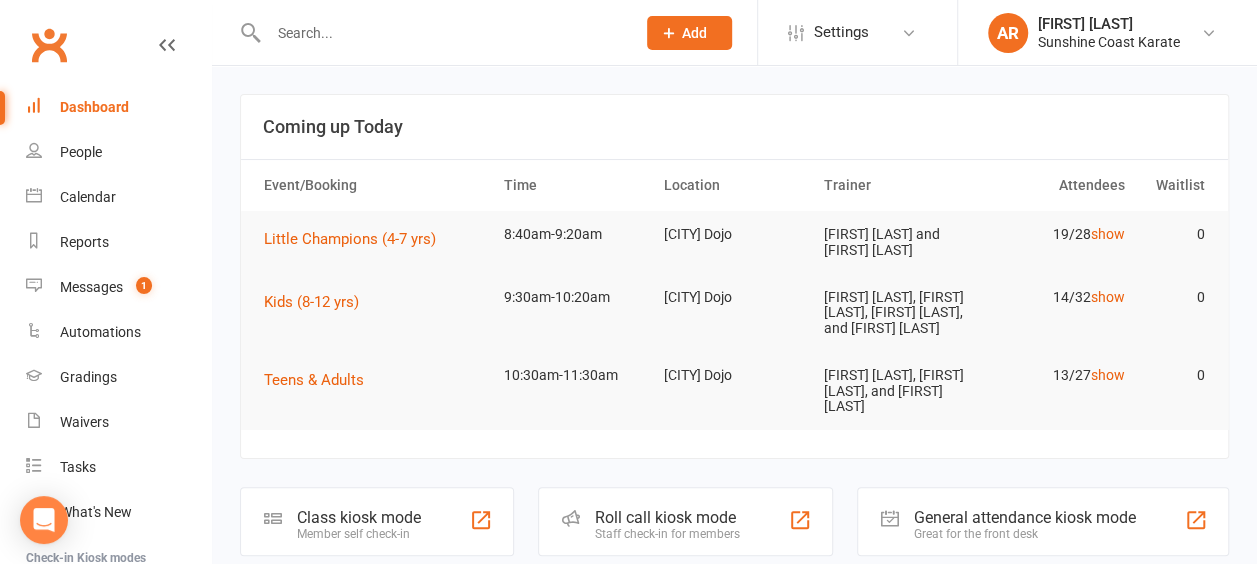 click on "Dashboard" at bounding box center [118, 107] 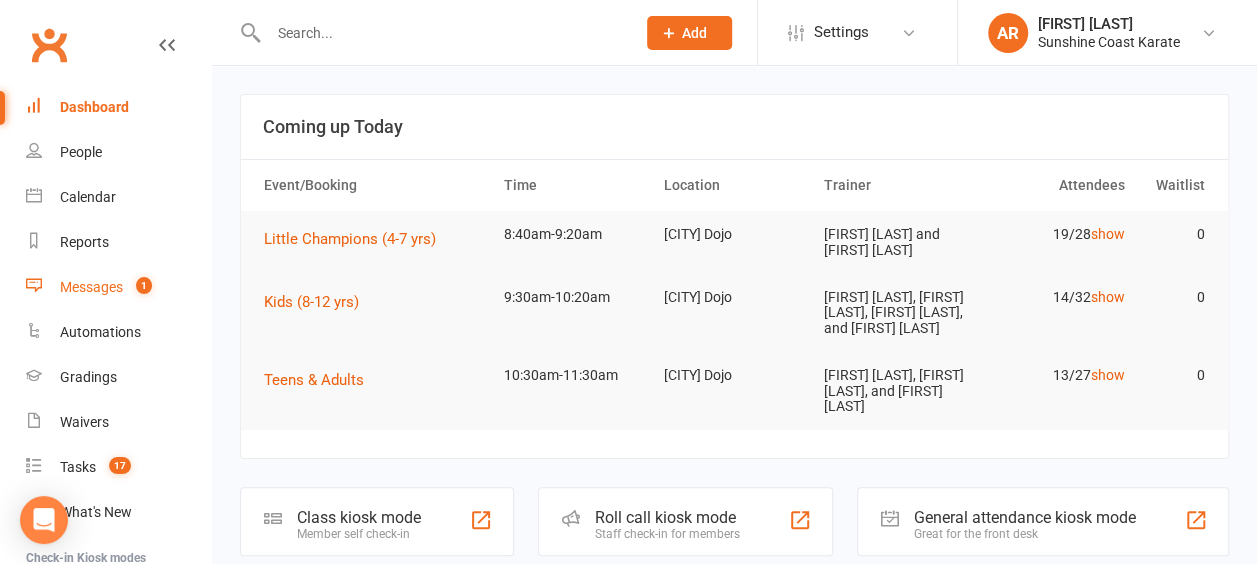 click on "Messages" at bounding box center (91, 287) 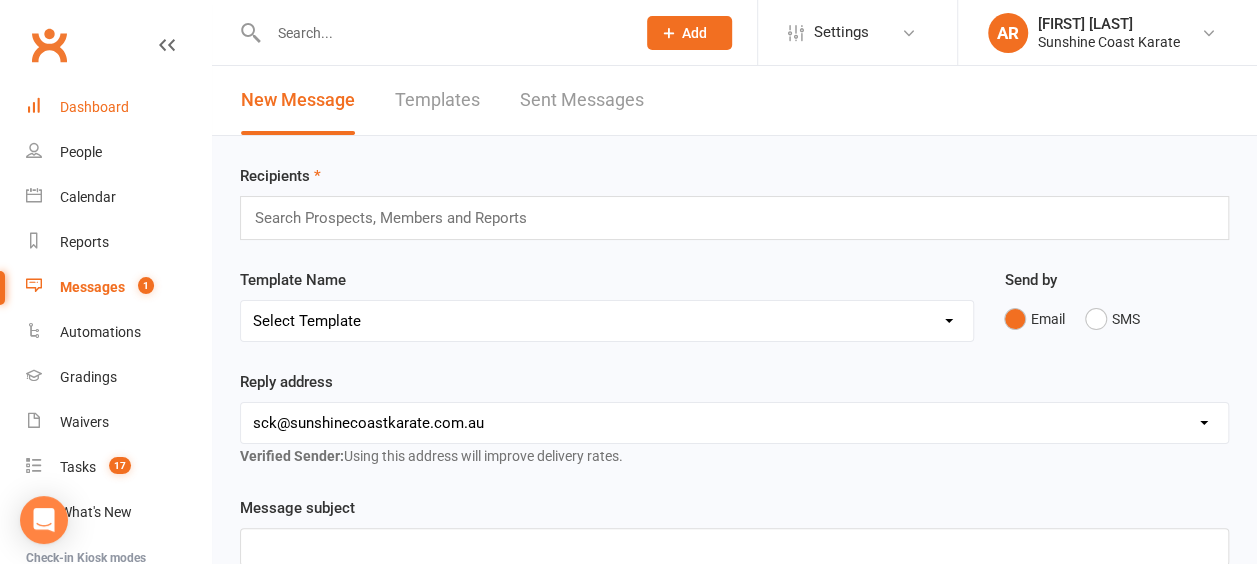 click on "Dashboard" at bounding box center (118, 107) 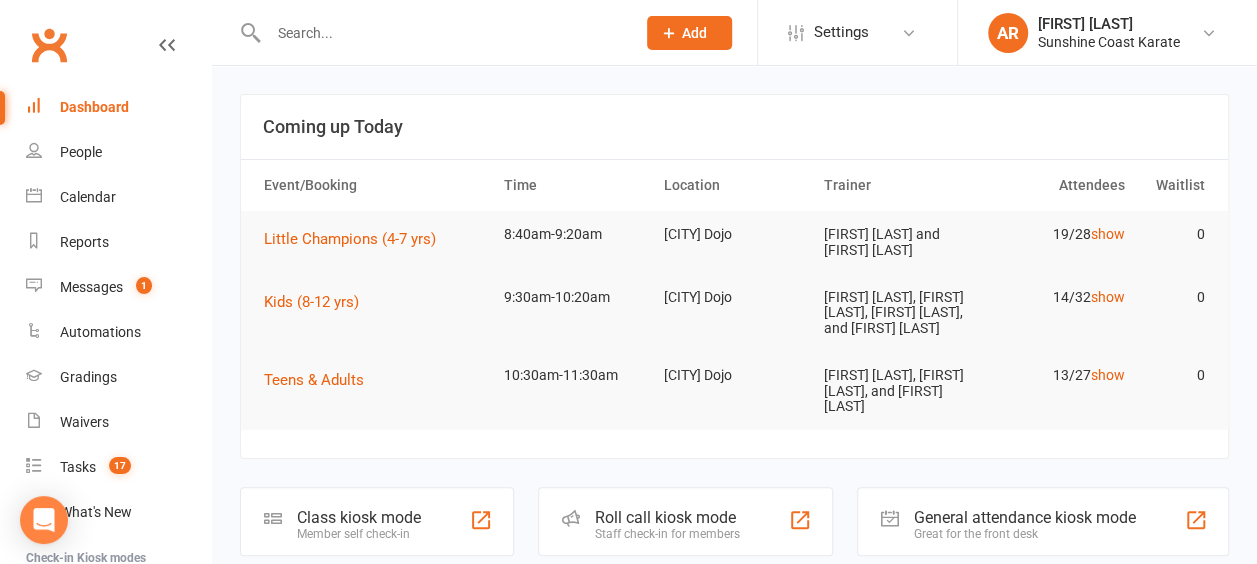 click on "Dashboard" at bounding box center [118, 107] 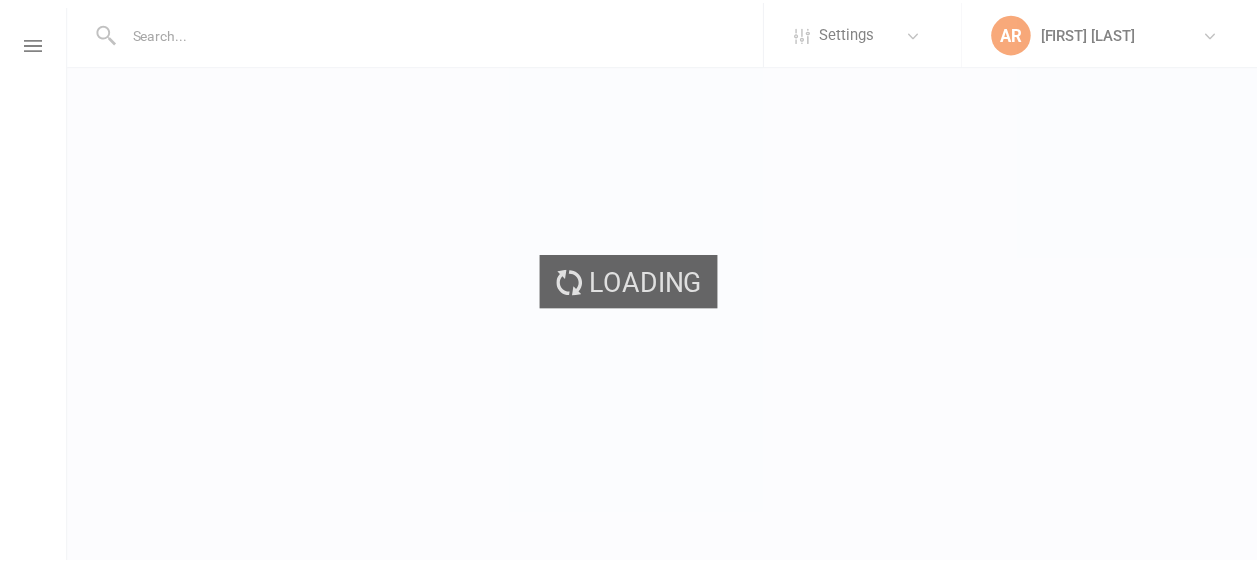 scroll, scrollTop: 0, scrollLeft: 0, axis: both 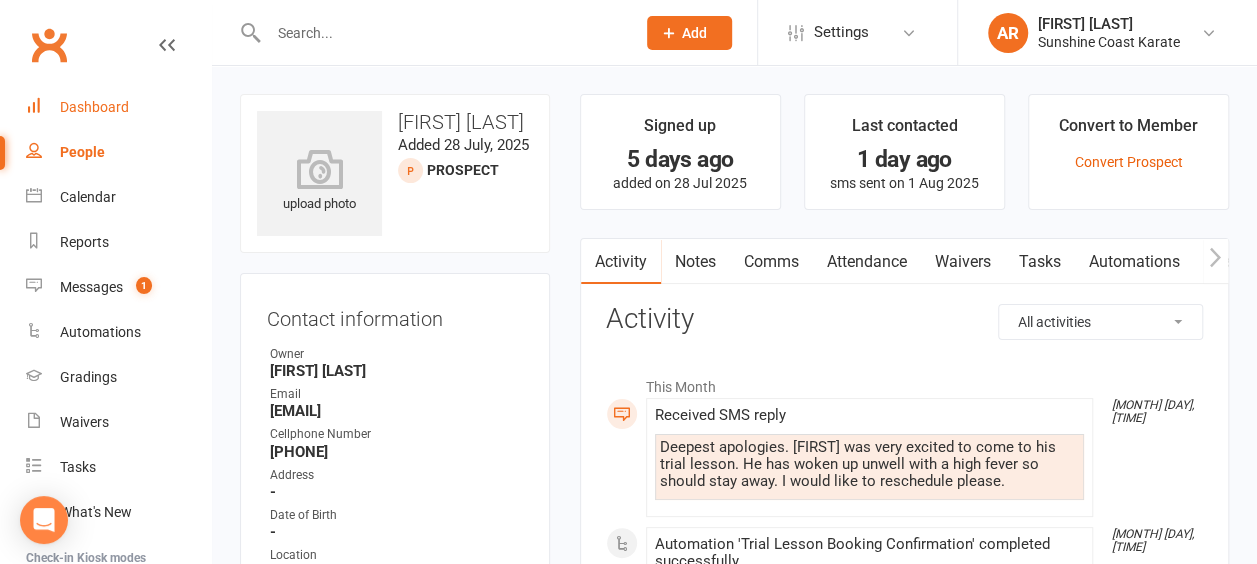 click on "Dashboard" at bounding box center [118, 107] 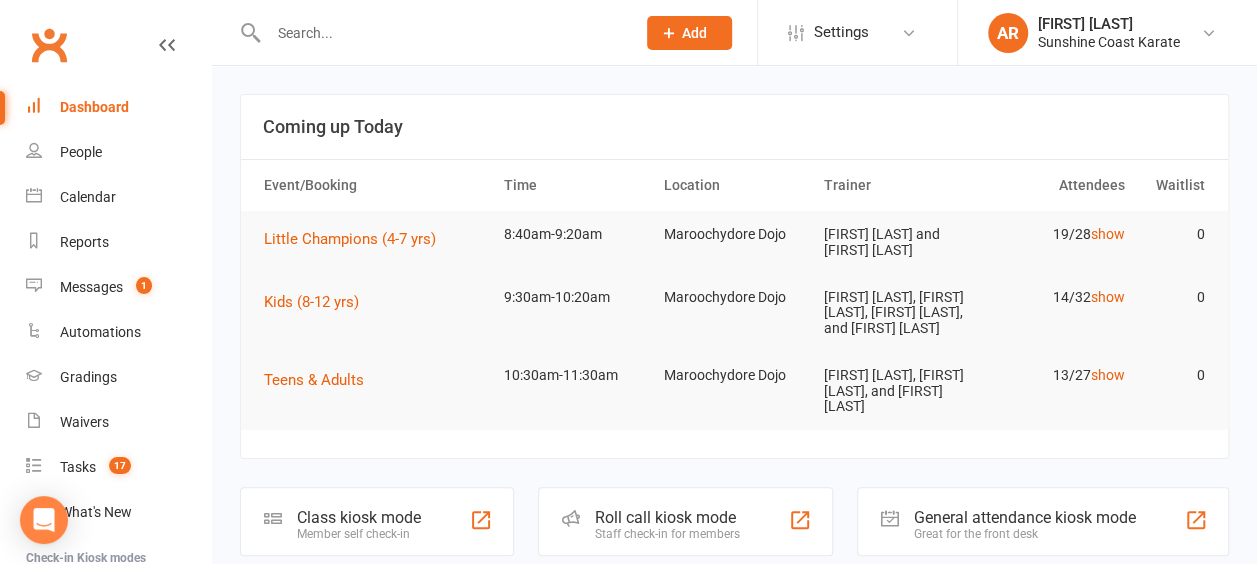 click on "Dashboard" at bounding box center (118, 107) 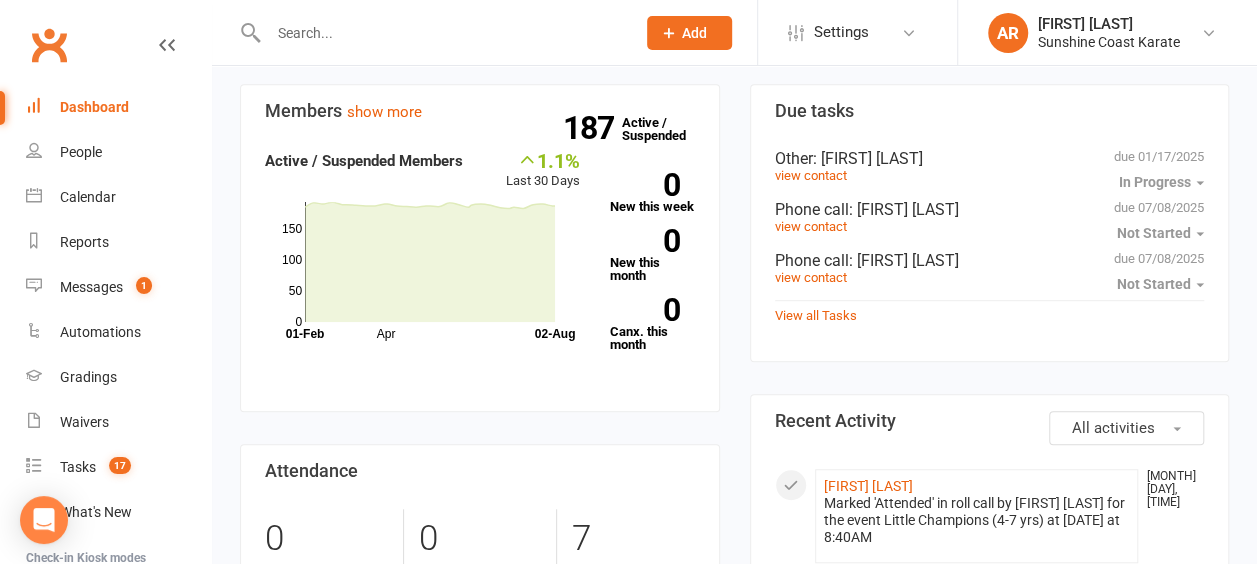 click on "Dashboard" at bounding box center [118, 107] 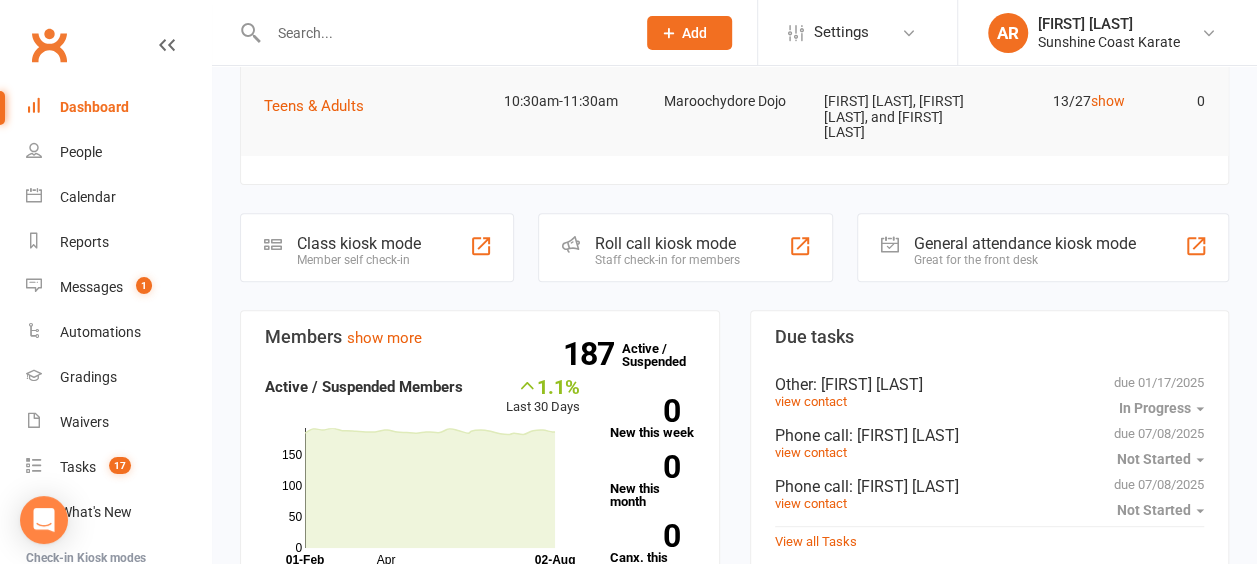 scroll, scrollTop: 0, scrollLeft: 0, axis: both 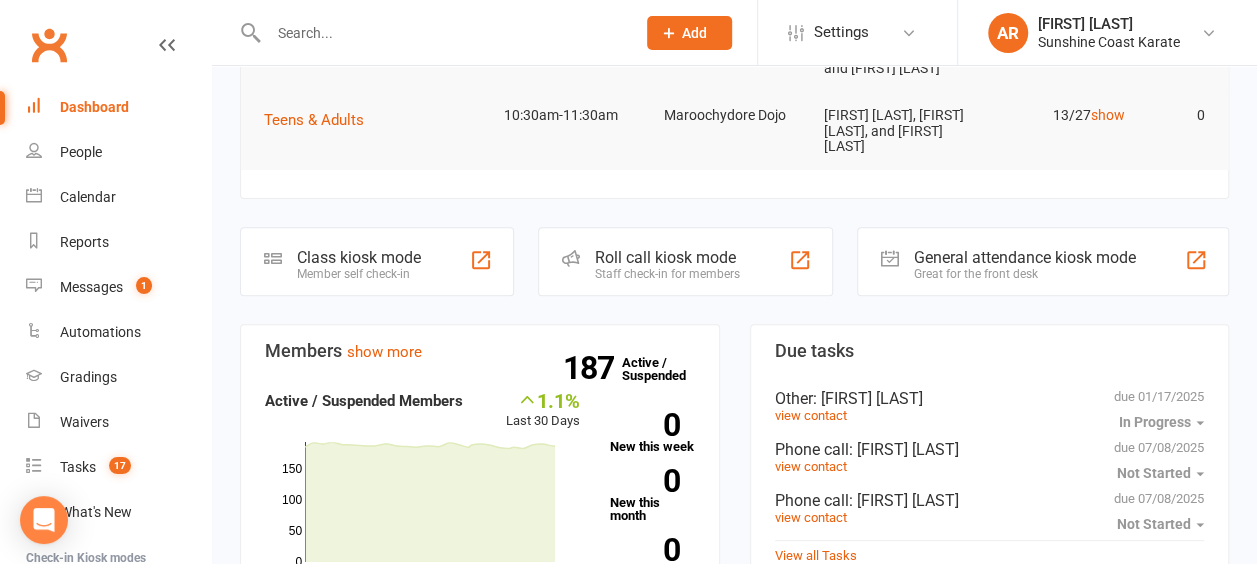 click on "Dashboard" at bounding box center (118, 107) 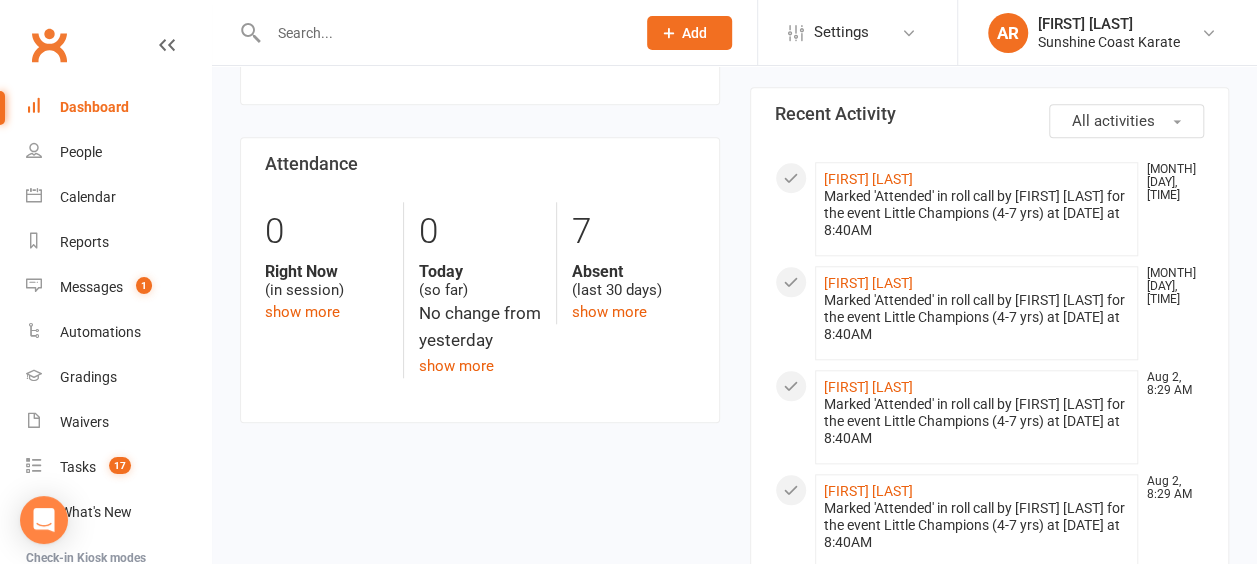 scroll, scrollTop: 833, scrollLeft: 0, axis: vertical 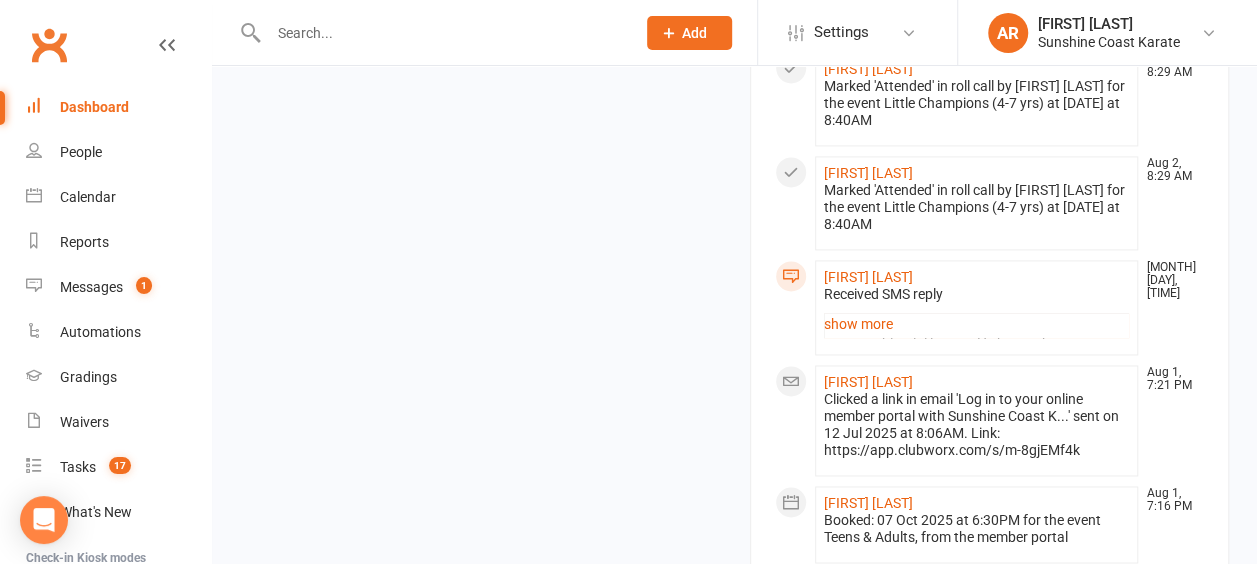 click on "Dashboard" at bounding box center (118, 107) 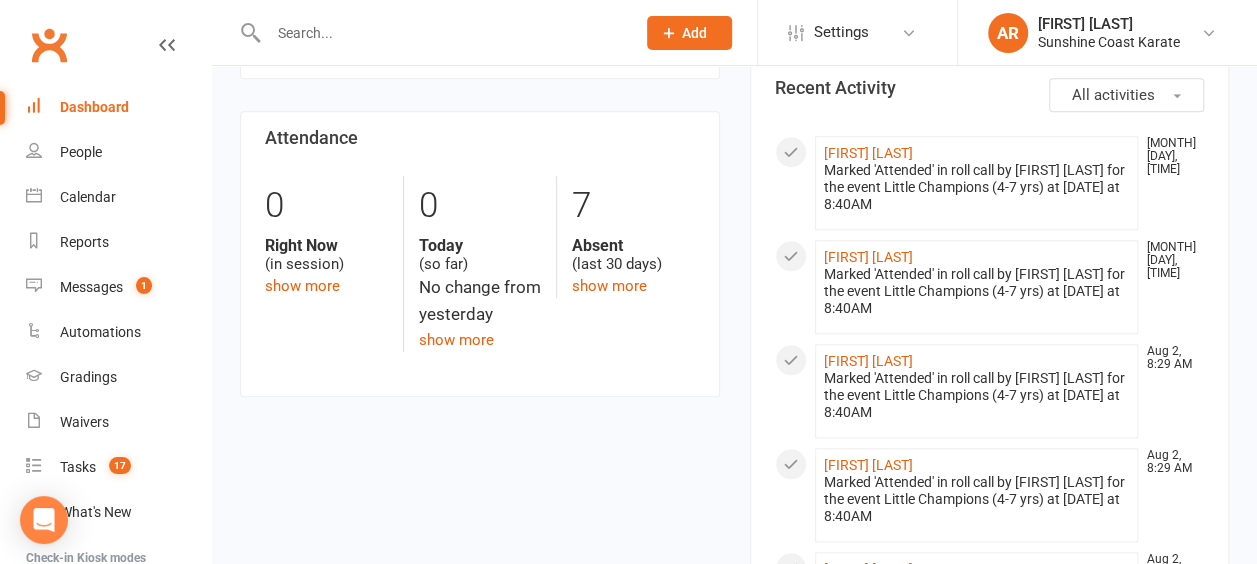 scroll, scrollTop: 0, scrollLeft: 0, axis: both 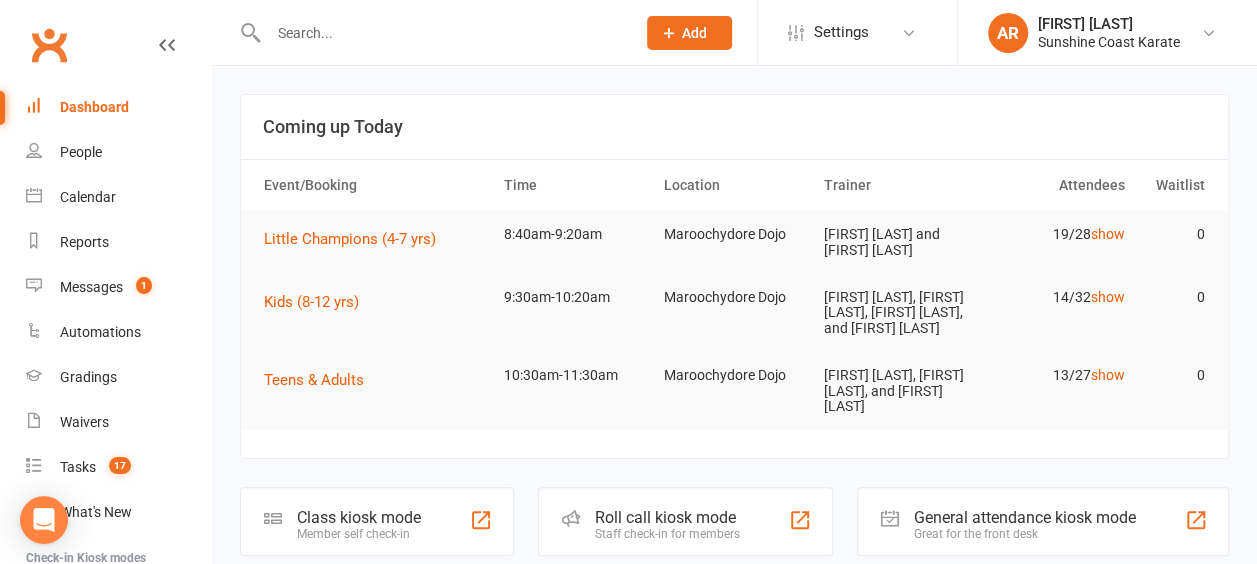 click on "Dashboard" at bounding box center [118, 107] 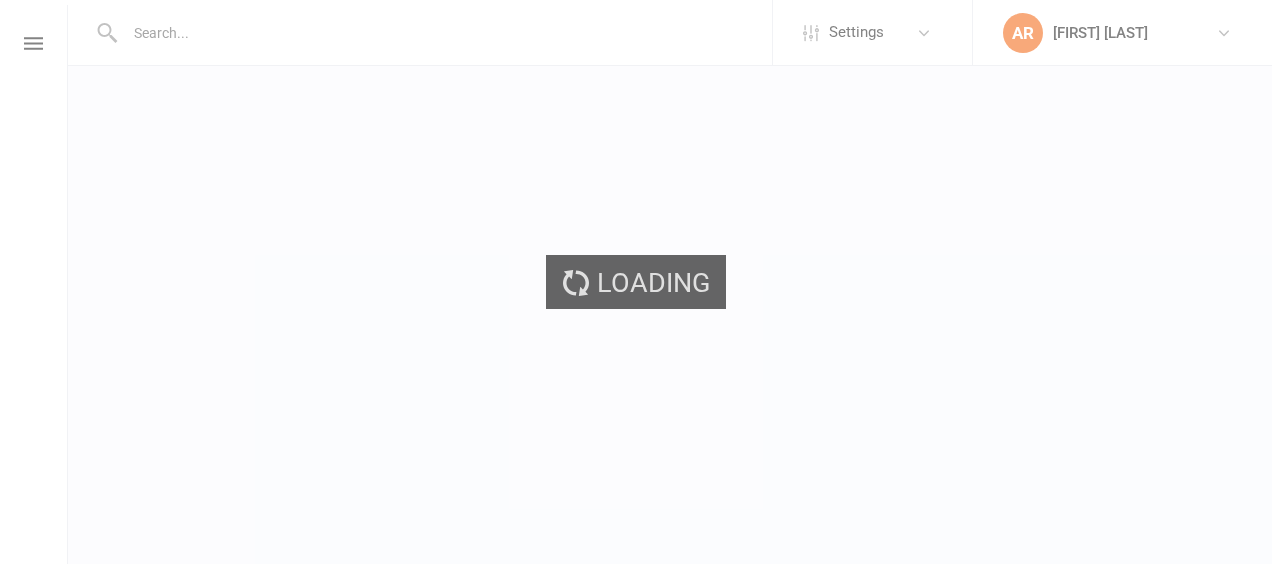scroll, scrollTop: 0, scrollLeft: 0, axis: both 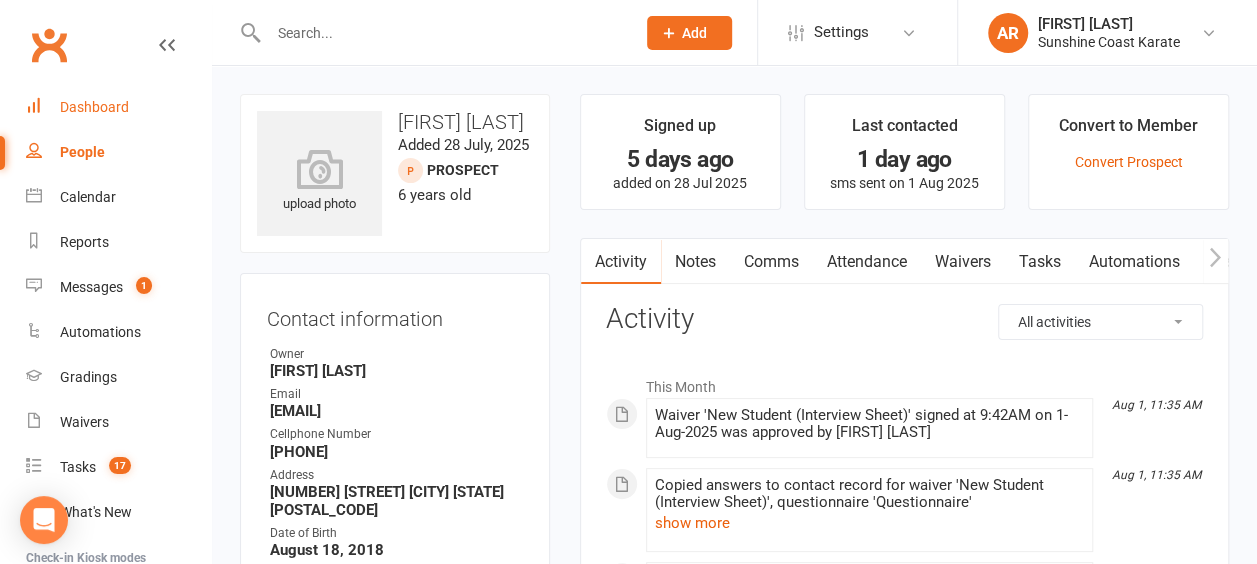 click on "Dashboard" at bounding box center (118, 107) 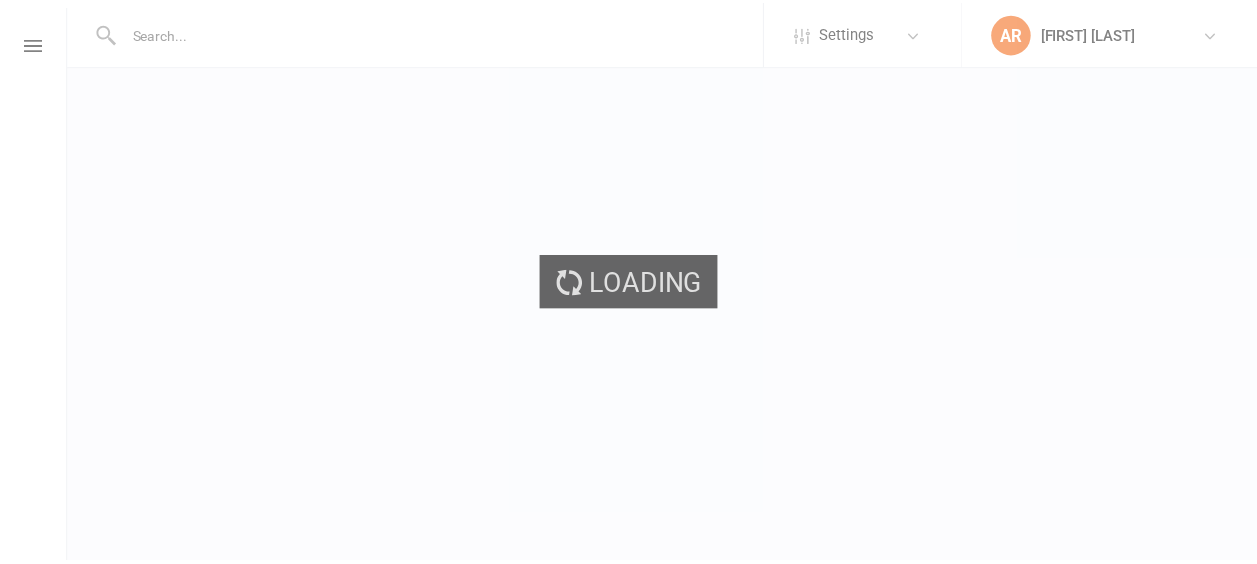 scroll, scrollTop: 0, scrollLeft: 0, axis: both 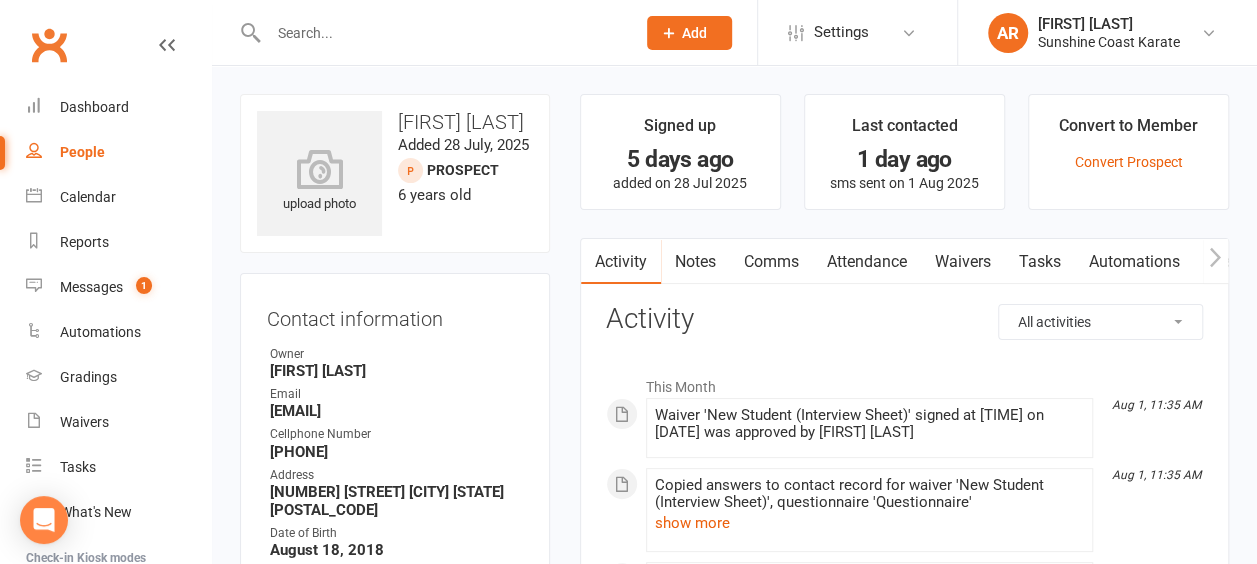 click on "Waivers" at bounding box center (963, 262) 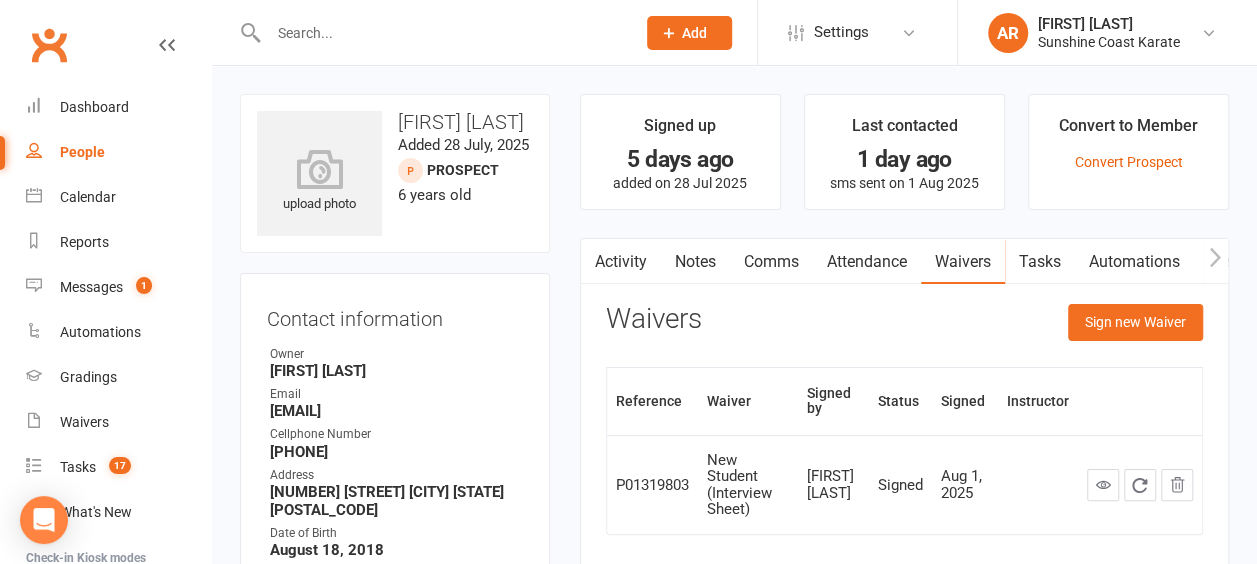scroll, scrollTop: 166, scrollLeft: 0, axis: vertical 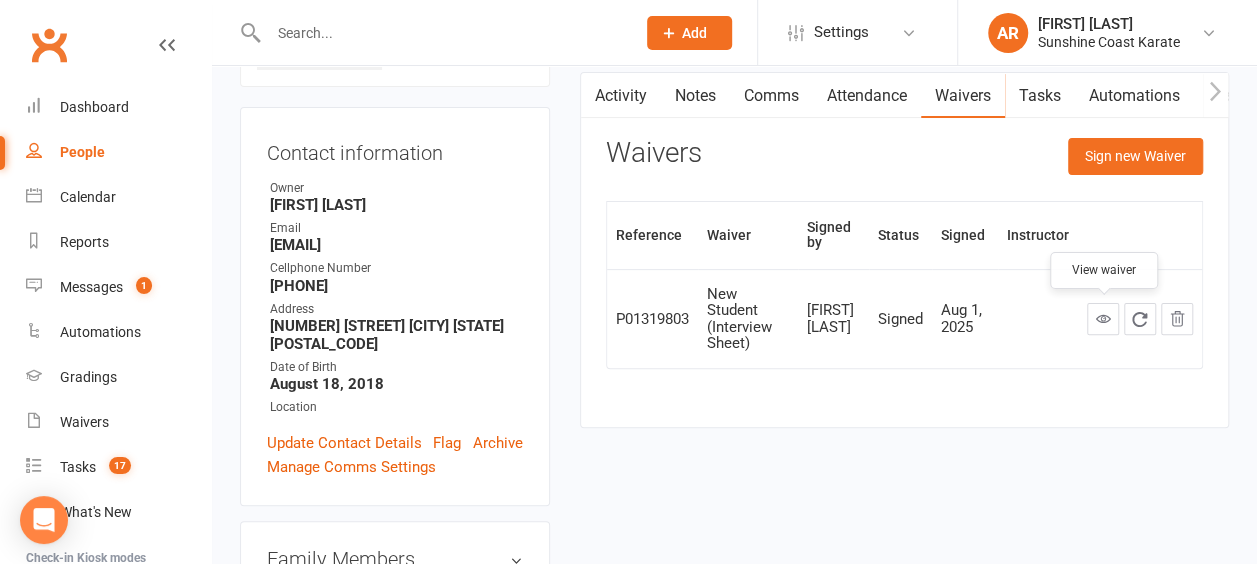 click at bounding box center (1102, 318) 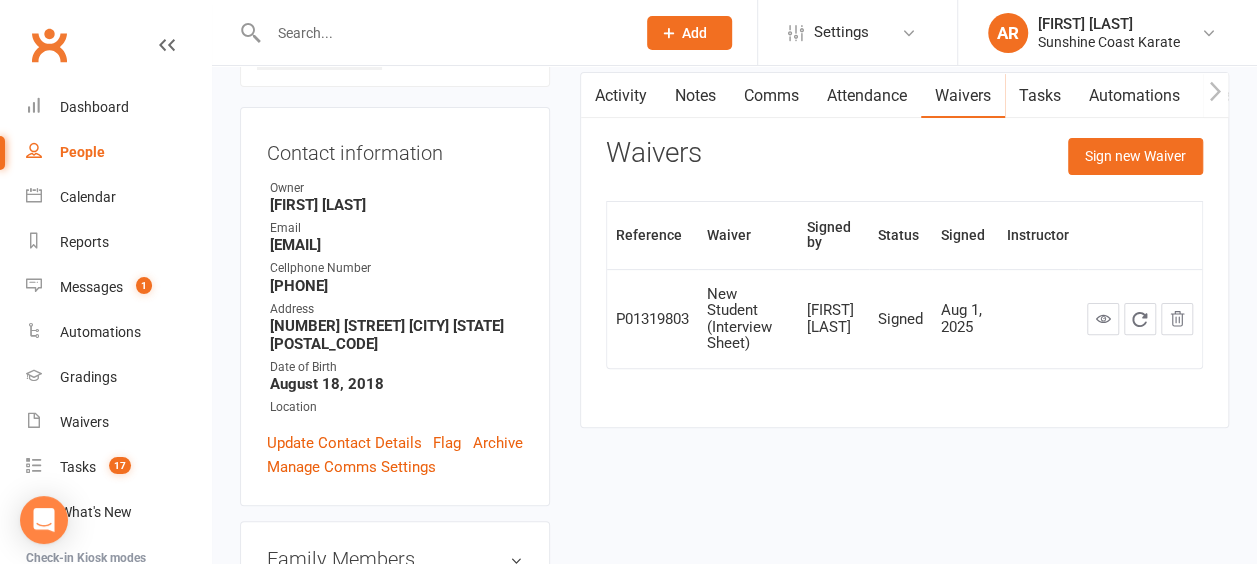 scroll, scrollTop: 0, scrollLeft: 0, axis: both 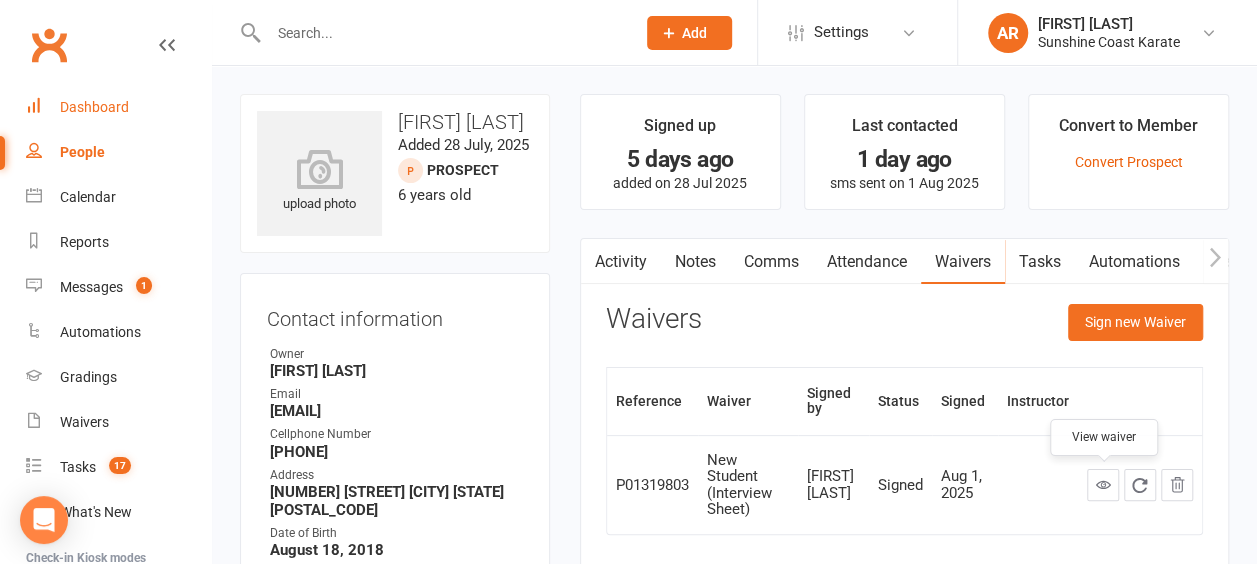 click on "Dashboard" at bounding box center [118, 107] 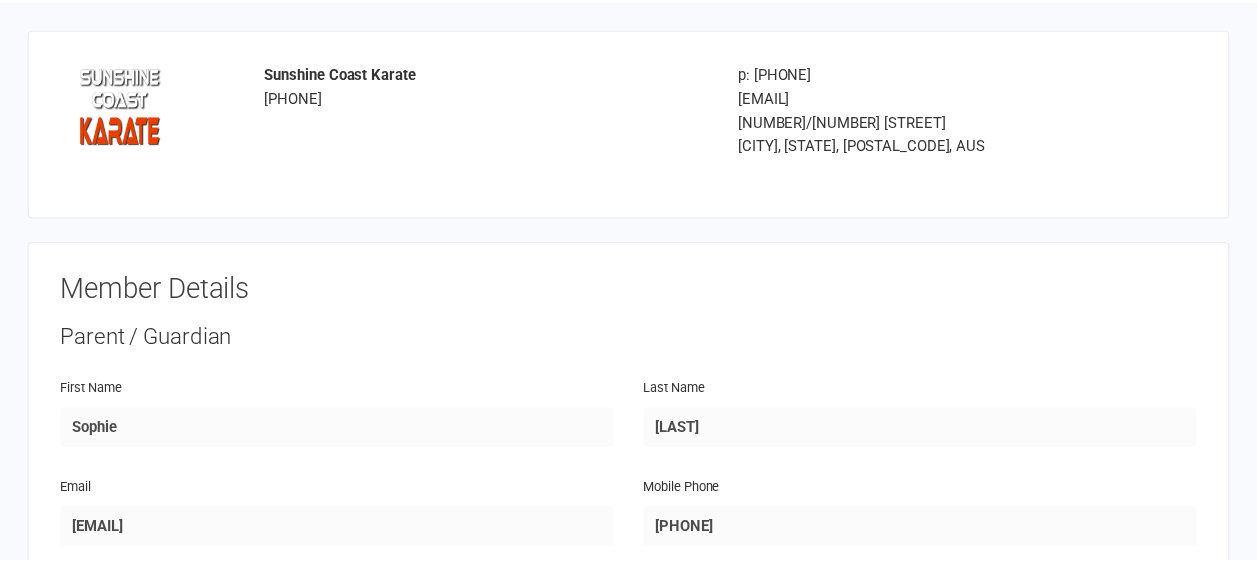 scroll, scrollTop: 0, scrollLeft: 0, axis: both 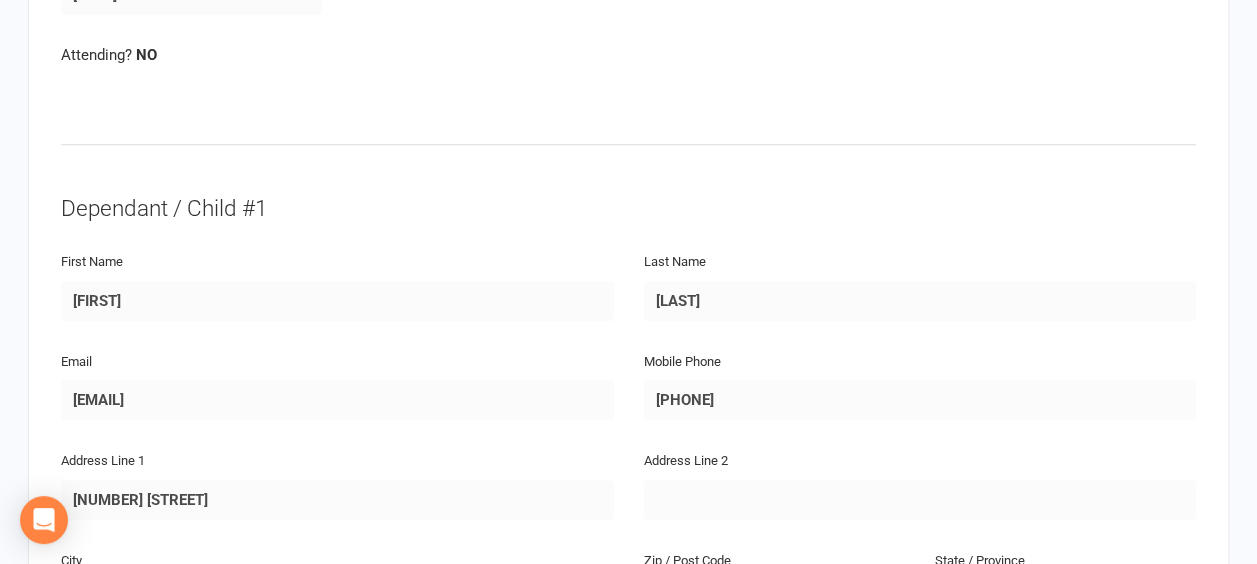 click on "Parent / Guardian First Name [FIRST] Last Name [LAST] Email [EMAIL] Mobile Phone [PHONE] Address Line 1 [NUMBER] [STREET] Address Line 2 City [CITY] Zip / Post Code [POSTAL_CODE] State / Province [STATE] Date of Birth [DATE] Attending?   NO" 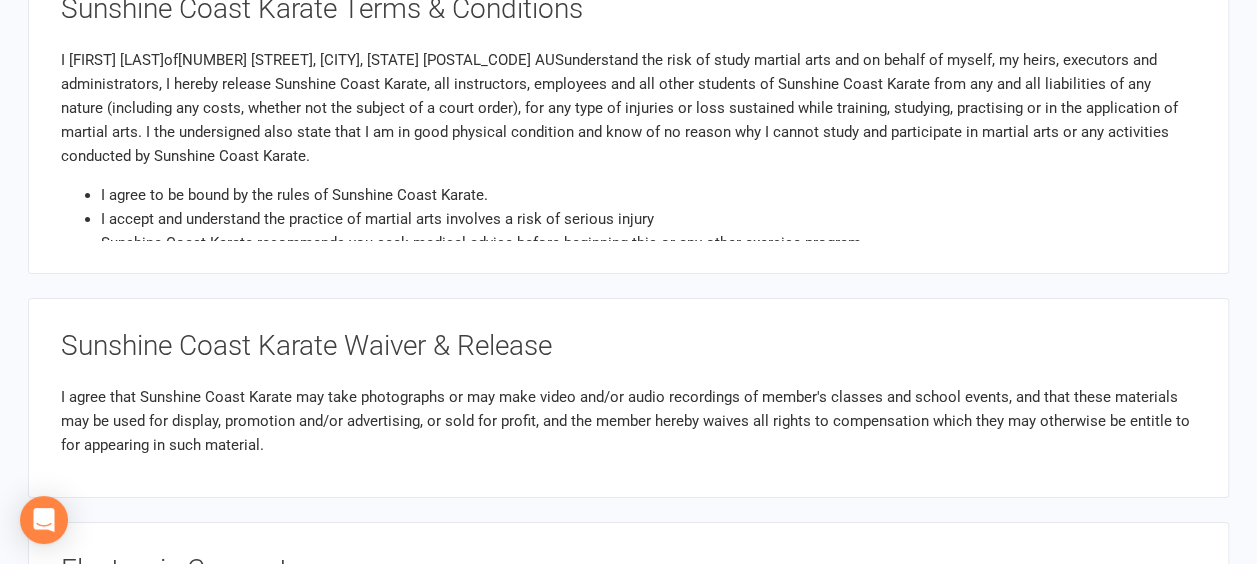 scroll, scrollTop: 3666, scrollLeft: 0, axis: vertical 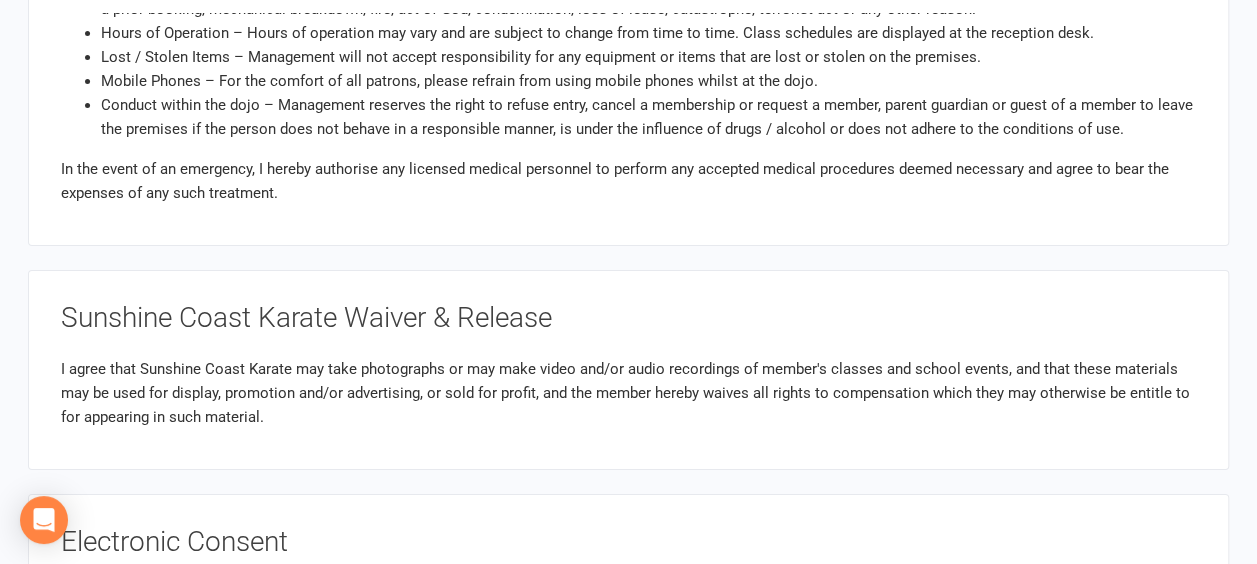 click on "Conduct within the dojo – Management reserves the right to refuse entry, cancel a membership or request a member, parent guardian or guest of a member to leave the premises if the person does not behave in a responsible manner, is under the influence of drugs / alcohol or does not adhere to the conditions of use." 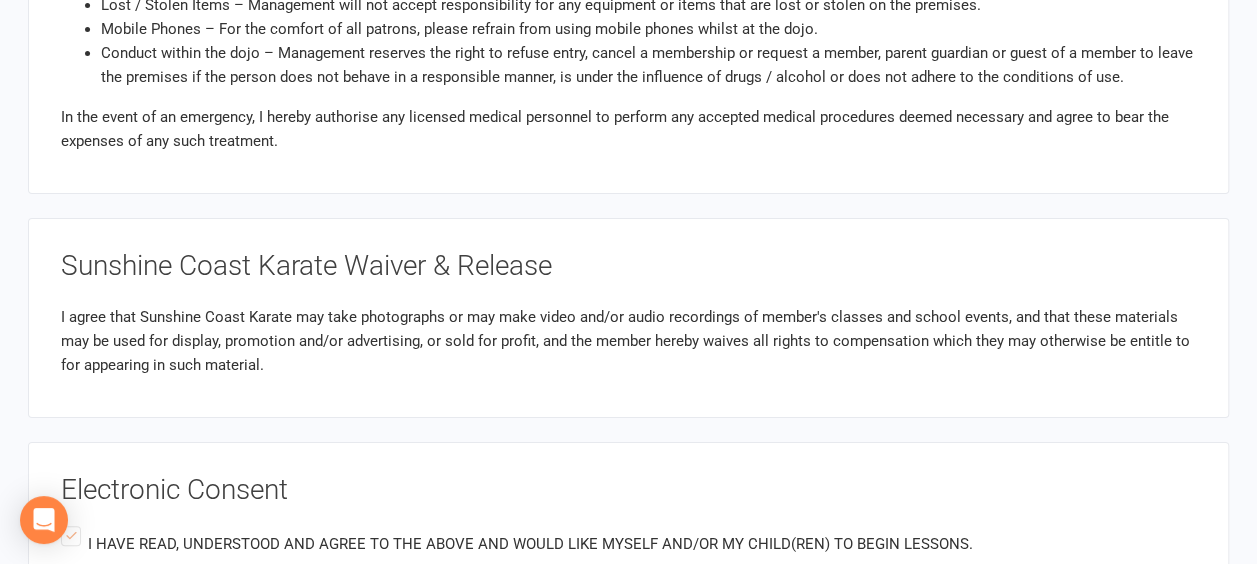 scroll, scrollTop: 3666, scrollLeft: 0, axis: vertical 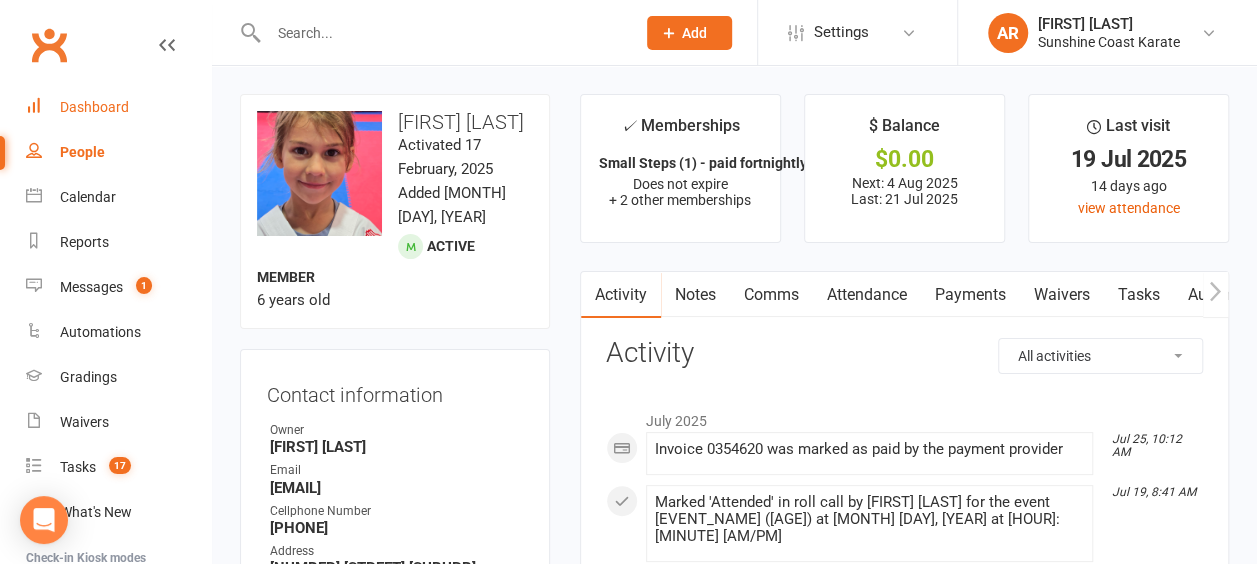 click on "Dashboard" at bounding box center [118, 107] 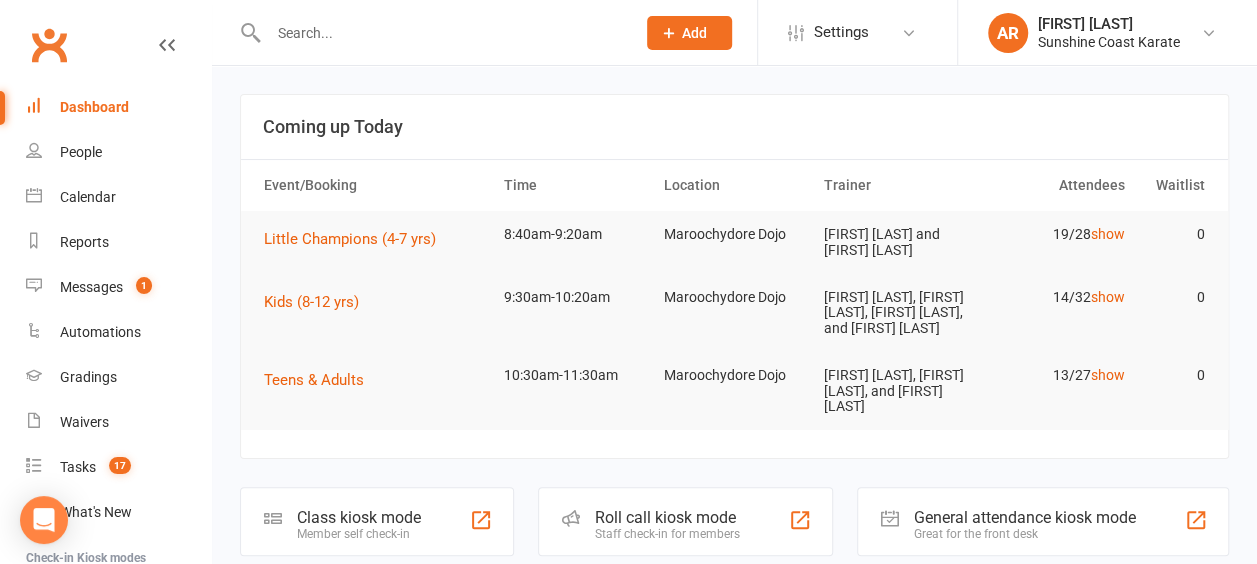 click on "Dashboard" at bounding box center [118, 107] 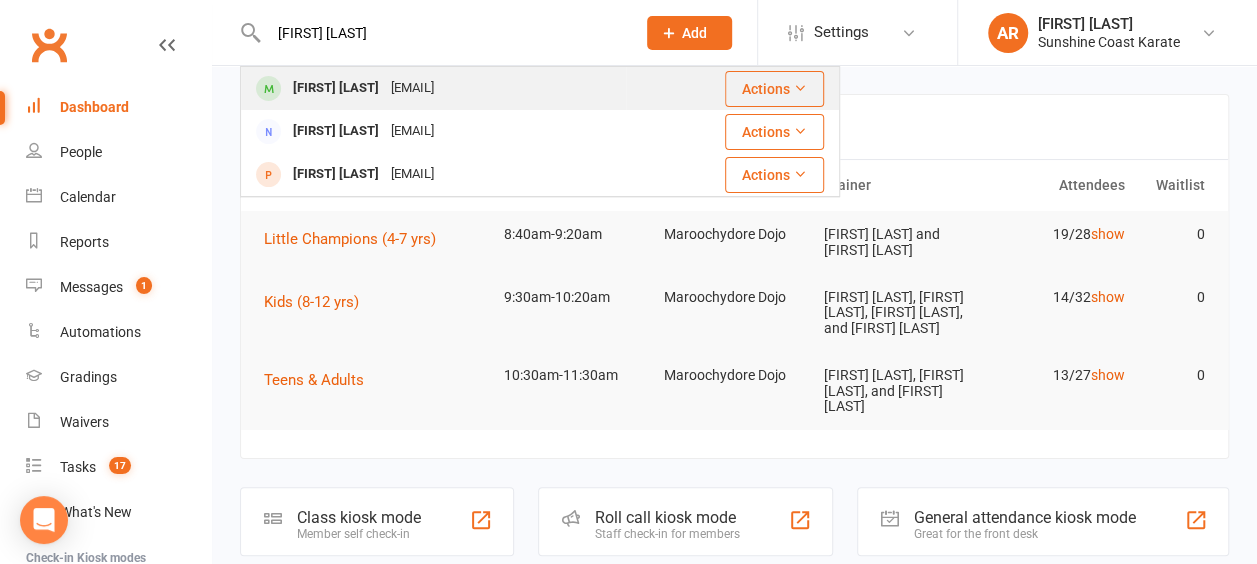 type on "ezra a" 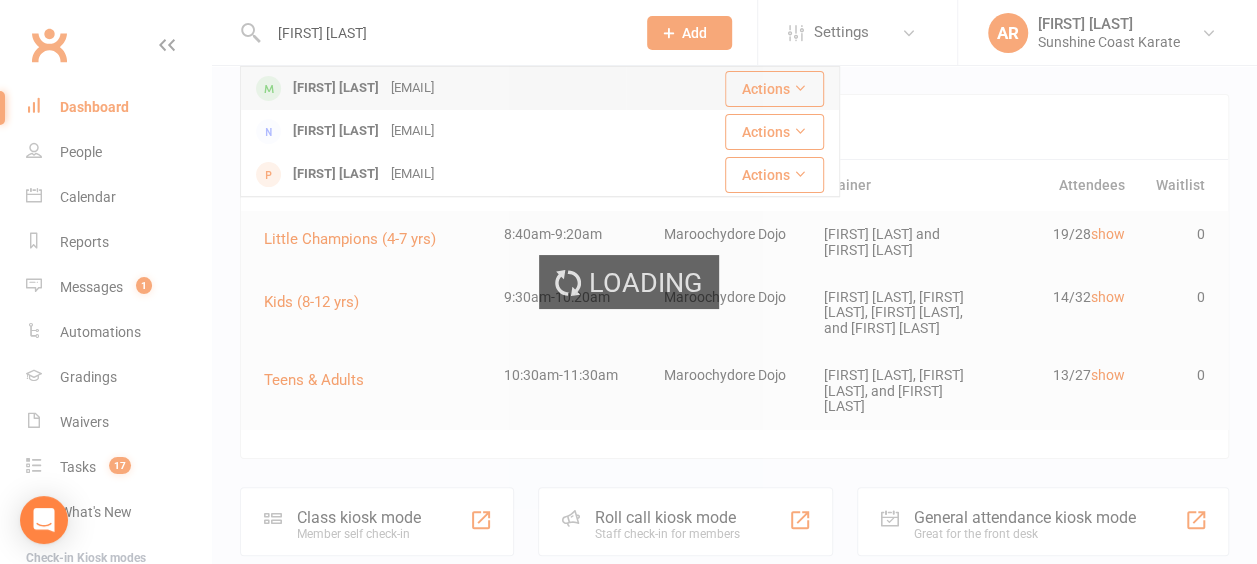 type 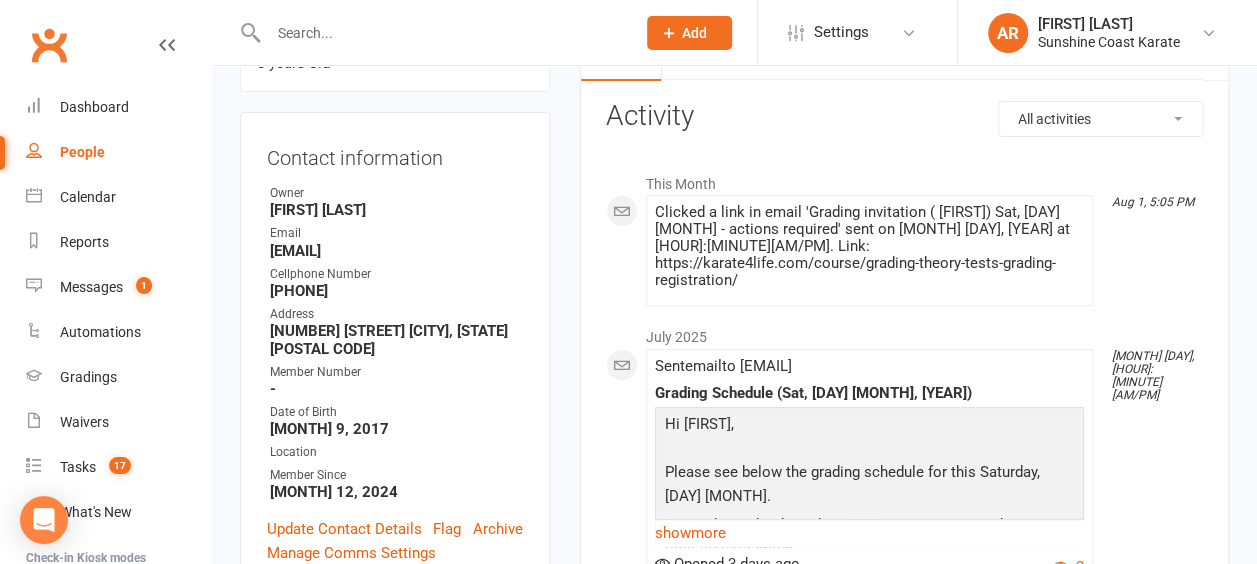 scroll, scrollTop: 0, scrollLeft: 0, axis: both 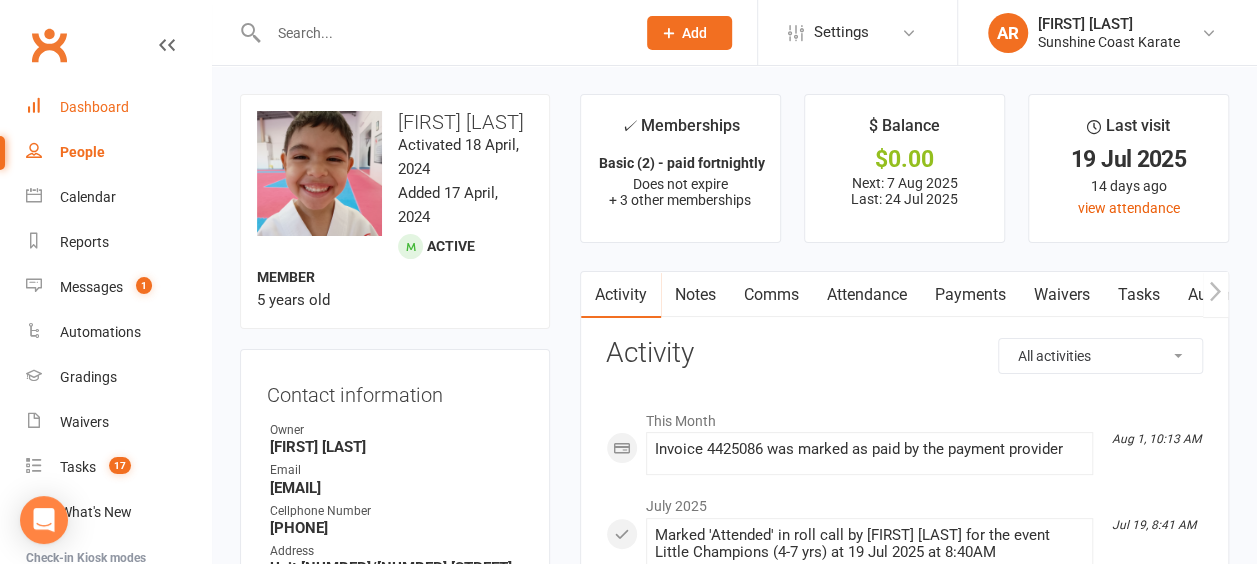 click on "Dashboard" at bounding box center [94, 107] 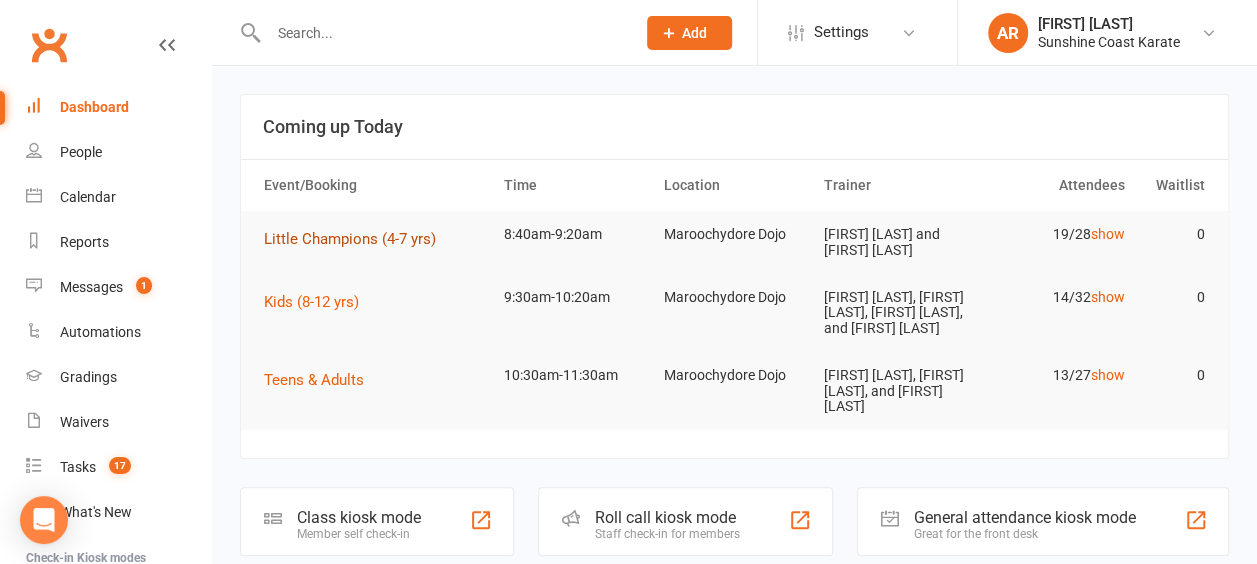 click on "Little Champions (4-7 yrs)" at bounding box center [350, 239] 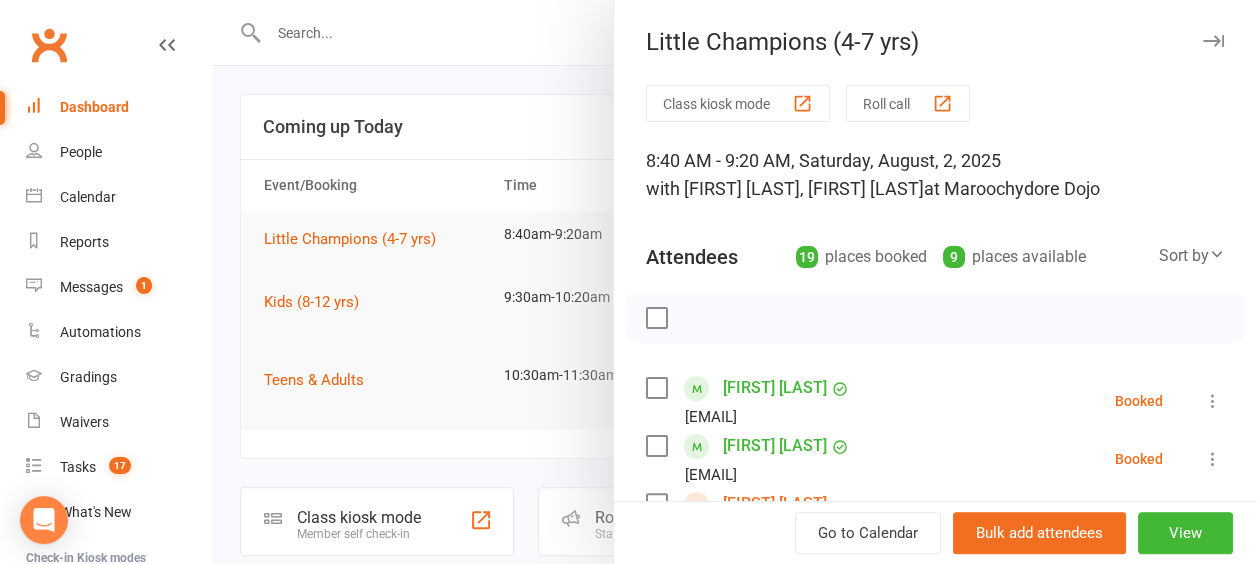 click at bounding box center [942, 103] 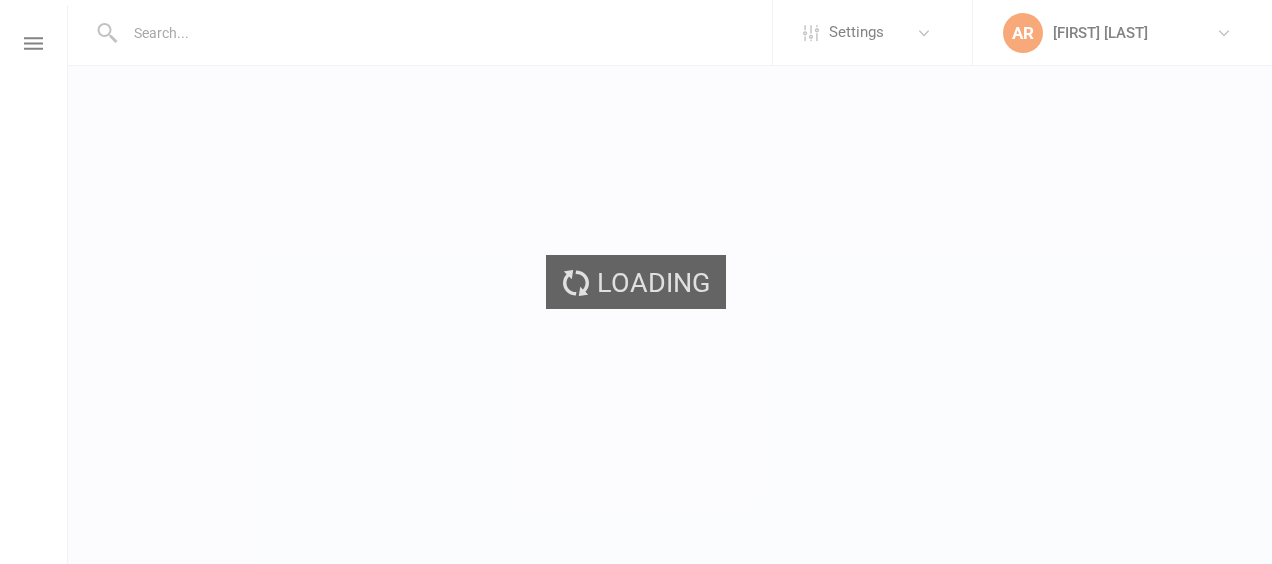 scroll, scrollTop: 0, scrollLeft: 0, axis: both 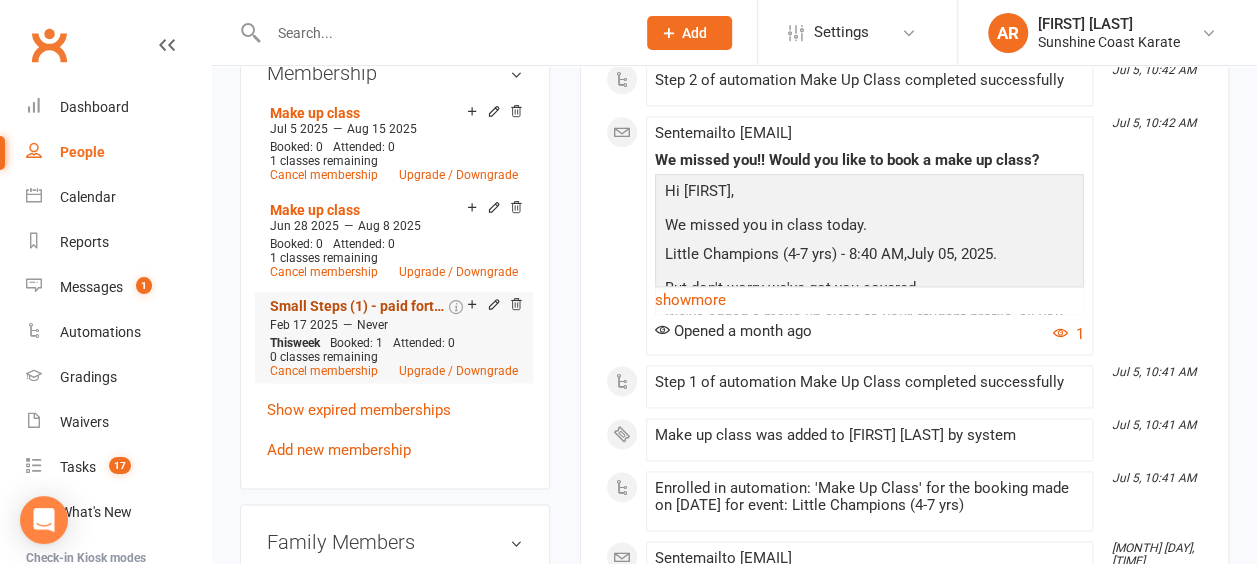 click on "Small Steps (1) - paid fortnightly" at bounding box center [357, 306] 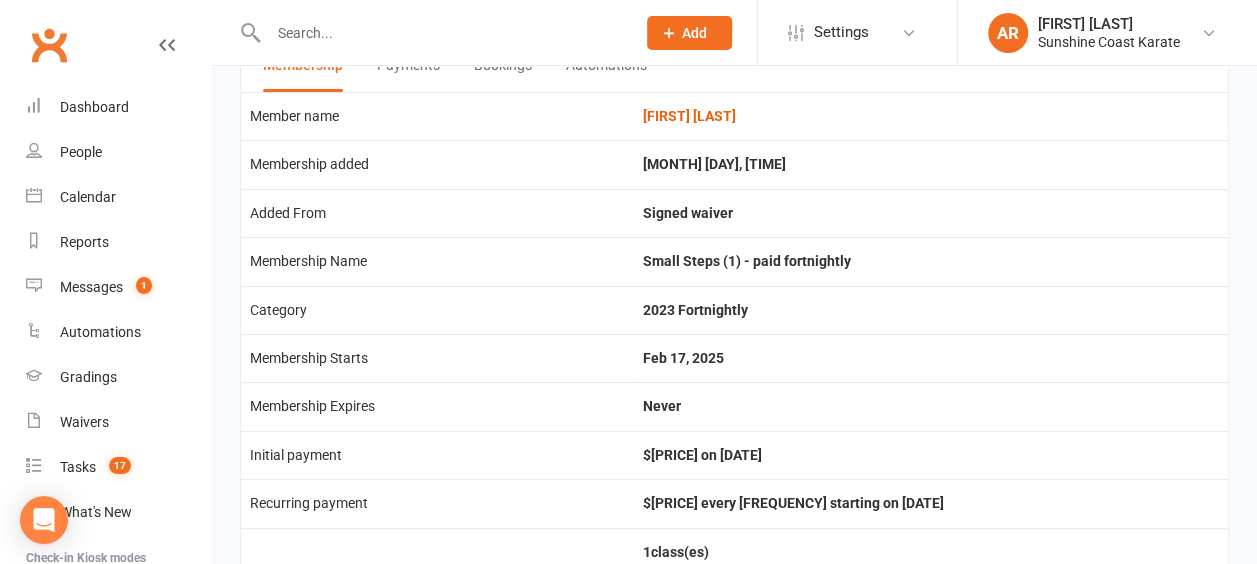 scroll, scrollTop: 0, scrollLeft: 0, axis: both 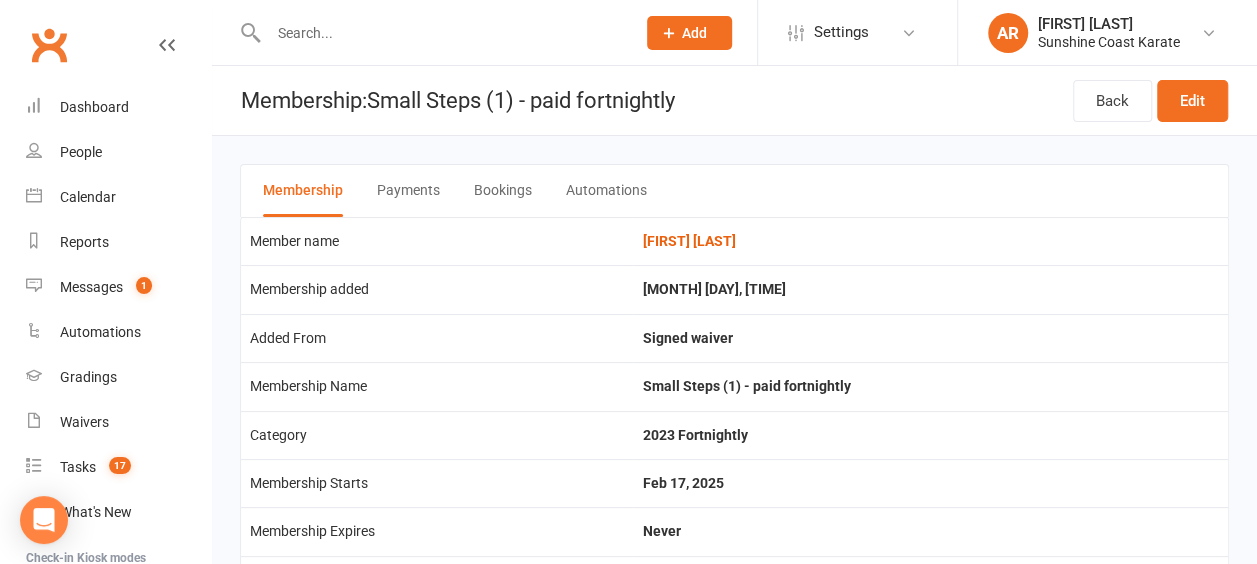 click at bounding box center (441, 33) 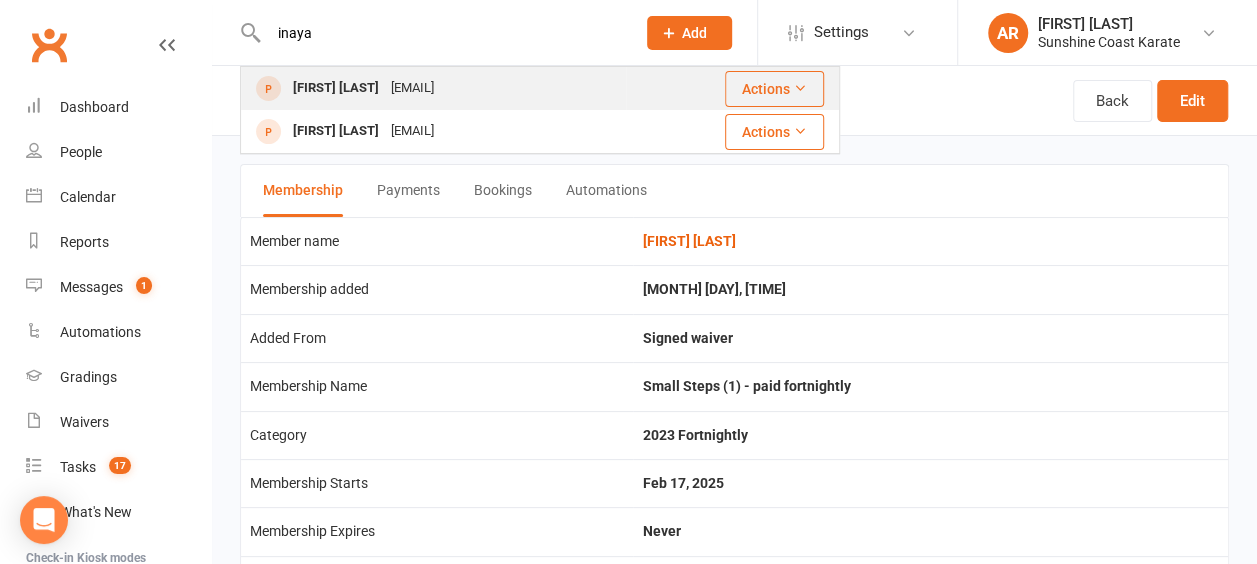 type on "inaya" 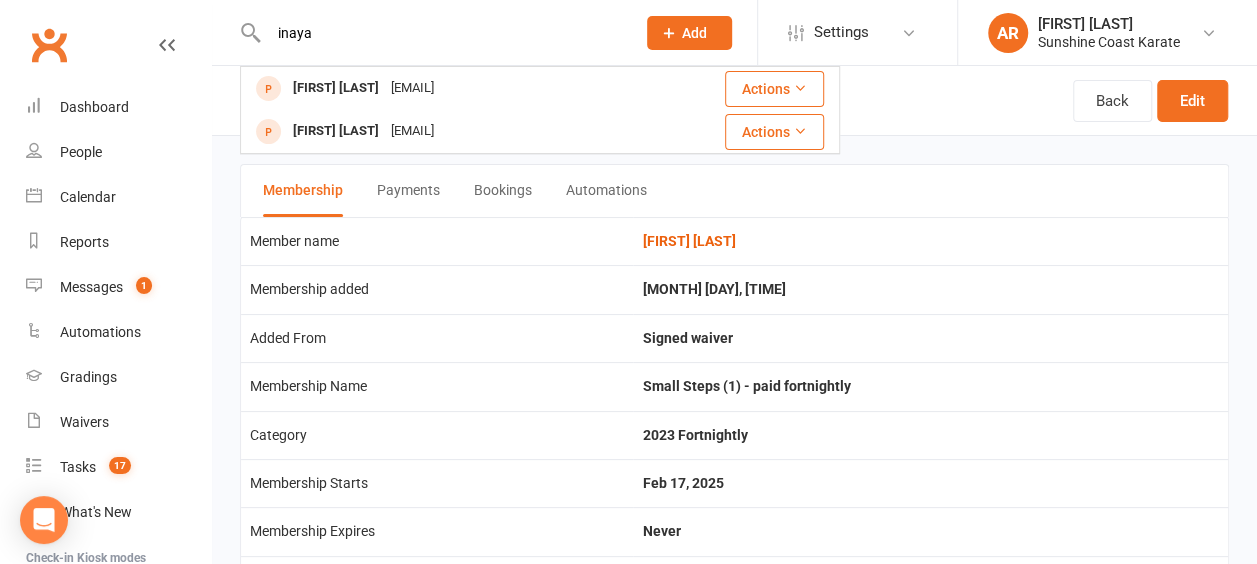 type 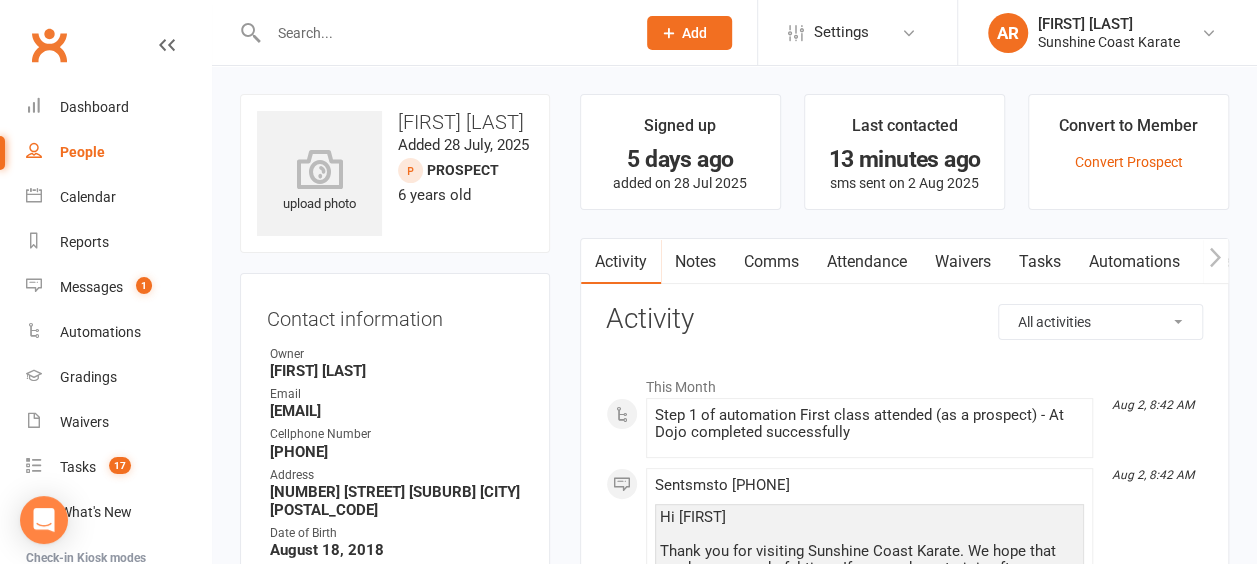 click on "Comms" at bounding box center [771, 262] 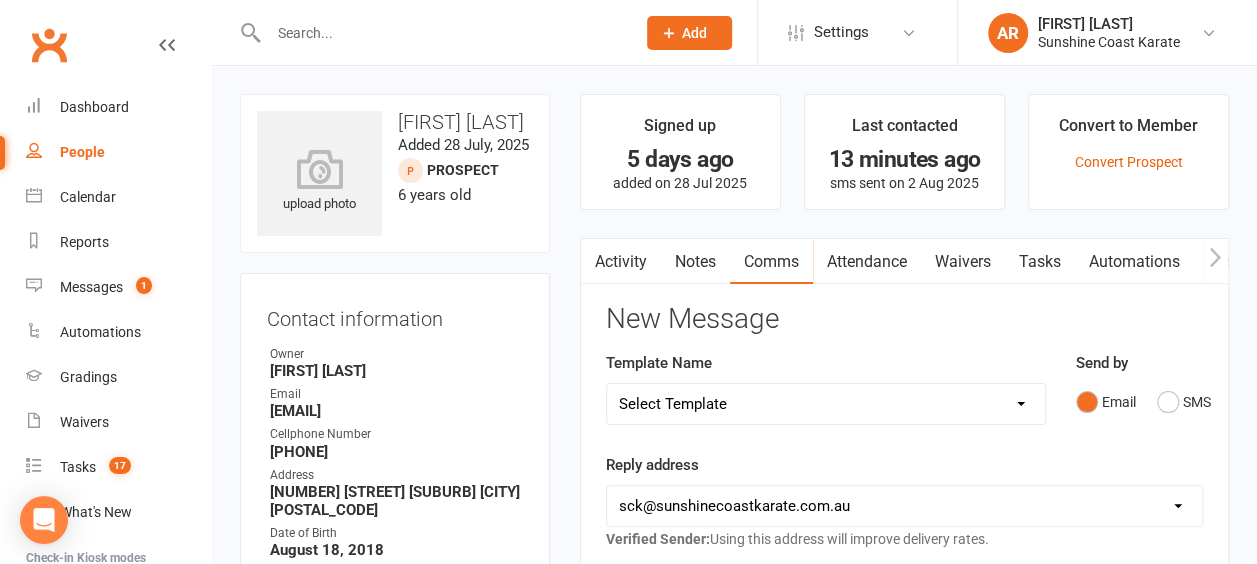 click on "Select Template [Email] Failed Payment [Email] Membership Fee Increase (current) [Email] Membership Fee Increase (OLD) [Email] Membership Fee Increase (yudansha) [Email] 2025 Latest News [Email] COVID Online Classes [Email] COVID Update [Email] End Of Year Mailout (#1, Late Nov) [Email] End Of Year Mailout (#2, Early Dec) [Email] End Of Year Mailout (#3, Early/Mid Dec) [Email] End Of Year Mailout (#4 - final week of training) [Email] End Of Year Mailout (#5 - merry christmas) [Email] Father's Day Special Offer [Email] Final Classes of 2023 Tomorrow [Email] Free Seminar Coming Up [Email] Happy Father's Day Weekend [Email] January Attendance Challenge [Email] Merry Christmas [Email] NEW YEAR - Classes Resume Today [Email] NEW YEAR - One Week to go before re-opening [Email] November - Xmas Sale [Email] Queen's National Day of Mourning [Email] SCK Mailout [Email] Team SCK - We Did It!! [Email] Training Seminar Cancelled [Email] Weekly Mailout - Dec [Email] Welcome Back!  Returingn To Dojo After Hold" at bounding box center (826, 404) 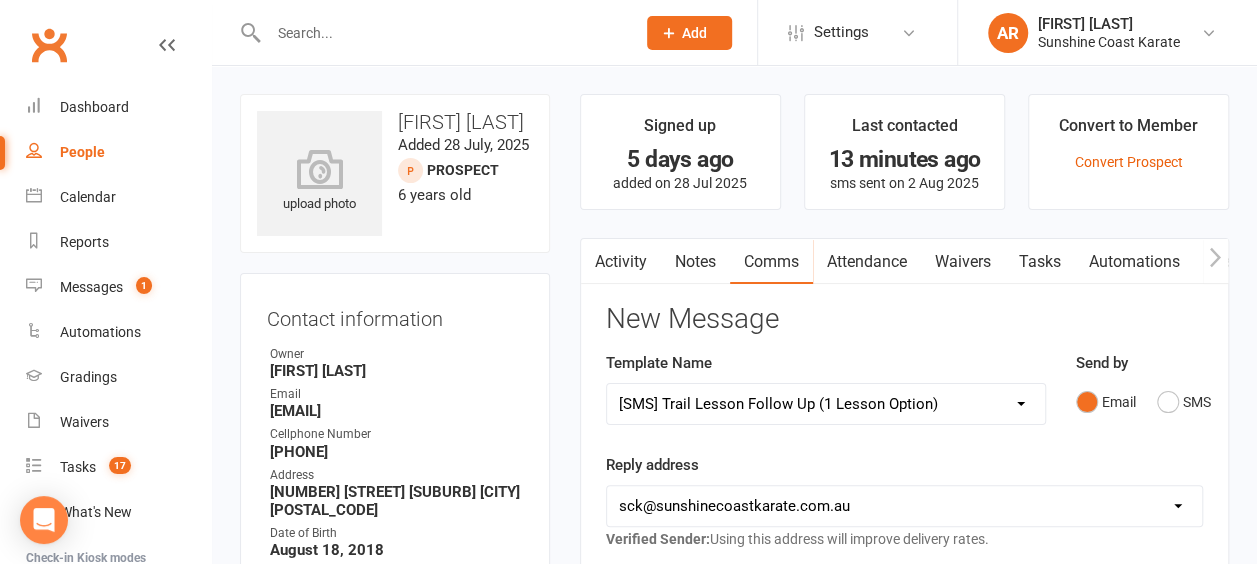 click on "Select Template [Email] Failed Payment [Email] Membership Fee Increase (current) [Email] Membership Fee Increase (OLD) [Email] Membership Fee Increase (yudansha) [Email] 2025 Latest News [Email] COVID Online Classes [Email] COVID Update [Email] End Of Year Mailout (#1, Late Nov) [Email] End Of Year Mailout (#2, Early Dec) [Email] End Of Year Mailout (#3, Early/Mid Dec) [Email] End Of Year Mailout (#4 - final week of training) [Email] End Of Year Mailout (#5 - merry christmas) [Email] Father's Day Special Offer [Email] Final Classes of 2023 Tomorrow [Email] Free Seminar Coming Up [Email] Happy Father's Day Weekend [Email] January Attendance Challenge [Email] Merry Christmas [Email] NEW YEAR - Classes Resume Today [Email] NEW YEAR - One Week to go before re-opening [Email] November - Xmas Sale [Email] Queen's National Day of Mourning [Email] SCK Mailout [Email] Team SCK - We Did It!! [Email] Training Seminar Cancelled [Email] Weekly Mailout - Dec [Email] Welcome Back!  Returingn To Dojo After Hold" at bounding box center (826, 404) 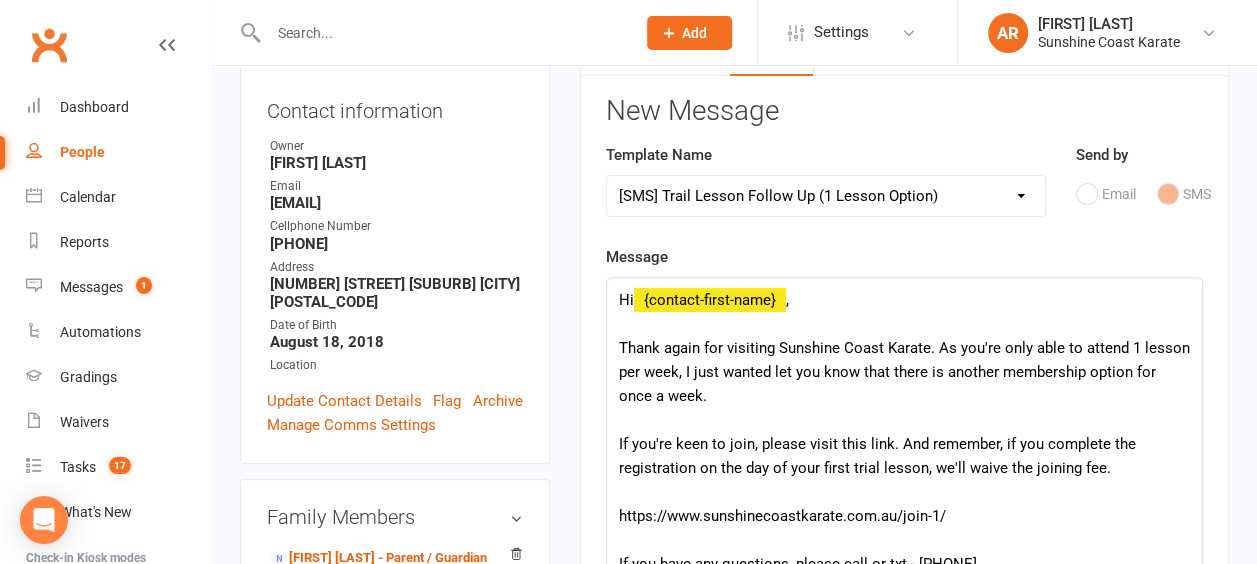 scroll, scrollTop: 333, scrollLeft: 0, axis: vertical 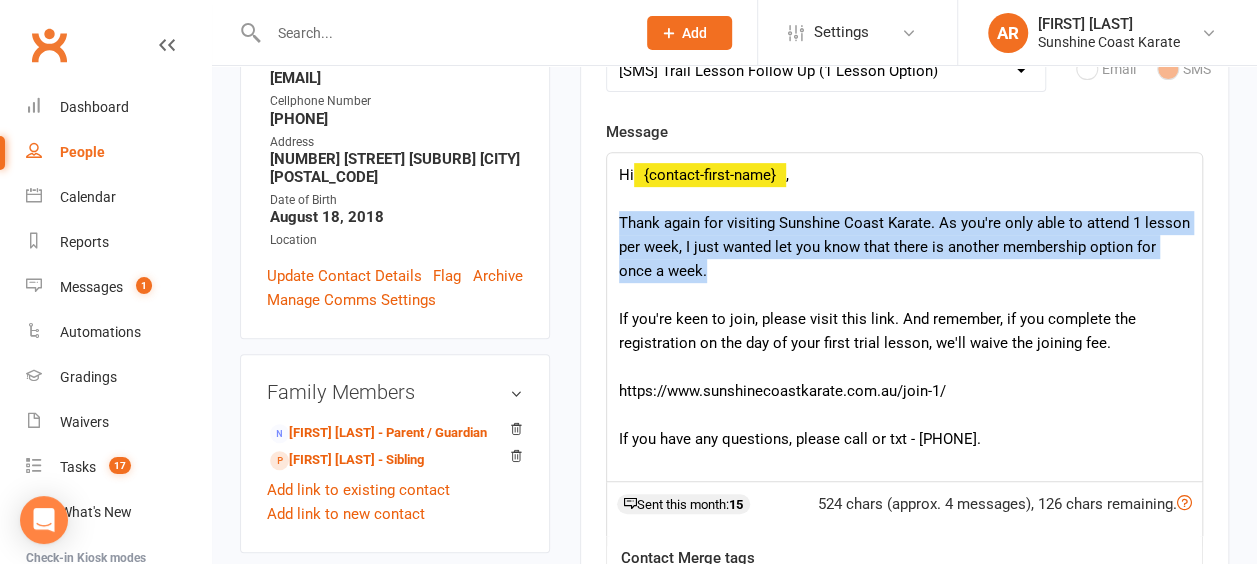 drag, startPoint x: 712, startPoint y: 266, endPoint x: 616, endPoint y: 217, distance: 107.78219 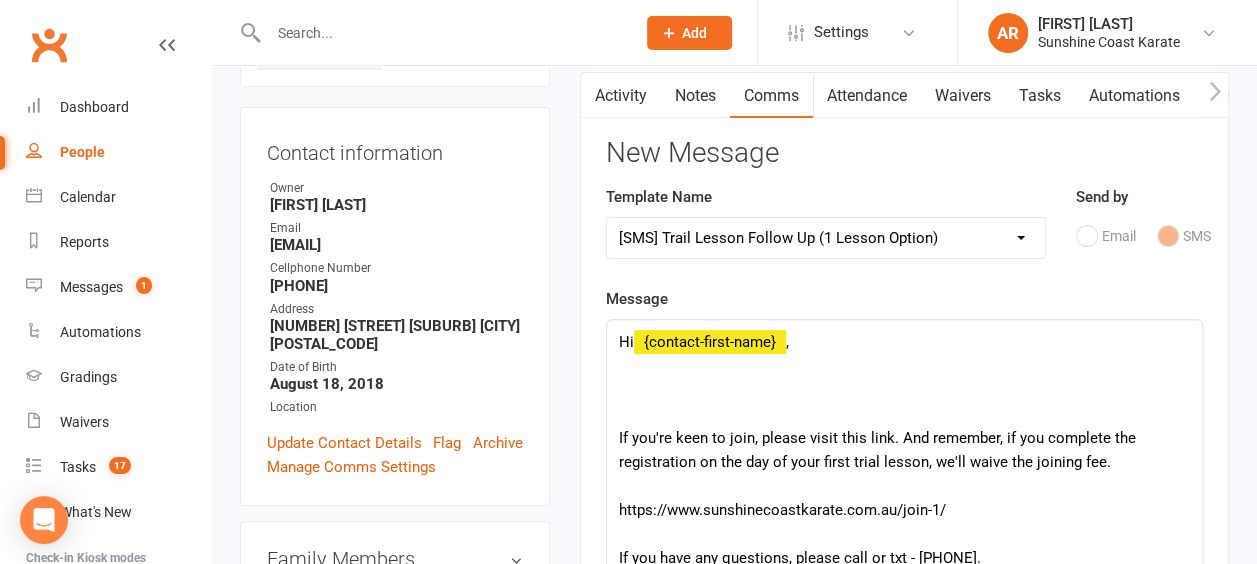 scroll, scrollTop: 333, scrollLeft: 0, axis: vertical 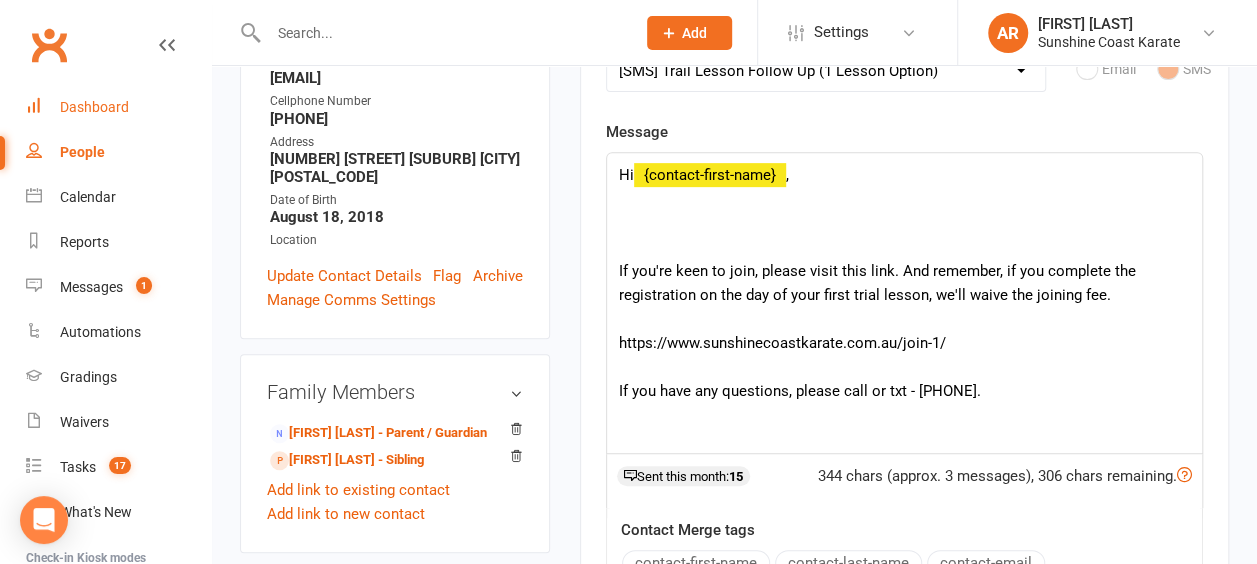 click on "Dashboard" at bounding box center (118, 107) 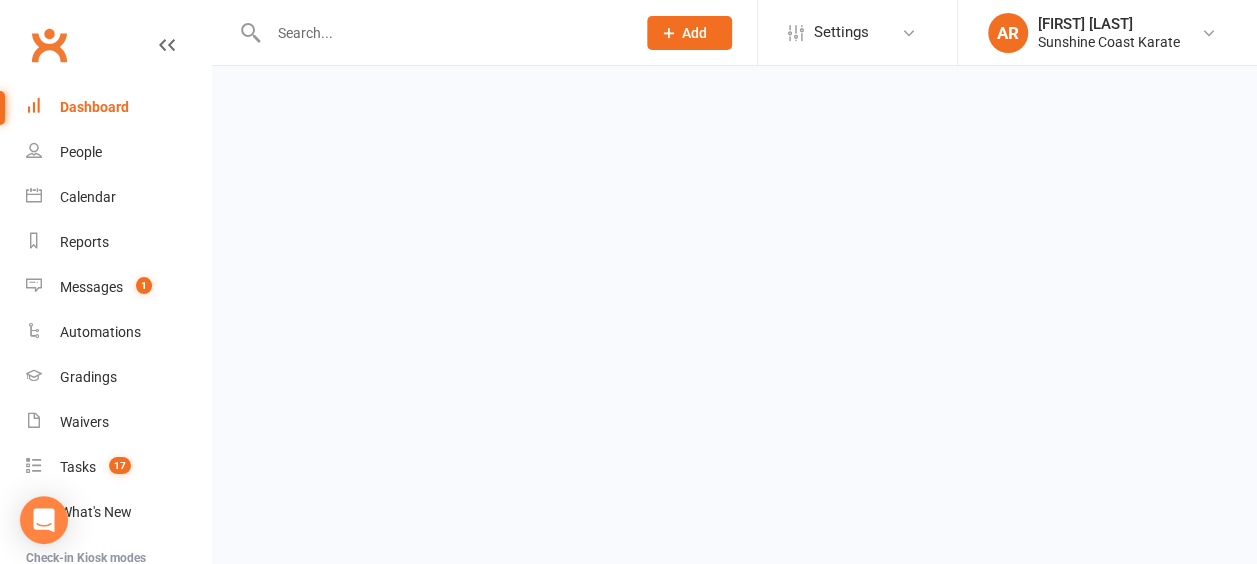 scroll, scrollTop: 0, scrollLeft: 0, axis: both 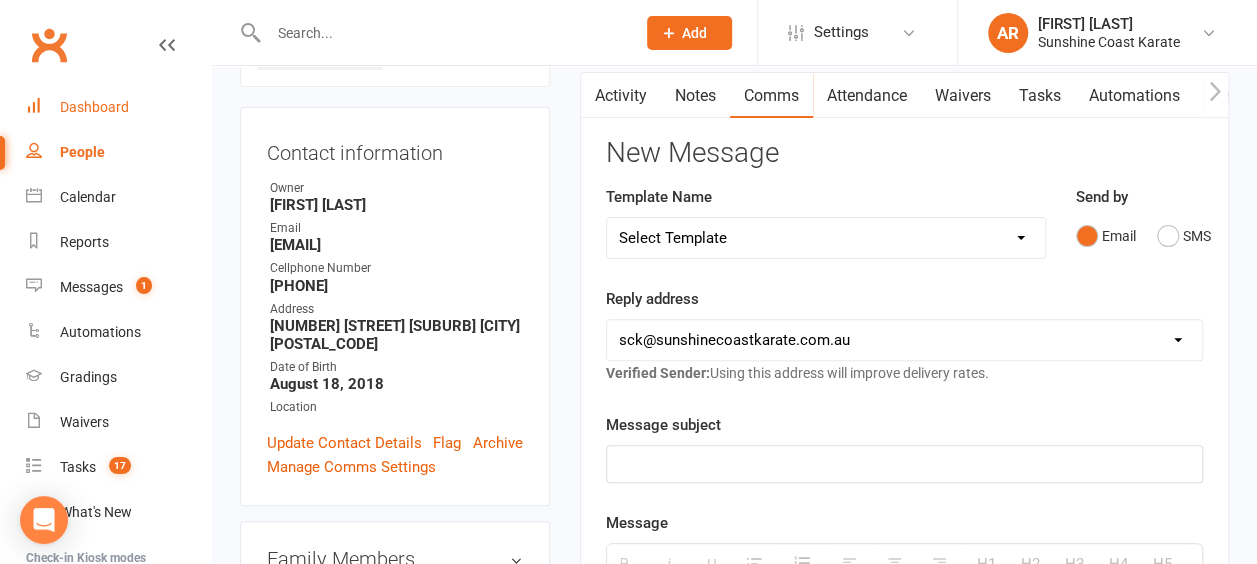 click on "Dashboard" at bounding box center (118, 107) 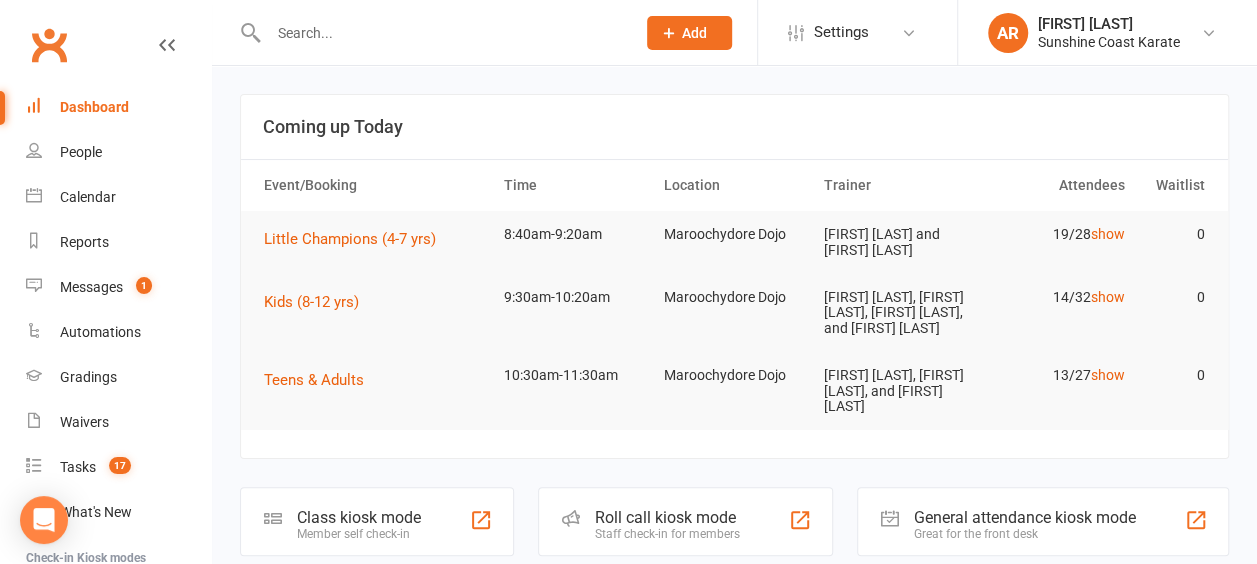 click on "Dashboard" at bounding box center [118, 107] 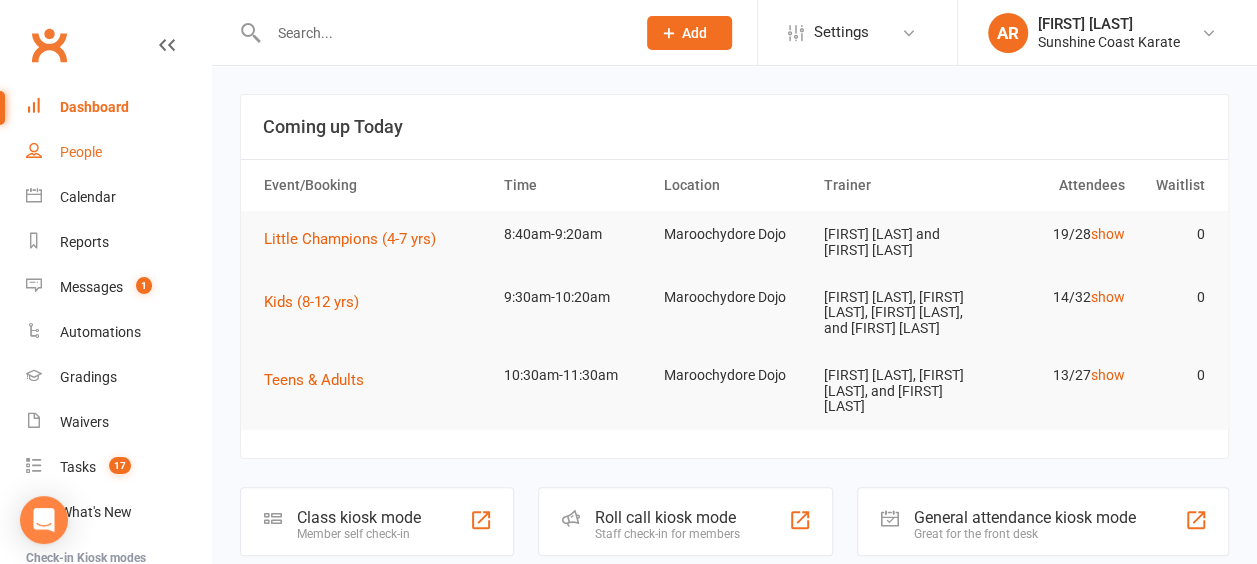 click on "Dashboard" at bounding box center (118, 107) 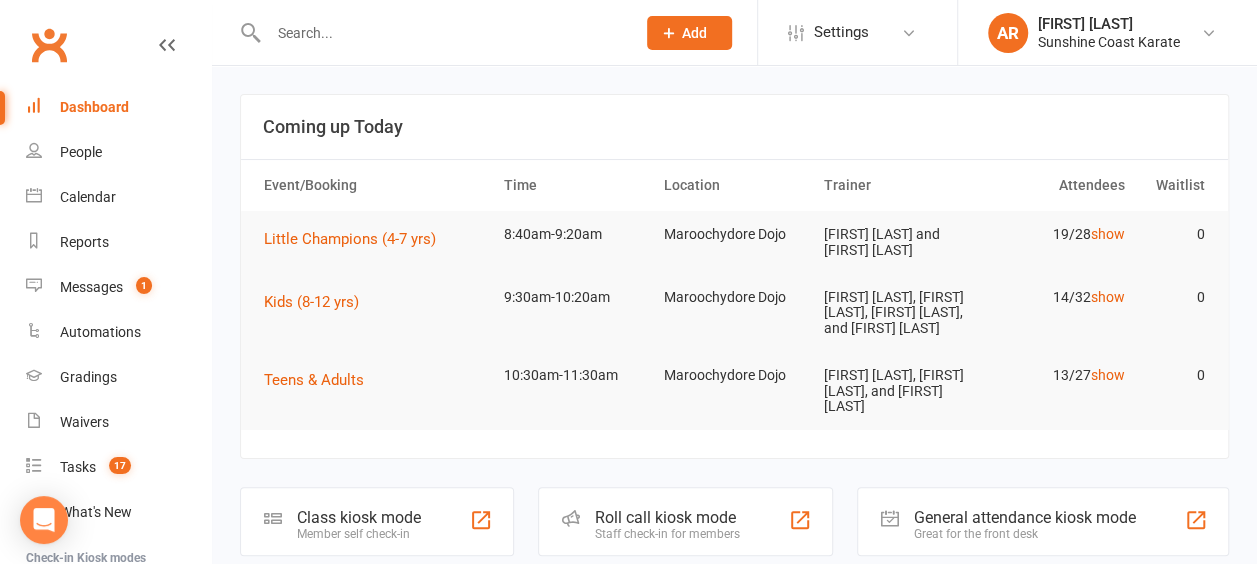 click on "Dashboard" at bounding box center [118, 107] 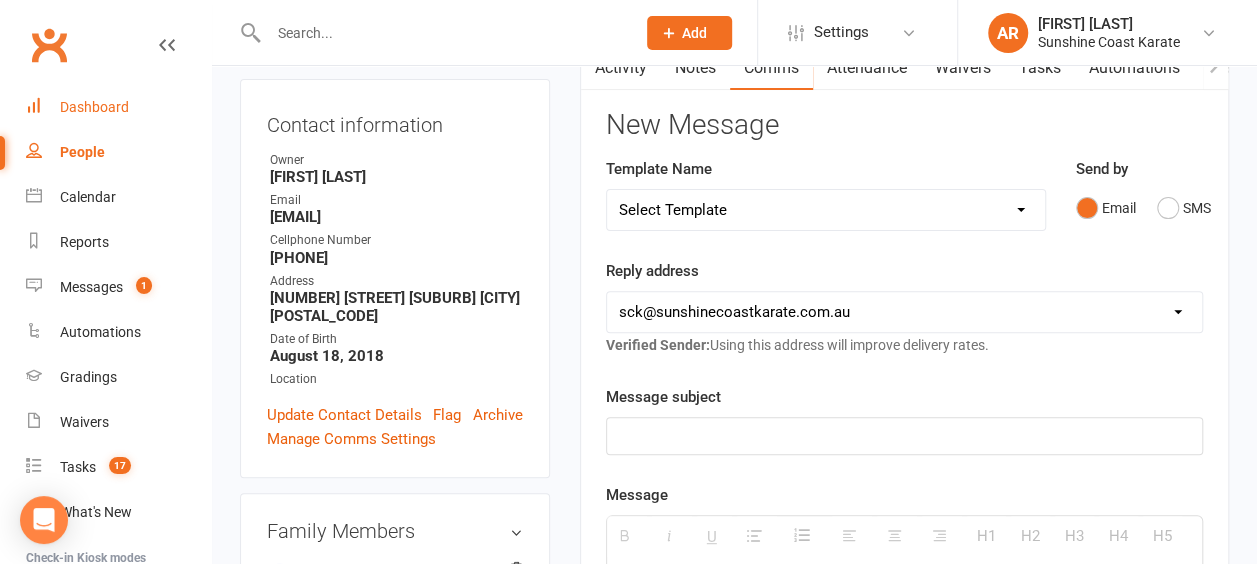 scroll, scrollTop: 166, scrollLeft: 0, axis: vertical 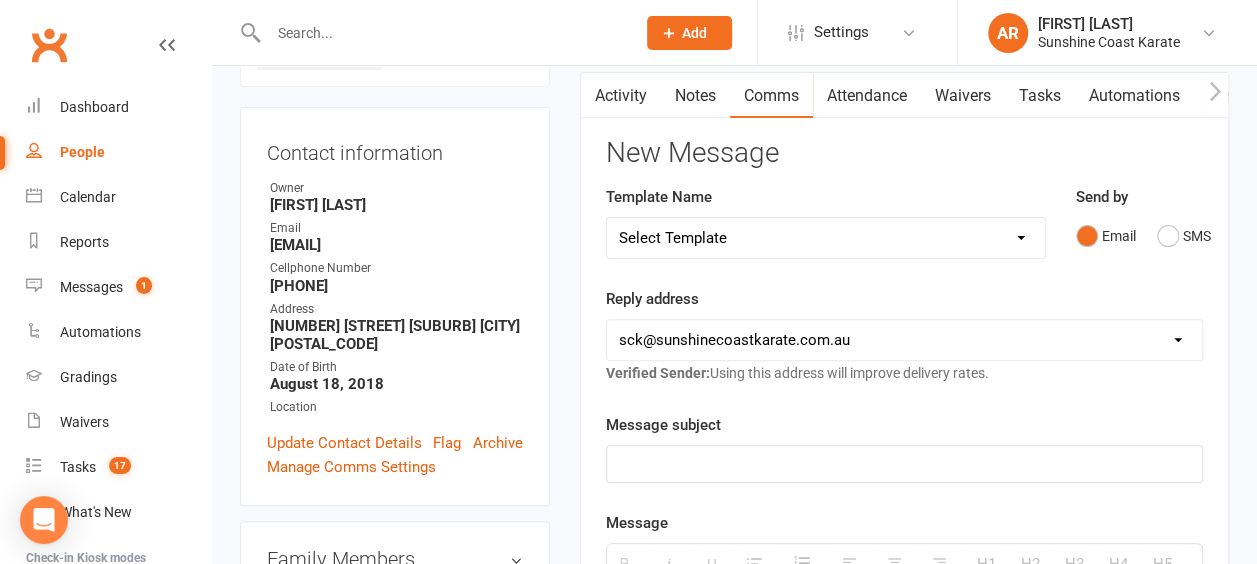 click on "Select Template [Email] Failed Payment [Email] Membership Fee Increase (current) [Email] Membership Fee Increase (OLD) [Email] Membership Fee Increase (yudansha) [Email] 2025 Latest News [Email] COVID Online Classes [Email] COVID Update [Email] End Of Year Mailout (#1, Late Nov) [Email] End Of Year Mailout (#2, Early Dec) [Email] End Of Year Mailout (#3, Early/Mid Dec) [Email] End Of Year Mailout (#4 - final week of training) [Email] End Of Year Mailout (#5 - merry christmas) [Email] Father's Day Special Offer [Email] Final Classes of 2023 Tomorrow [Email] Free Seminar Coming Up [Email] Happy Father's Day Weekend [Email] January Attendance Challenge [Email] Merry Christmas [Email] NEW YEAR - Classes Resume Today [Email] NEW YEAR - One Week to go before re-opening [Email] November - Xmas Sale [Email] Queen's National Day of Mourning [Email] SCK Mailout [Email] Team SCK - We Did It!! [Email] Training Seminar Cancelled [Email] Weekly Mailout - Dec [Email] Welcome Back!  Returingn To Dojo After Hold" at bounding box center [826, 238] 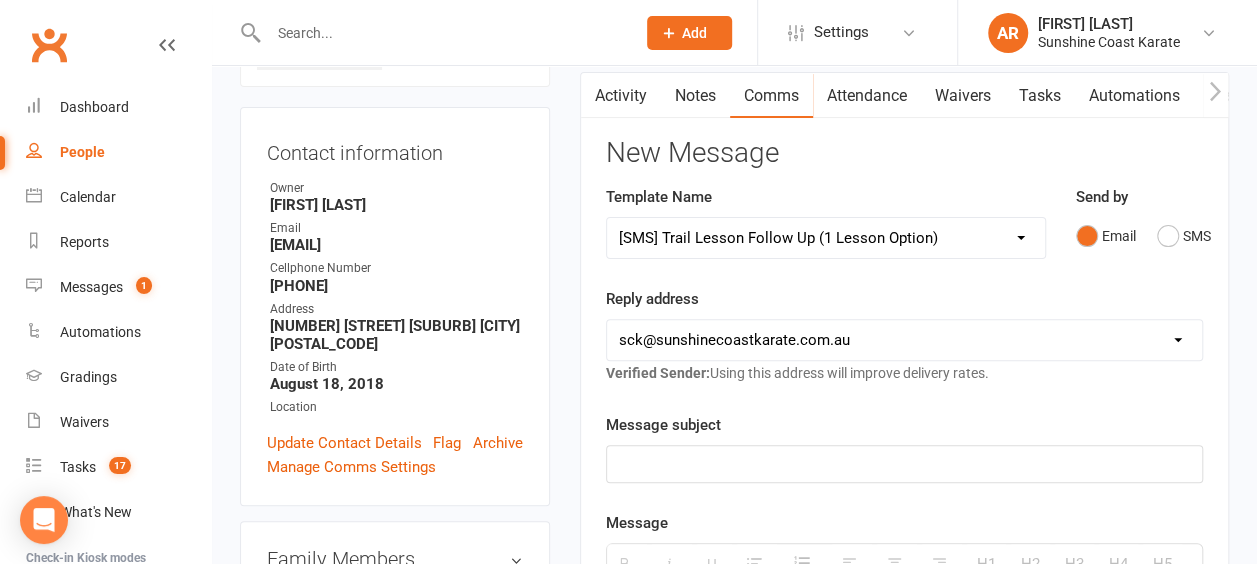 click on "Select Template [Email] Failed Payment [Email] Membership Fee Increase (current) [Email] Membership Fee Increase (OLD) [Email] Membership Fee Increase (yudansha) [Email] 2025 Latest News [Email] COVID Online Classes [Email] COVID Update [Email] End Of Year Mailout (#1, Late Nov) [Email] End Of Year Mailout (#2, Early Dec) [Email] End Of Year Mailout (#3, Early/Mid Dec) [Email] End Of Year Mailout (#4 - final week of training) [Email] End Of Year Mailout (#5 - merry christmas) [Email] Father's Day Special Offer [Email] Final Classes of 2023 Tomorrow [Email] Free Seminar Coming Up [Email] Happy Father's Day Weekend [Email] January Attendance Challenge [Email] Merry Christmas [Email] NEW YEAR - Classes Resume Today [Email] NEW YEAR - One Week to go before re-opening [Email] November - Xmas Sale [Email] Queen's National Day of Mourning [Email] SCK Mailout [Email] Team SCK - We Did It!! [Email] Training Seminar Cancelled [Email] Weekly Mailout - Dec [Email] Welcome Back!  Returingn To Dojo After Hold" at bounding box center [826, 238] 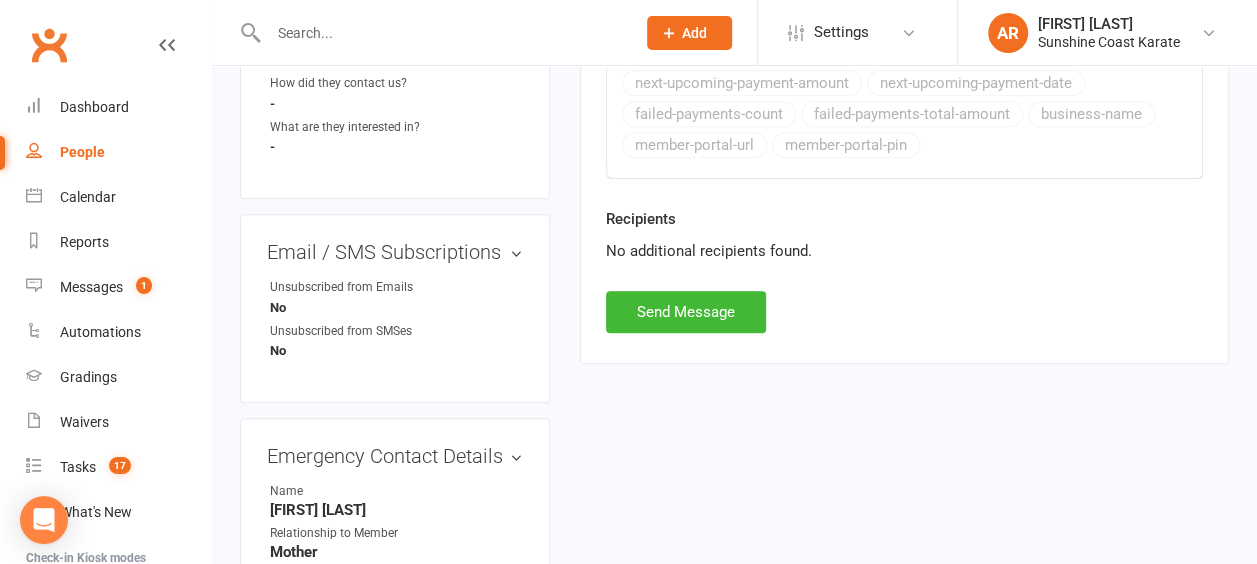 scroll, scrollTop: 1000, scrollLeft: 0, axis: vertical 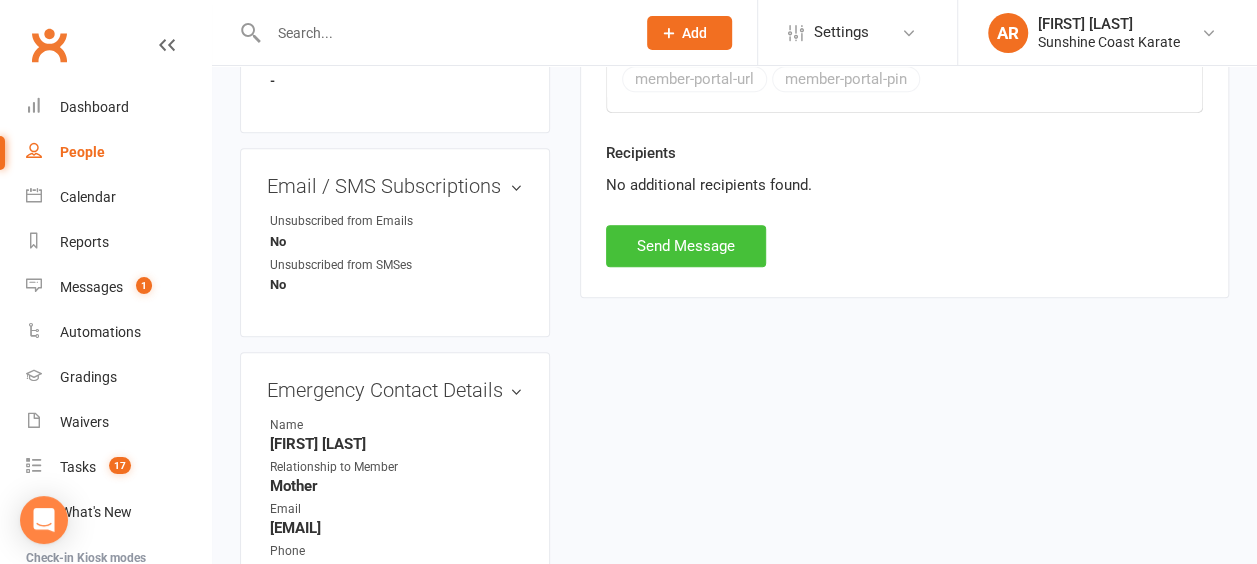 click on "Send Message" at bounding box center (686, 246) 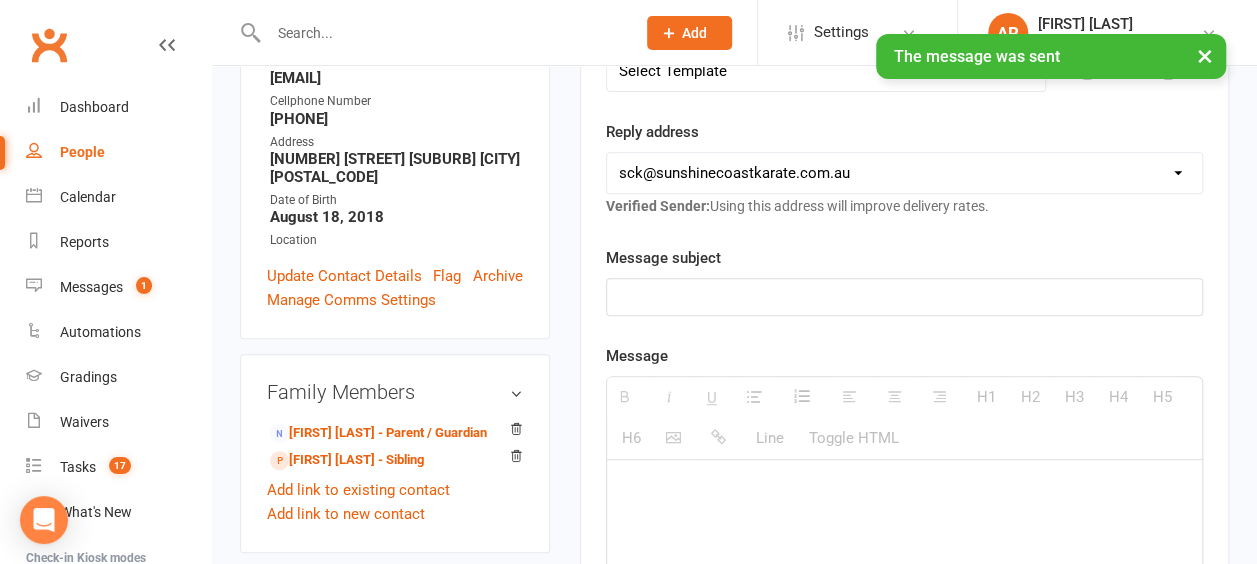 scroll, scrollTop: 0, scrollLeft: 0, axis: both 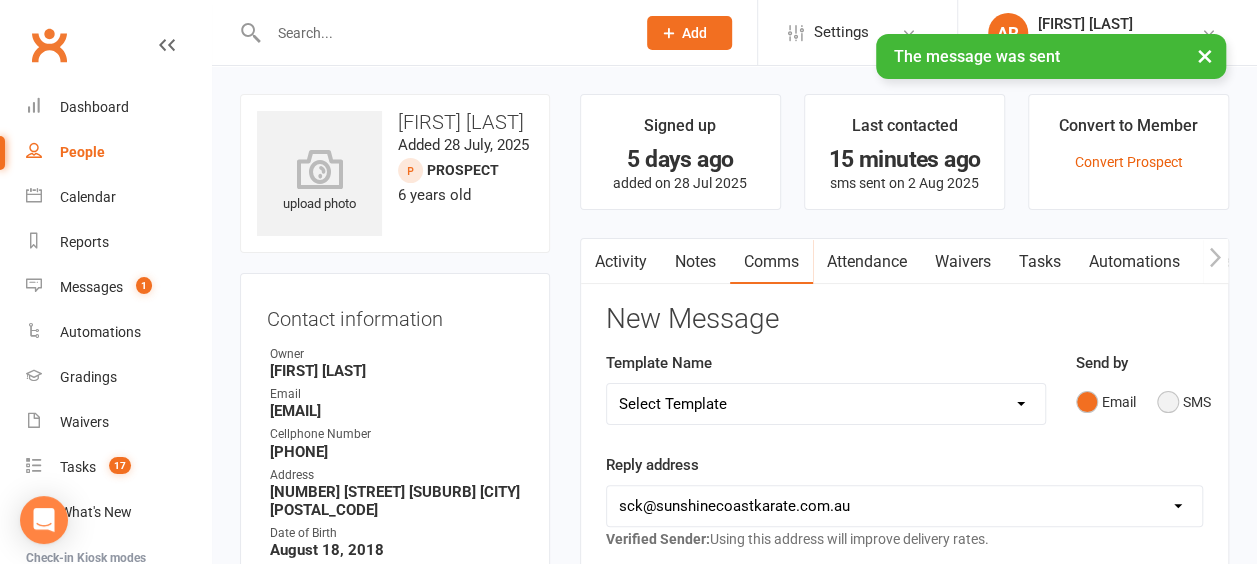 click on "SMS" at bounding box center (1184, 402) 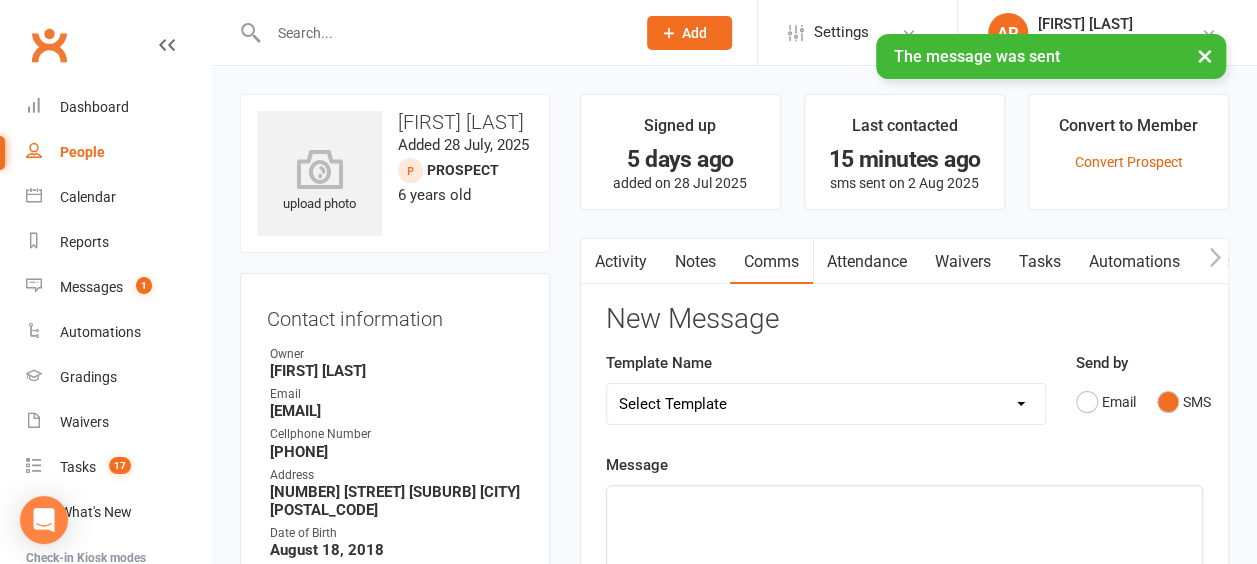 click on "Select Template [Email] Failed Payment [Email] Membership Fee Increase (current) [Email] Membership Fee Increase (OLD) [Email] Membership Fee Increase (yudansha) [Email] 2025 Latest News [Email] COVID Online Classes [Email] COVID Update [Email] End Of Year Mailout (#1, Late Nov) [Email] End Of Year Mailout (#2, Early Dec) [Email] End Of Year Mailout (#3, Early/Mid Dec) [Email] End Of Year Mailout (#4 - final week of training) [Email] End Of Year Mailout (#5 - merry christmas) [Email] Father's Day Special Offer [Email] Final Classes of 2023 Tomorrow [Email] Free Seminar Coming Up [Email] Happy Father's Day Weekend [Email] January Attendance Challenge [Email] Merry Christmas [Email] NEW YEAR - Classes Resume Today [Email] NEW YEAR - One Week to go before re-opening [Email] November - Xmas Sale [Email] Queen's National Day of Mourning [Email] SCK Mailout [Email] Team SCK - We Did It!! [Email] Training Seminar Cancelled [Email] Weekly Mailout - Dec [Email] Welcome Back!  Returingn To Dojo After Hold" at bounding box center (826, 404) 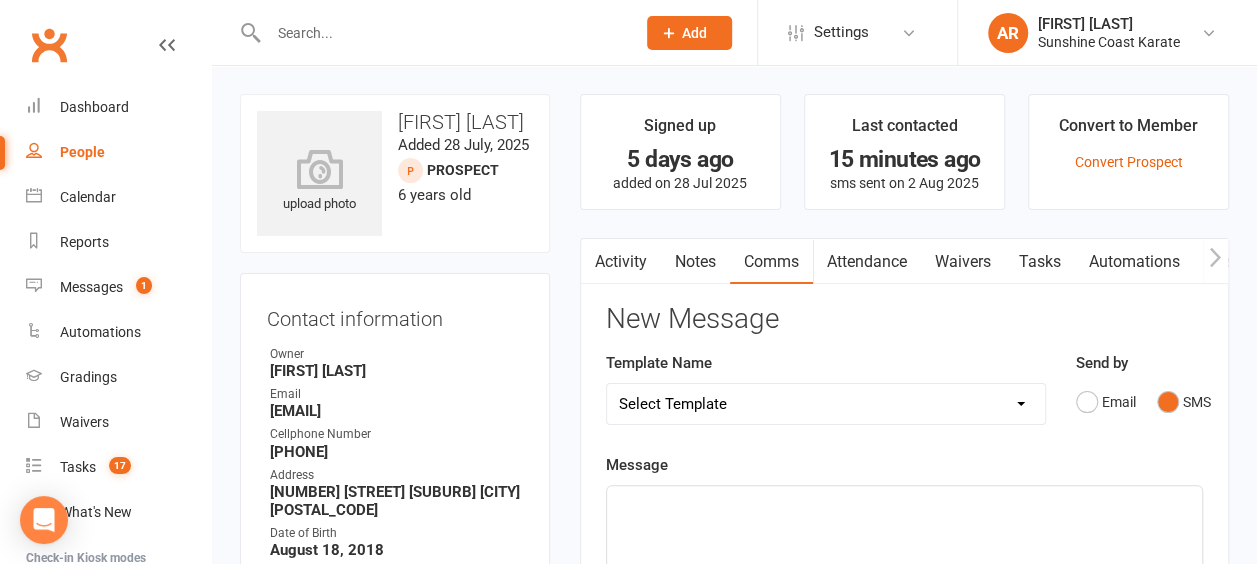 select on "87" 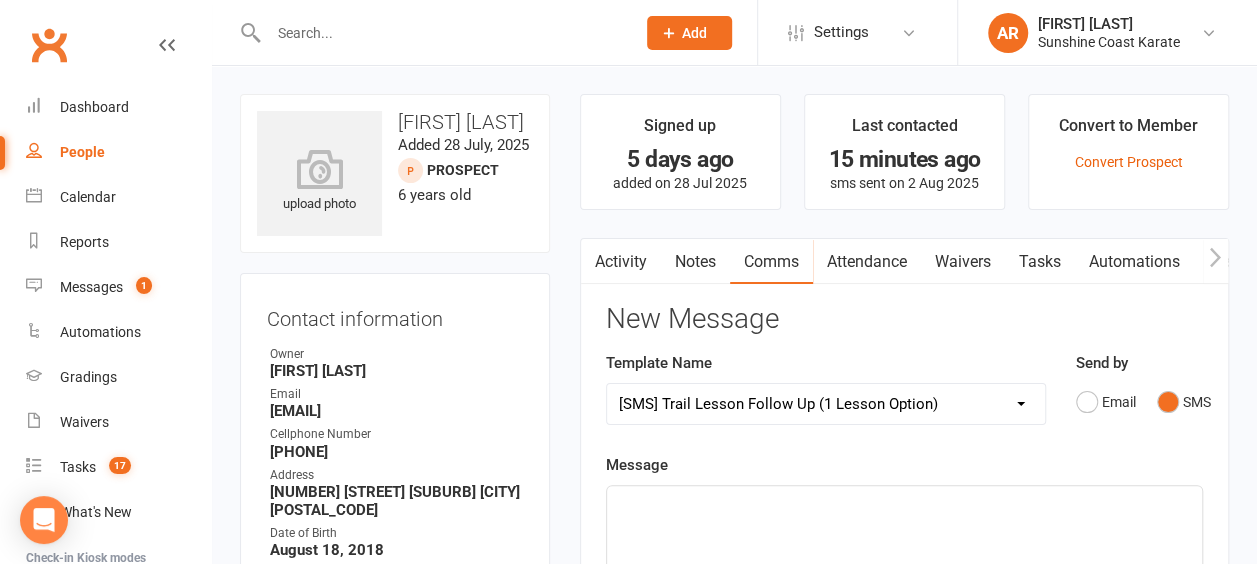 click on "Select Template [Email] Failed Payment [Email] Membership Fee Increase (current) [Email] Membership Fee Increase (OLD) [Email] Membership Fee Increase (yudansha) [Email] 2025 Latest News [Email] COVID Online Classes [Email] COVID Update [Email] End Of Year Mailout (#1, Late Nov) [Email] End Of Year Mailout (#2, Early Dec) [Email] End Of Year Mailout (#3, Early/Mid Dec) [Email] End Of Year Mailout (#4 - final week of training) [Email] End Of Year Mailout (#5 - merry christmas) [Email] Father's Day Special Offer [Email] Final Classes of 2023 Tomorrow [Email] Free Seminar Coming Up [Email] Happy Father's Day Weekend [Email] January Attendance Challenge [Email] Merry Christmas [Email] NEW YEAR - Classes Resume Today [Email] NEW YEAR - One Week to go before re-opening [Email] November - Xmas Sale [Email] Queen's National Day of Mourning [Email] SCK Mailout [Email] Team SCK - We Did It!! [Email] Training Seminar Cancelled [Email] Weekly Mailout - Dec [Email] Welcome Back!  Returingn To Dojo After Hold" at bounding box center [826, 404] 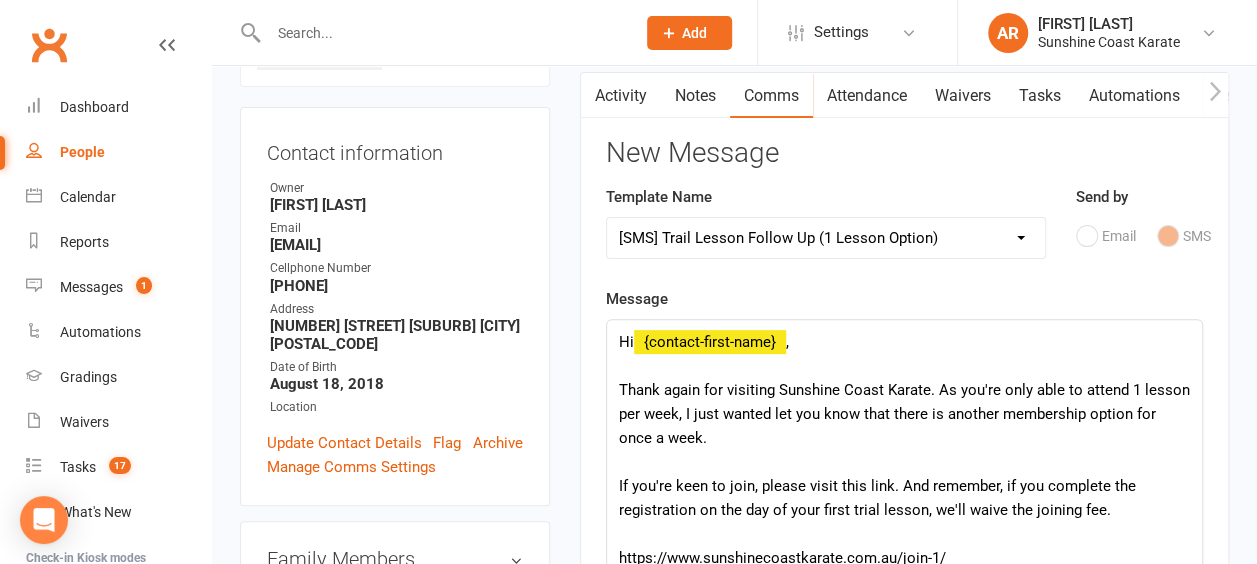 scroll, scrollTop: 500, scrollLeft: 0, axis: vertical 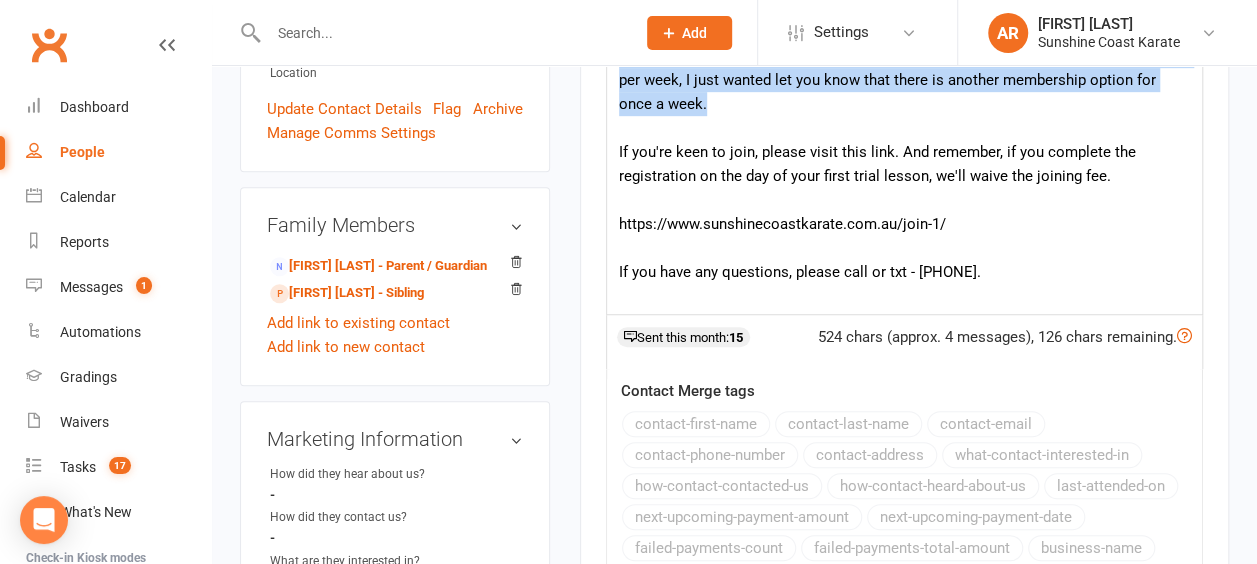 drag, startPoint x: 764, startPoint y: 107, endPoint x: 626, endPoint y: 89, distance: 139.16896 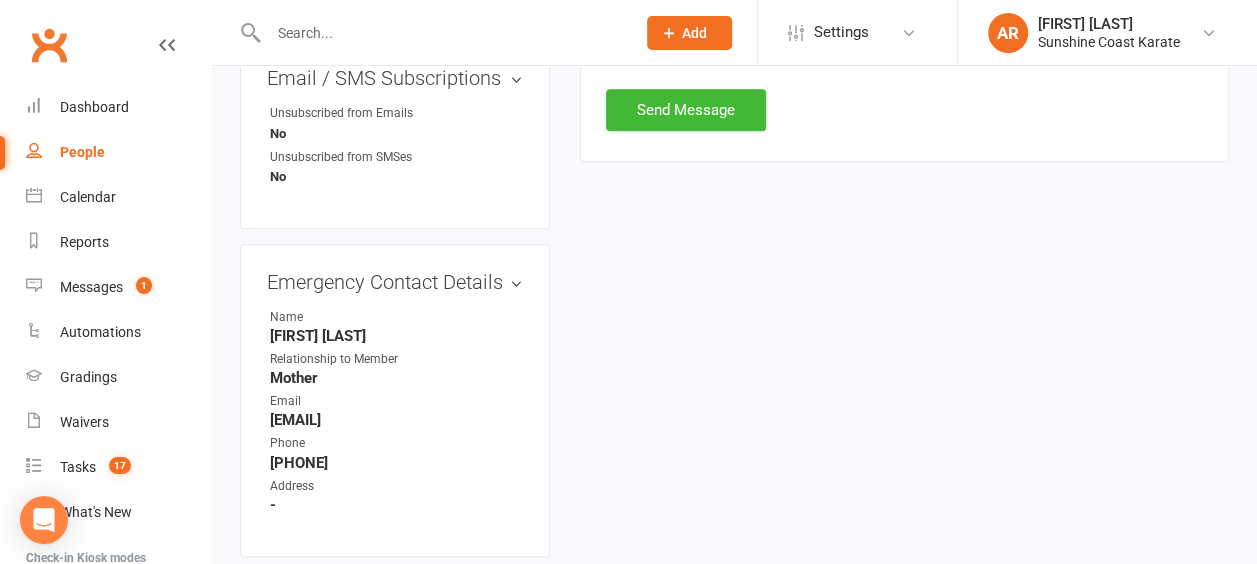 scroll, scrollTop: 1000, scrollLeft: 0, axis: vertical 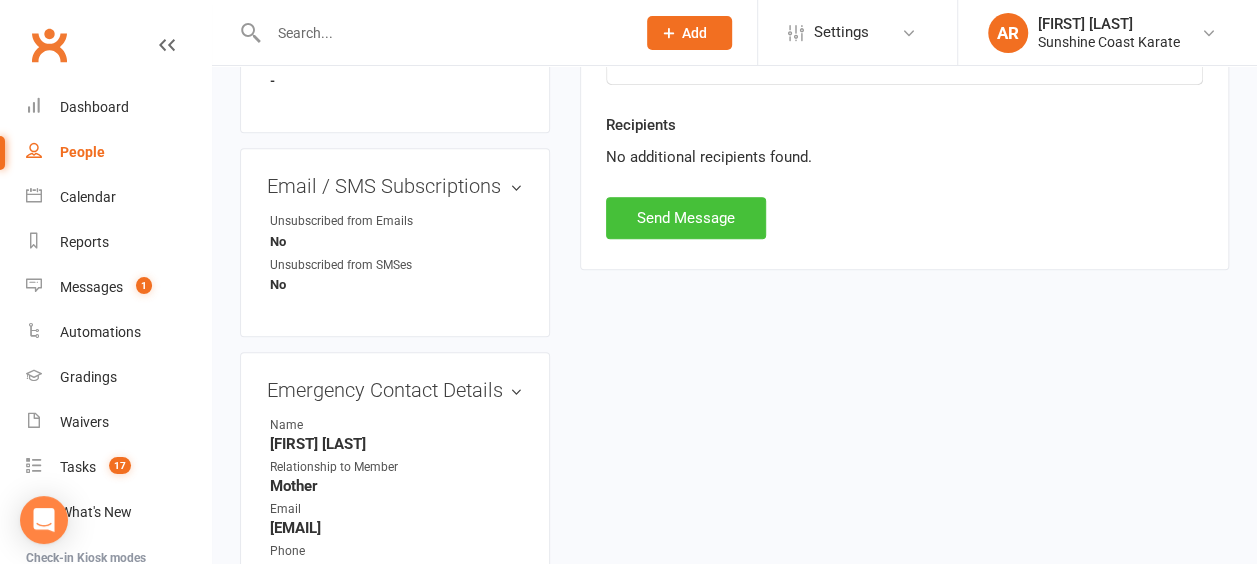 click on "Send Message" at bounding box center (686, 218) 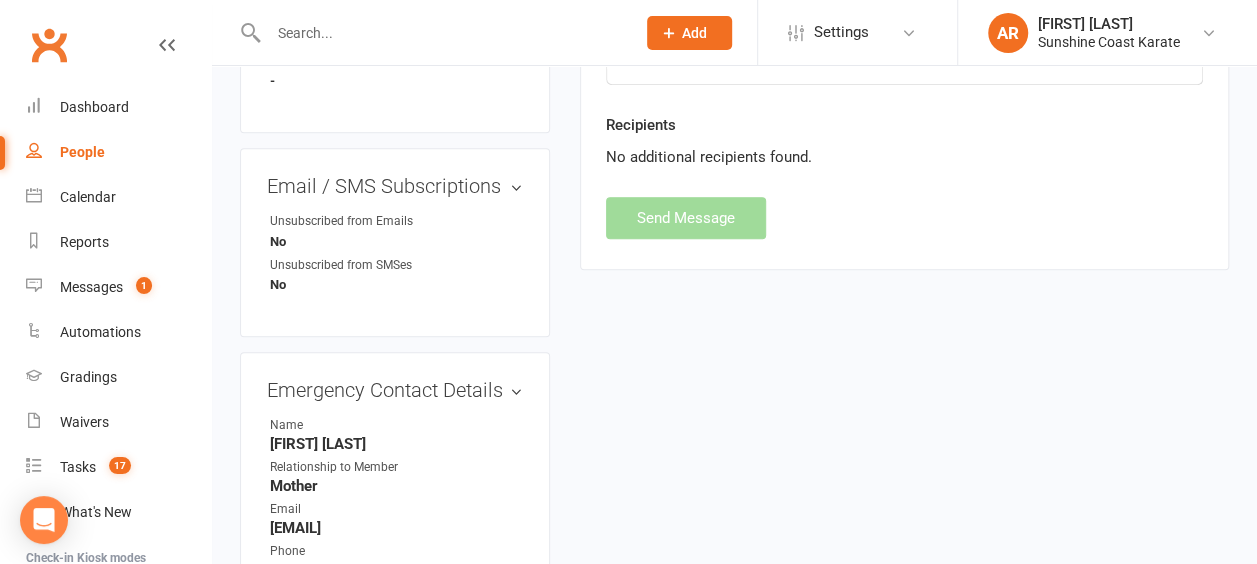 select 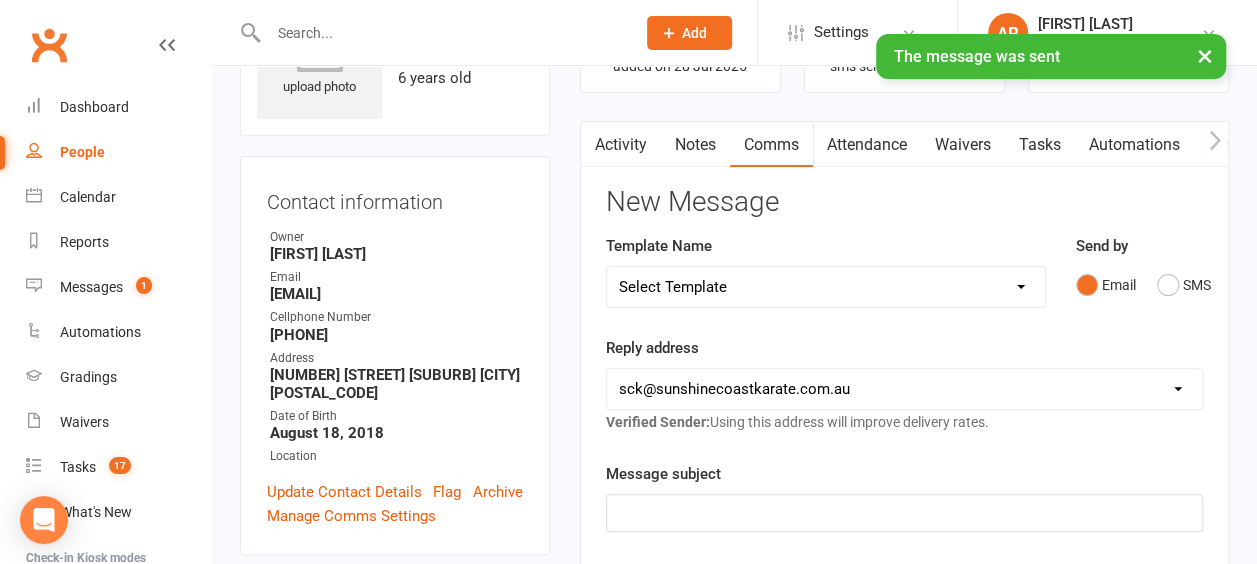 scroll, scrollTop: 166, scrollLeft: 0, axis: vertical 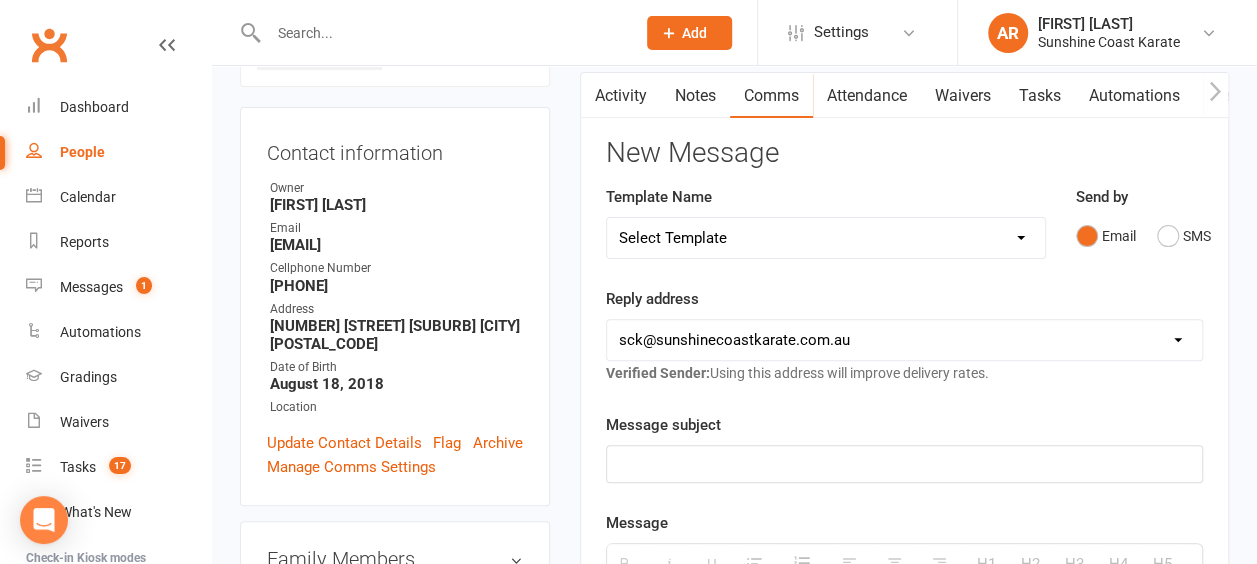 click on "Select Template [Email] Failed Payment [Email] Membership Fee Increase (current) [Email] Membership Fee Increase (OLD) [Email] Membership Fee Increase (yudansha) [Email] 2025 Latest News [Email] COVID Online Classes [Email] COVID Update [Email] End Of Year Mailout (#1, Late Nov) [Email] End Of Year Mailout (#2, Early Dec) [Email] End Of Year Mailout (#3, Early/Mid Dec) [Email] End Of Year Mailout (#4 - final week of training) [Email] End Of Year Mailout (#5 - merry christmas) [Email] Father's Day Special Offer [Email] Final Classes of 2023 Tomorrow [Email] Free Seminar Coming Up [Email] Happy Father's Day Weekend [Email] January Attendance Challenge [Email] Merry Christmas [Email] NEW YEAR - Classes Resume Today [Email] NEW YEAR - One Week to go before re-opening [Email] November - Xmas Sale [Email] Queen's National Day of Mourning [Email] SCK Mailout [Email] Team SCK - We Did It!! [Email] Training Seminar Cancelled [Email] Weekly Mailout - Dec [Email] Welcome Back!  Returingn To Dojo After Hold" at bounding box center [826, 238] 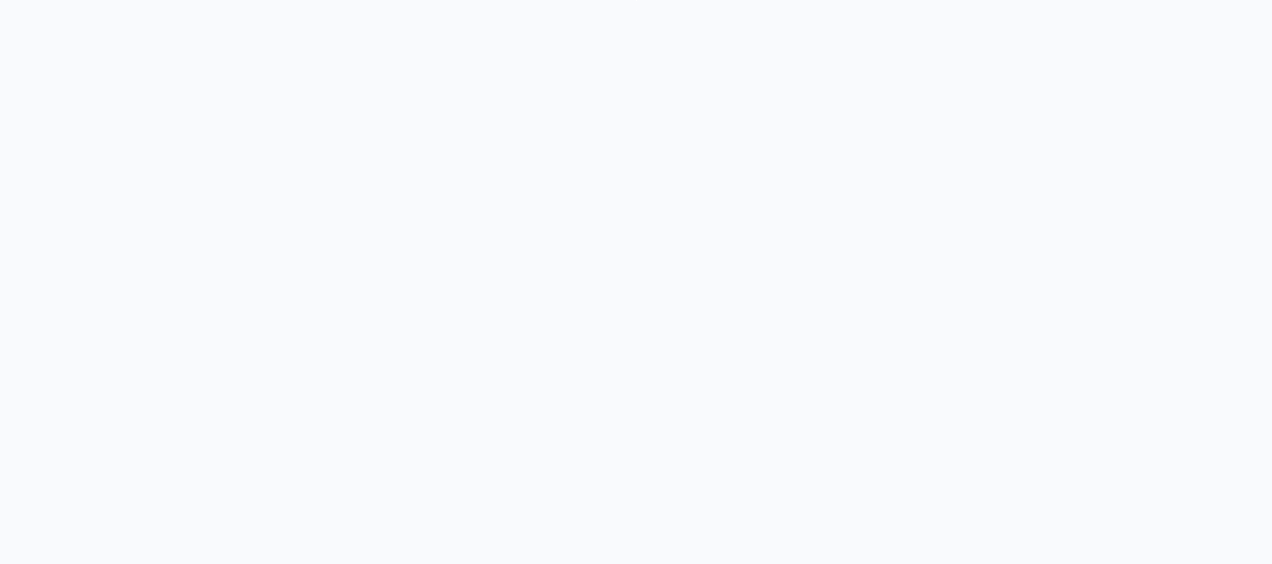 scroll, scrollTop: 0, scrollLeft: 0, axis: both 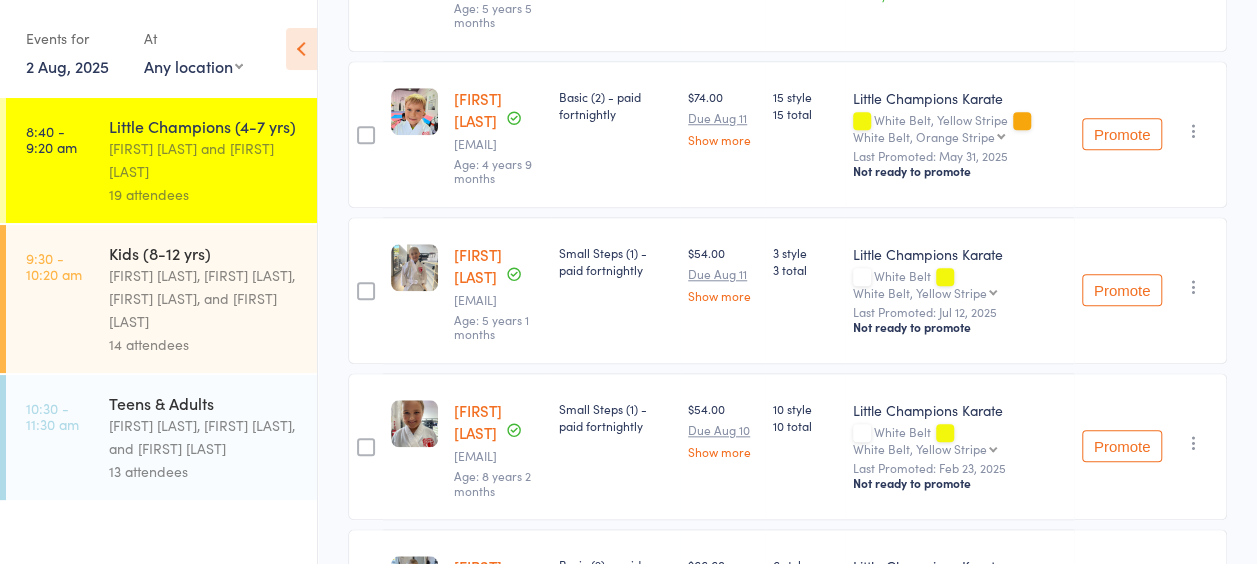 click on "Little Champions (4-7 yrs) [FIRST] [LAST] and [FIRST] [LAST] 19 attendees" at bounding box center [213, 160] 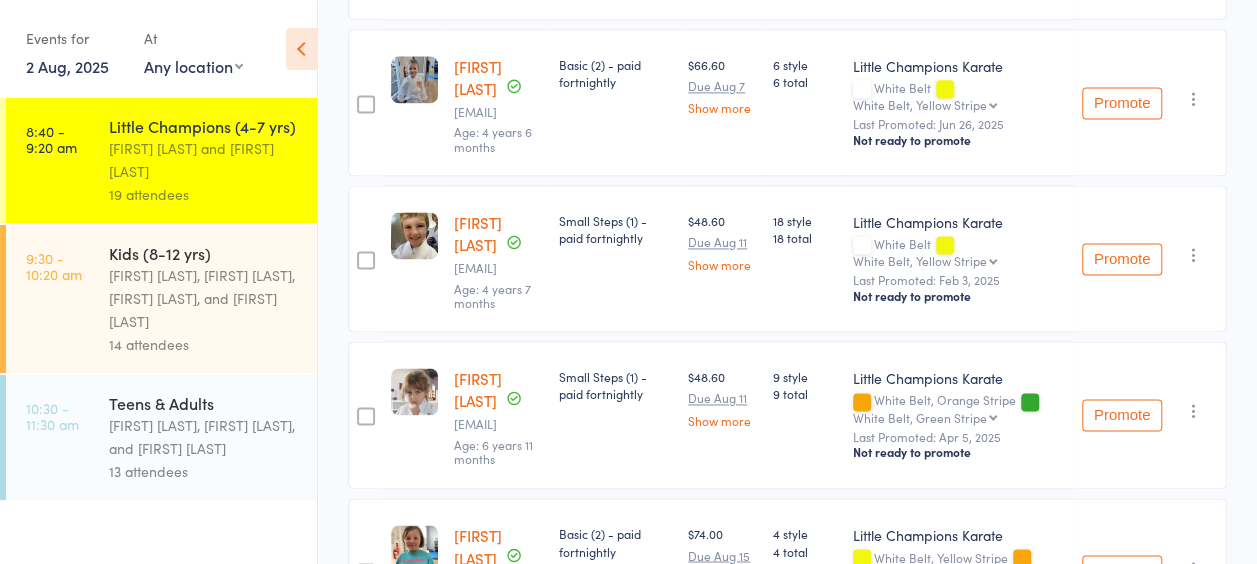click on "Little Champions (4-7 yrs) [FIRST] [LAST] and [FIRST] [LAST] 19 attendees" at bounding box center (213, 160) 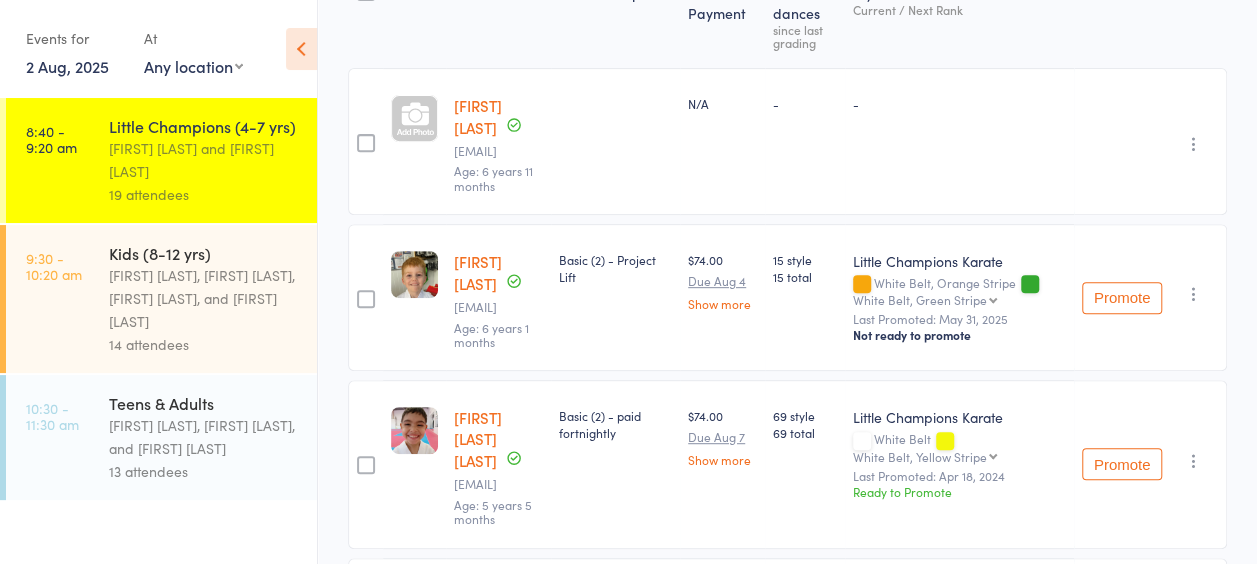 scroll, scrollTop: 0, scrollLeft: 0, axis: both 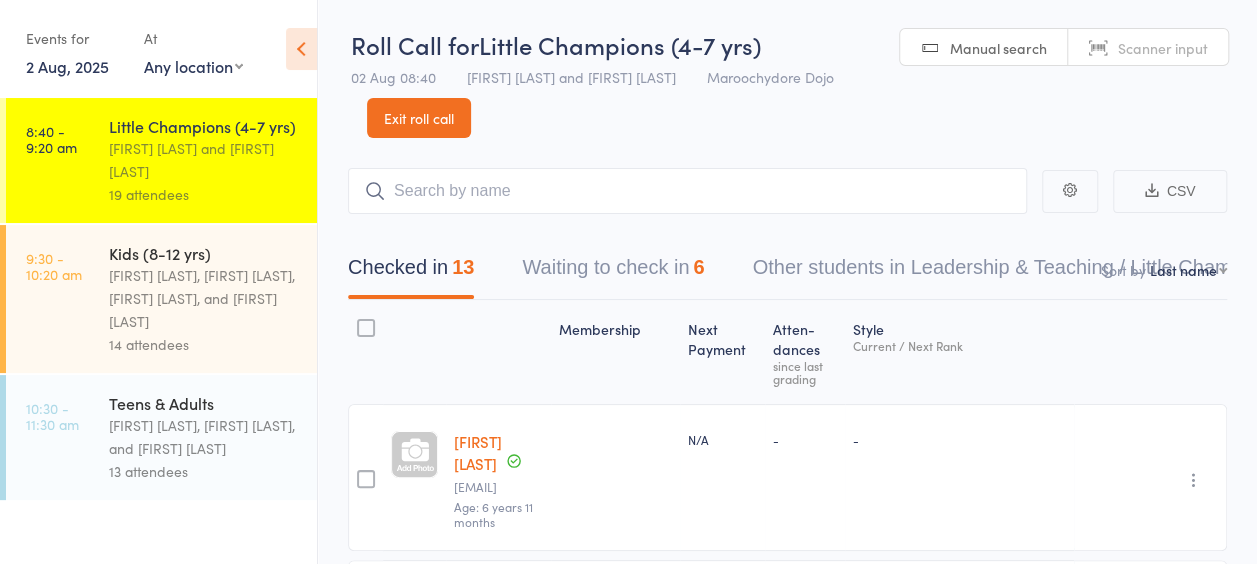 click on "Little Champions (4-7 yrs) [FIRST] [LAST] and [FIRST] [LAST] 19 attendees" at bounding box center (213, 160) 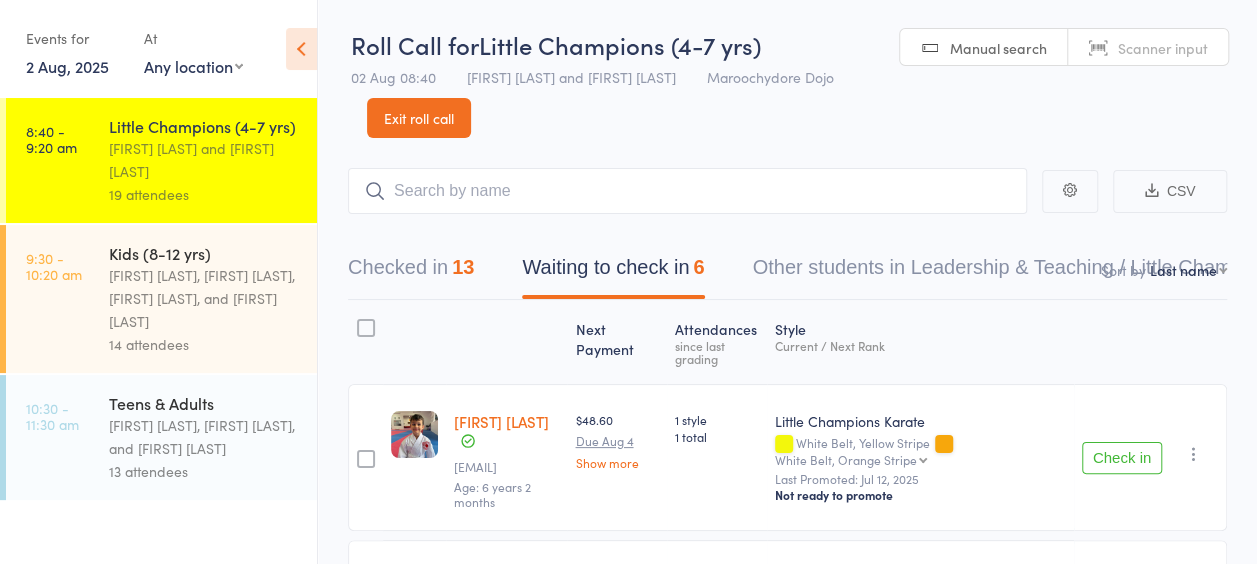 click on "9:30 - 10:20 am Kids (8-12 yrs) Sandra Phillips, Bailey Keefe, Martin Phillips, and Jacqui Lippey 14 attendees" at bounding box center (161, 299) 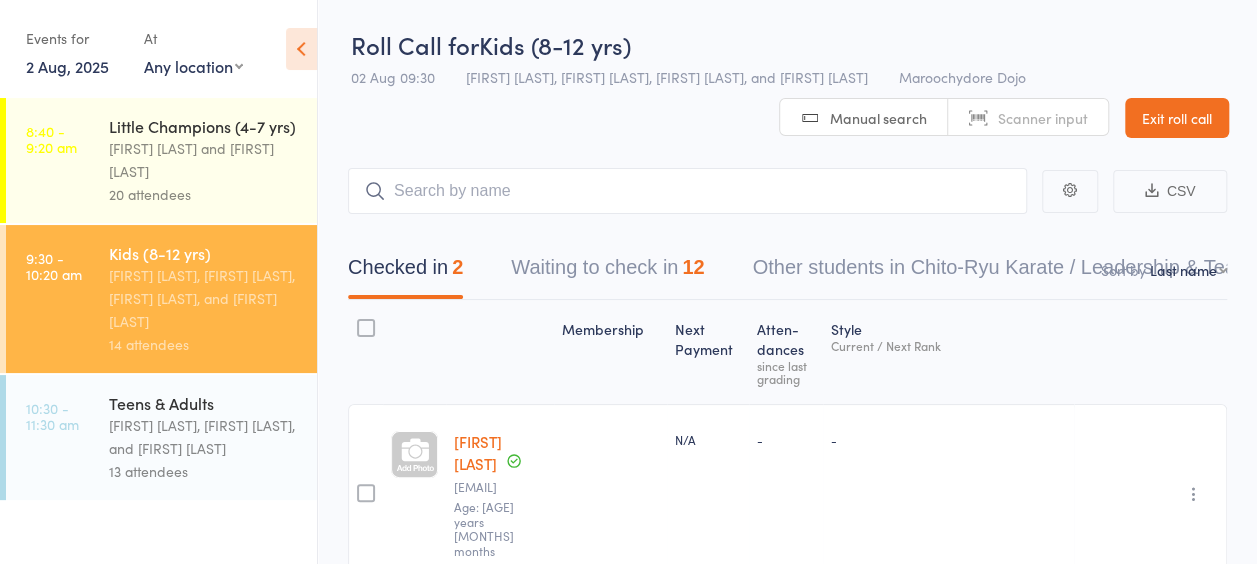 click on "Waiting to check in  12" at bounding box center [607, 272] 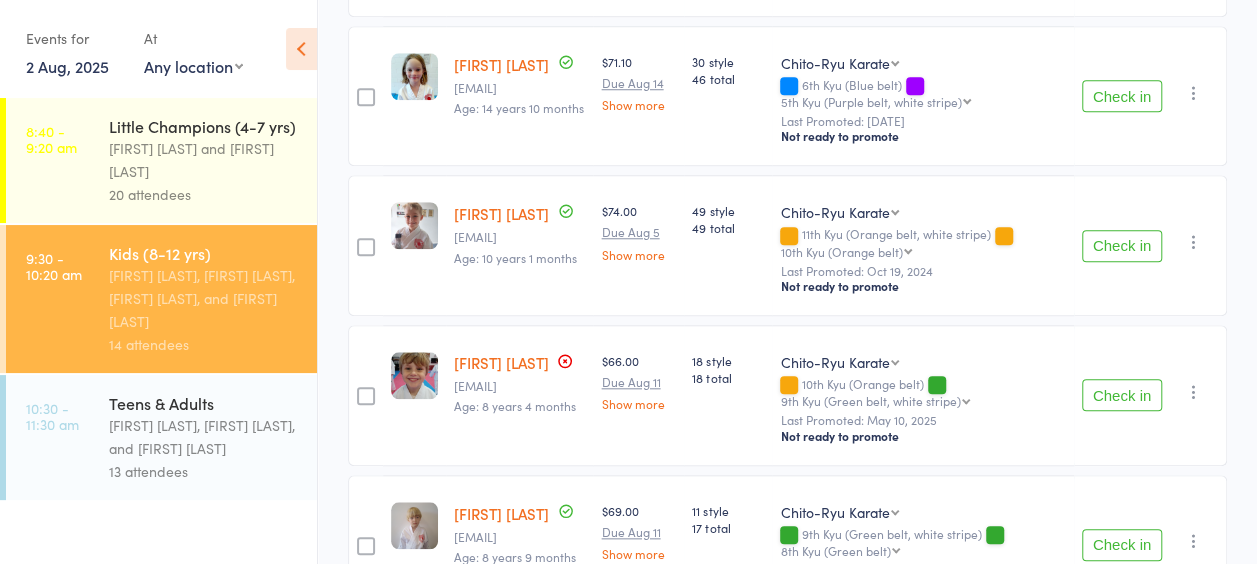 scroll, scrollTop: 1000, scrollLeft: 0, axis: vertical 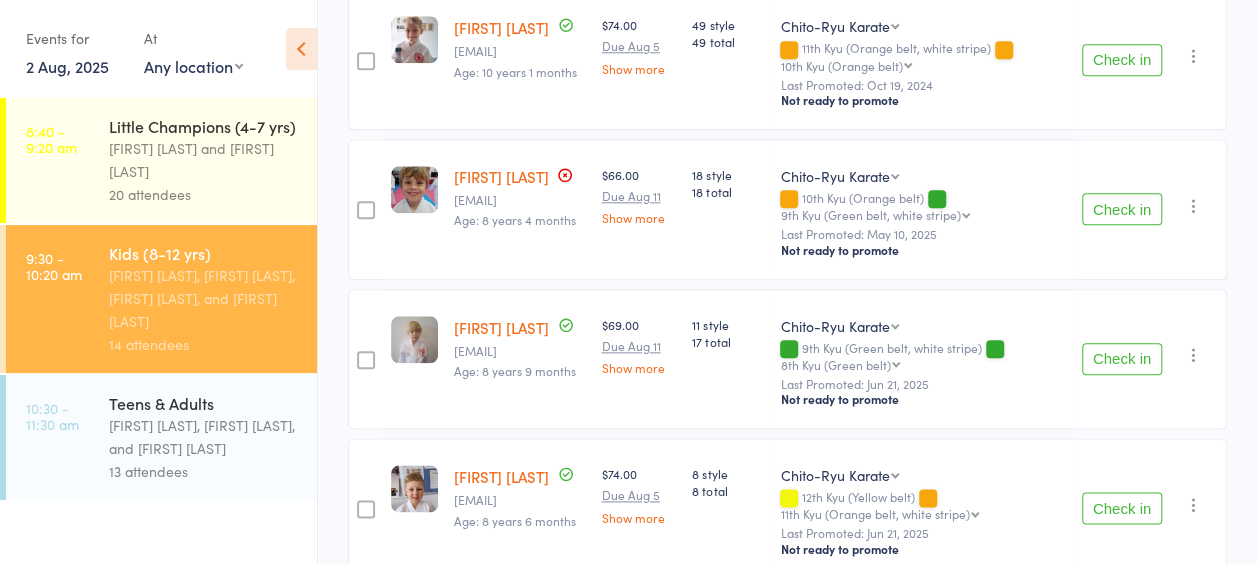 click on "Check in" at bounding box center (1122, 209) 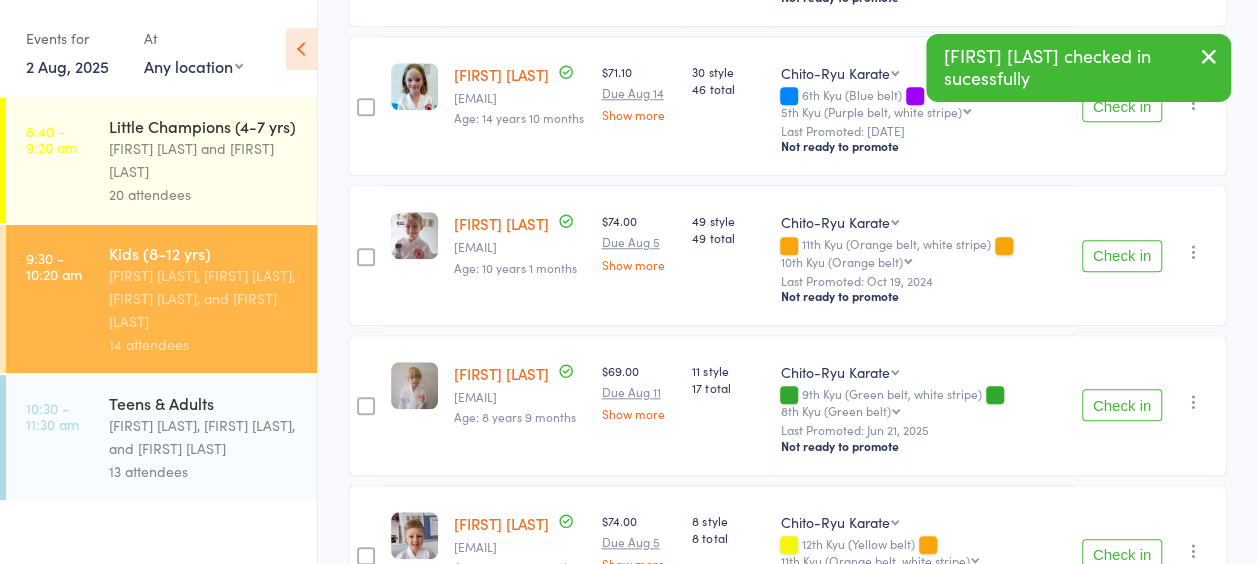 scroll, scrollTop: 833, scrollLeft: 0, axis: vertical 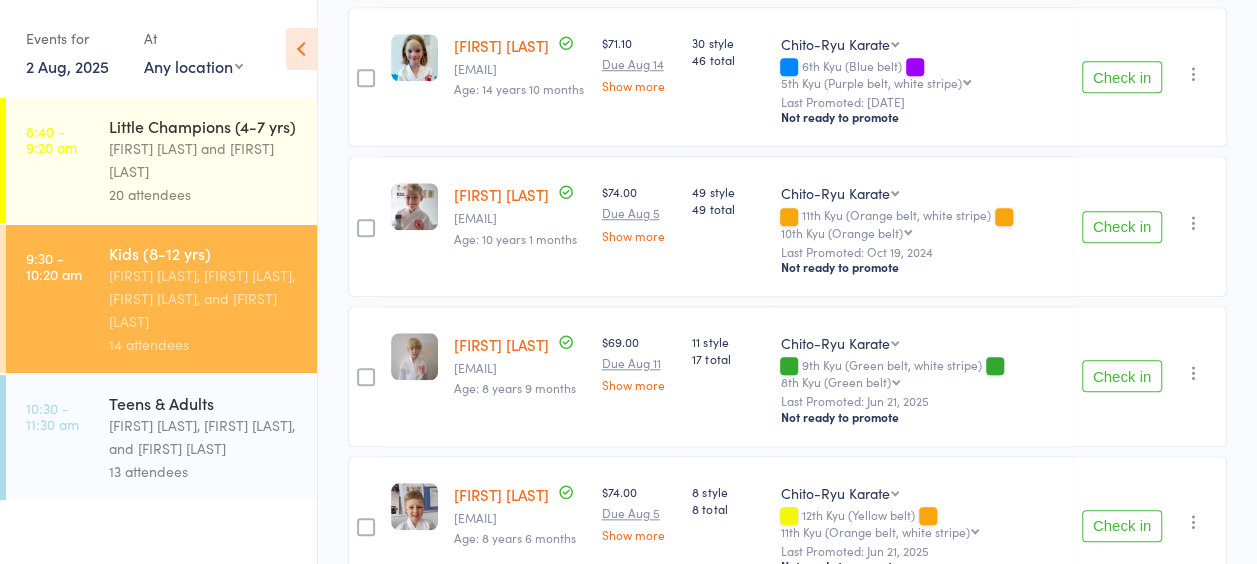 click on "Check in" at bounding box center (1122, 376) 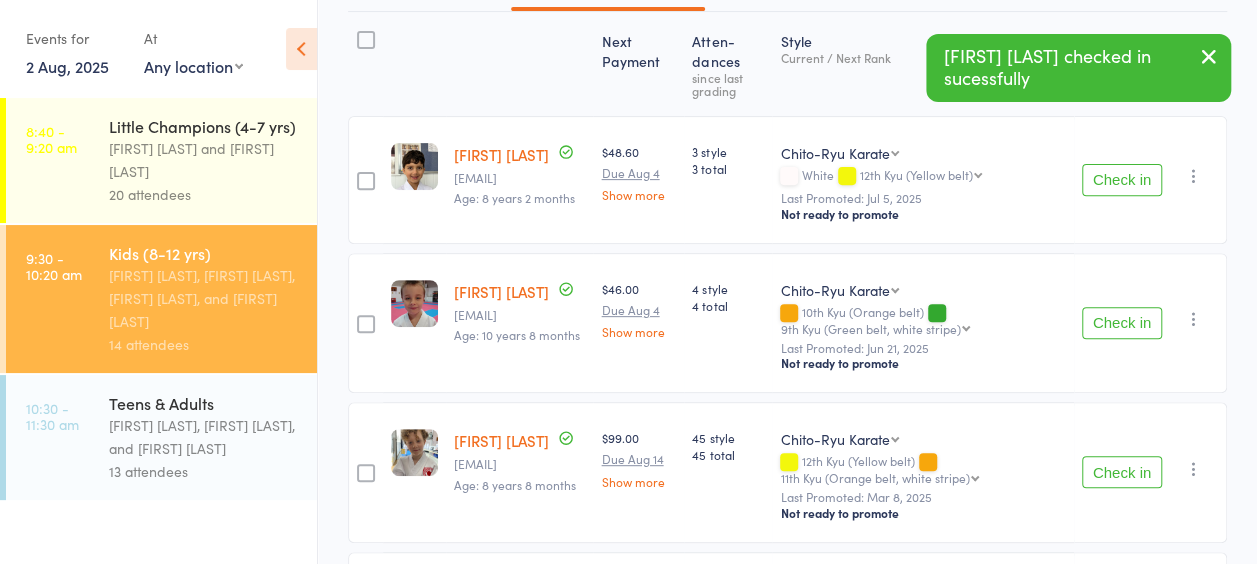 scroll, scrollTop: 0, scrollLeft: 0, axis: both 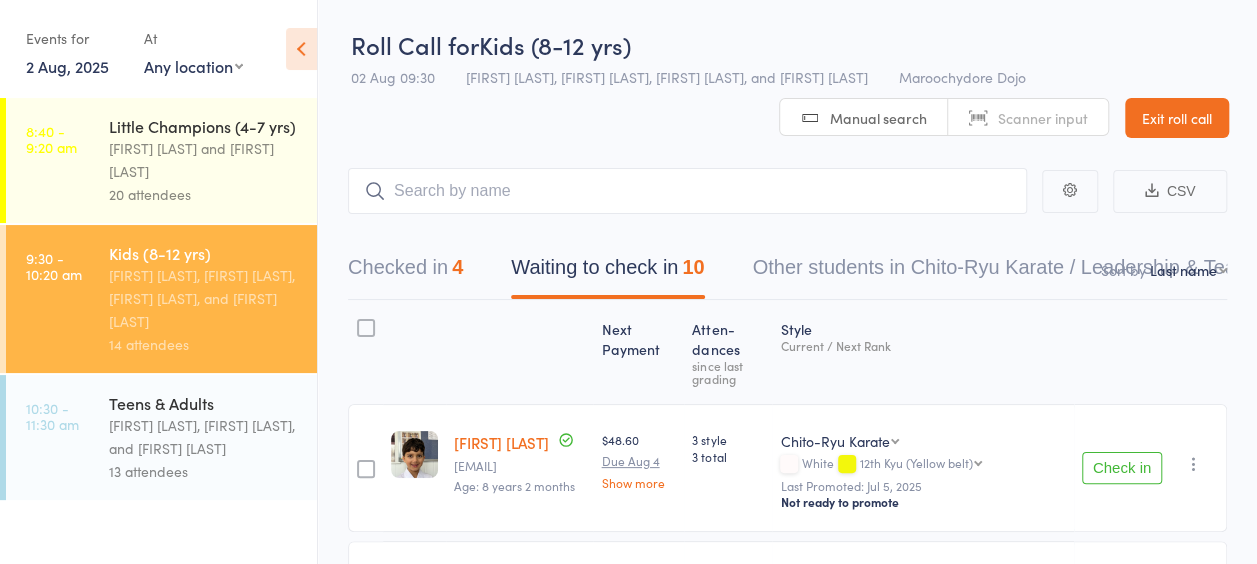 click on "Little Champions (4-7 yrs) Sandra Phillips and Martin Phillips 20 attendees" at bounding box center (213, 160) 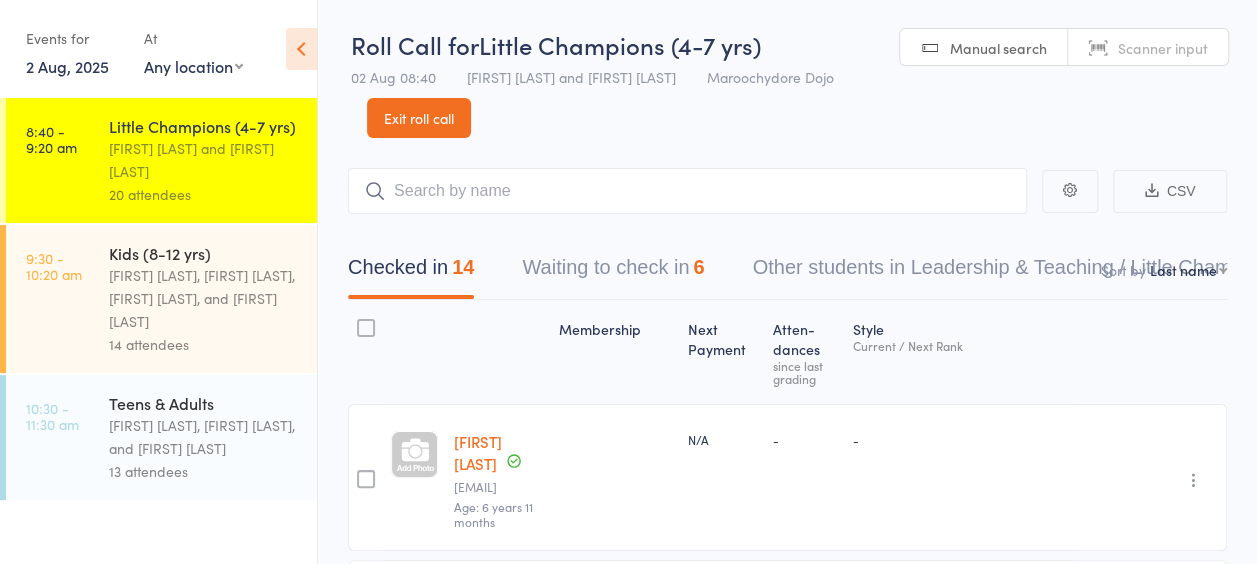 click on "Waiting to check in  6" at bounding box center (613, 272) 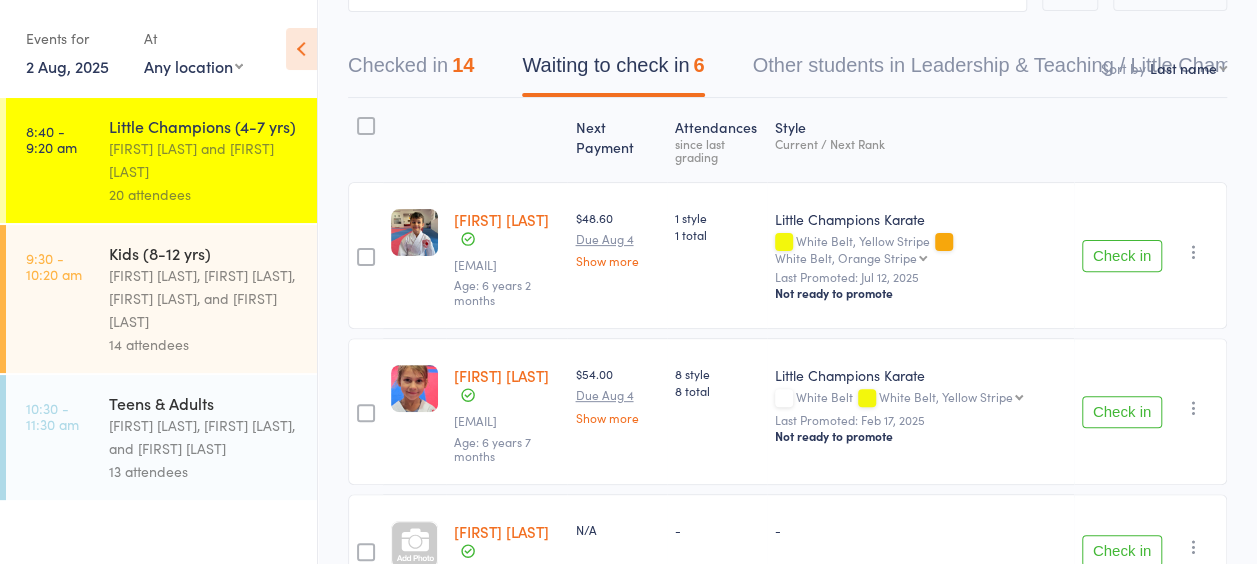 scroll, scrollTop: 0, scrollLeft: 0, axis: both 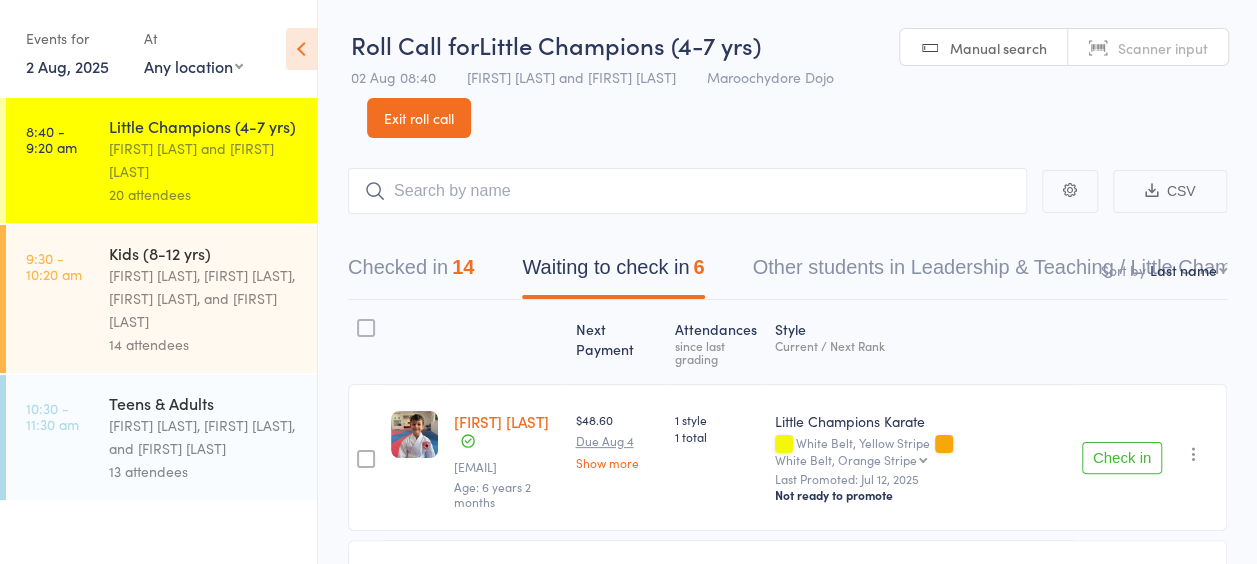 click on "[FIRST] [LAST], [FIRST] [LAST], [FIRST] [LAST], and [FIRST] [LAST]" at bounding box center (204, 298) 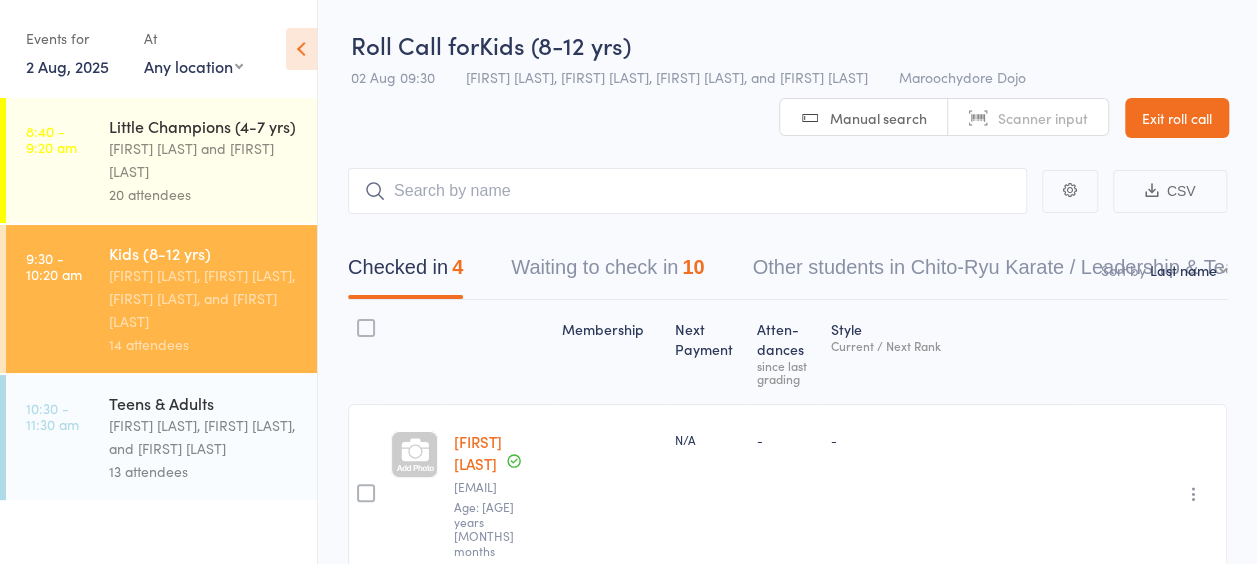 click on "Waiting to check in  10" at bounding box center (607, 272) 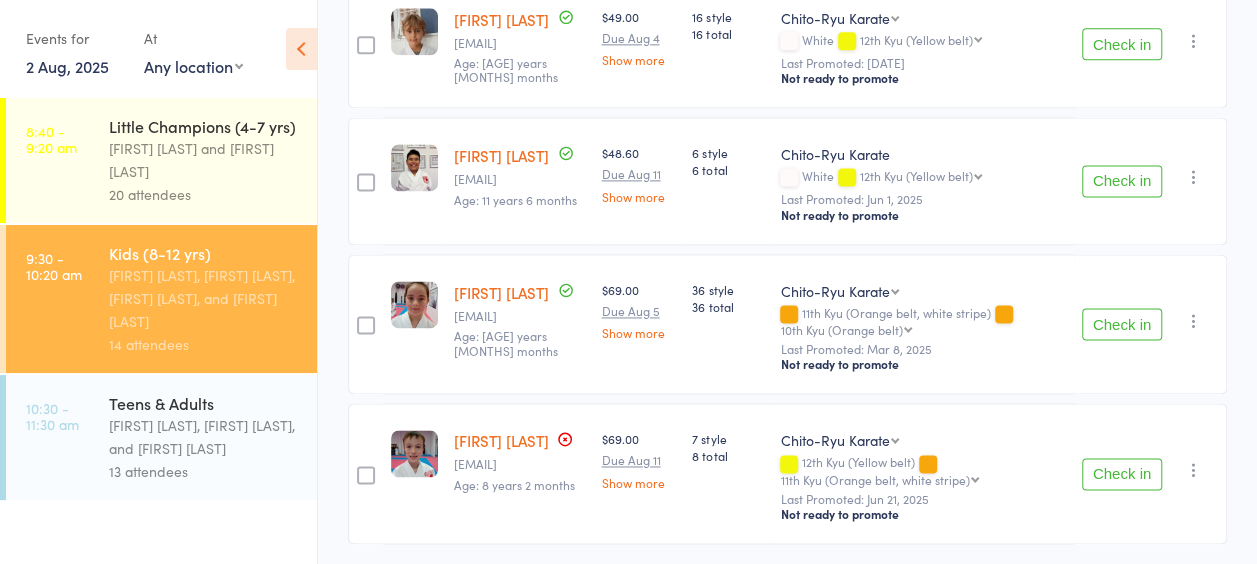 scroll, scrollTop: 1333, scrollLeft: 0, axis: vertical 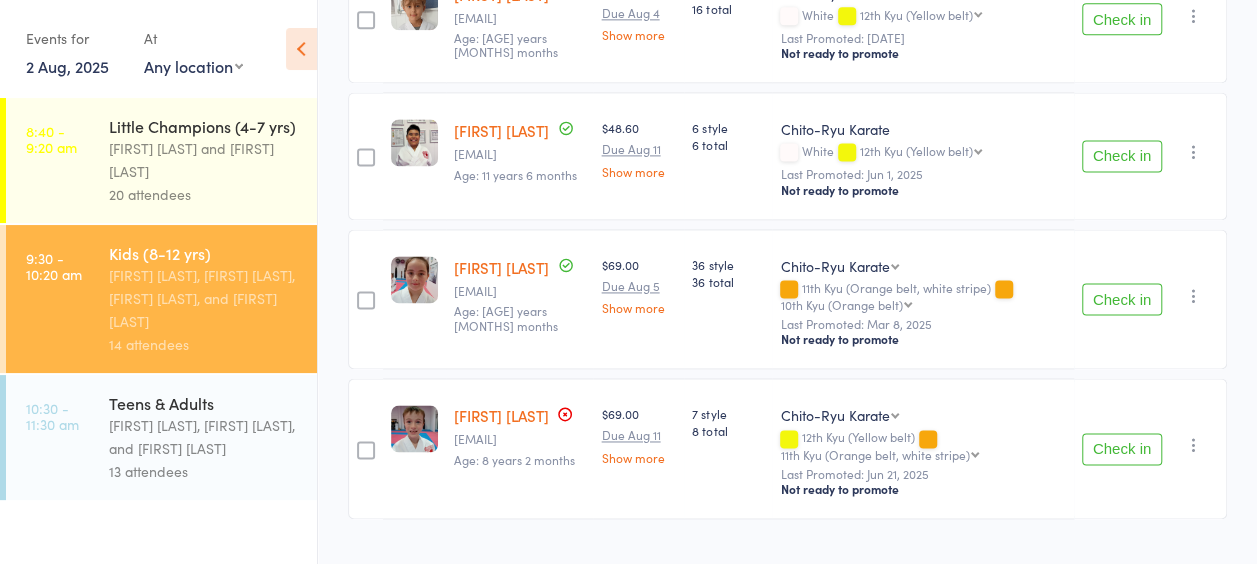 click on "Check in" at bounding box center [1122, 299] 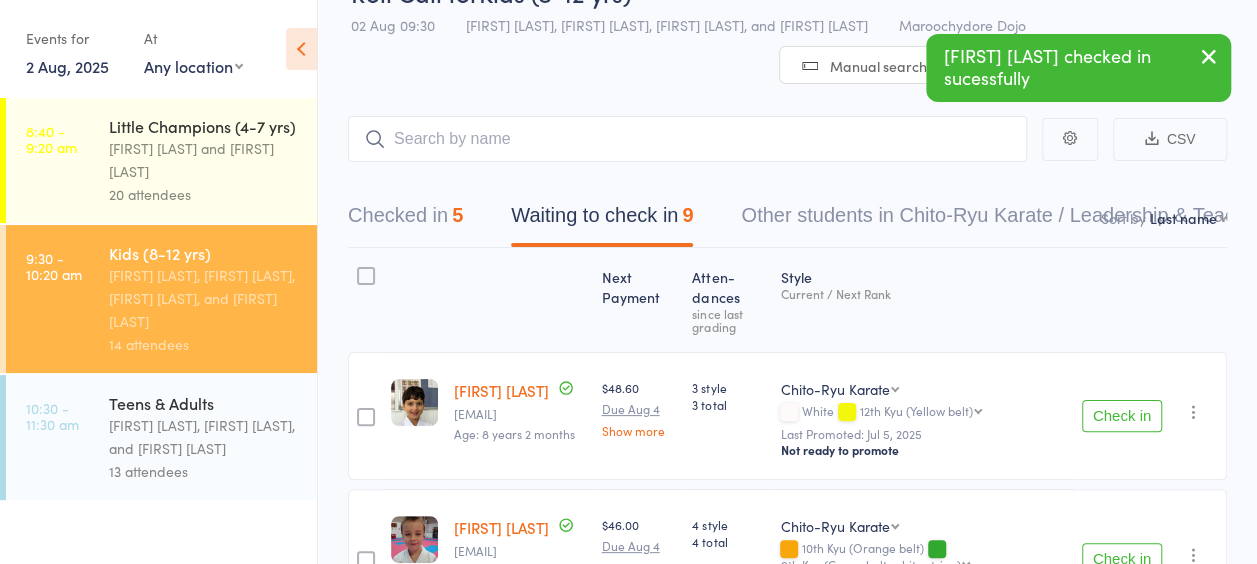 scroll, scrollTop: 0, scrollLeft: 0, axis: both 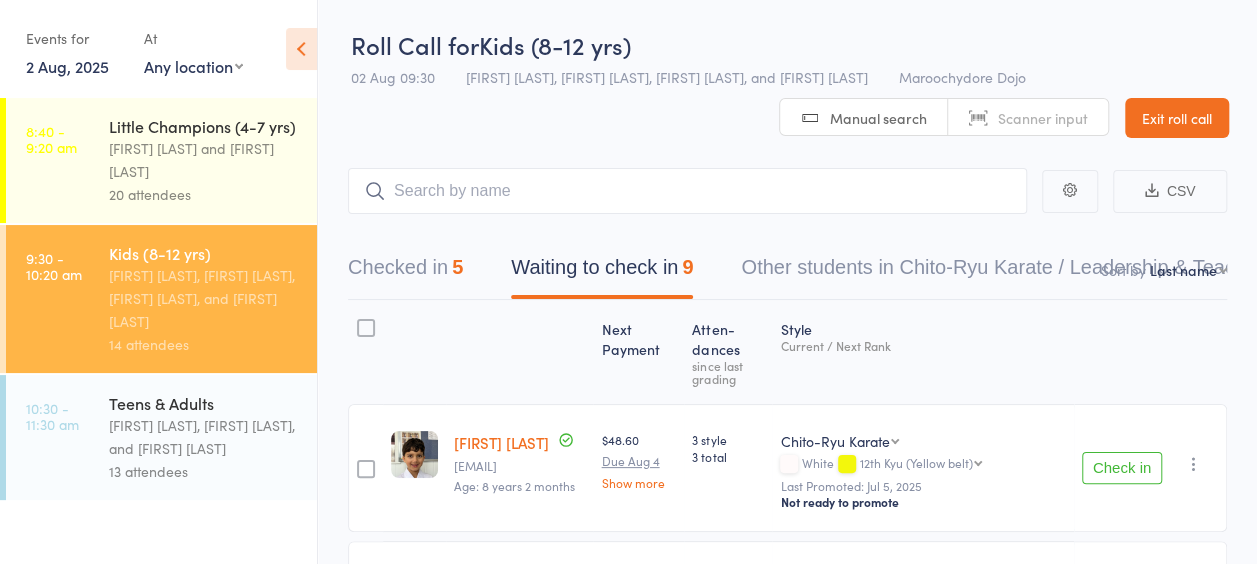 click on "Little Champions (4-7 yrs) Sandra Phillips and Martin Phillips 20 attendees" at bounding box center (213, 160) 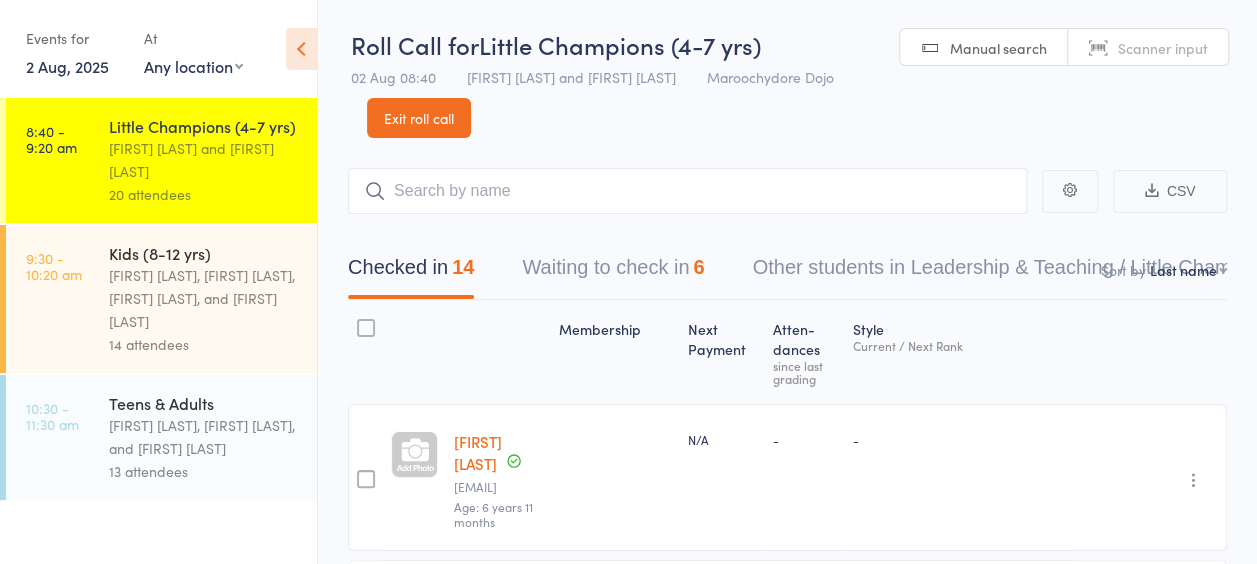 click on "Little Champions (4-7 yrs) Sandra Phillips and Martin Phillips 20 attendees" at bounding box center [213, 160] 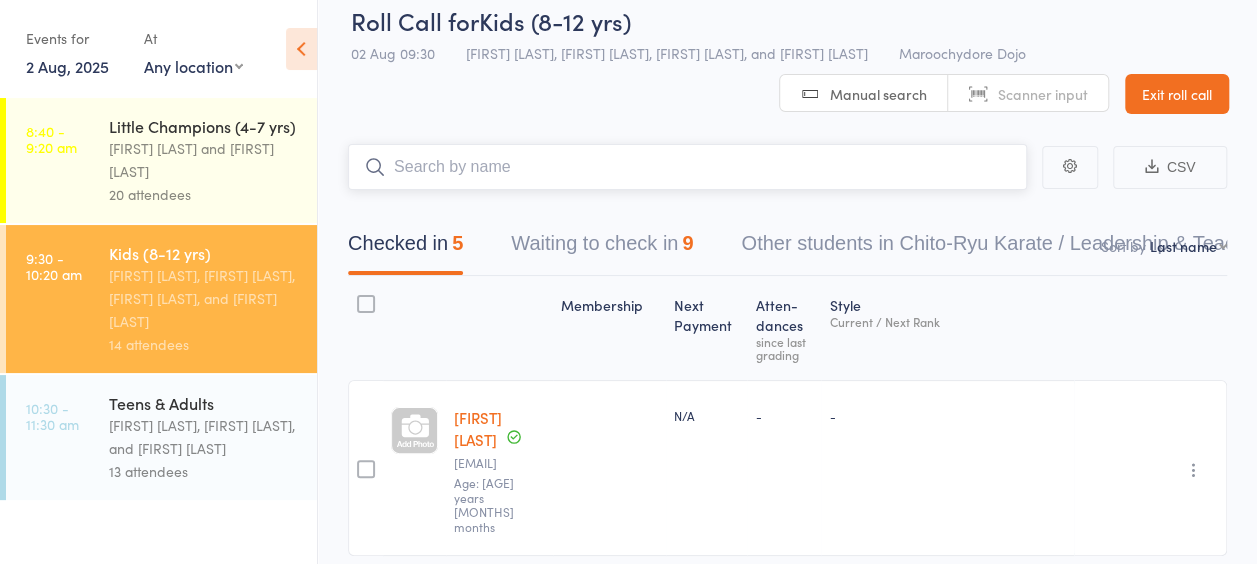 scroll, scrollTop: 0, scrollLeft: 0, axis: both 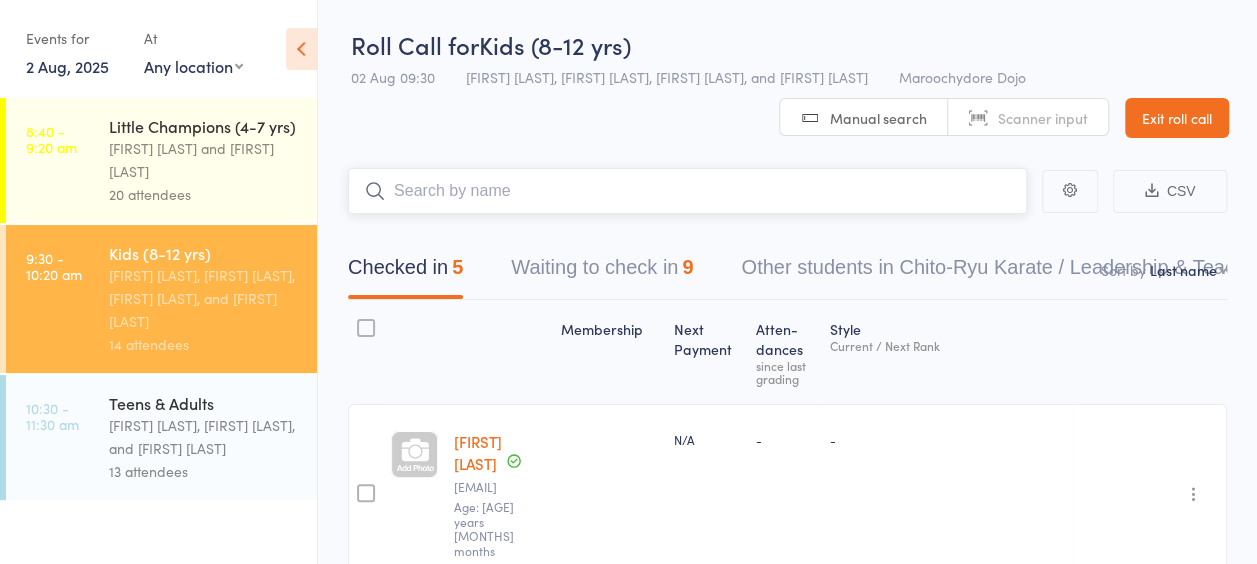 click on "Waiting to check in  9" at bounding box center (602, 272) 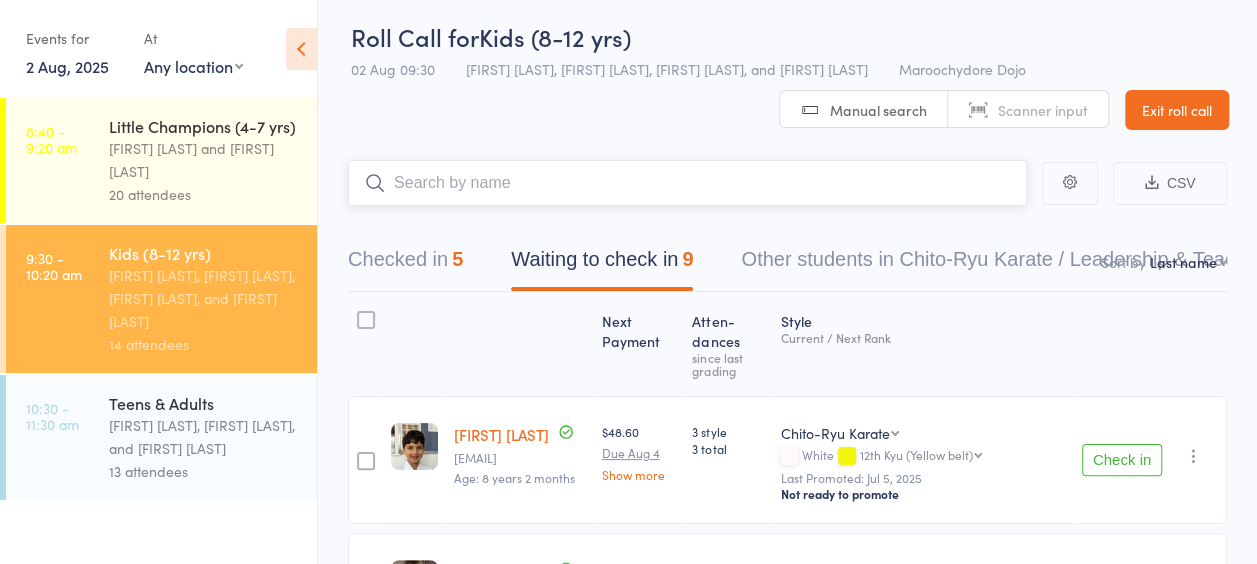 scroll, scrollTop: 0, scrollLeft: 0, axis: both 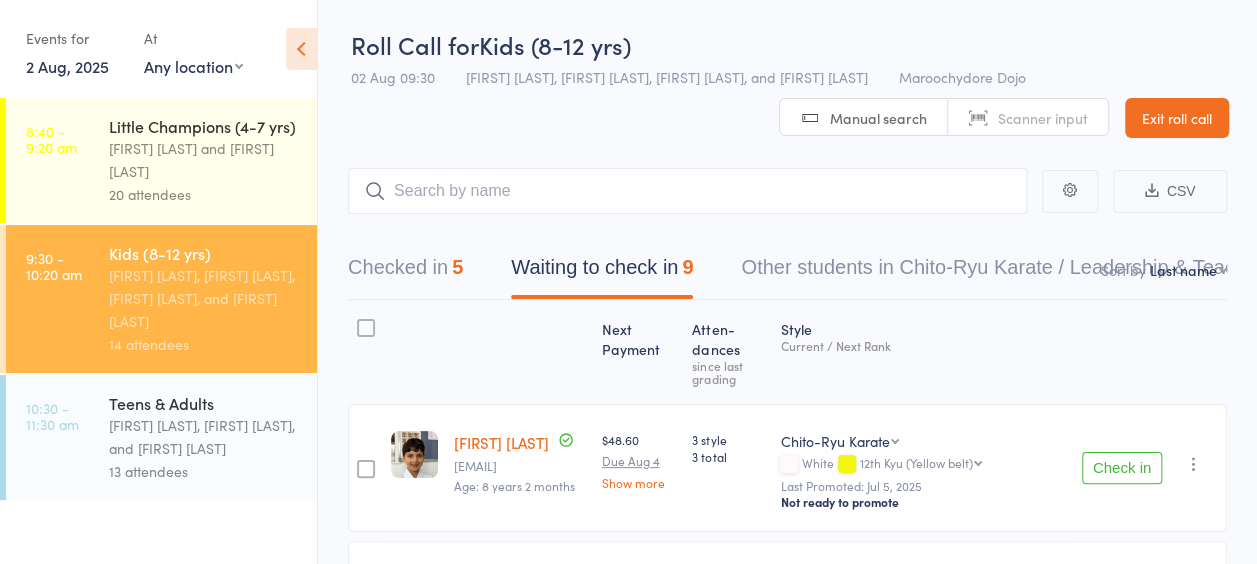 click on "Little Champions (4-7 yrs) Sandra Phillips and Martin Phillips 20 attendees" at bounding box center [213, 160] 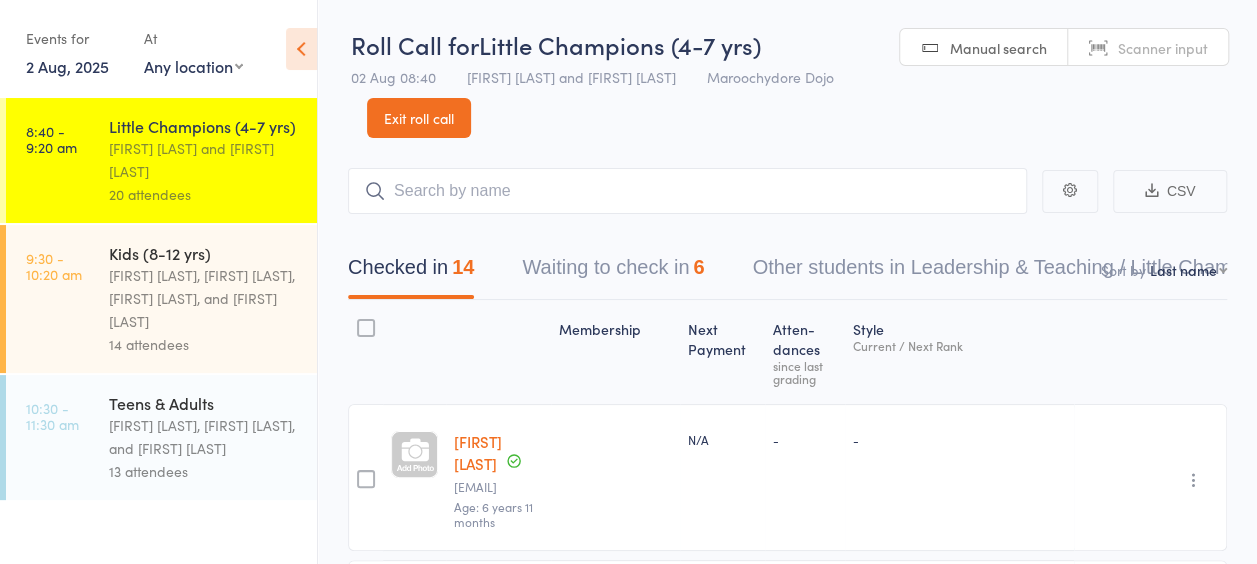 click on "9:30 - 10:20 am" at bounding box center (54, 266) 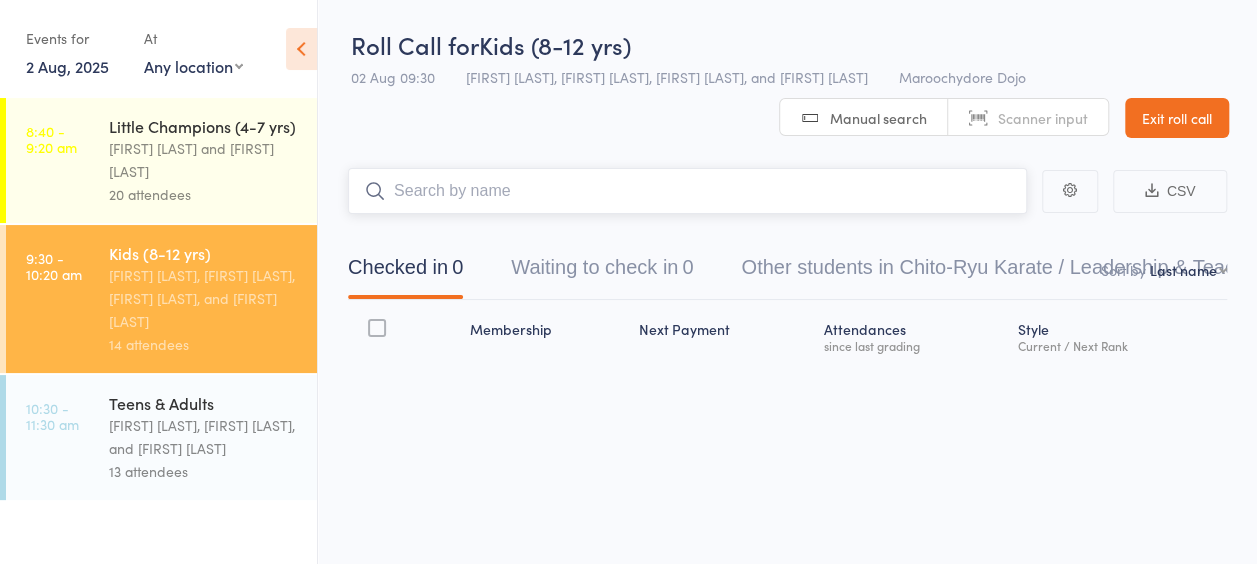 click at bounding box center (687, 191) 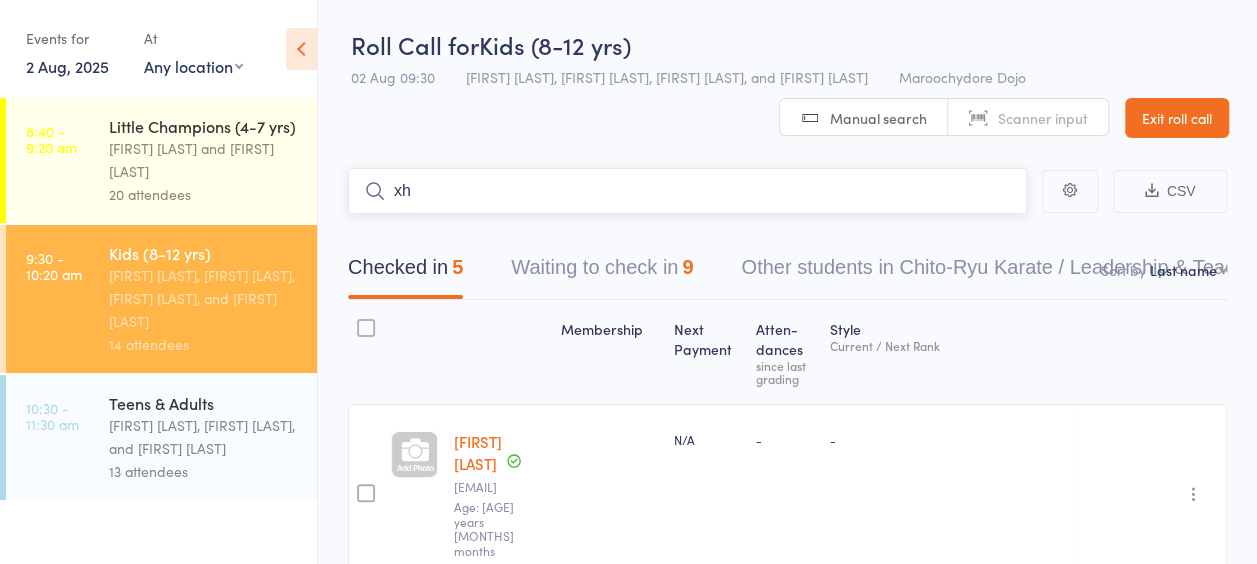 type on "x" 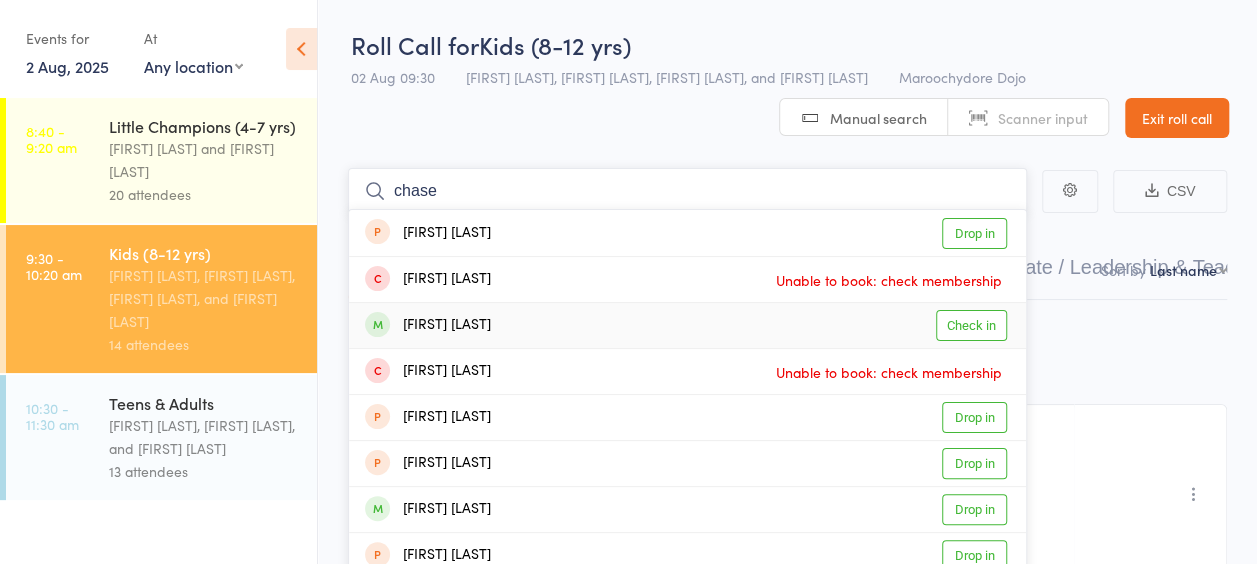 type on "chase" 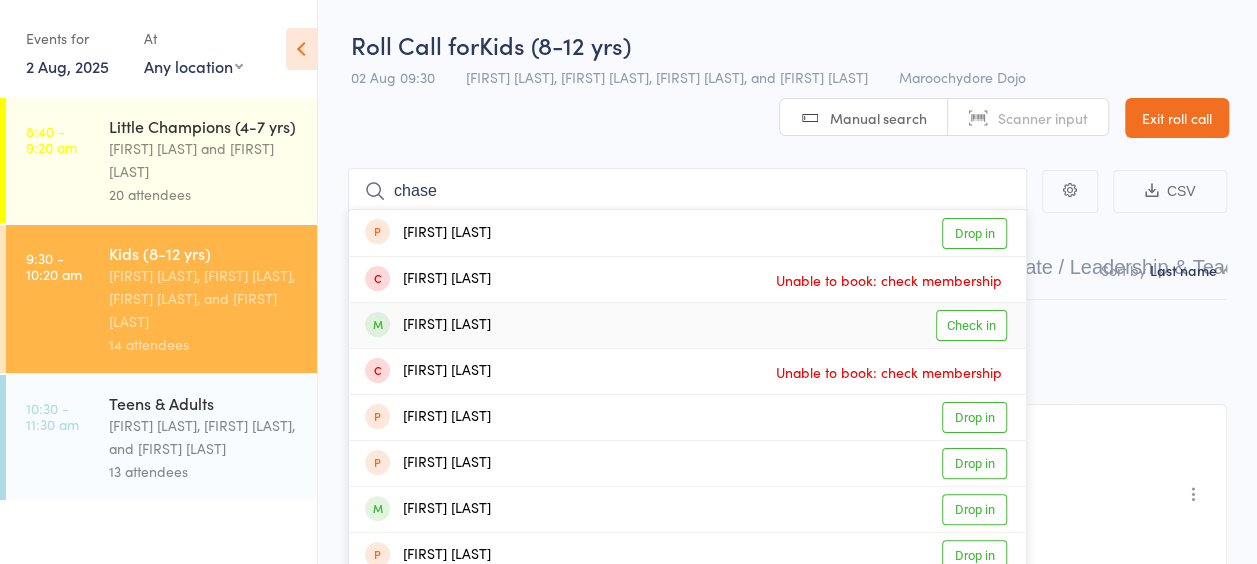 click on "Check in" at bounding box center [971, 325] 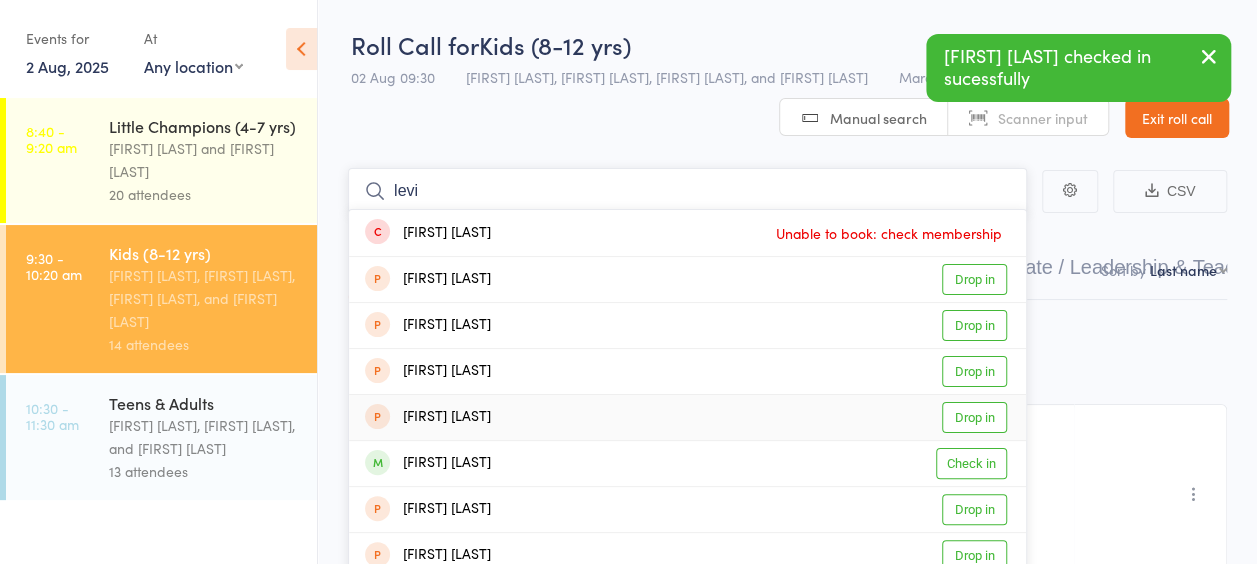 type on "levi" 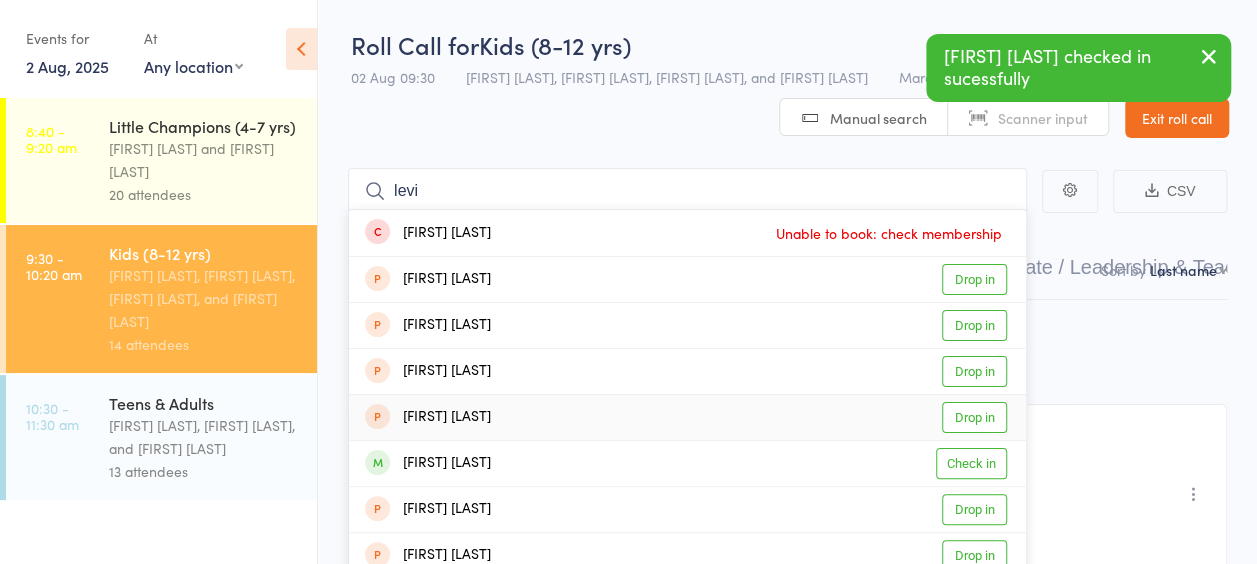 click on "Little Champions (4-7 yrs) Sandra Phillips and Martin Phillips 20 attendees" at bounding box center [213, 160] 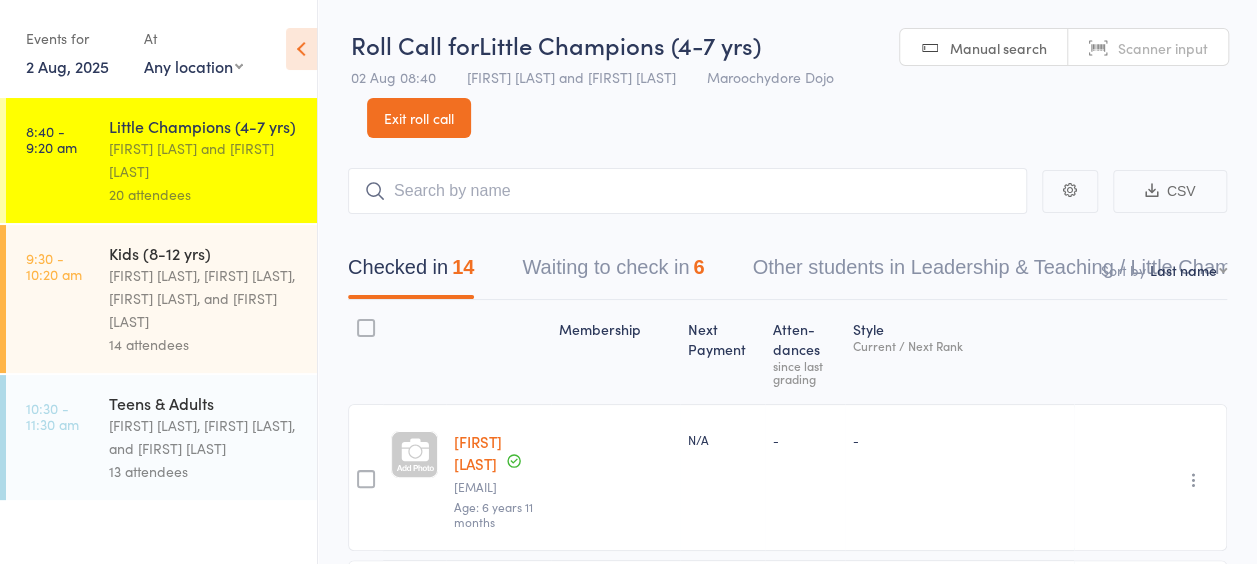 click on "[FIRST] [LAST], [FIRST] [LAST], [FIRST] [LAST], and [FIRST] [LAST]" at bounding box center (204, 298) 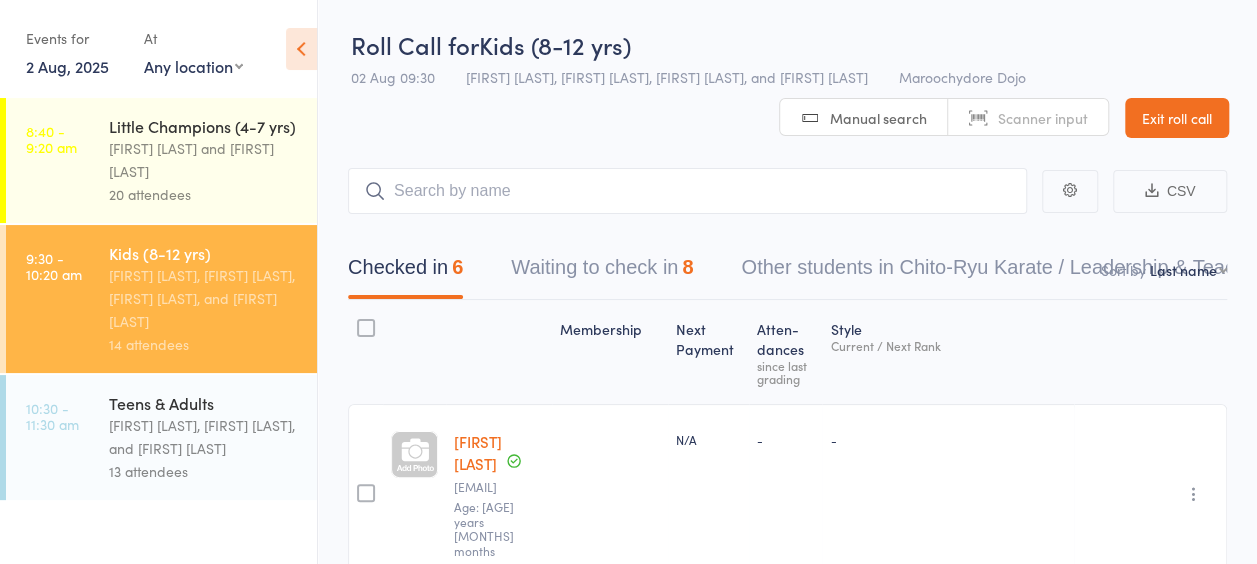 click on "Waiting to check in  8" at bounding box center [602, 272] 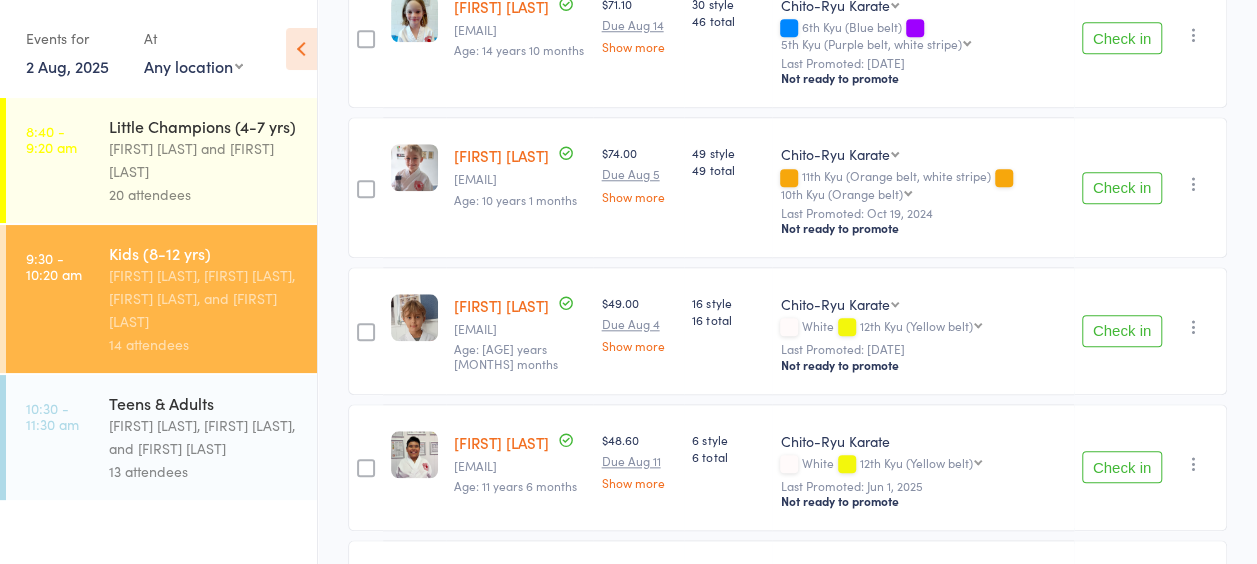 scroll, scrollTop: 1000, scrollLeft: 0, axis: vertical 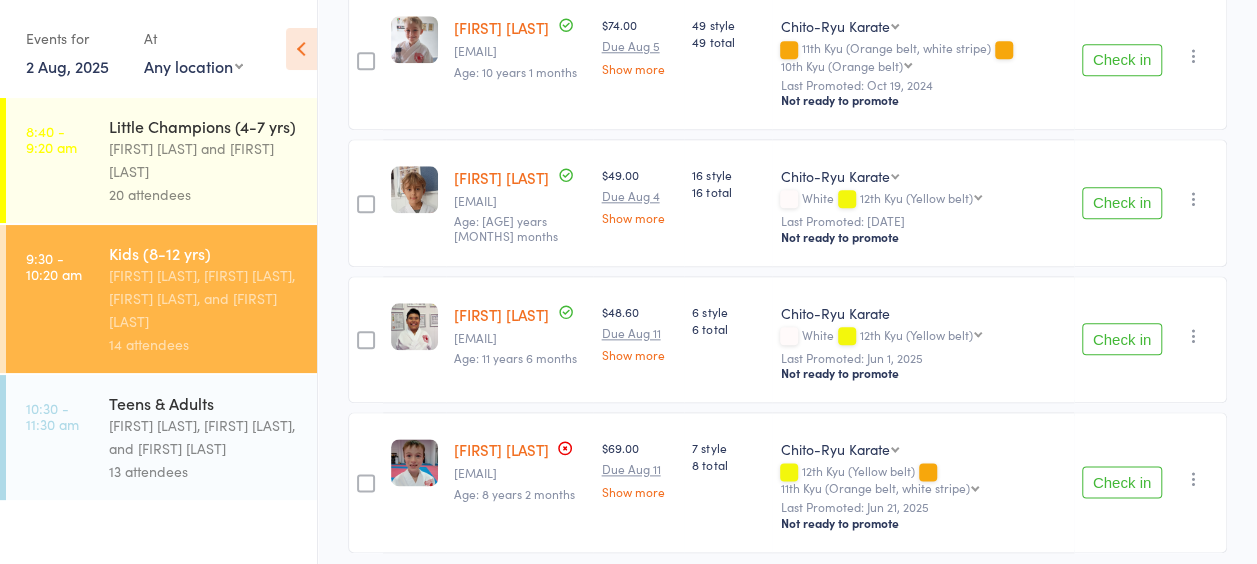 click on "Check in" at bounding box center (1122, 203) 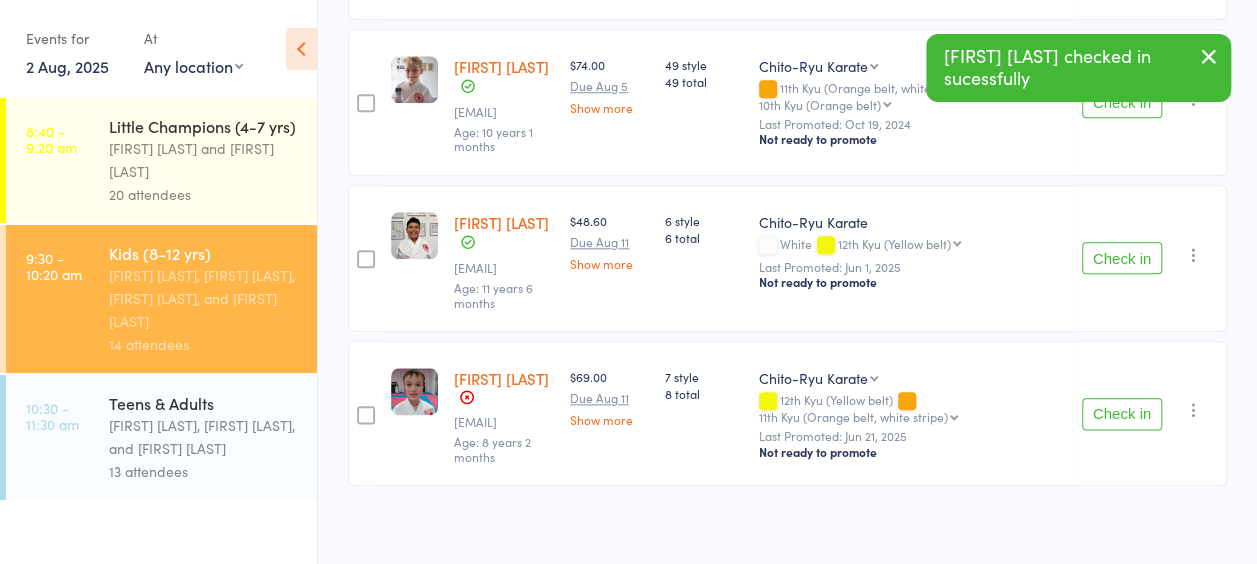 scroll, scrollTop: 932, scrollLeft: 0, axis: vertical 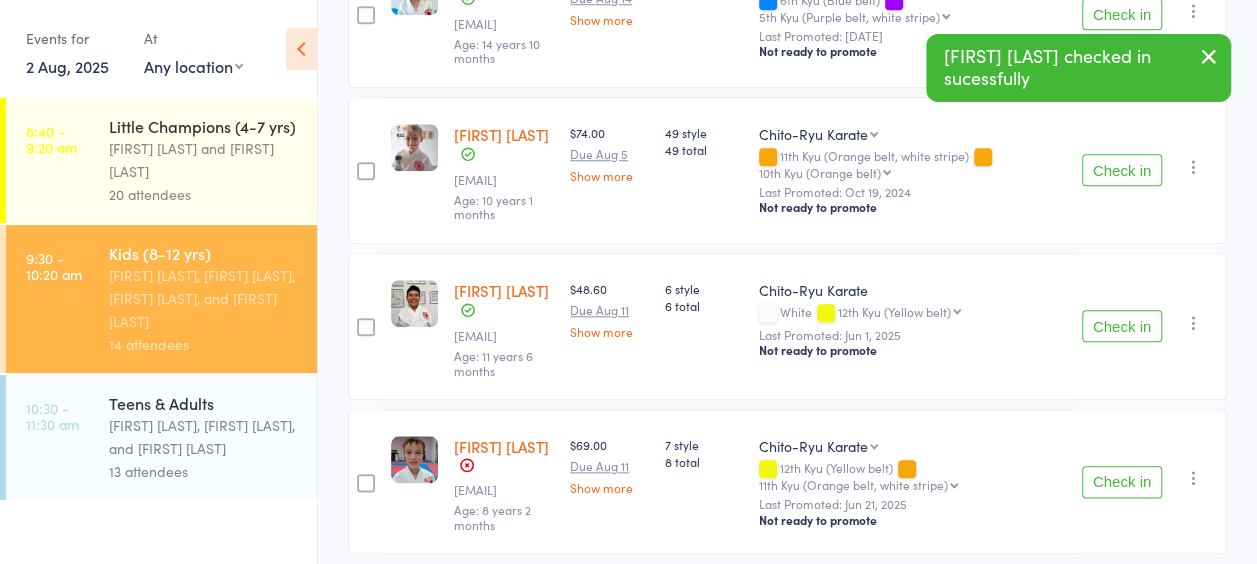 click on "Check in" at bounding box center (1122, 482) 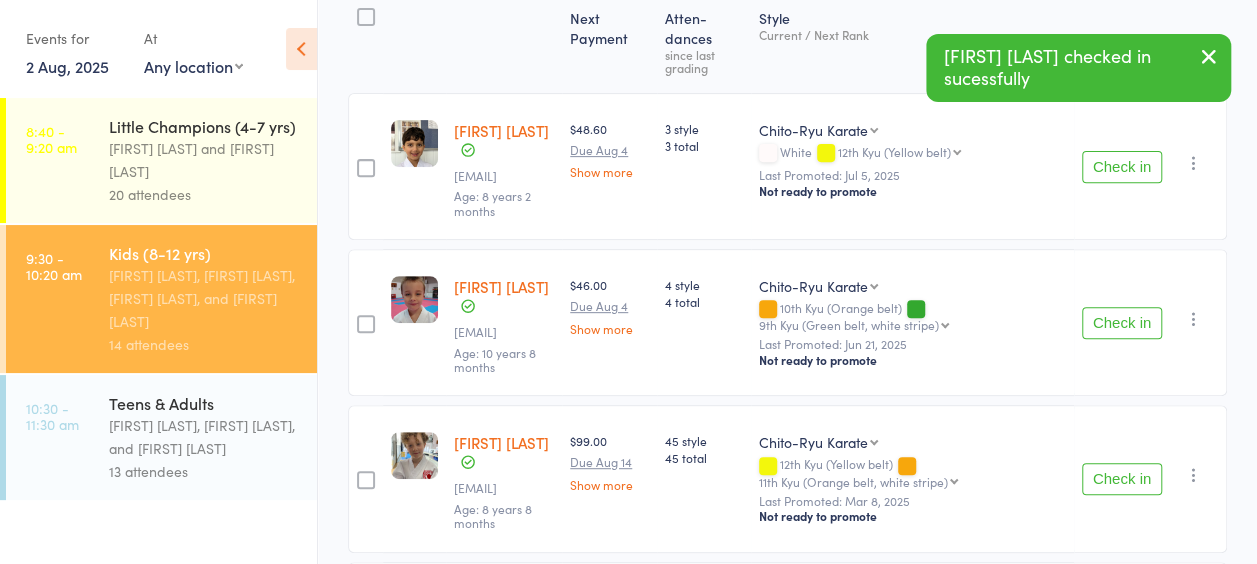 scroll, scrollTop: 284, scrollLeft: 0, axis: vertical 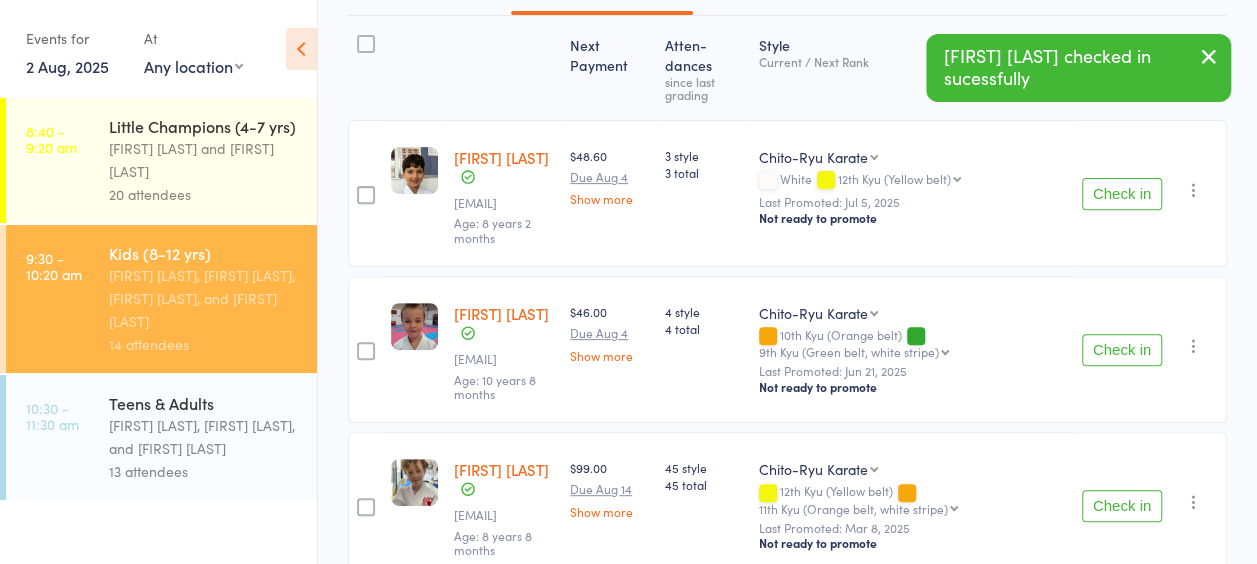 click on "Little Champions (4-7 yrs) Sandra Phillips and Martin Phillips 20 attendees" at bounding box center [213, 160] 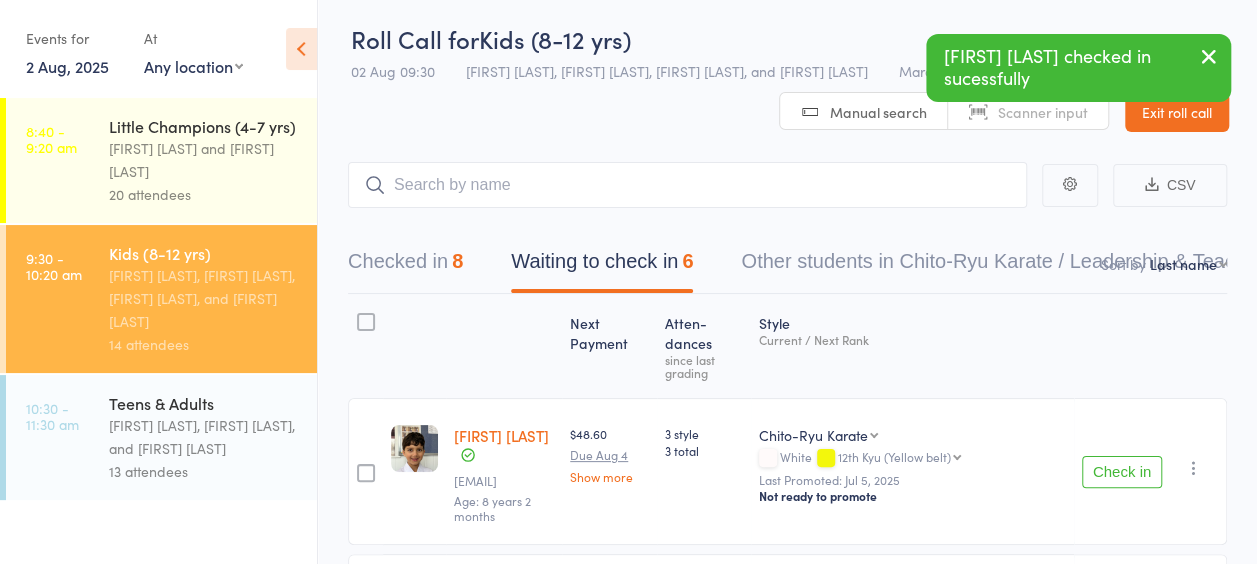 scroll, scrollTop: 0, scrollLeft: 0, axis: both 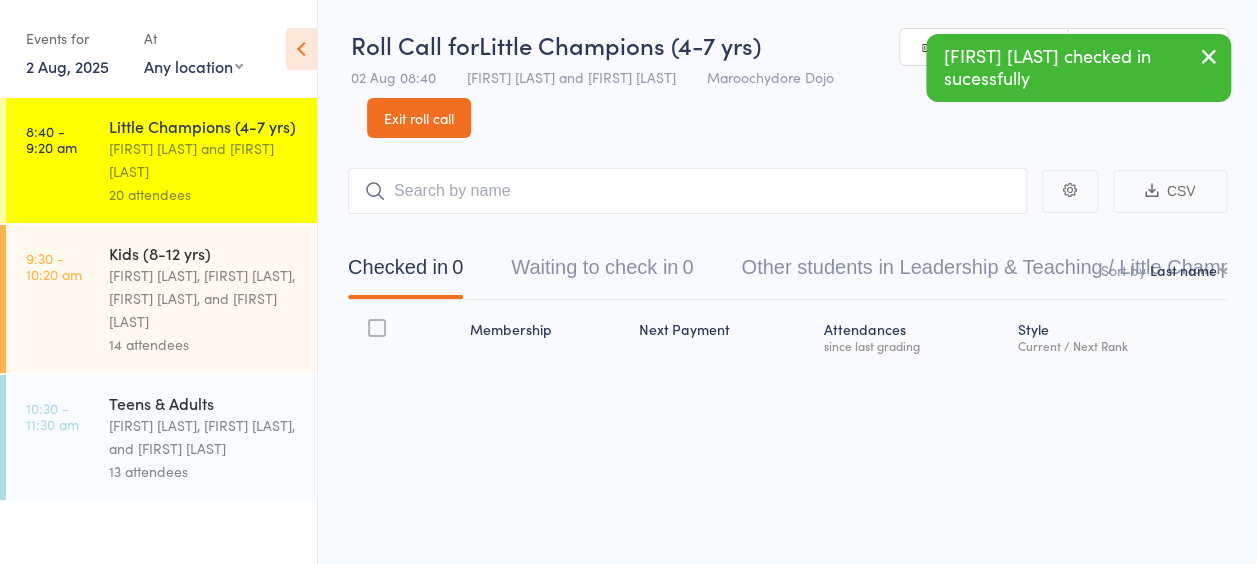 click on "[FIRST] [LAST], [FIRST] [LAST], [FIRST] [LAST], and [FIRST] [LAST]" at bounding box center [204, 298] 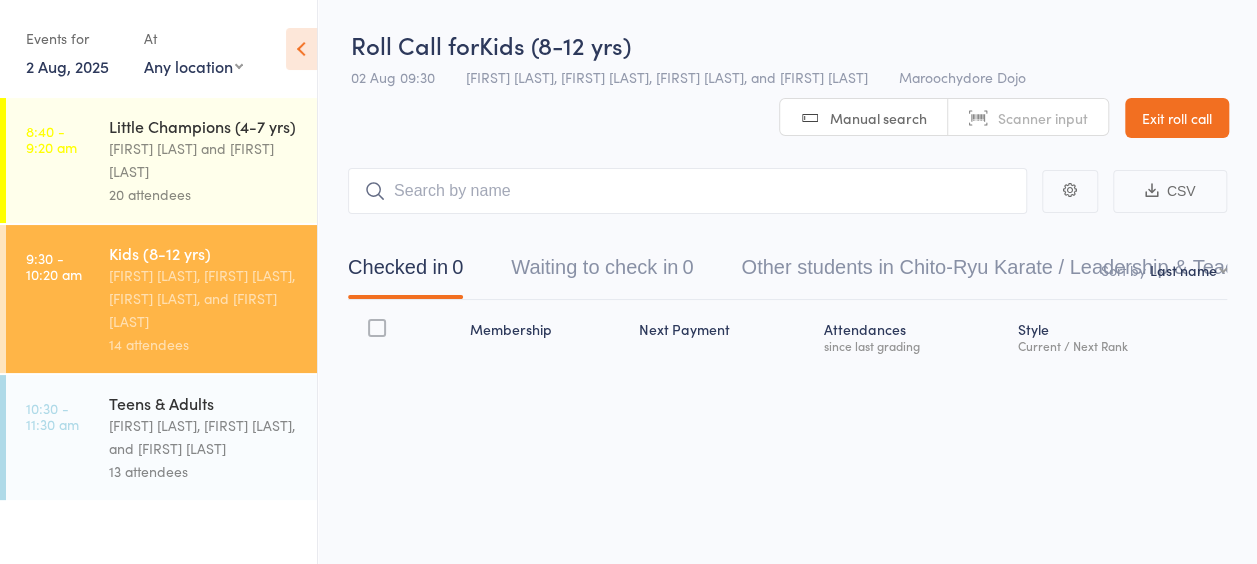 click on "Little Champions (4-7 yrs) Sandra Phillips and Martin Phillips 20 attendees" at bounding box center (213, 160) 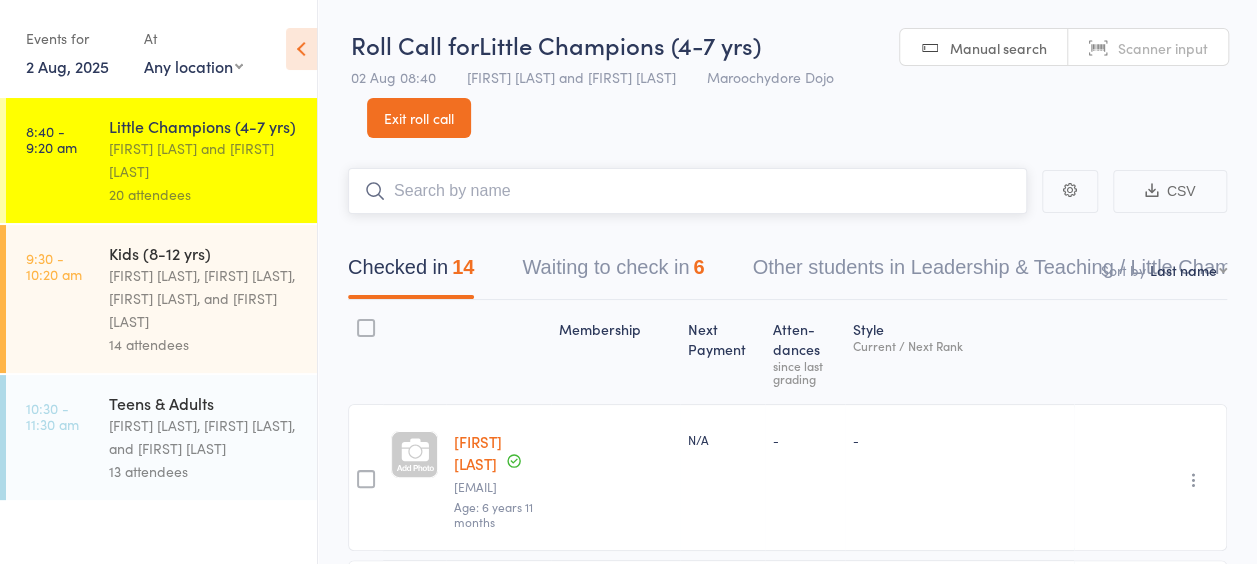 click at bounding box center [687, 191] 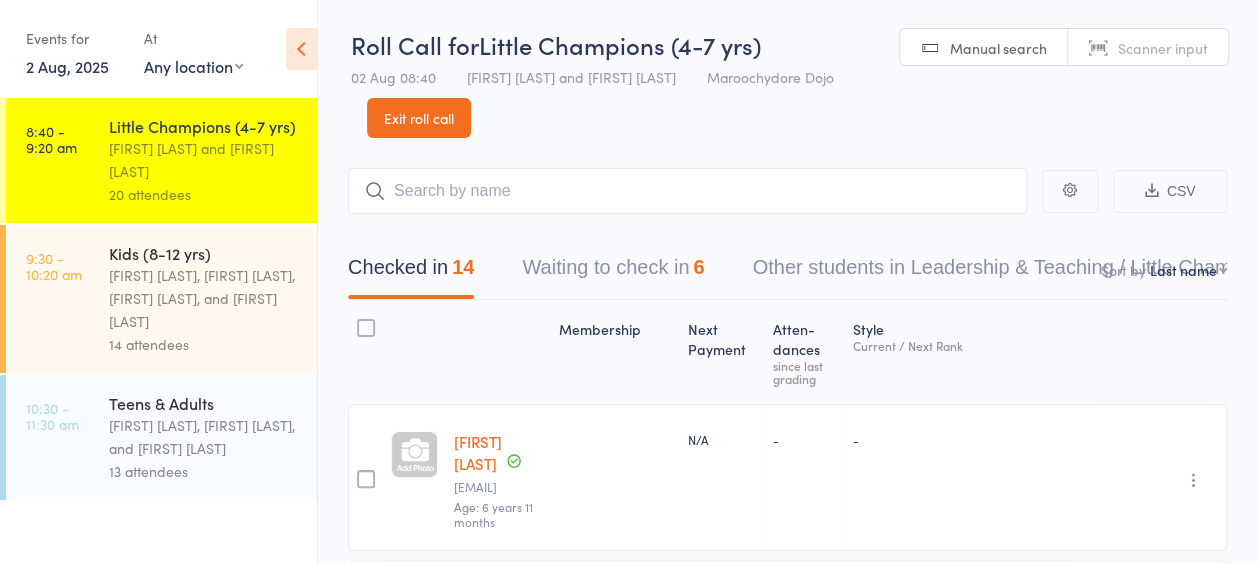 click on "9:30 - 10:20 am Kids (8-12 yrs) Sandra Phillips, Bailey Keefe, Martin Phillips, and Jacqui Lippey 14 attendees" at bounding box center (161, 299) 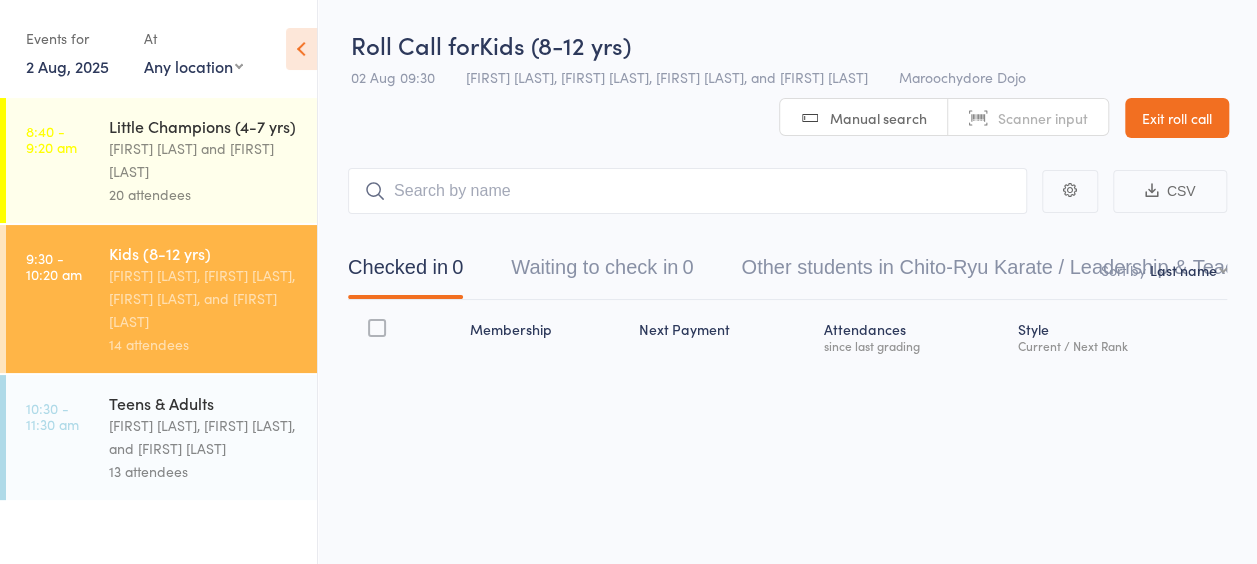 click at bounding box center (687, 191) 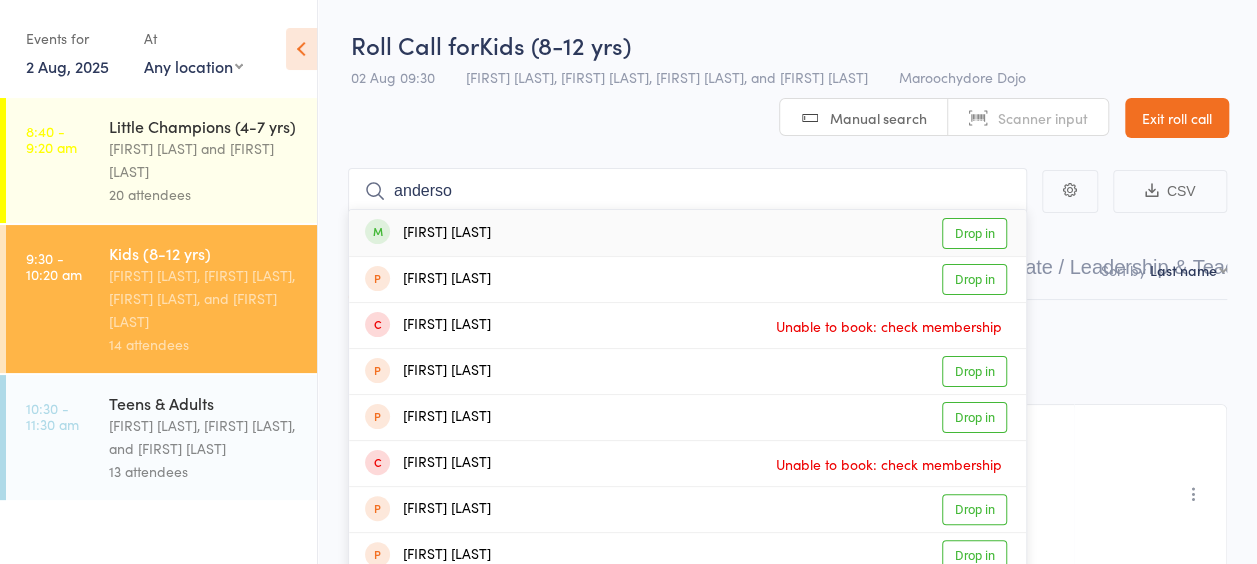 type on "anderso" 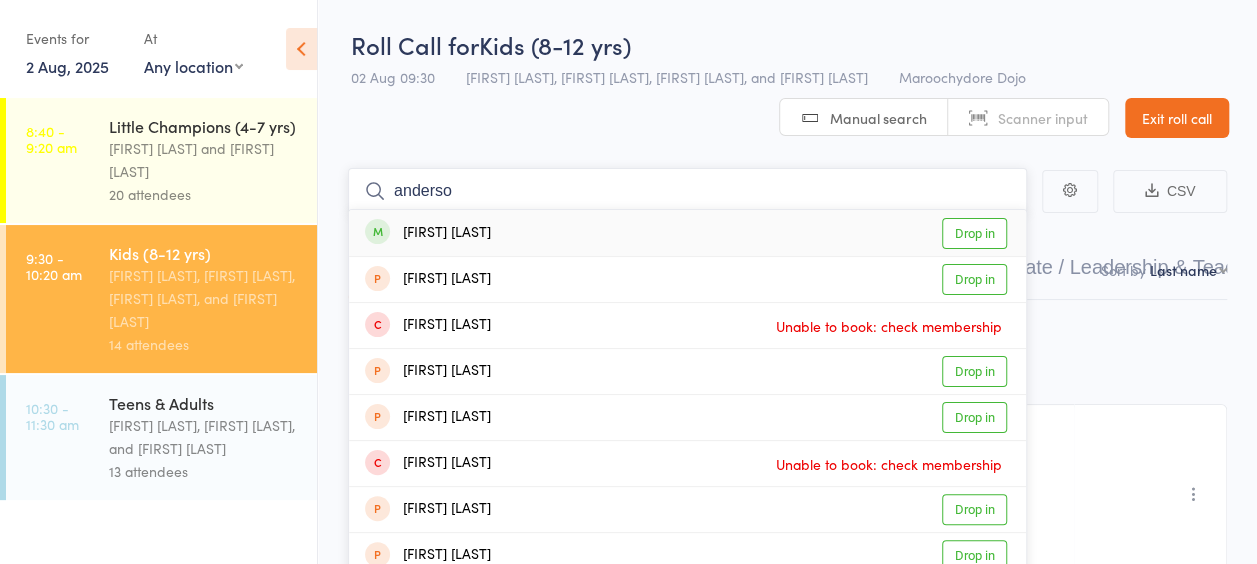 type 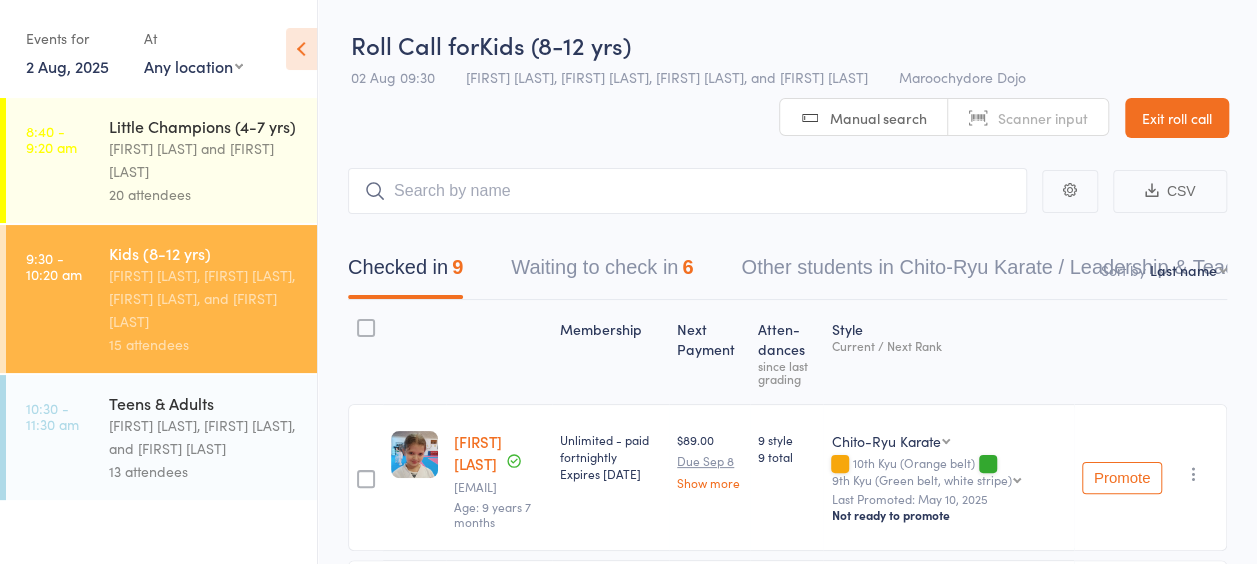 click on "Little Champions (4-7 yrs) Sandra Phillips and Martin Phillips 20 attendees" at bounding box center (213, 160) 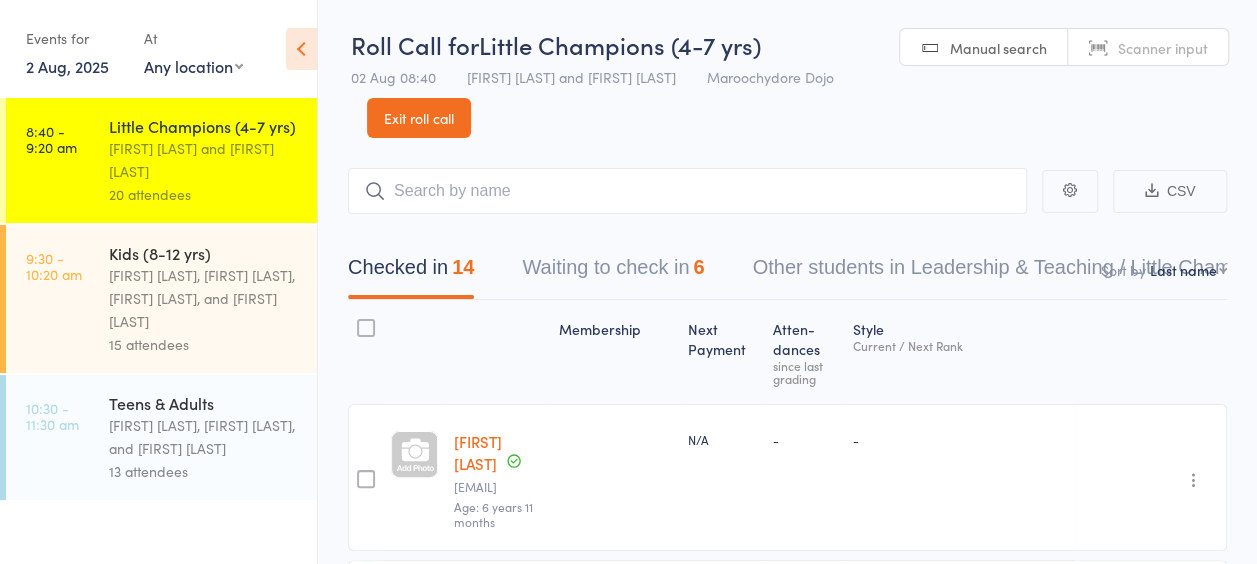 click on "Little Champions (4-7 yrs) Sandra Phillips and Martin Phillips 20 attendees" at bounding box center (213, 160) 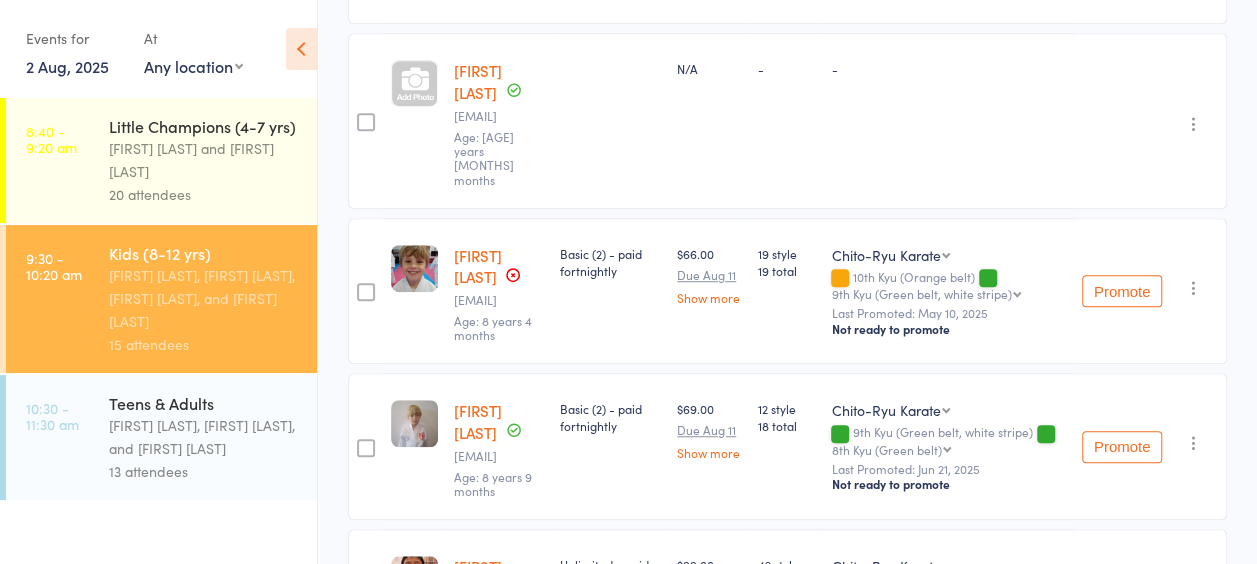 scroll, scrollTop: 500, scrollLeft: 0, axis: vertical 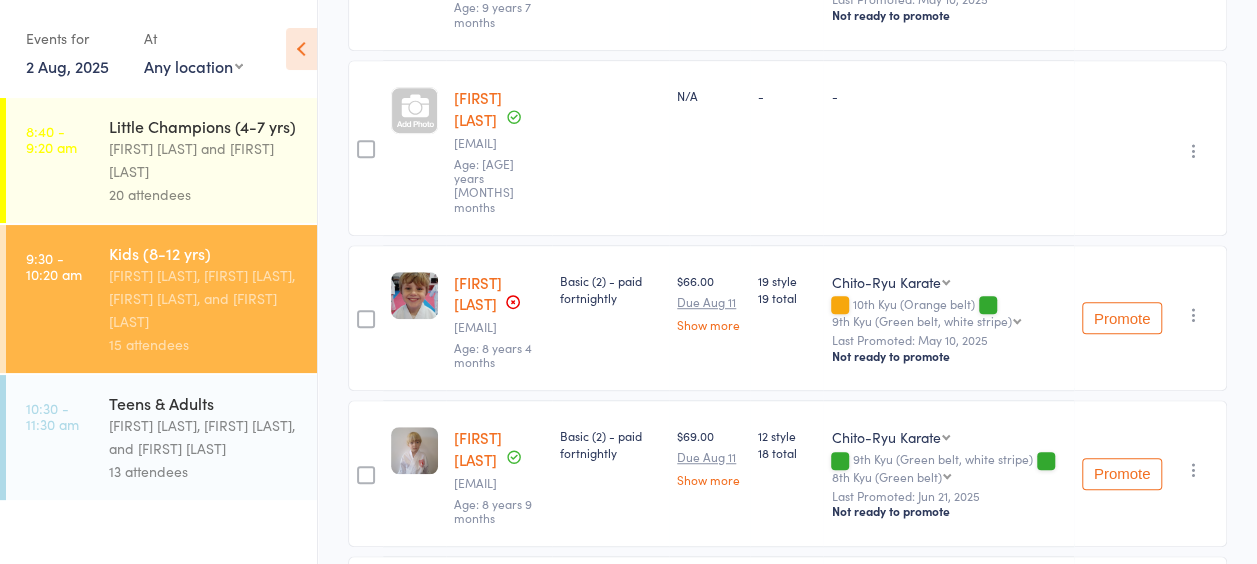 click on "[FIRST] [LAST]" at bounding box center (478, 108) 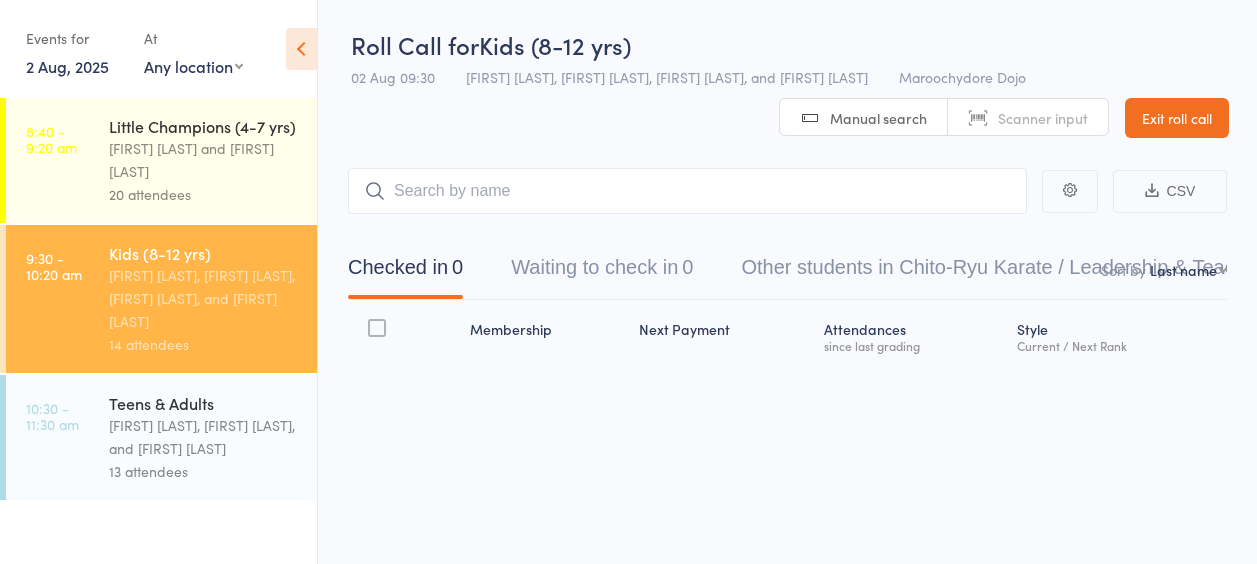 scroll, scrollTop: 0, scrollLeft: 0, axis: both 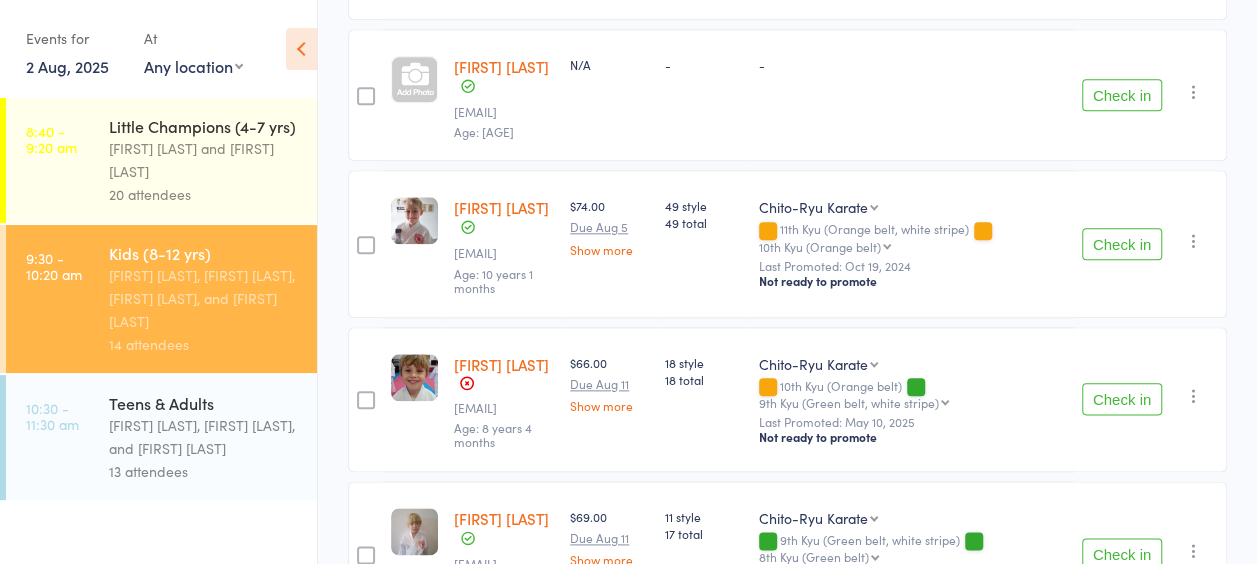 click on "Check in" at bounding box center (1122, 95) 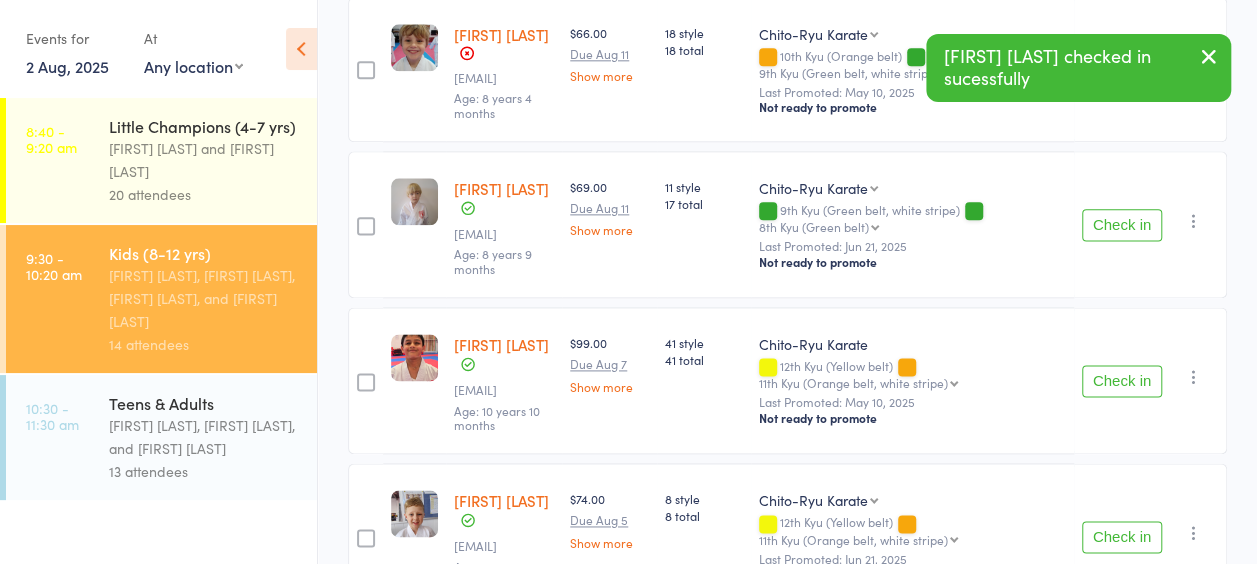 scroll, scrollTop: 1144, scrollLeft: 0, axis: vertical 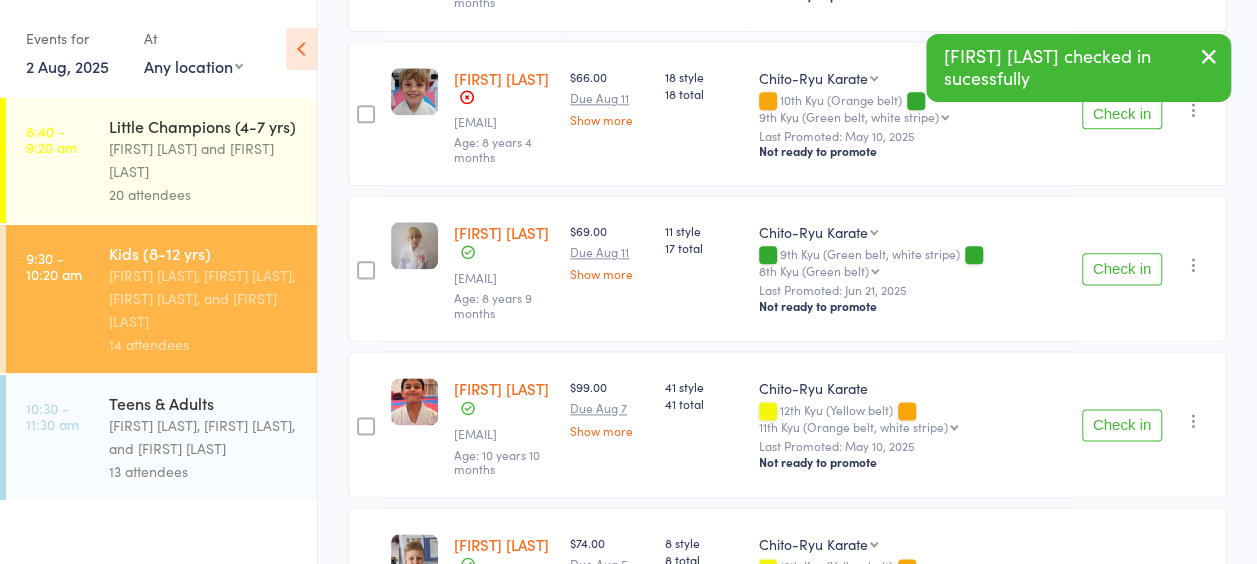 click on "Check in" at bounding box center [1122, 425] 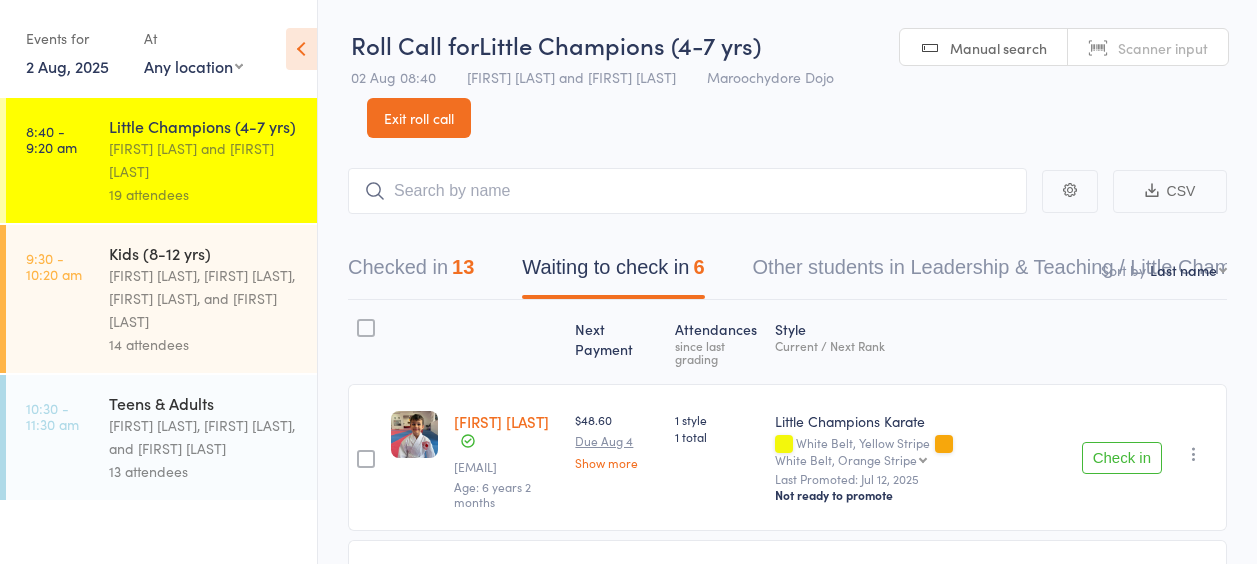 scroll, scrollTop: 385, scrollLeft: 0, axis: vertical 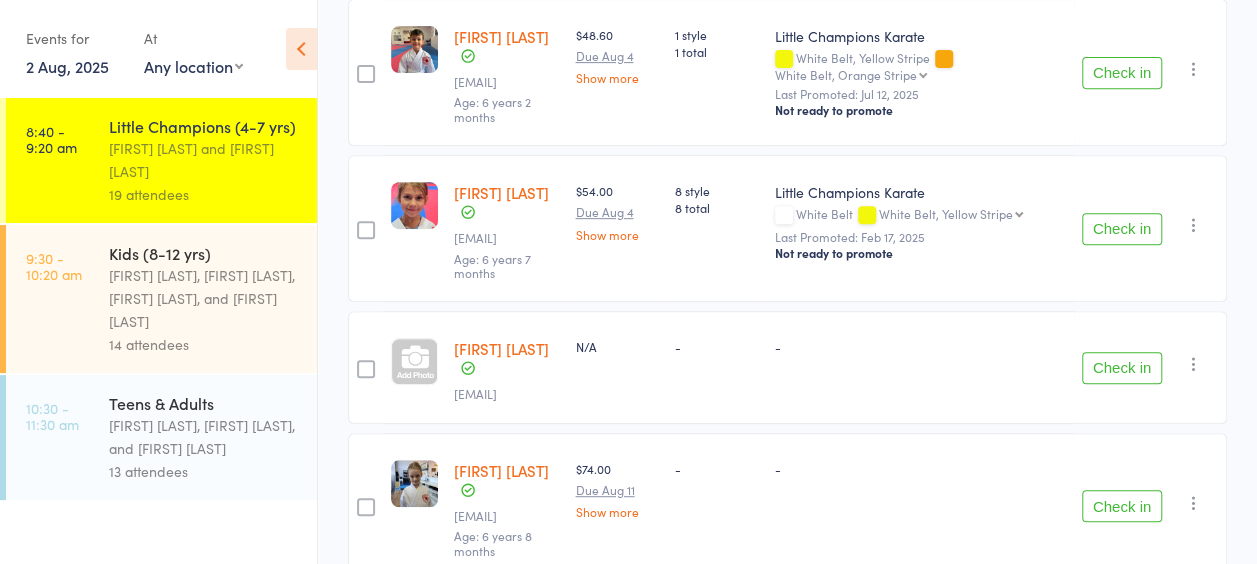 click on "[TIME] - [TIME] [AM/PM]" at bounding box center (52, 416) 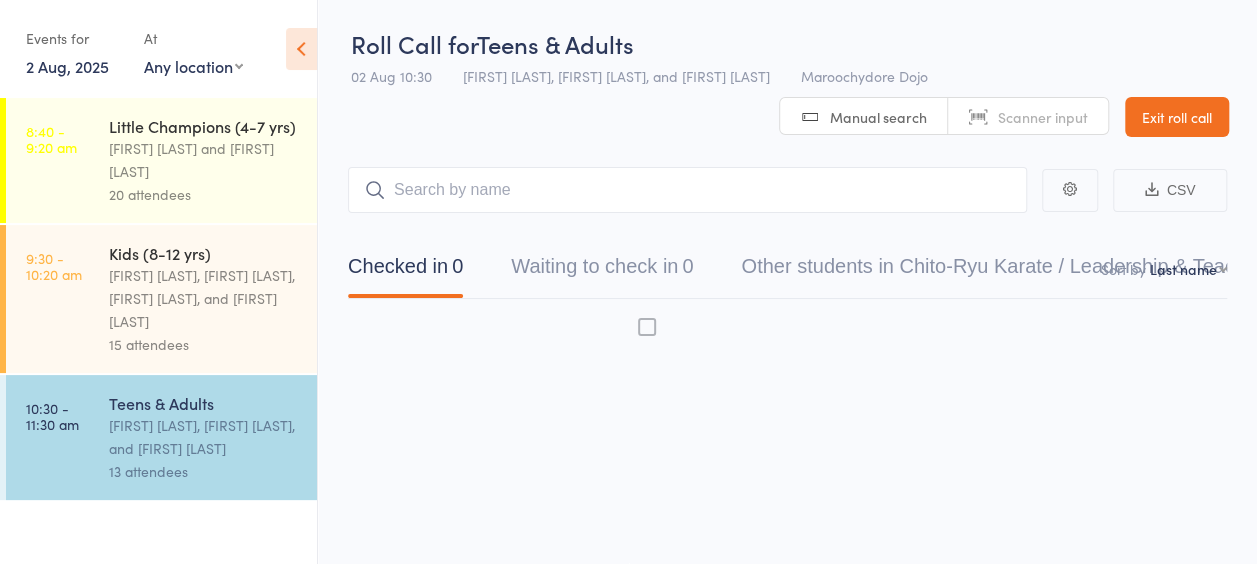 scroll, scrollTop: 1, scrollLeft: 0, axis: vertical 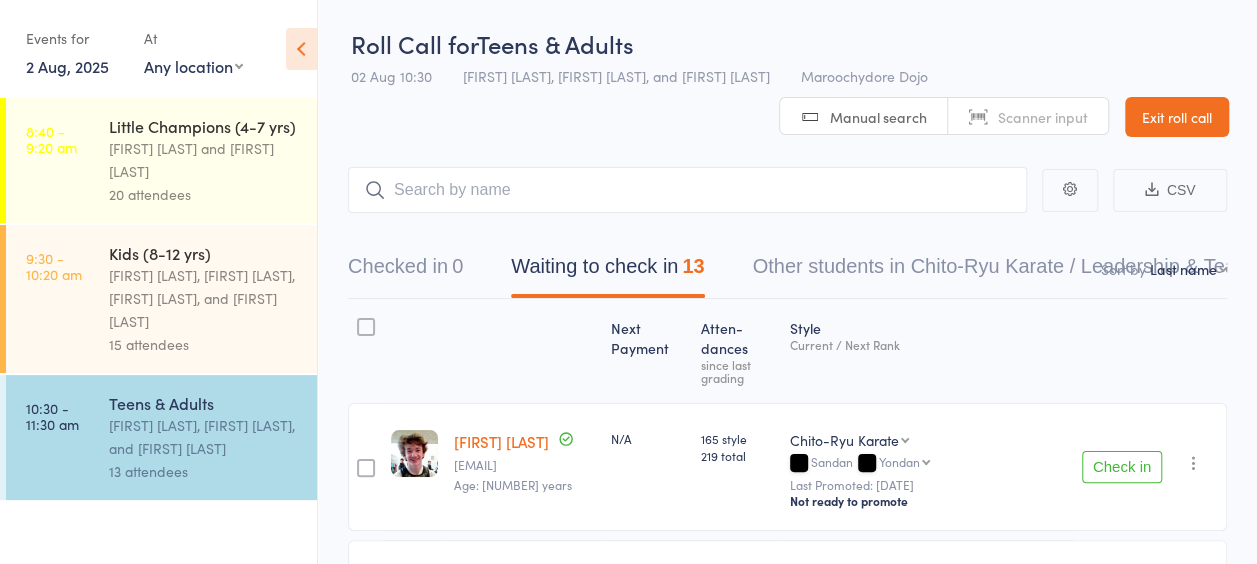 click on "Exit roll call" at bounding box center (1177, 117) 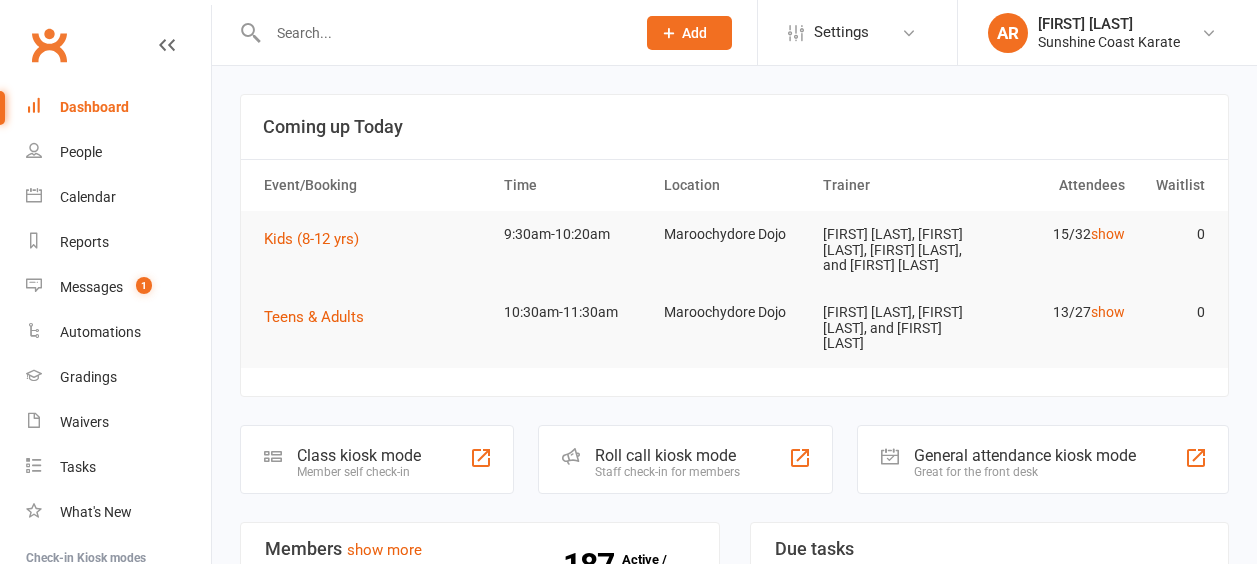 scroll, scrollTop: 0, scrollLeft: 0, axis: both 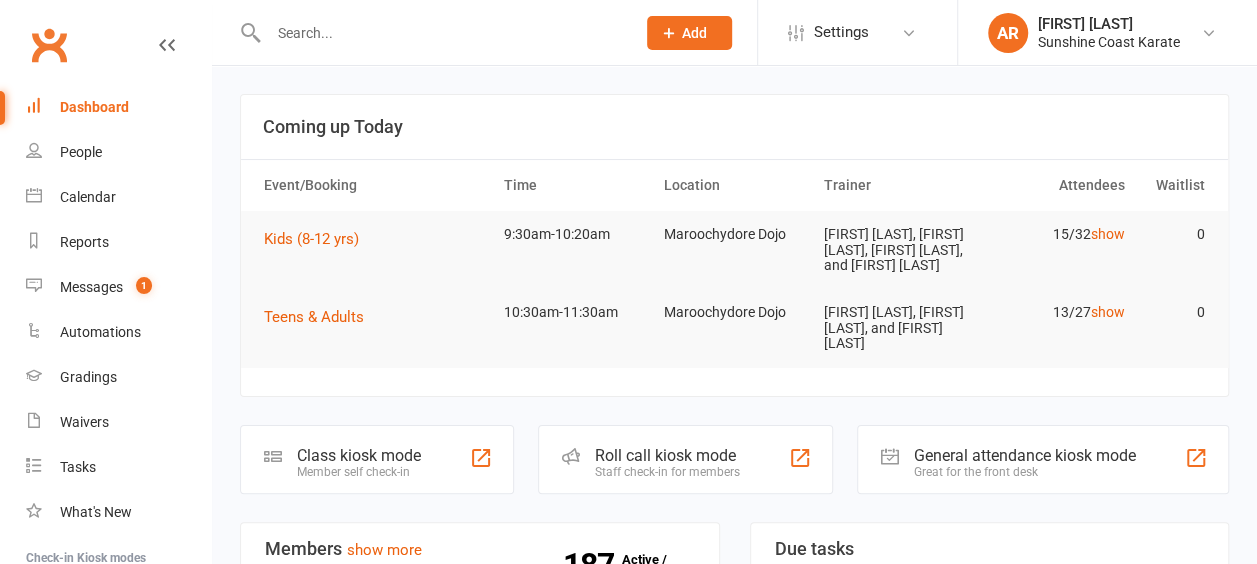 click at bounding box center (441, 33) 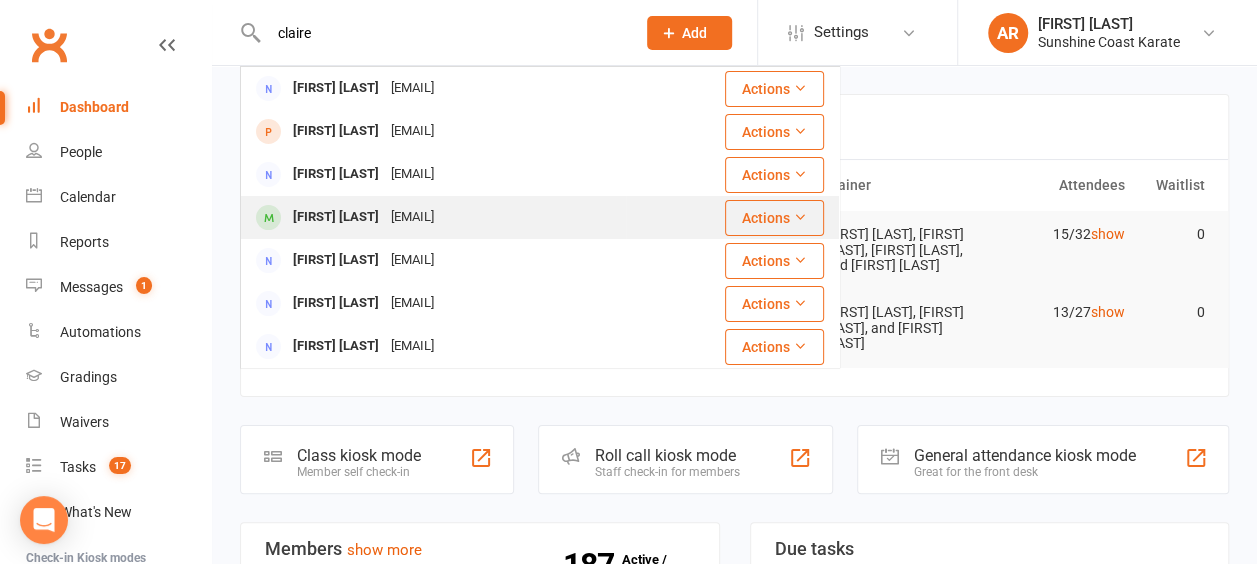 type on "claire" 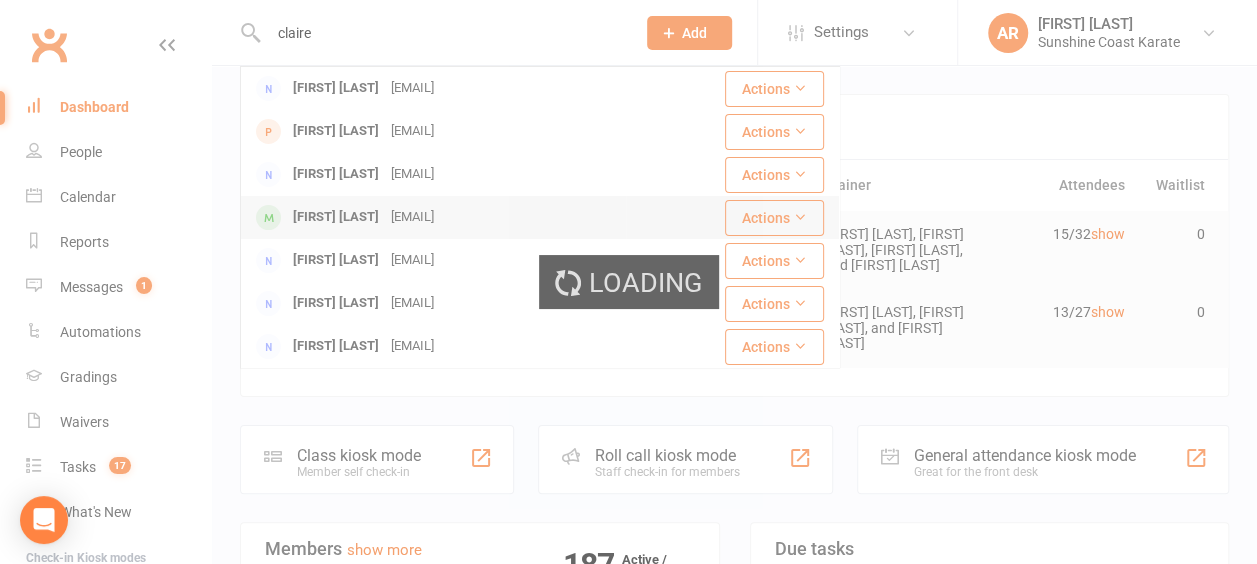 type 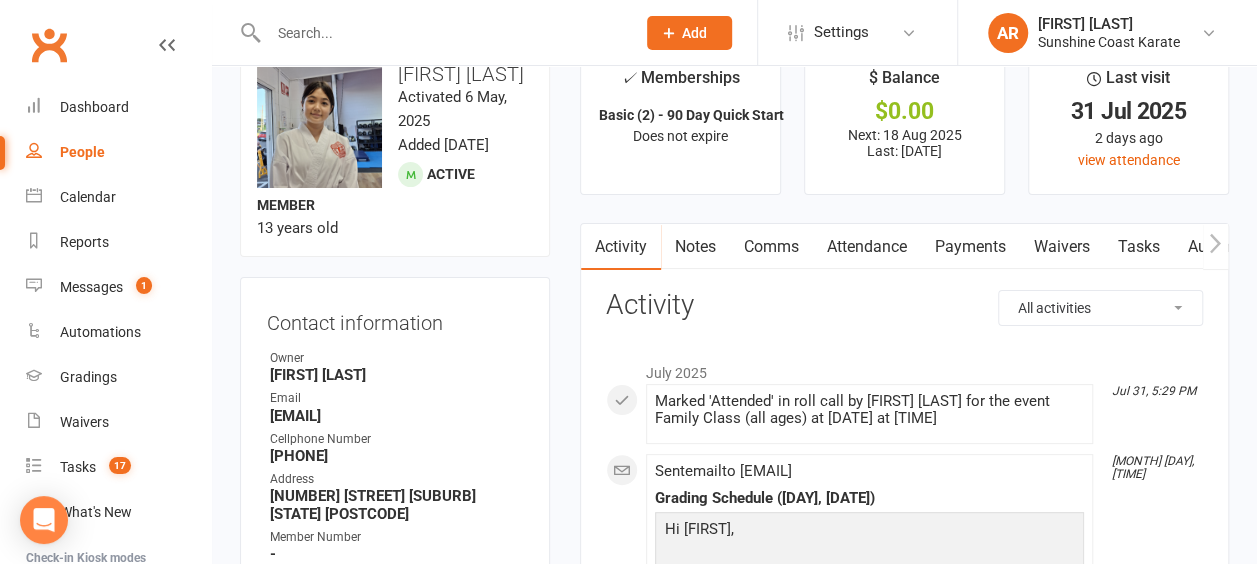 scroll, scrollTop: 0, scrollLeft: 0, axis: both 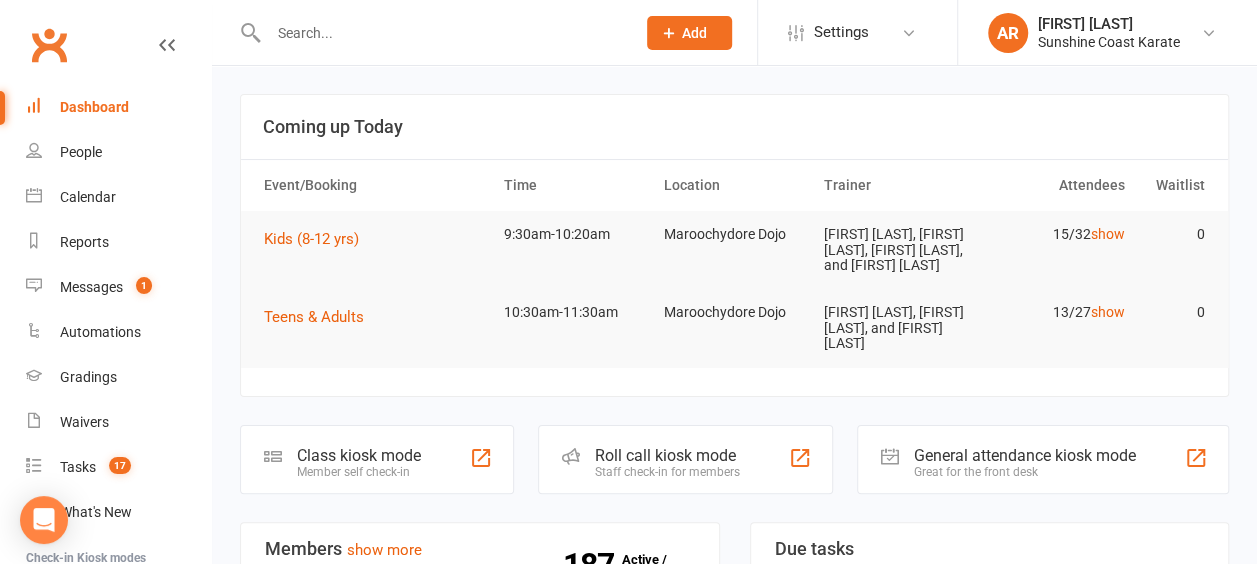 click on "Dashboard" at bounding box center [118, 107] 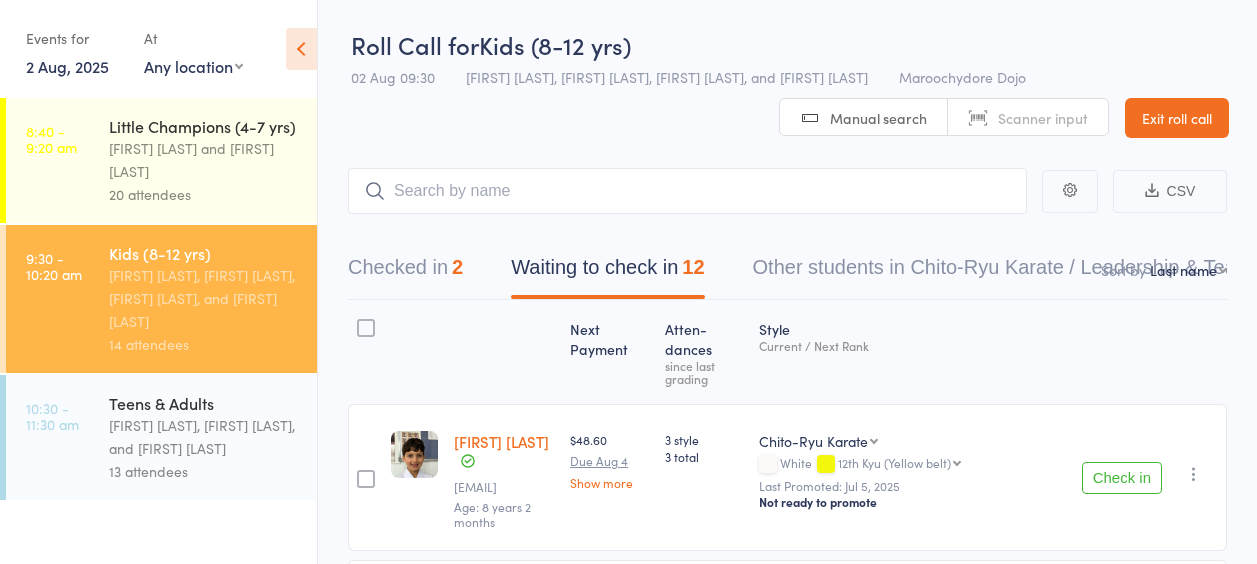 scroll, scrollTop: 856, scrollLeft: 0, axis: vertical 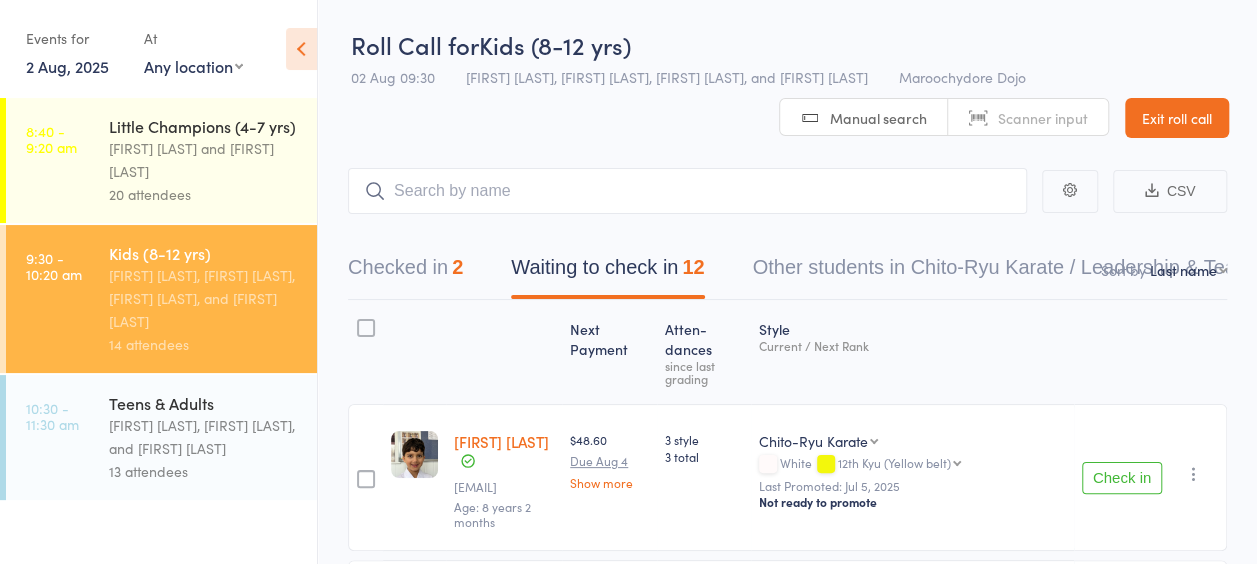 click on "2" at bounding box center (457, 267) 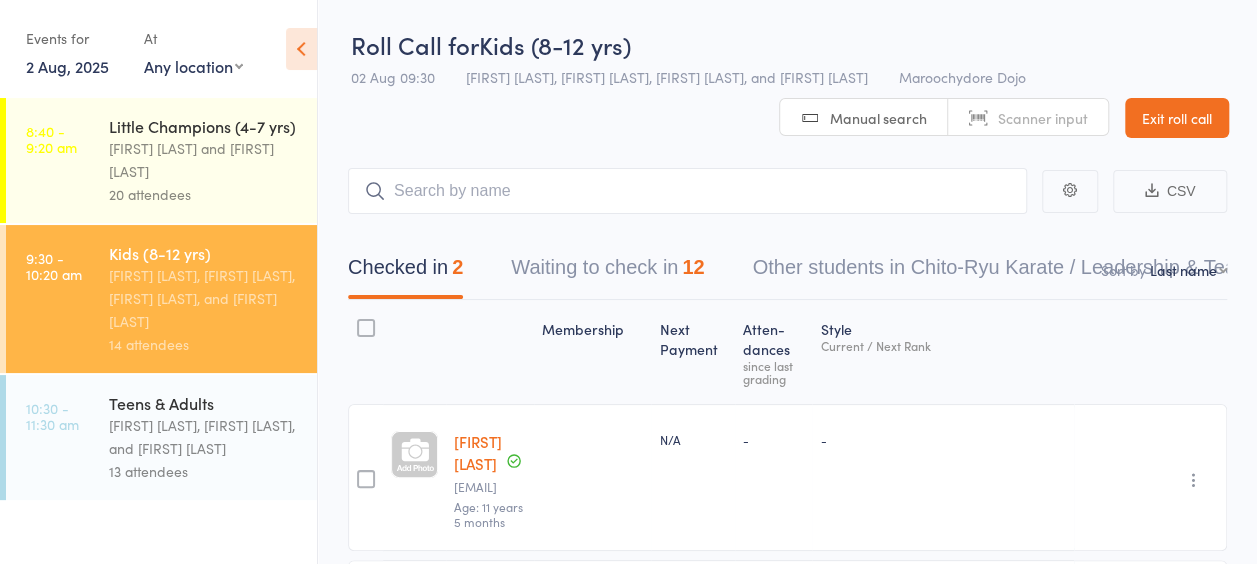 click on "Waiting to check in  12" at bounding box center [607, 272] 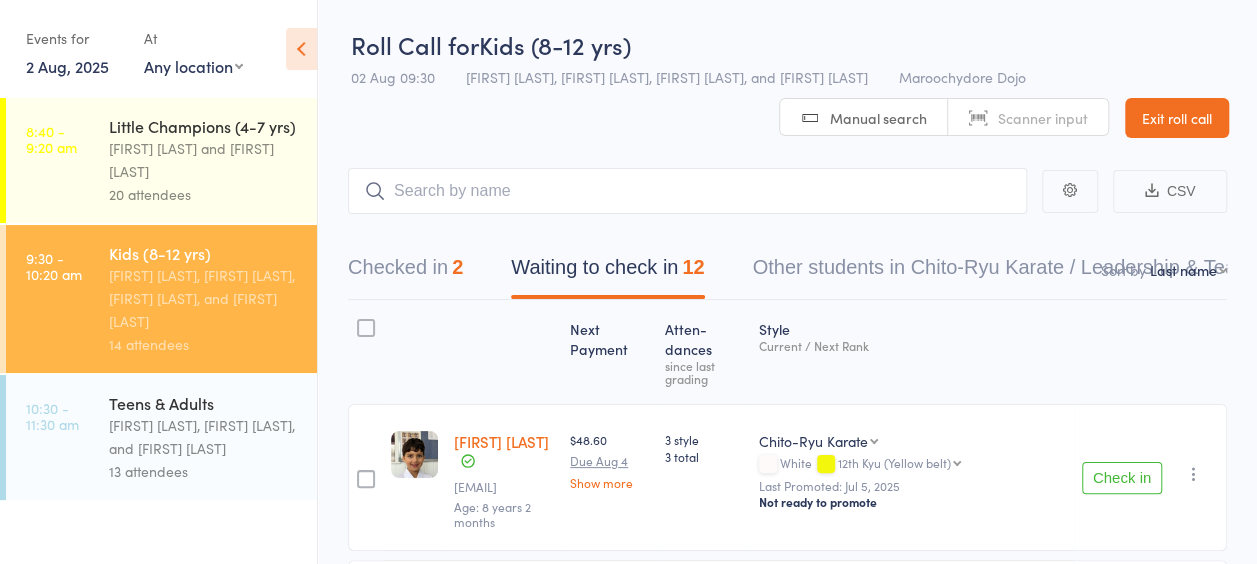 click on "[FIRST] [LAST], [FIRST] [LAST], and [FIRST] [LAST]" at bounding box center [204, 437] 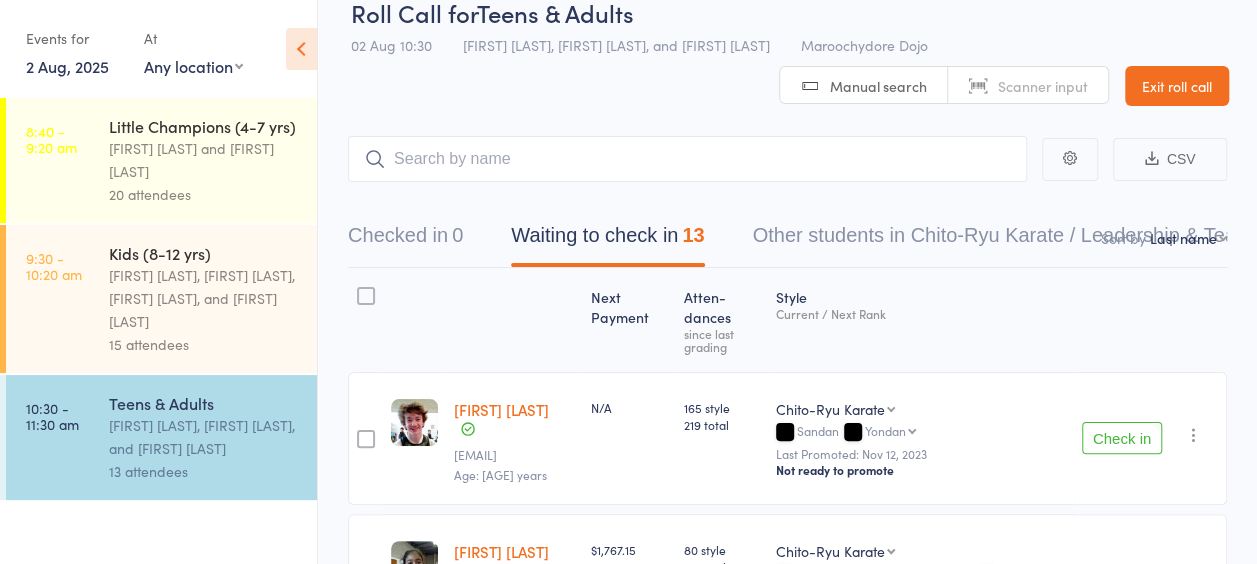 scroll, scrollTop: 0, scrollLeft: 0, axis: both 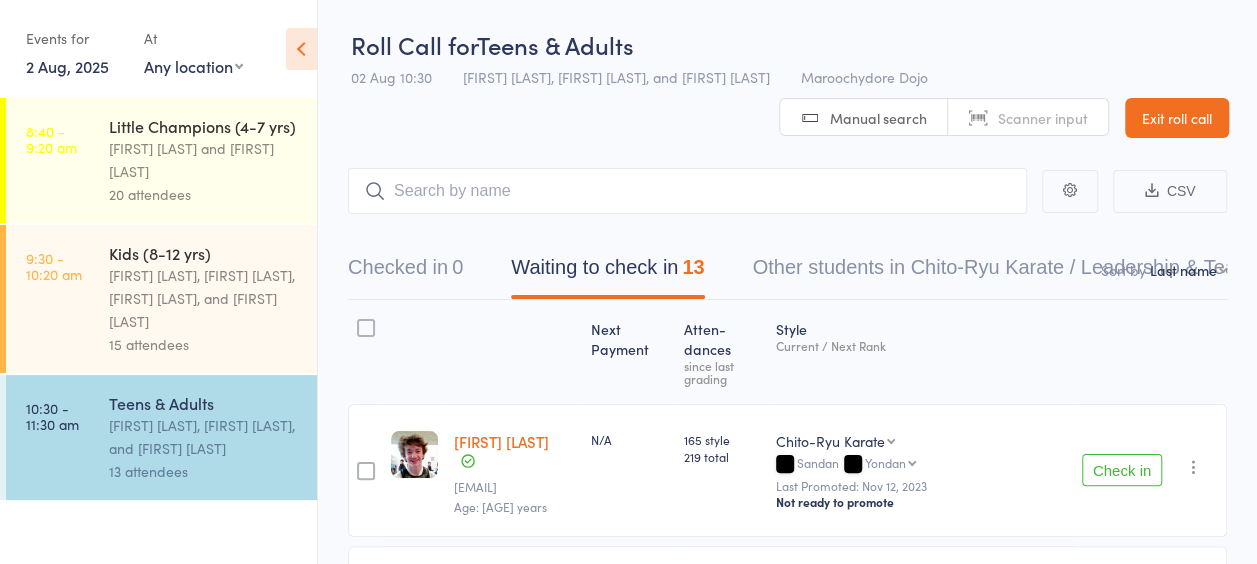 click on "Little Champions (4-7 yrs) Sandra Phillips and Martin Phillips 20 attendees" at bounding box center [213, 160] 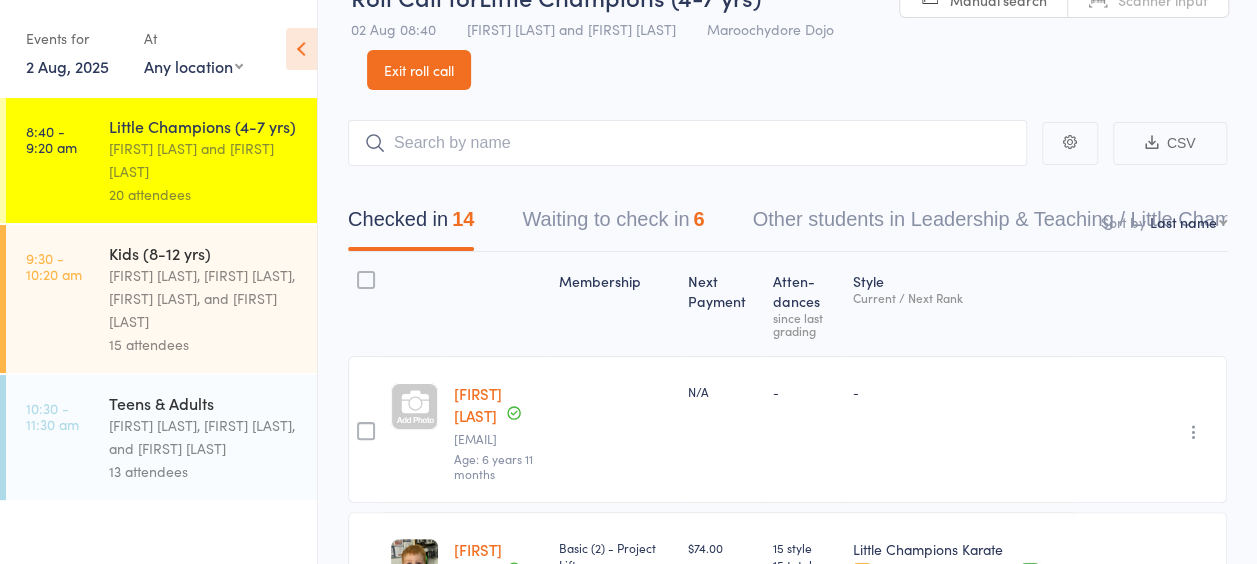 scroll, scrollTop: 0, scrollLeft: 0, axis: both 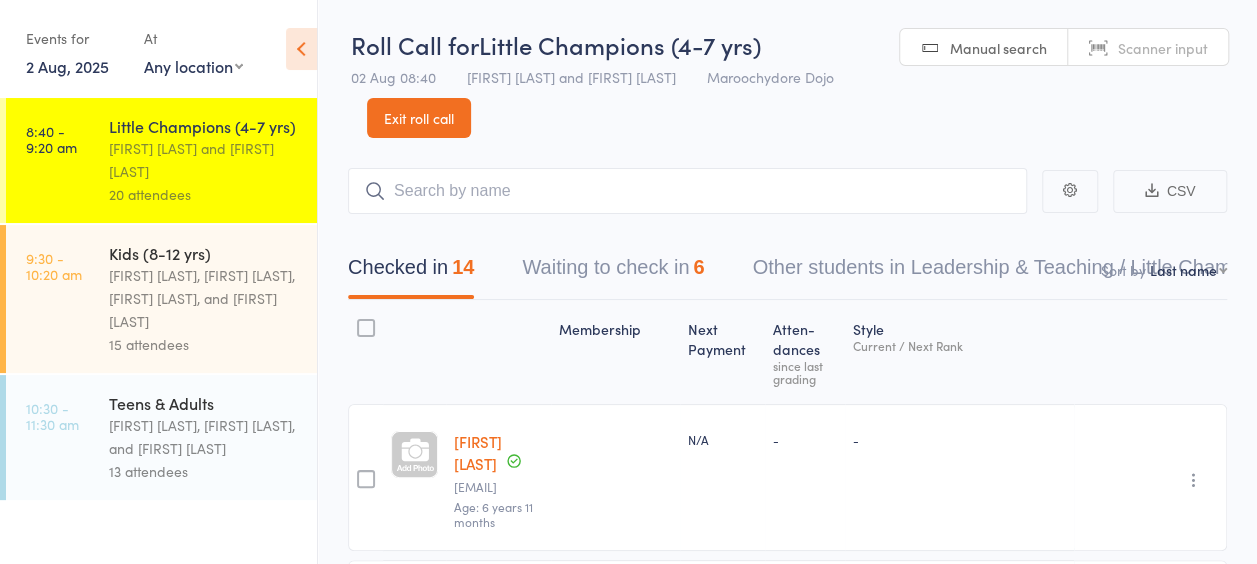 click on "15 attendees" at bounding box center [204, 344] 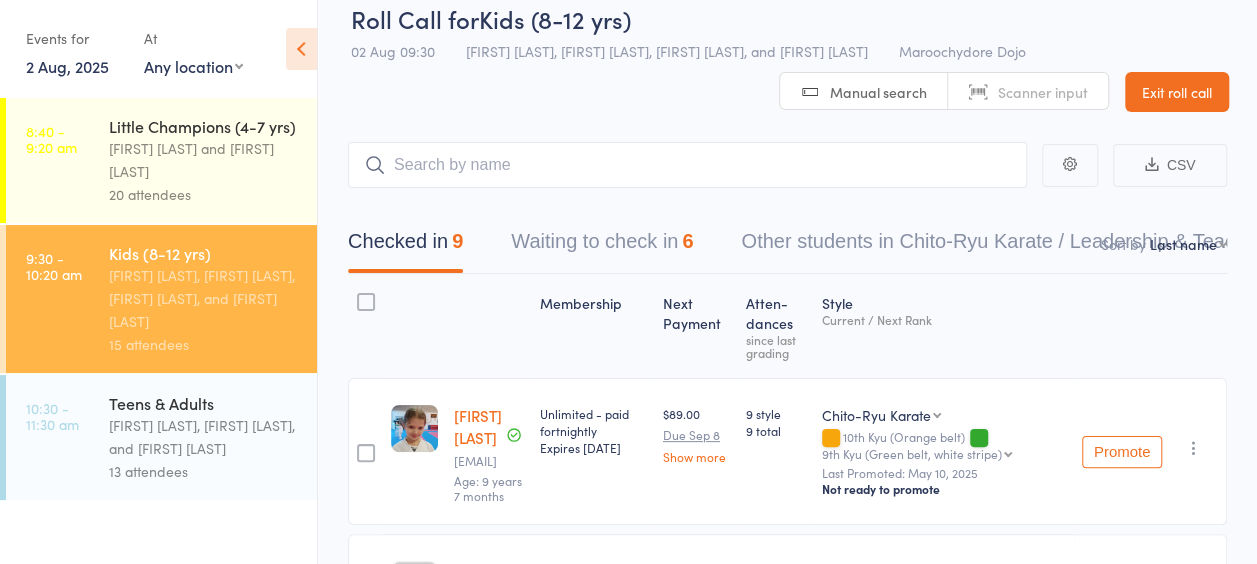 scroll, scrollTop: 0, scrollLeft: 0, axis: both 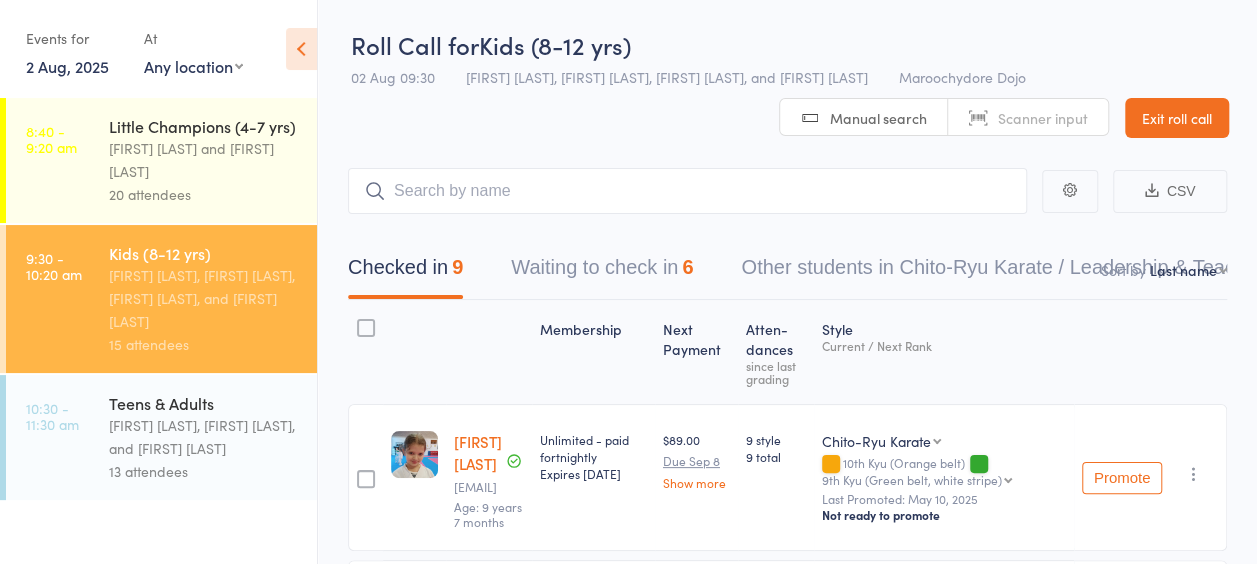 click on "[FIRST] [LAST], [FIRST] [LAST], and [FIRST] [LAST]" at bounding box center [204, 437] 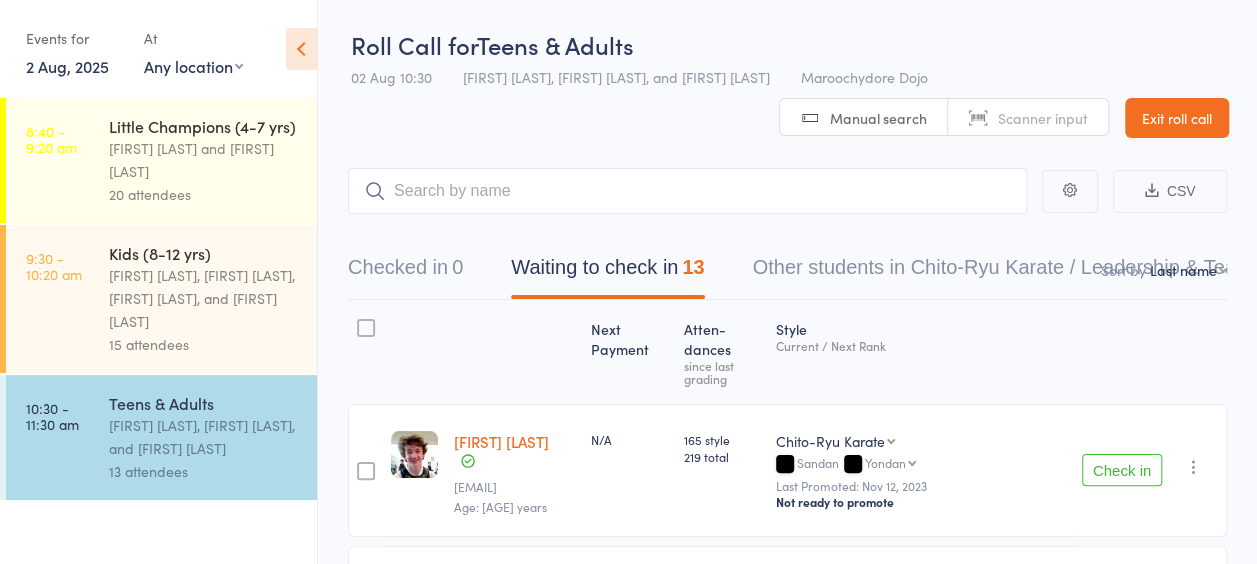 click at bounding box center [687, 191] 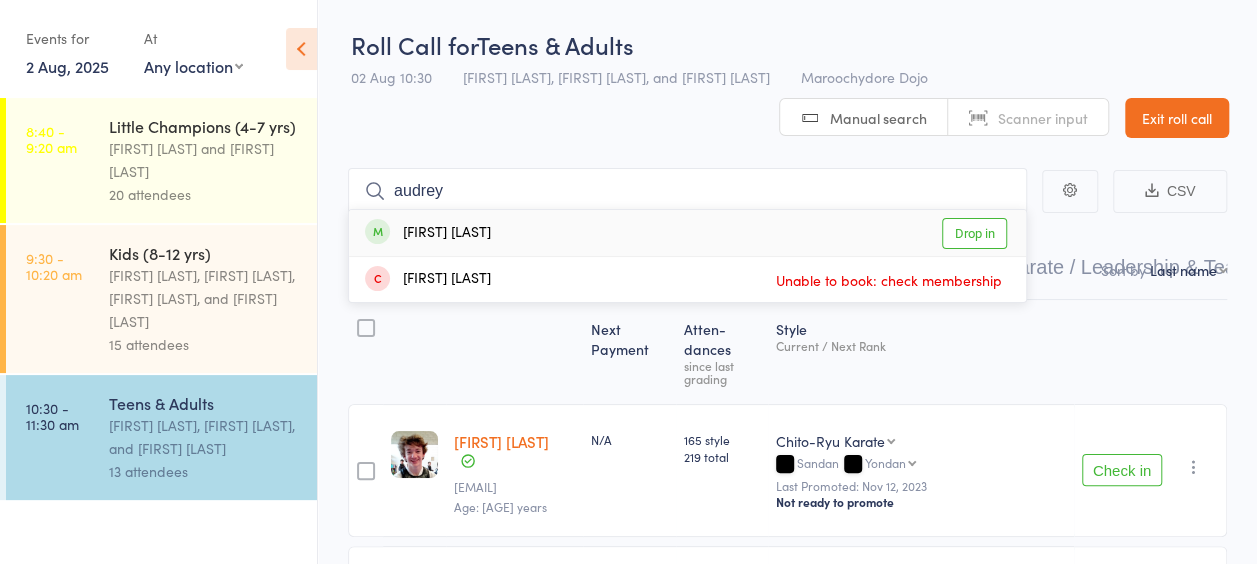 type on "audrey" 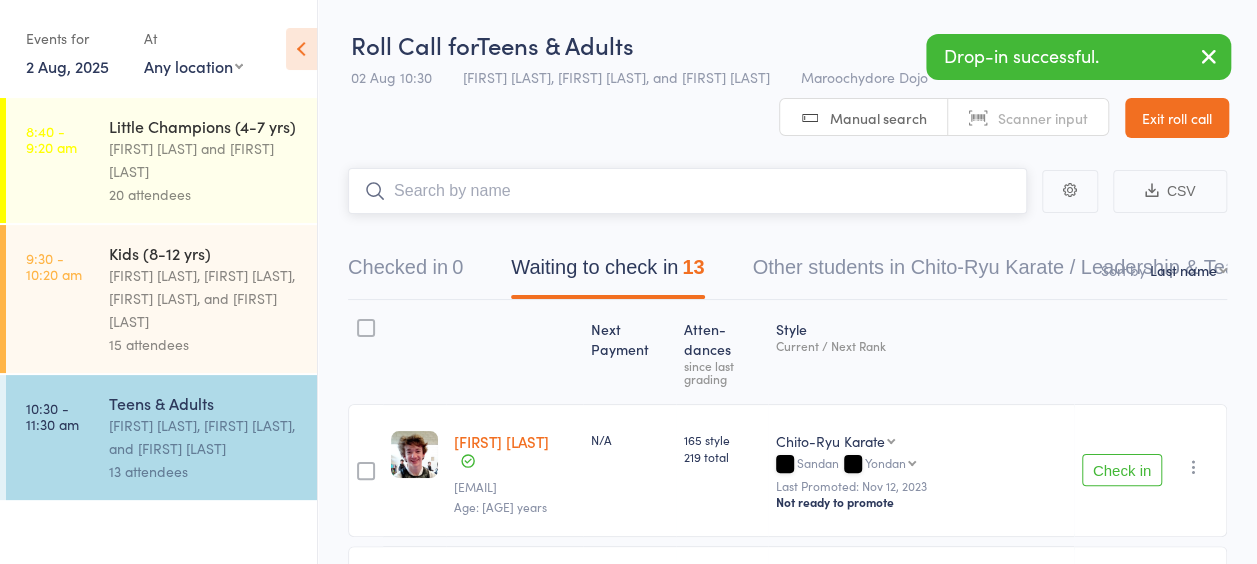 click at bounding box center [687, 191] 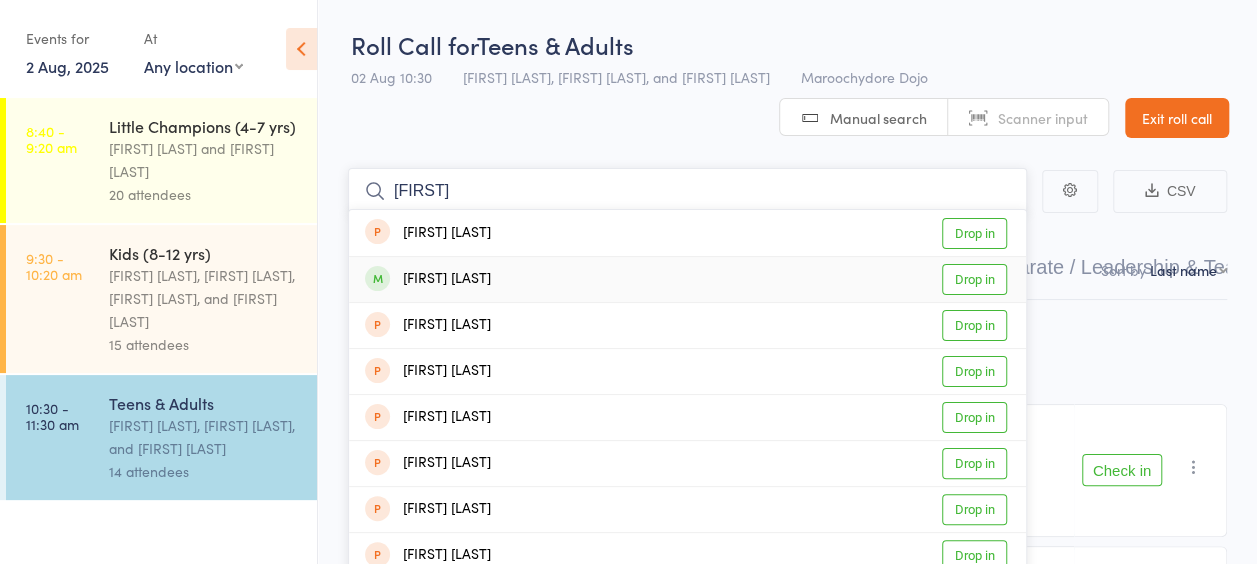 type on "amelie" 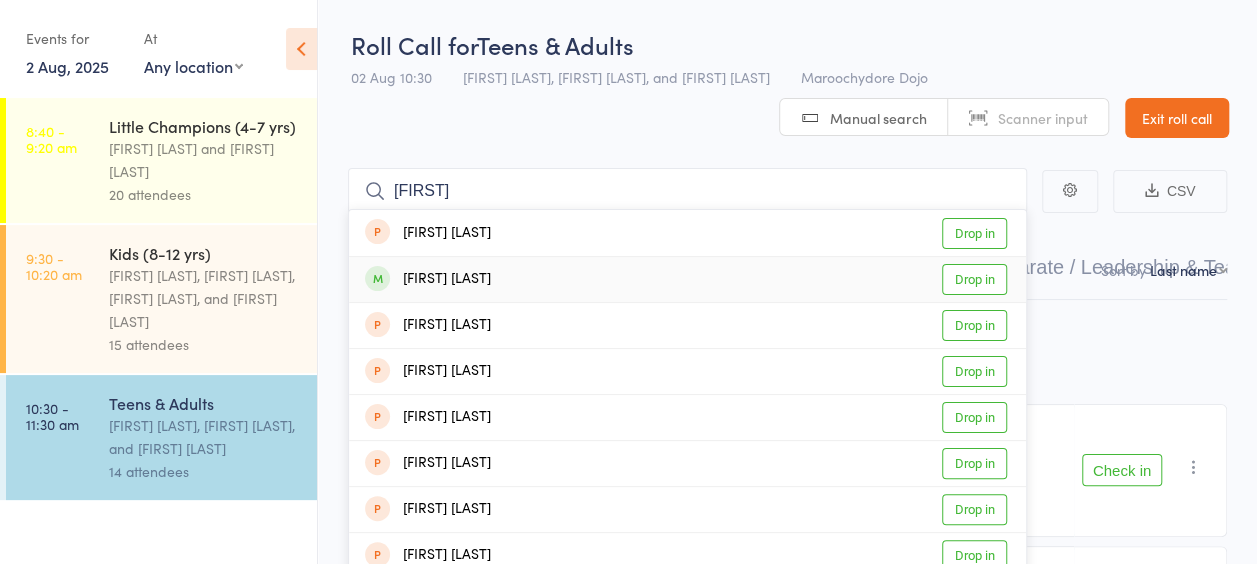 click on "Drop in" at bounding box center [974, 279] 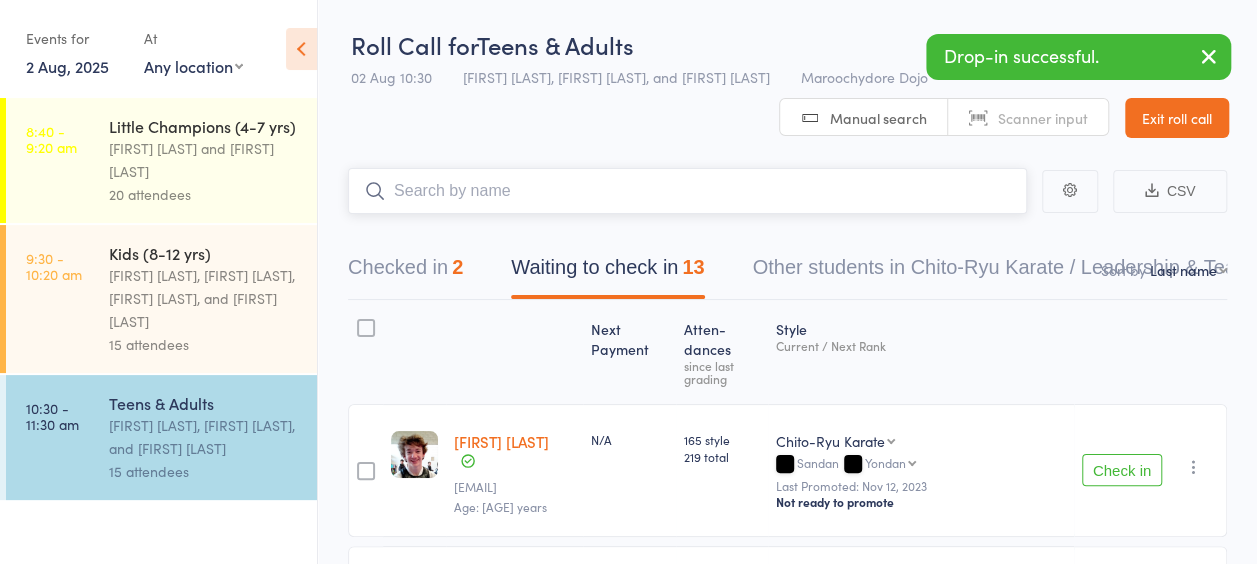click at bounding box center [687, 191] 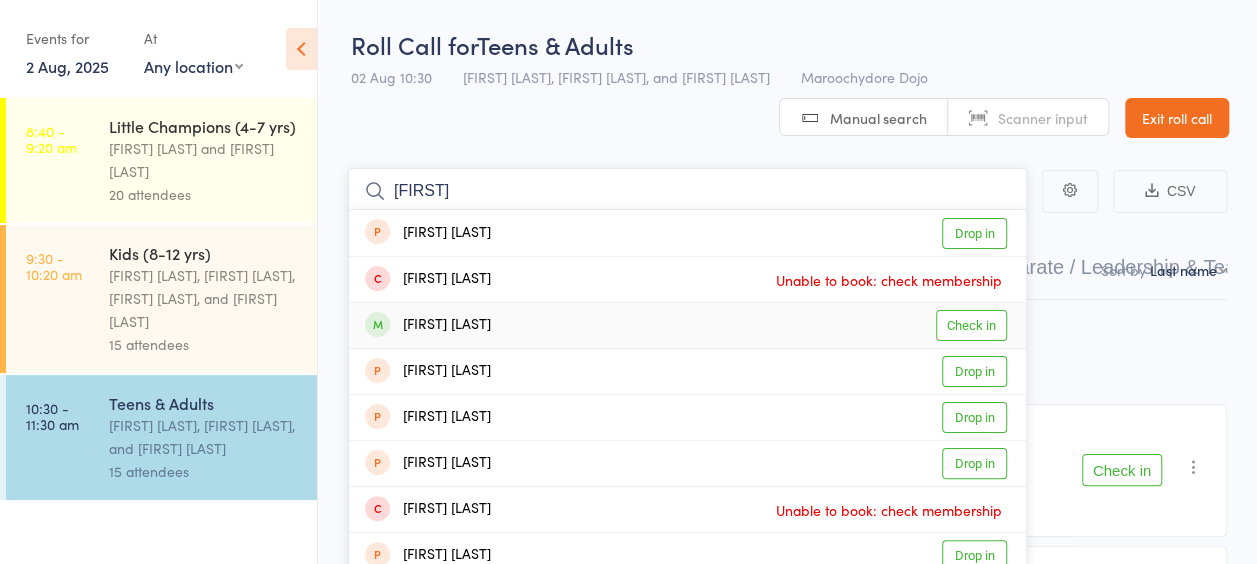 type on "steven" 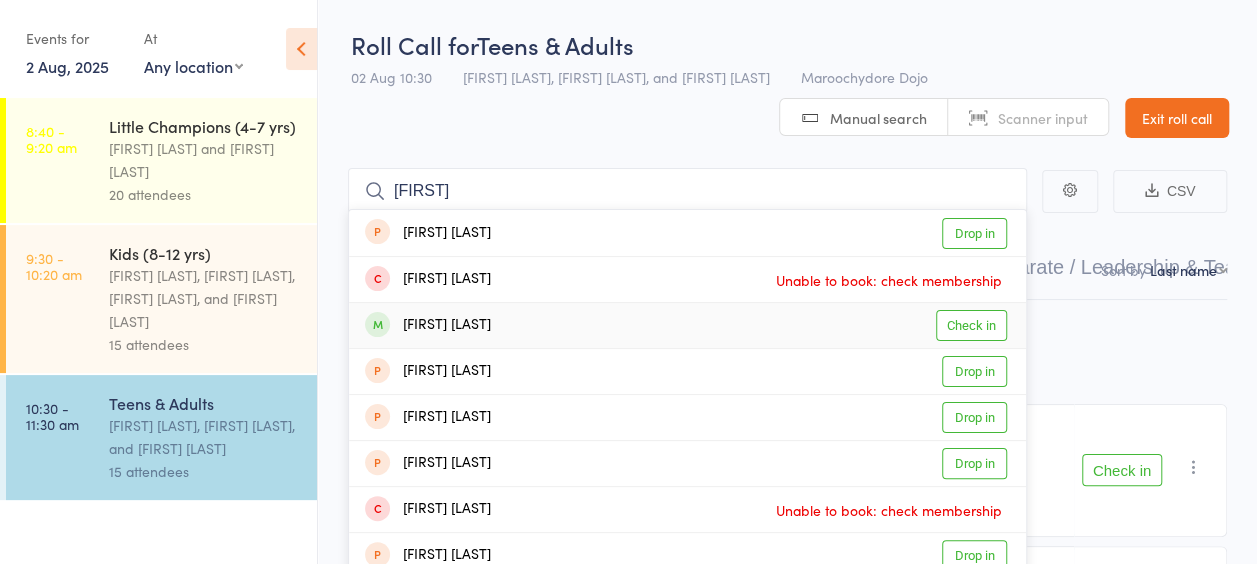 click on "Check in" at bounding box center [971, 325] 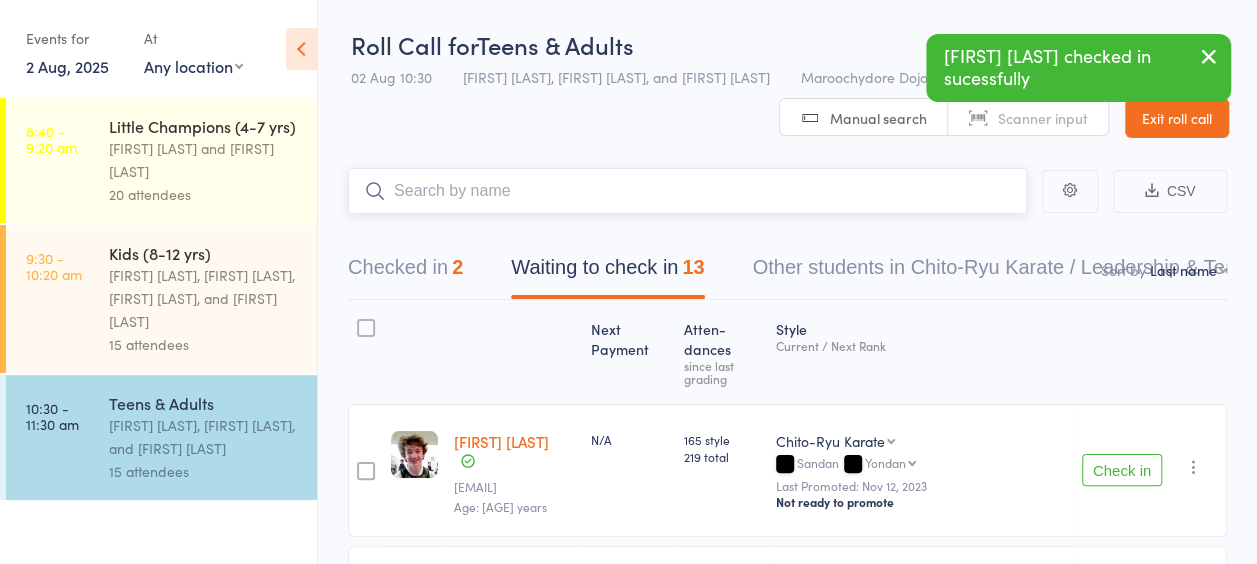 click on "Checked in  2" at bounding box center (405, 272) 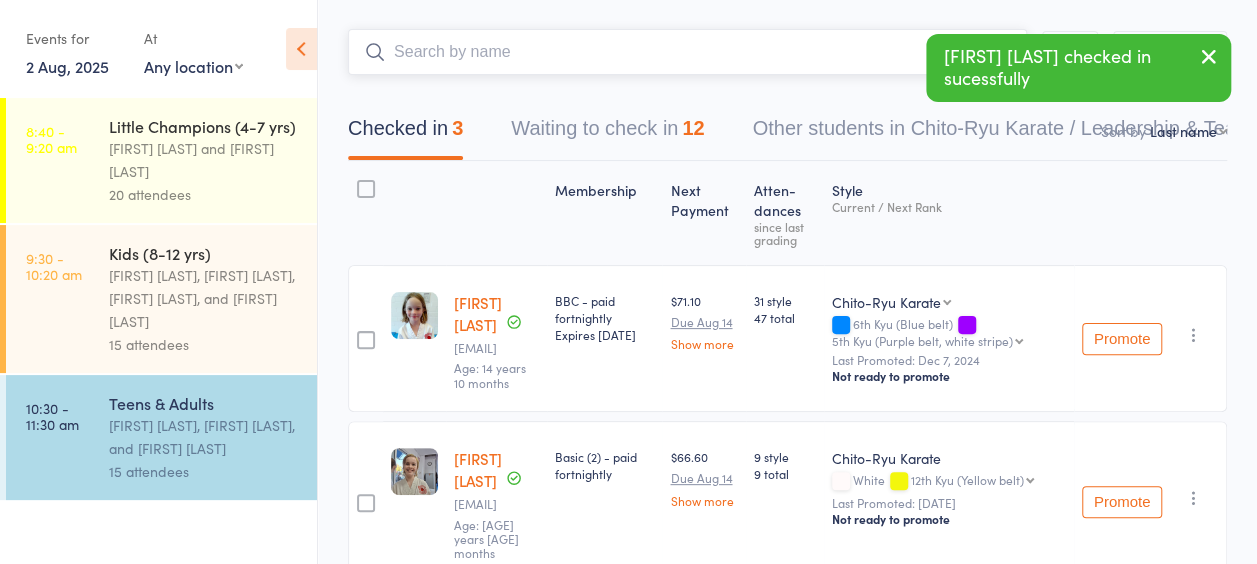 scroll, scrollTop: 166, scrollLeft: 0, axis: vertical 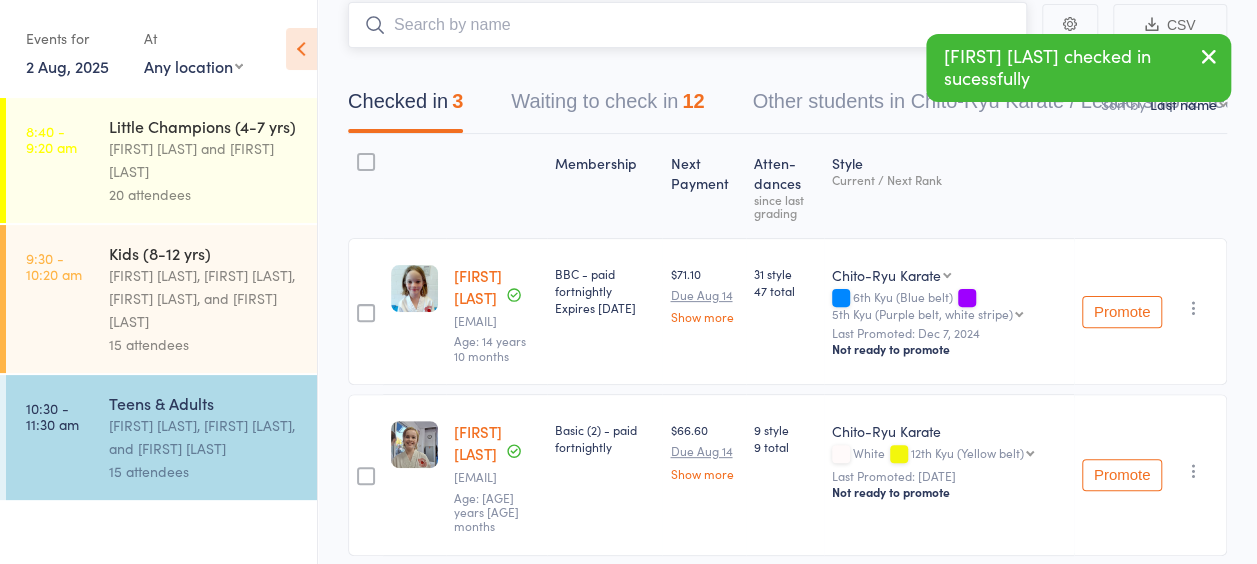click at bounding box center (687, 25) 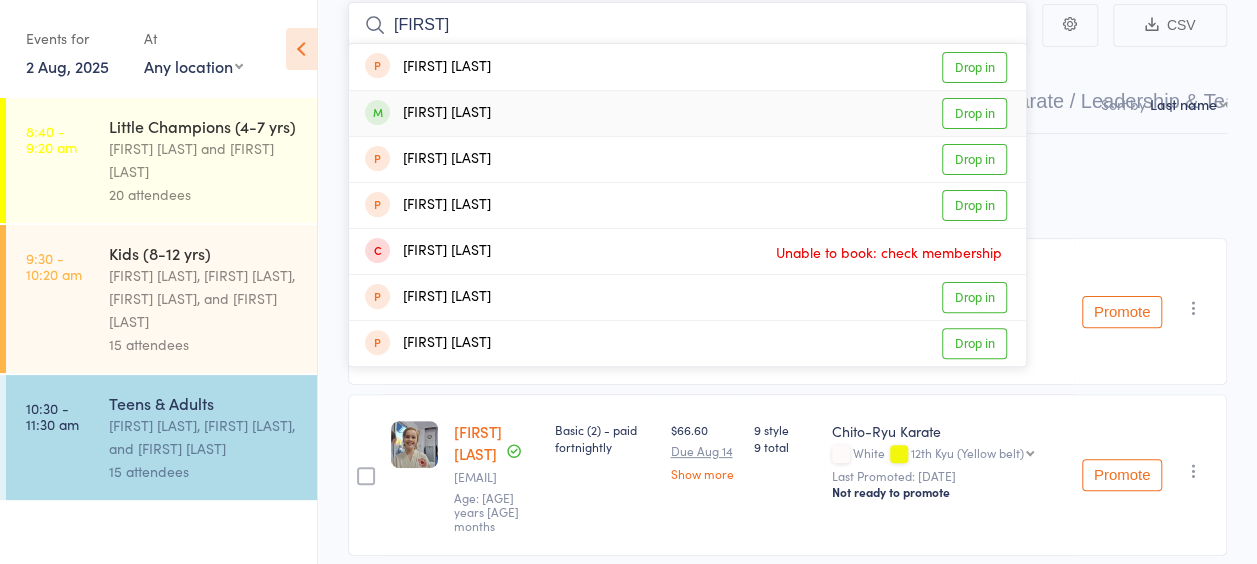 type on "joa" 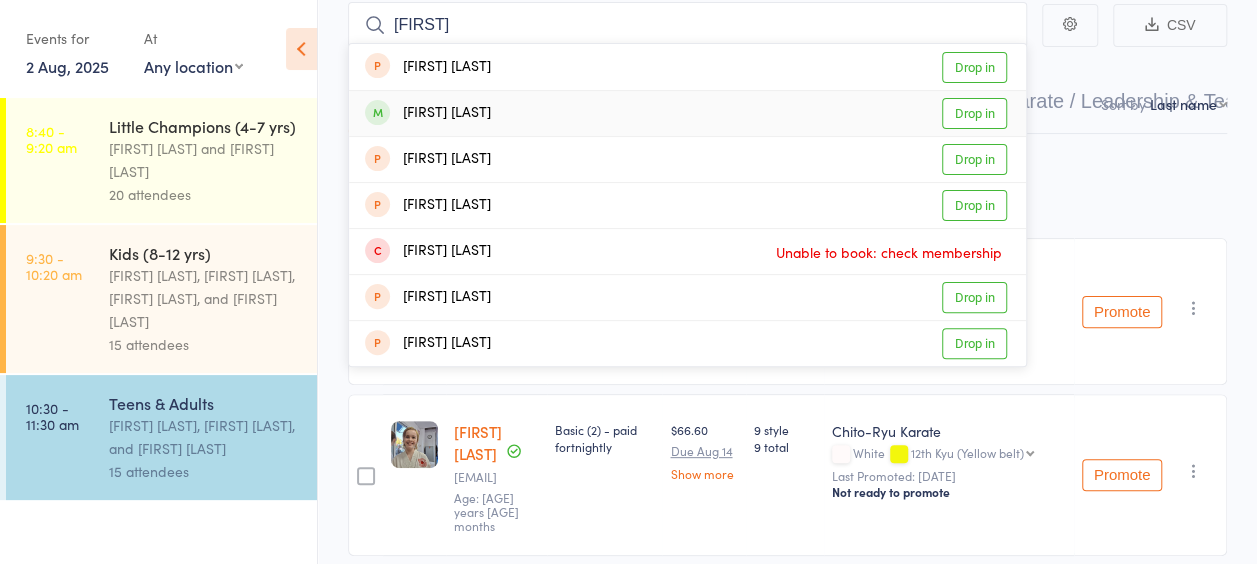 click on "Drop in" at bounding box center (974, 113) 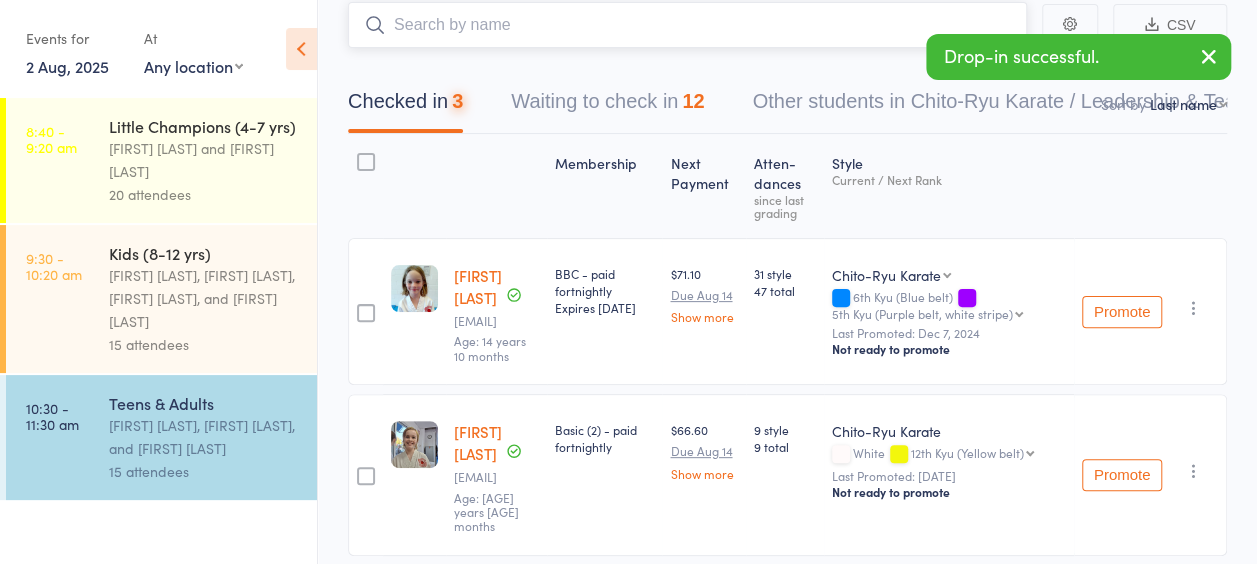 click at bounding box center (687, 25) 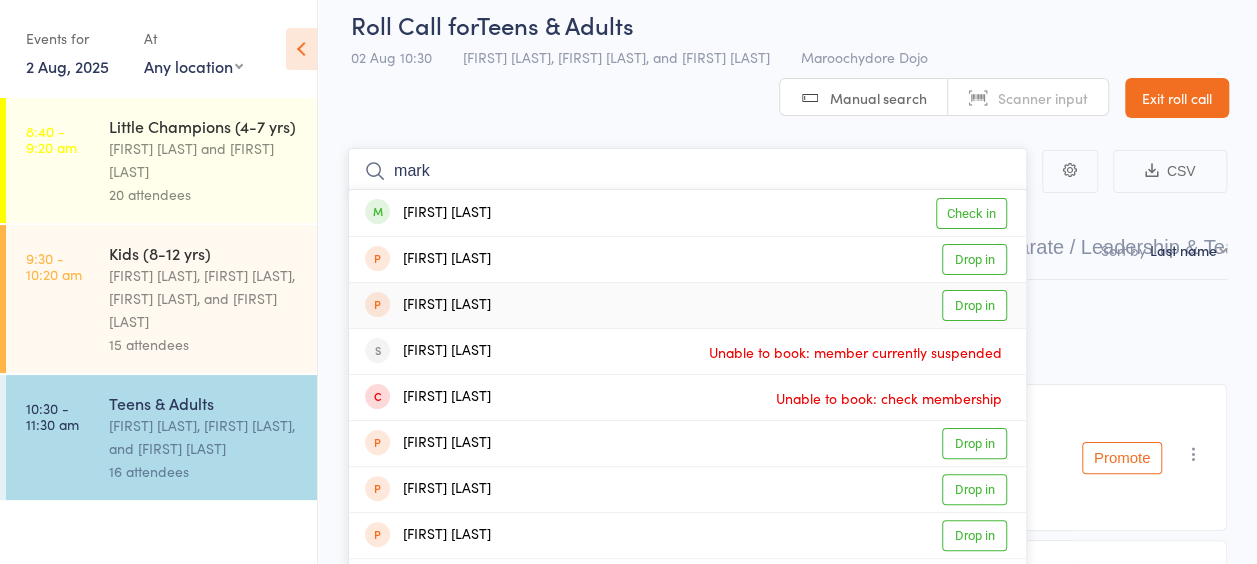 scroll, scrollTop: 0, scrollLeft: 0, axis: both 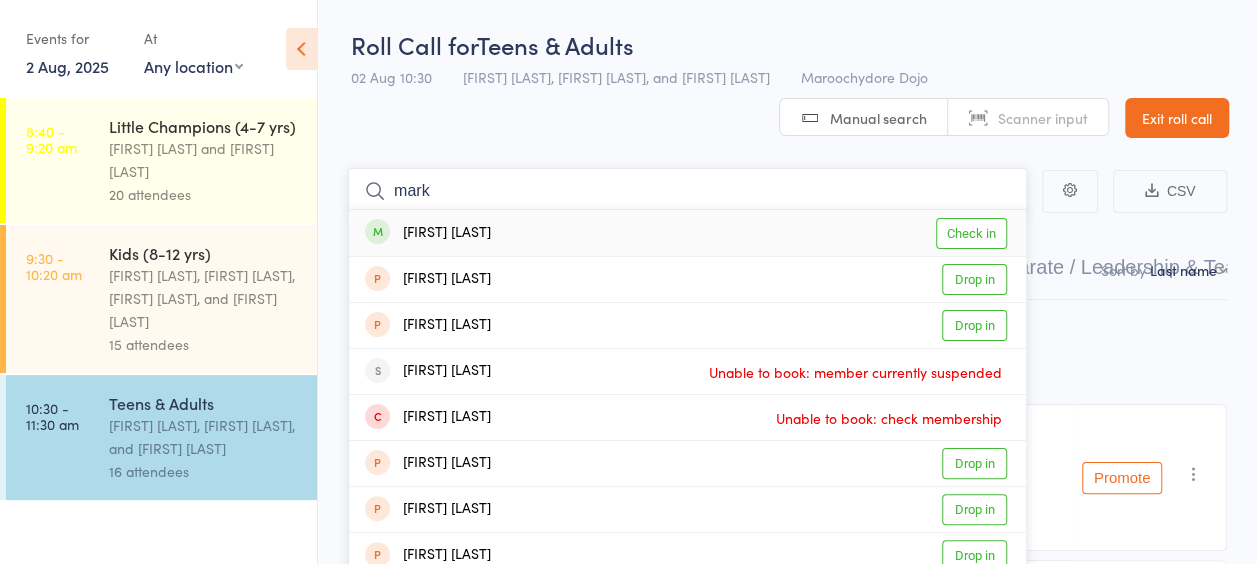 type on "mark" 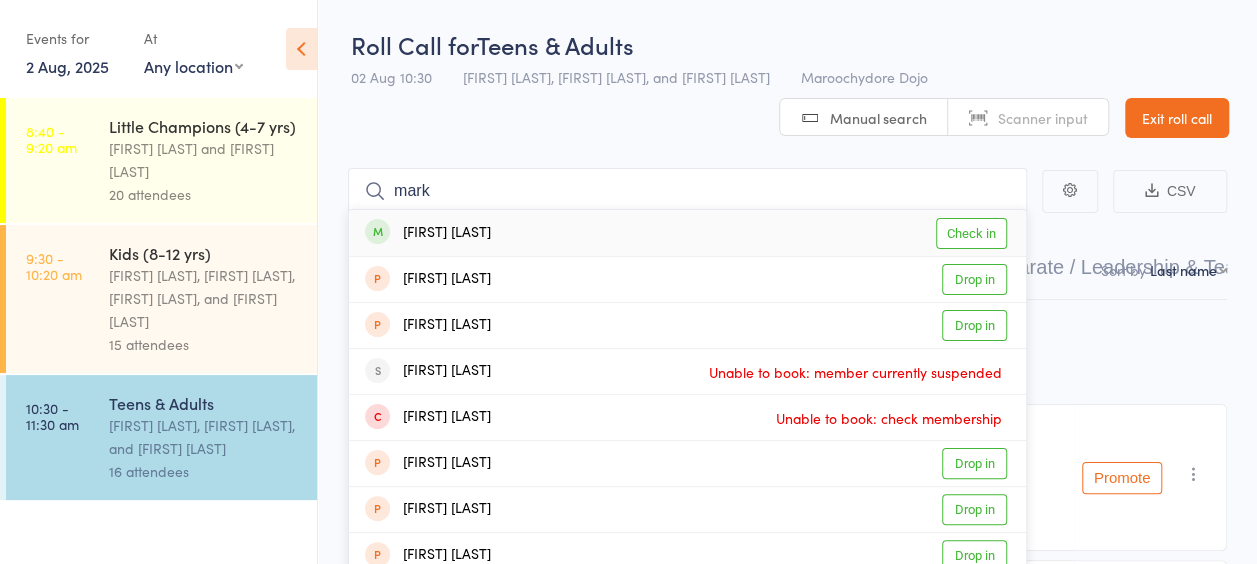 click on "Roll Call for  Teens & Adults 02 Aug 10:30  Bailey Keefe, Sandra Phillips, and Martin Phillips  Maroochydore Dojo  Manual search Scanner input Exit roll call" at bounding box center (787, 69) 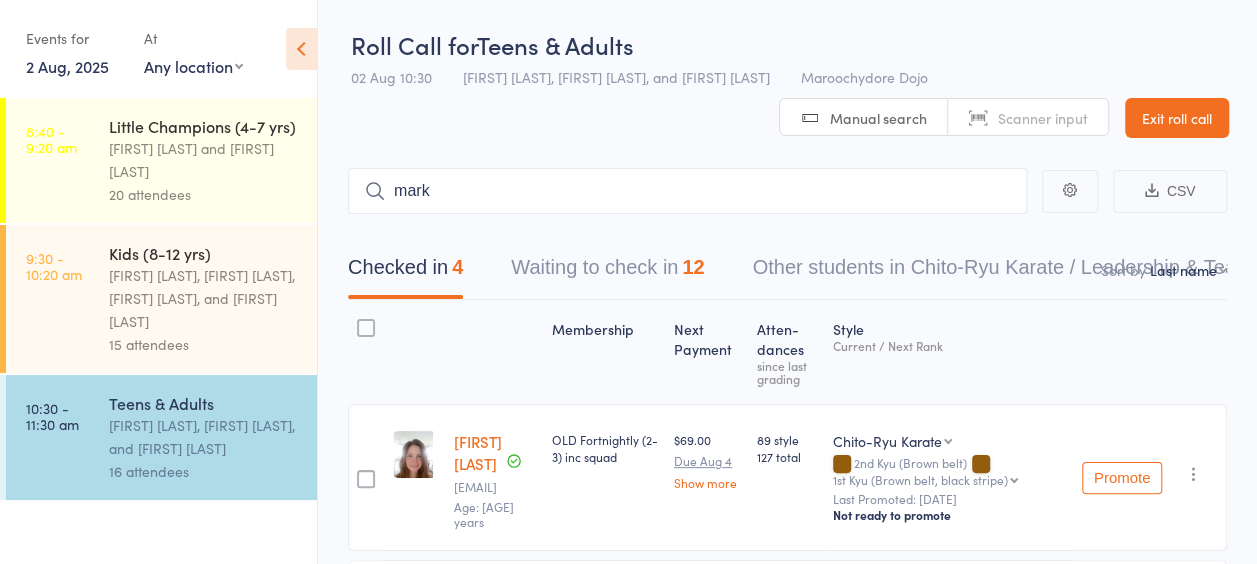 click on "Waiting to check in  12" at bounding box center (607, 272) 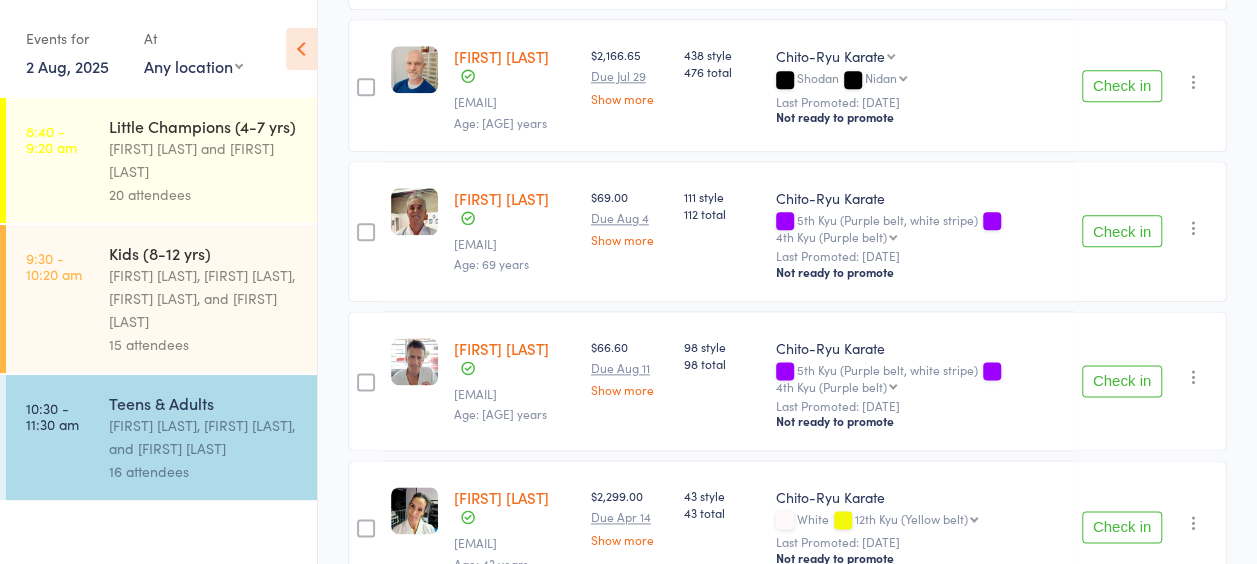 scroll, scrollTop: 1000, scrollLeft: 0, axis: vertical 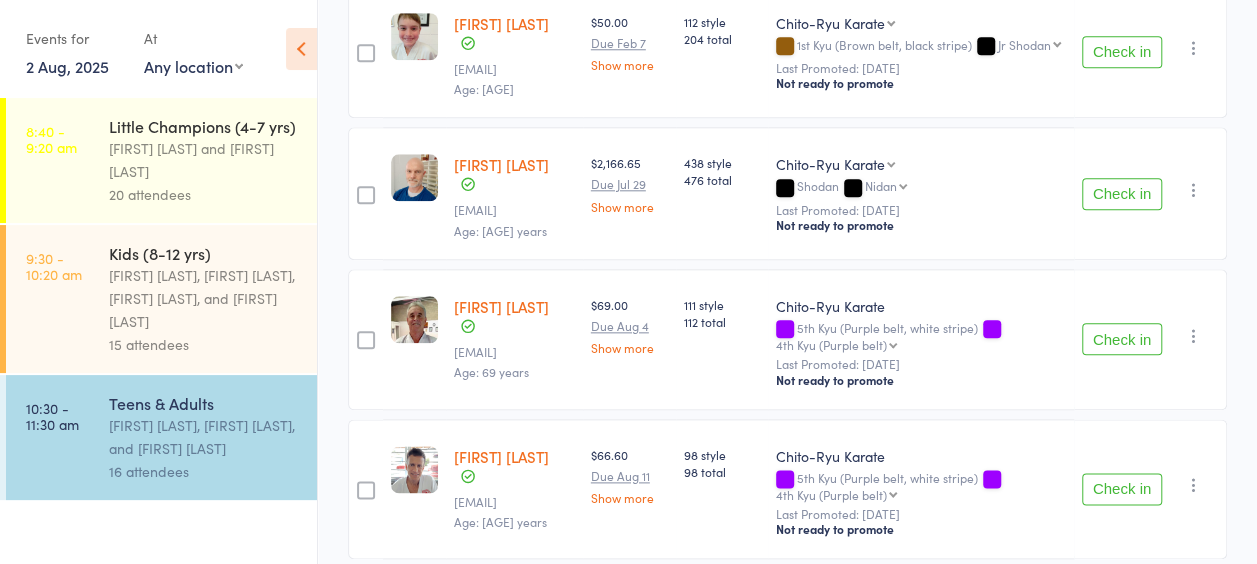 click on "Check in" at bounding box center [1122, 339] 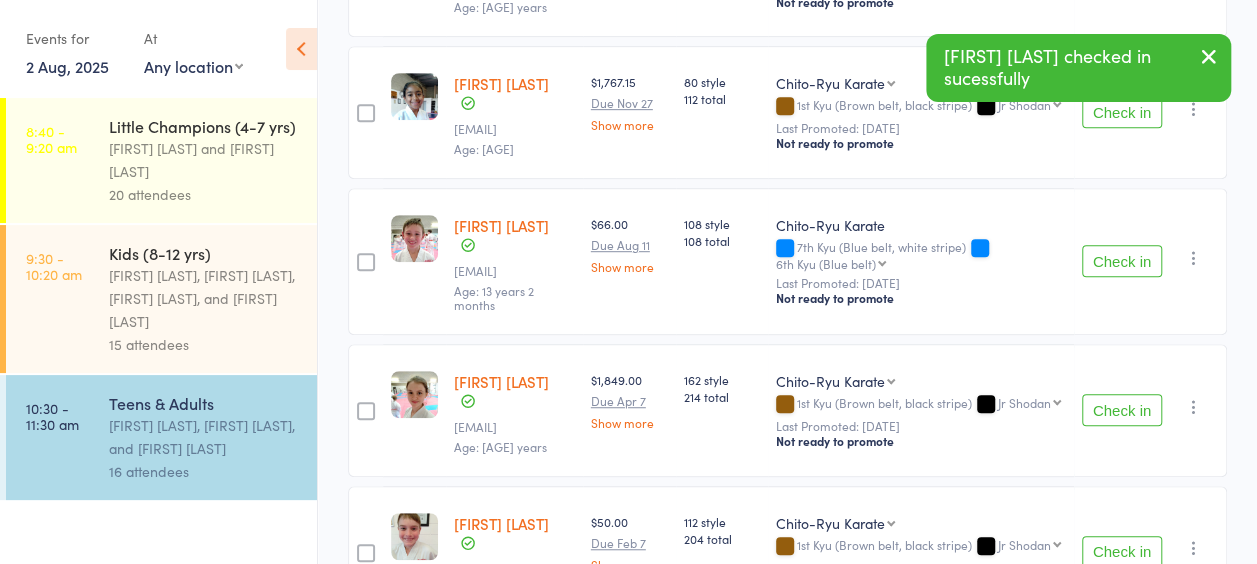 scroll, scrollTop: 0, scrollLeft: 0, axis: both 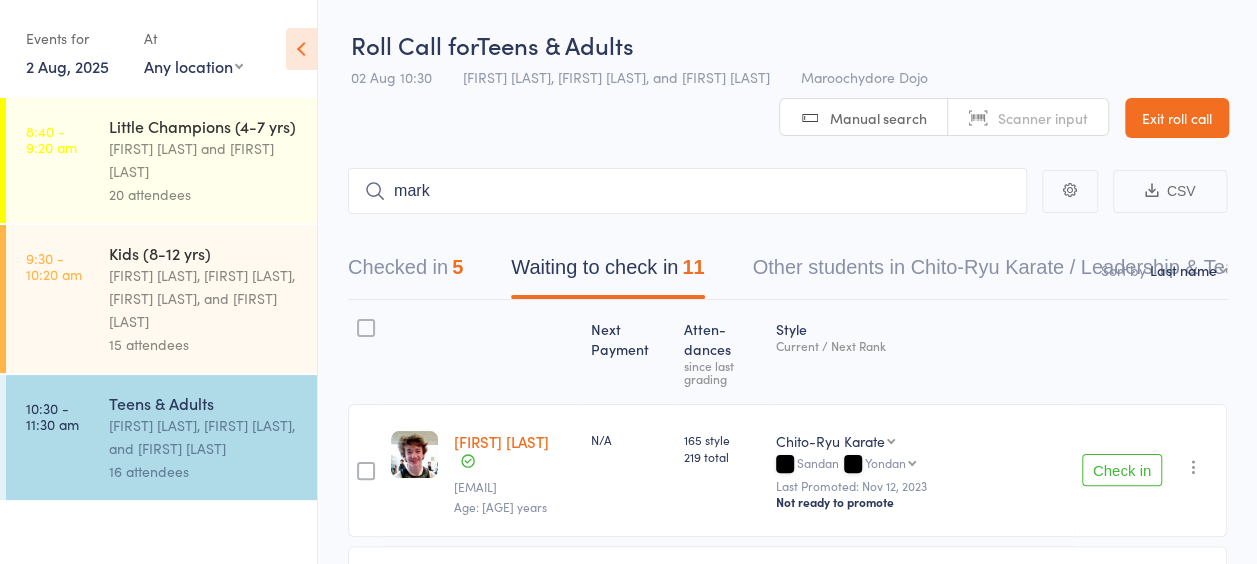 click on "Checked in  5" at bounding box center [405, 272] 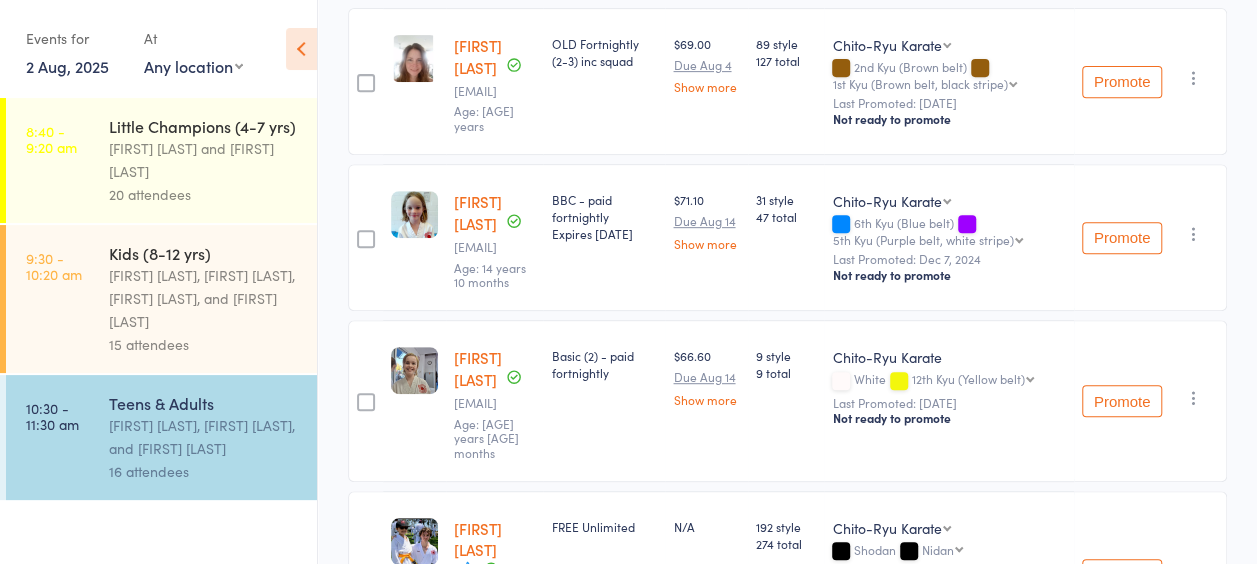 scroll, scrollTop: 165, scrollLeft: 0, axis: vertical 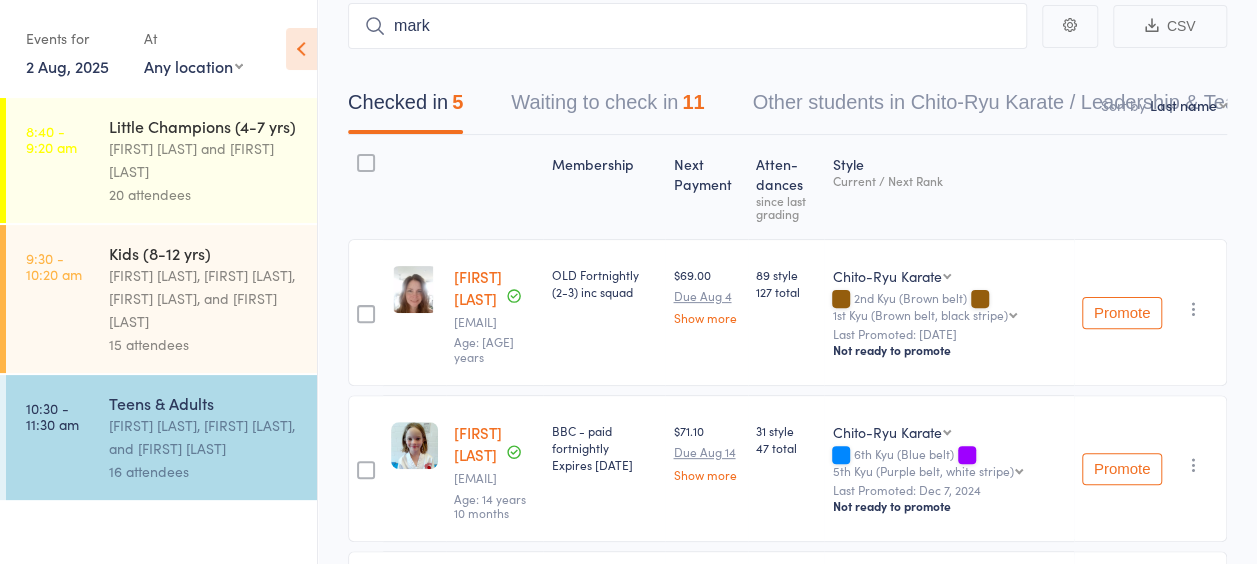 click on "Waiting to check in  11" at bounding box center (607, 107) 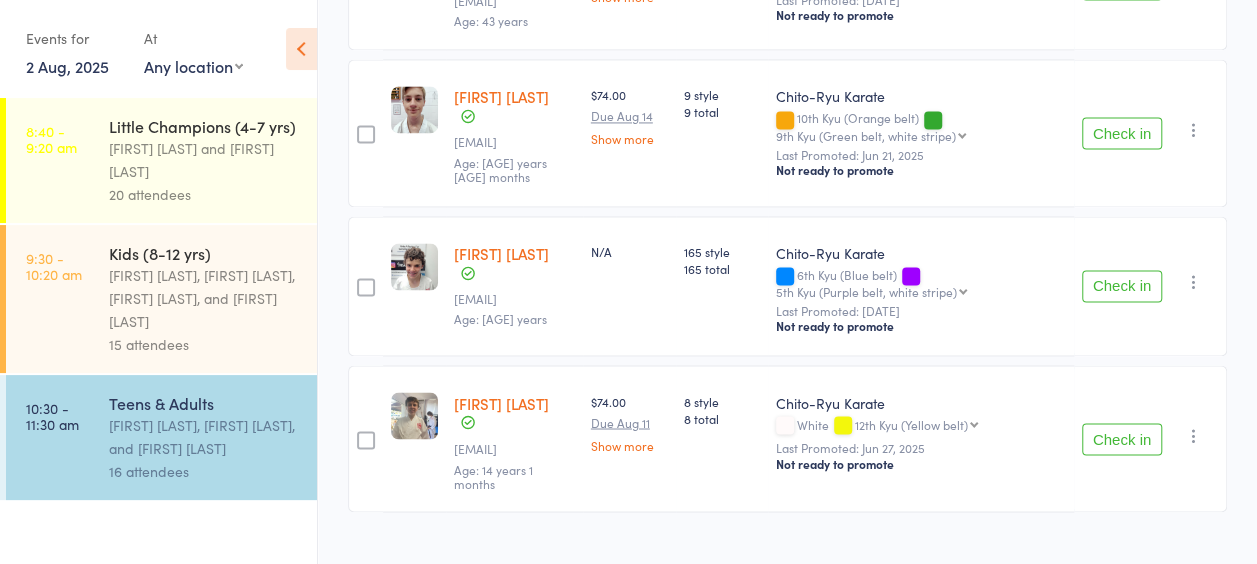scroll, scrollTop: 1334, scrollLeft: 0, axis: vertical 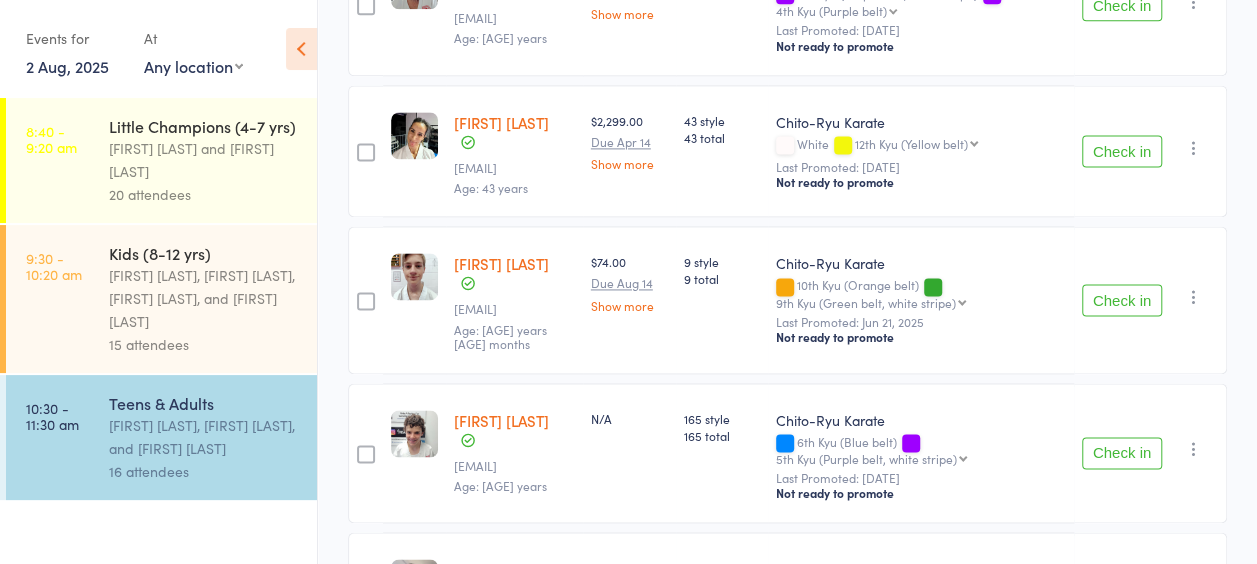 click on "Check in" at bounding box center (1122, 300) 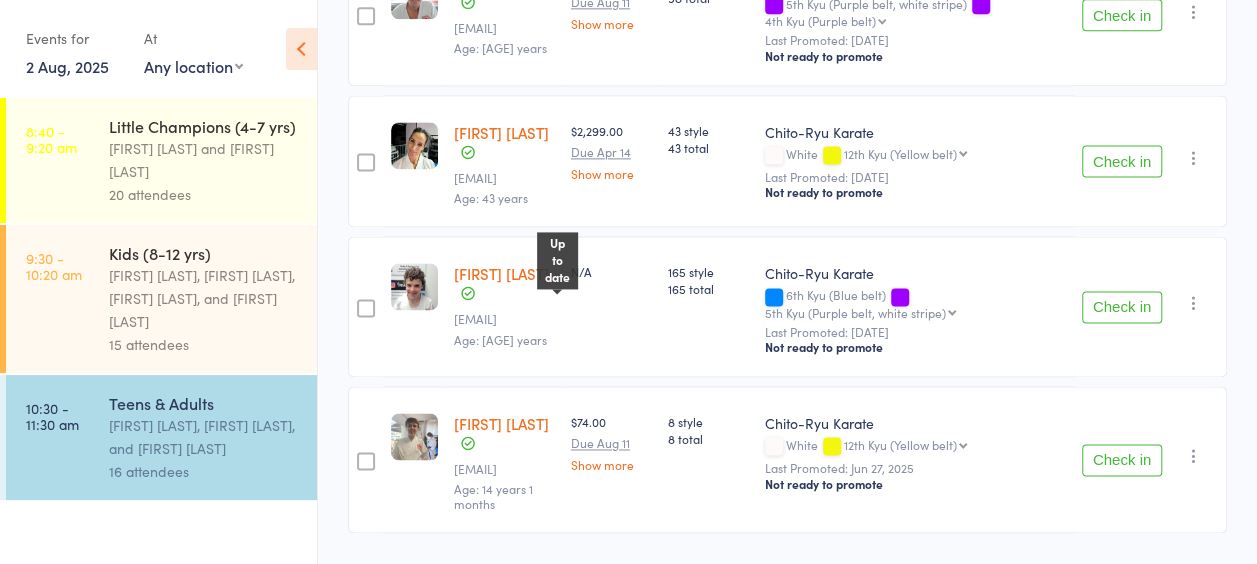 scroll, scrollTop: 1352, scrollLeft: 0, axis: vertical 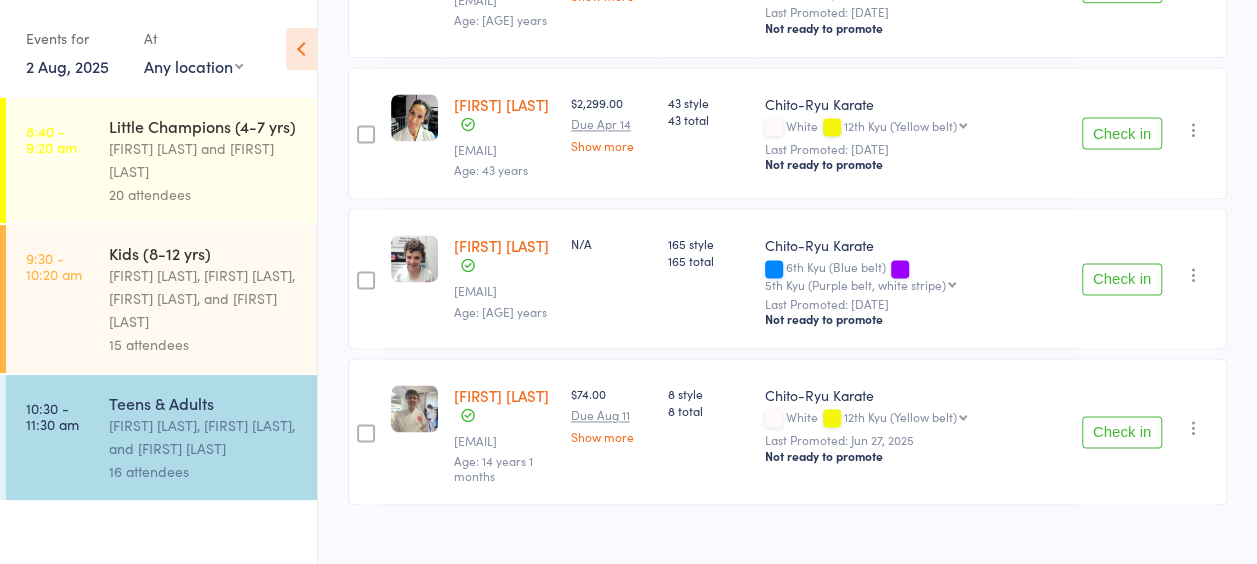 click on "Check in" at bounding box center (1122, 432) 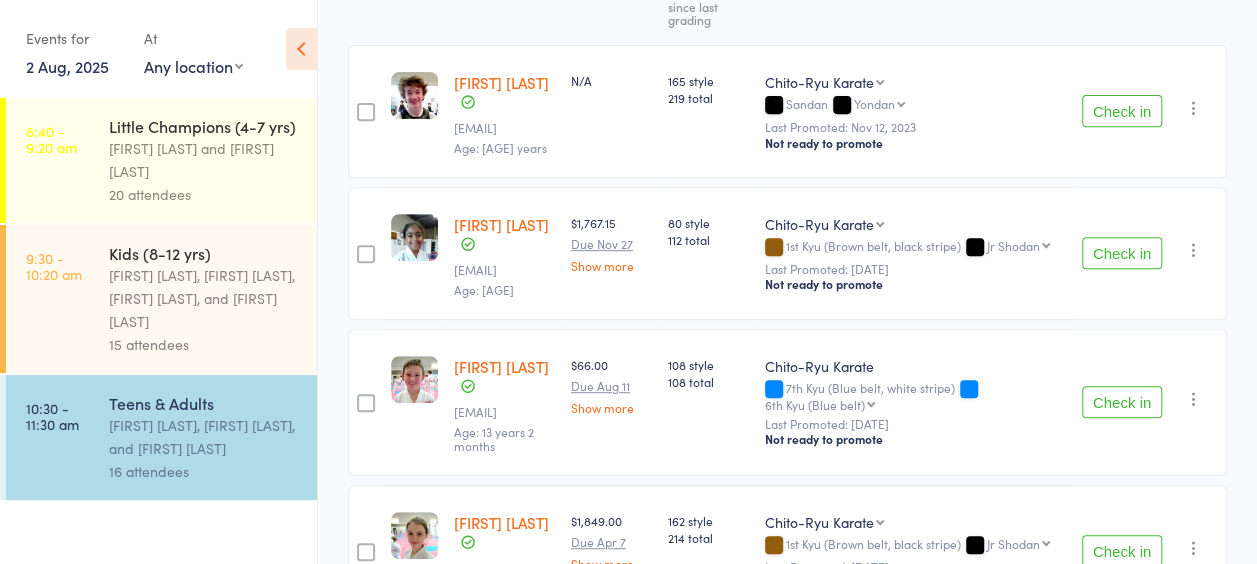 scroll, scrollTop: 333, scrollLeft: 0, axis: vertical 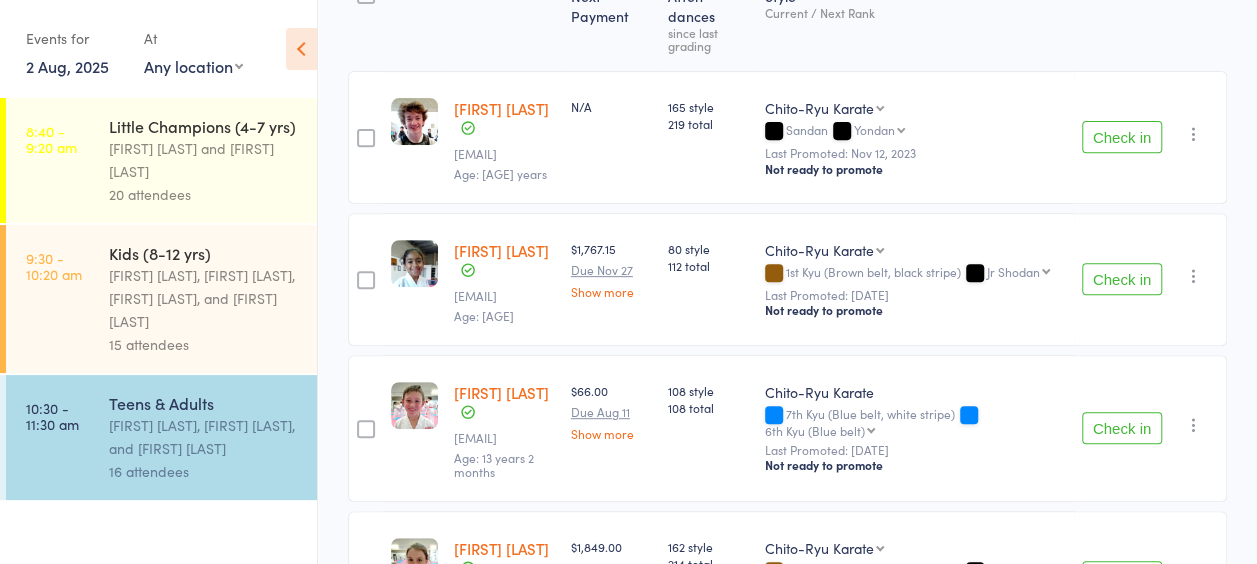 click on "Check in" at bounding box center [1122, 428] 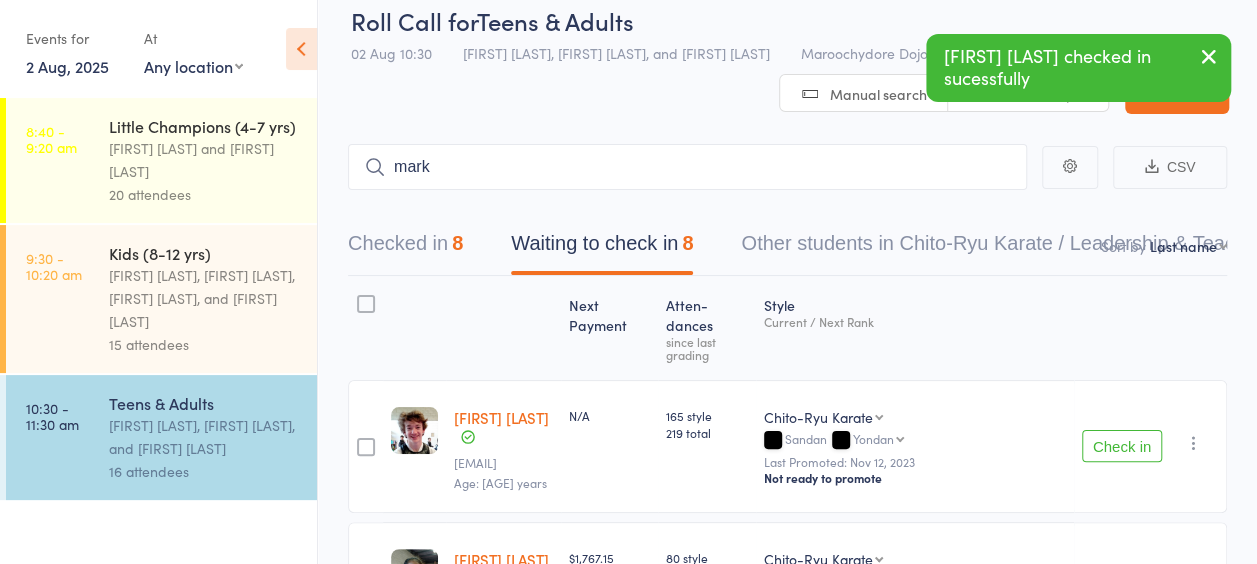 scroll, scrollTop: 0, scrollLeft: 0, axis: both 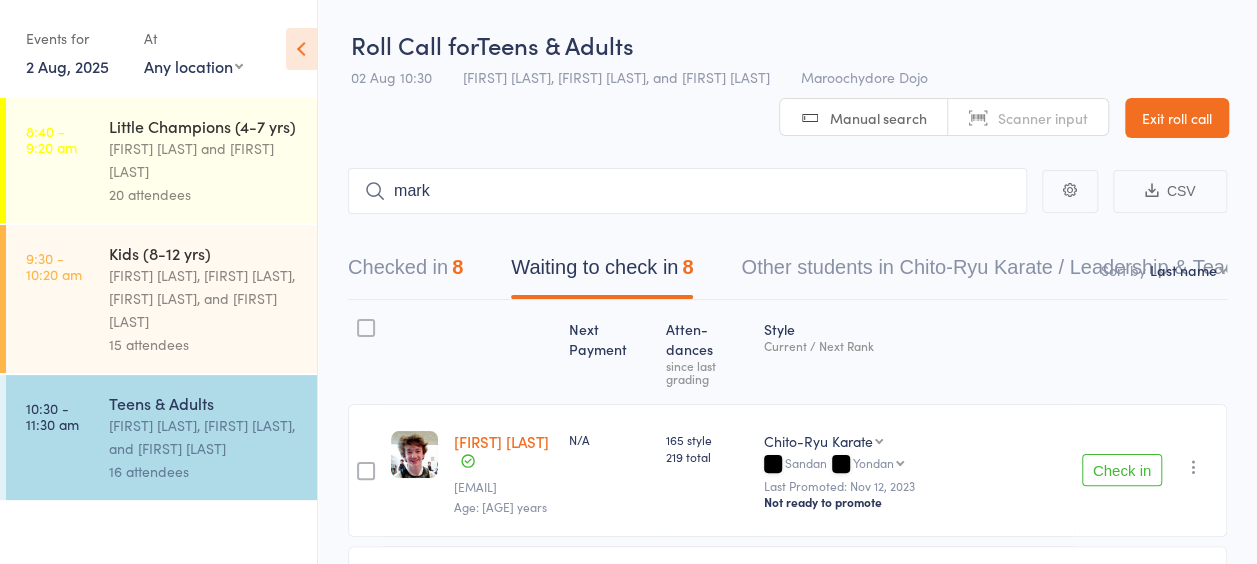 click on "Little Champions (4-7 yrs) Sandra Phillips and Martin Phillips 20 attendees" at bounding box center [213, 160] 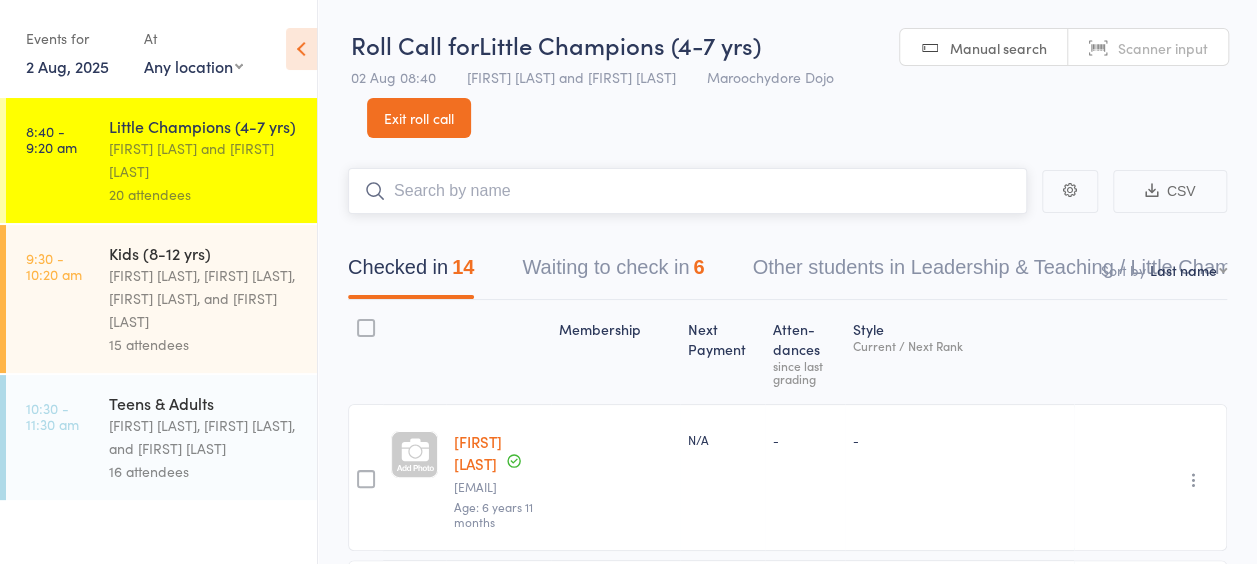click on "Waiting to check in  6" at bounding box center (613, 272) 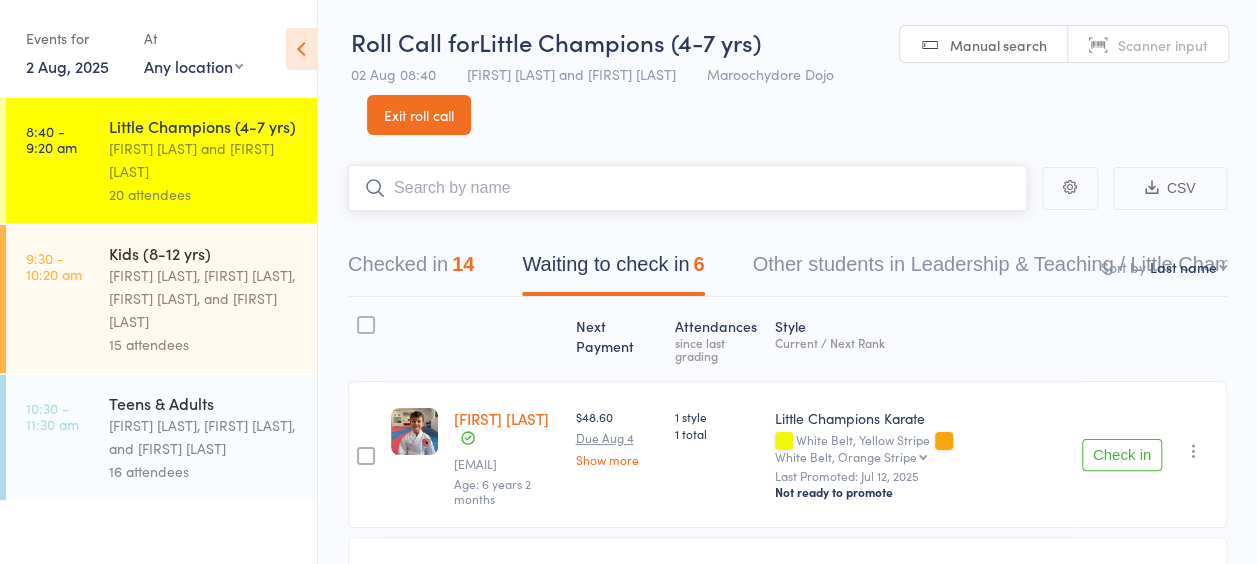 scroll, scrollTop: 0, scrollLeft: 0, axis: both 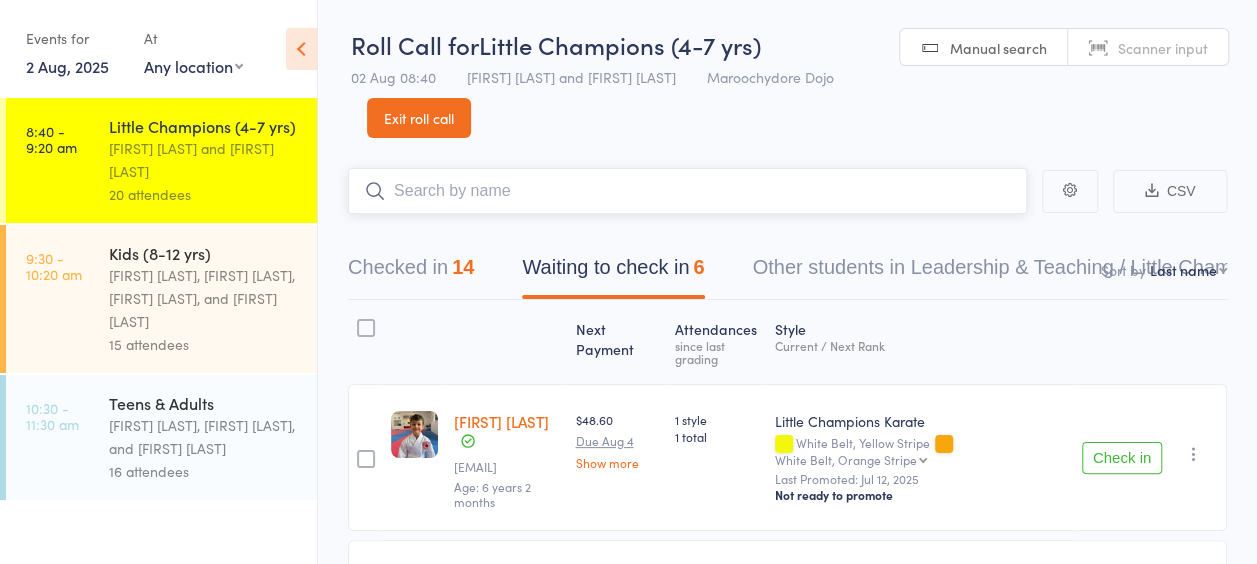 click at bounding box center (687, 191) 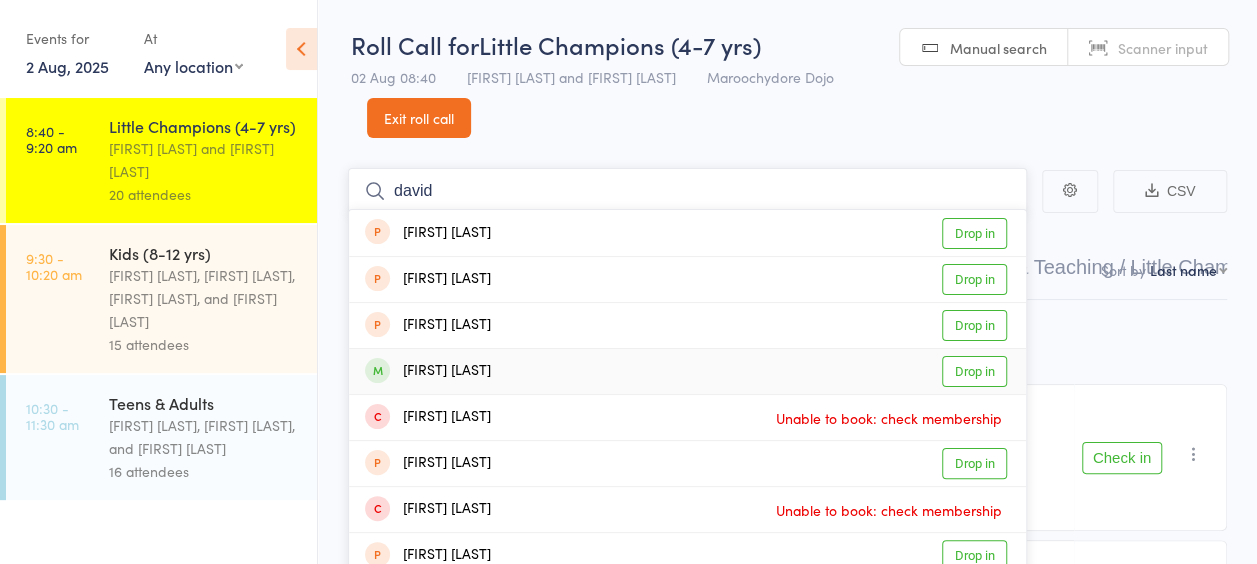 type on "david" 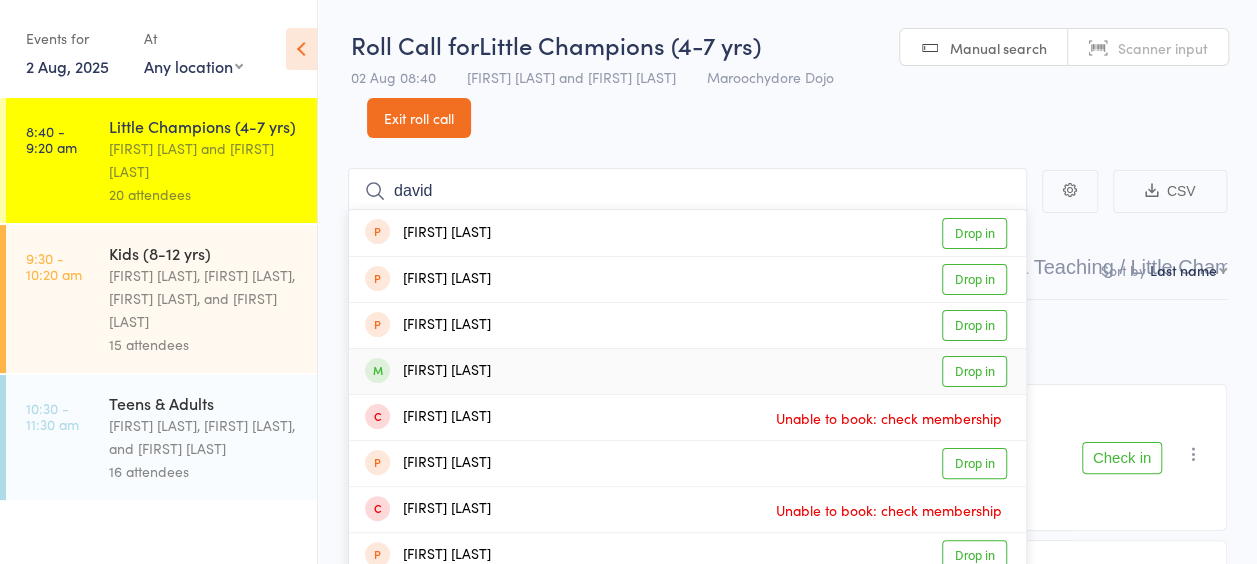 click on "Drop in" at bounding box center [974, 371] 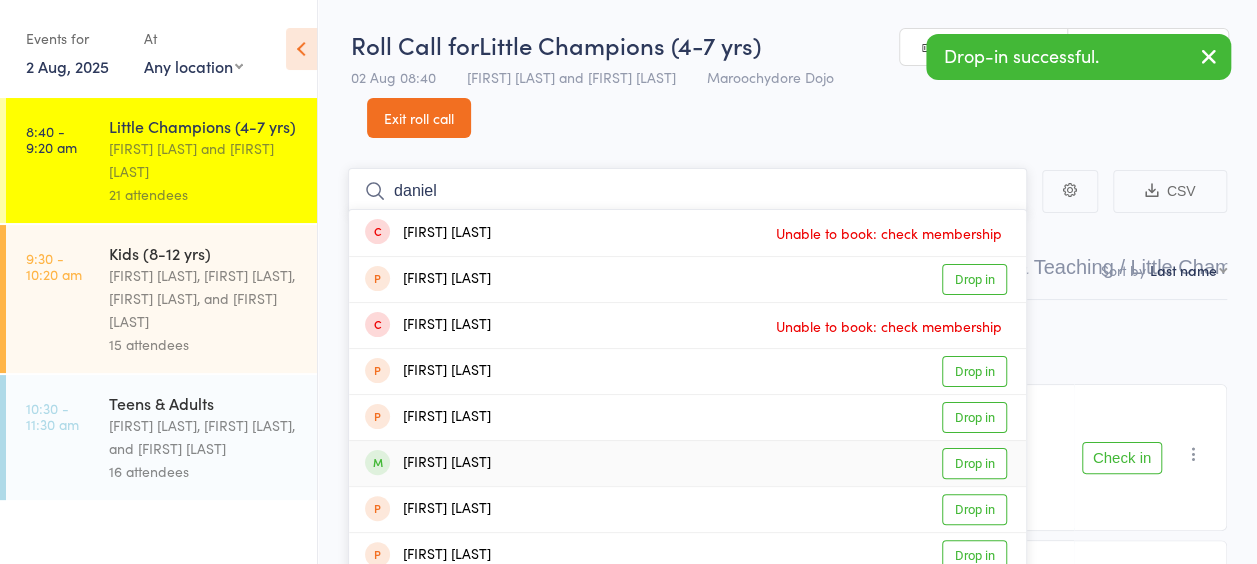 type on "daniel" 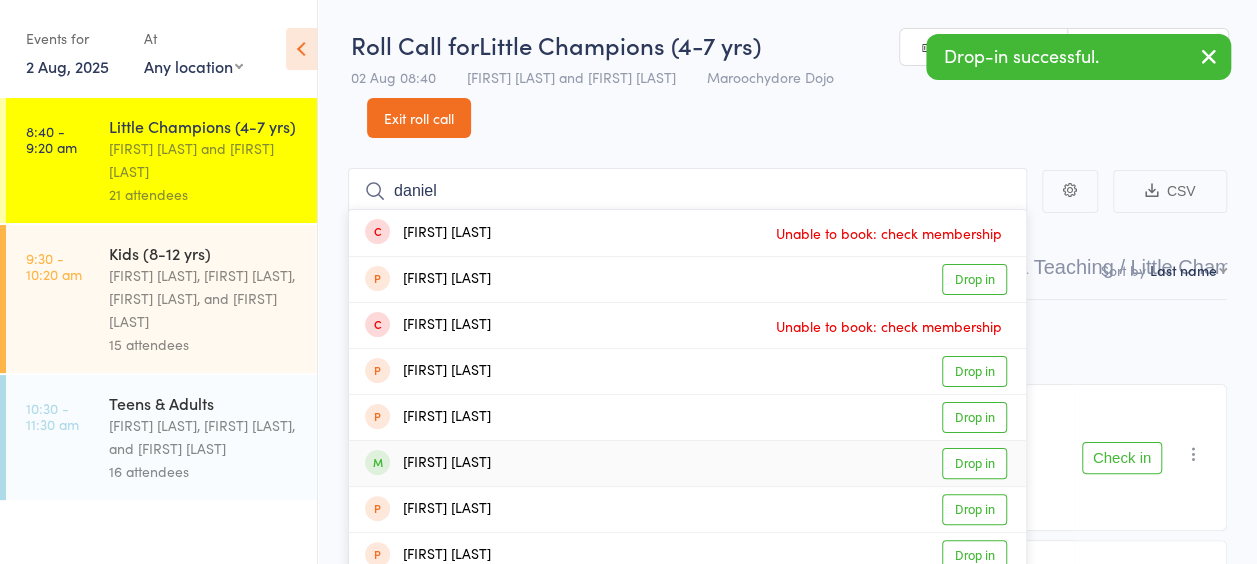 click on "Drop in" at bounding box center (974, 463) 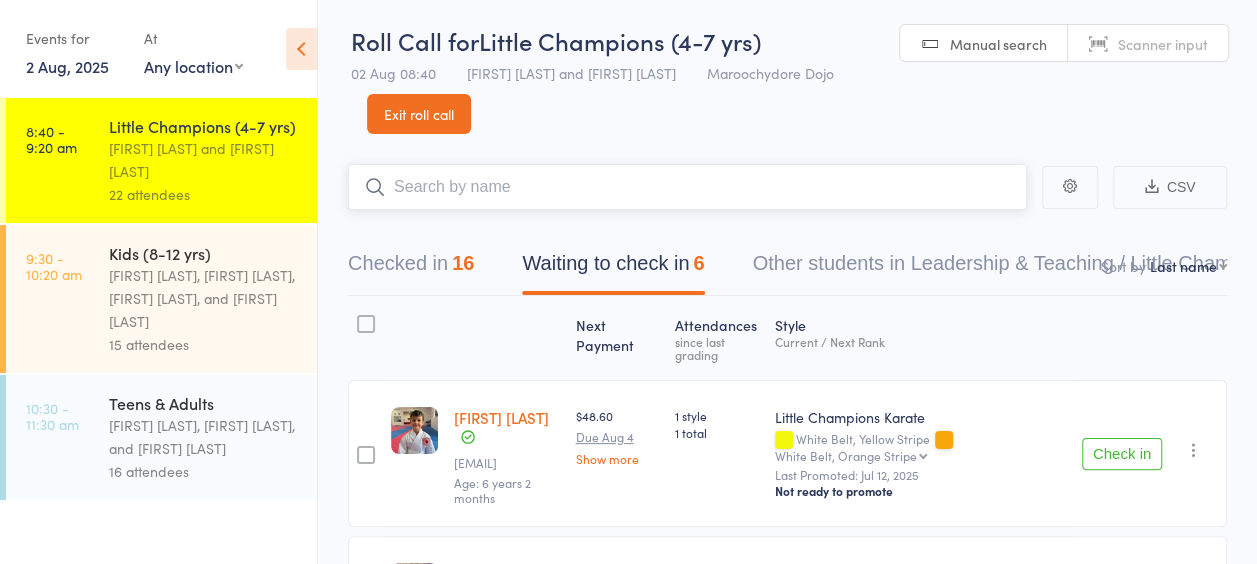 scroll, scrollTop: 0, scrollLeft: 0, axis: both 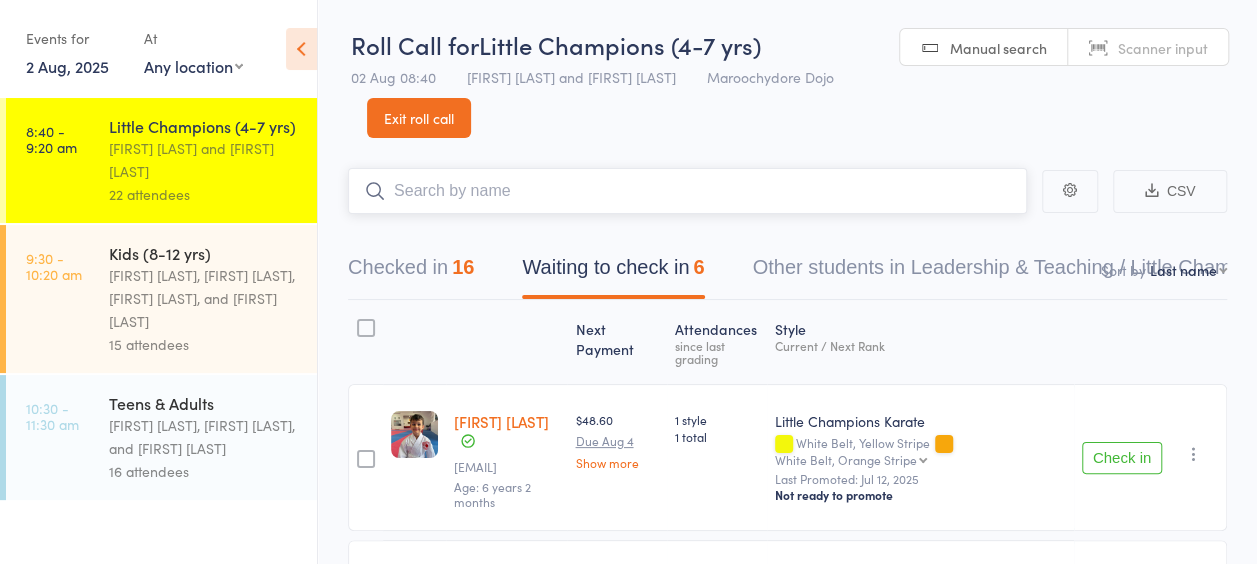 click at bounding box center [687, 191] 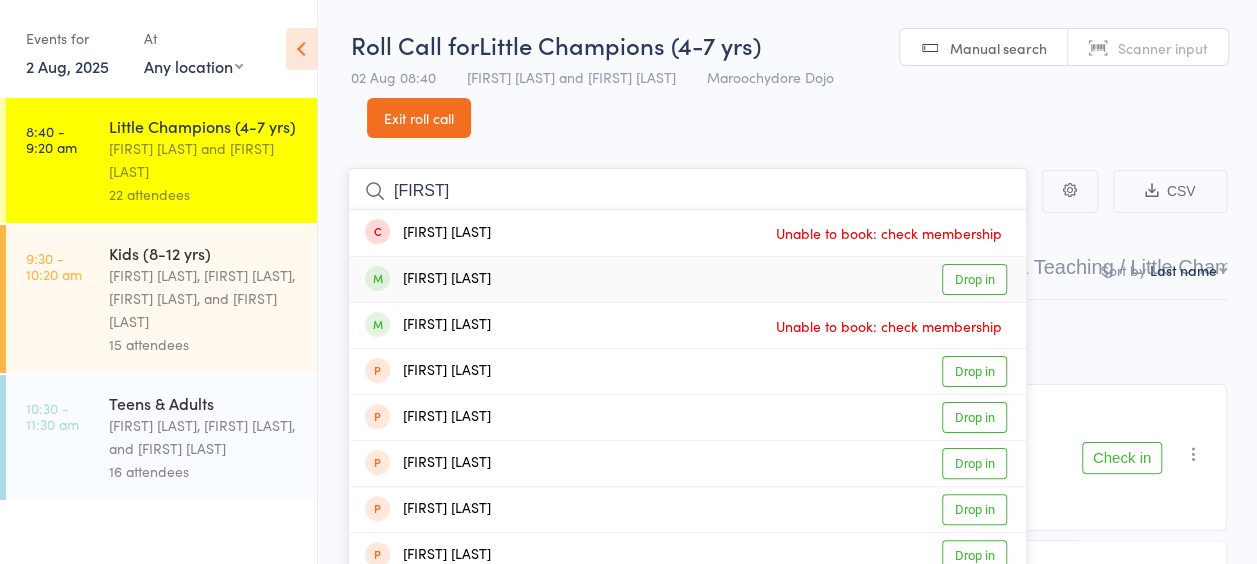 type on "lara" 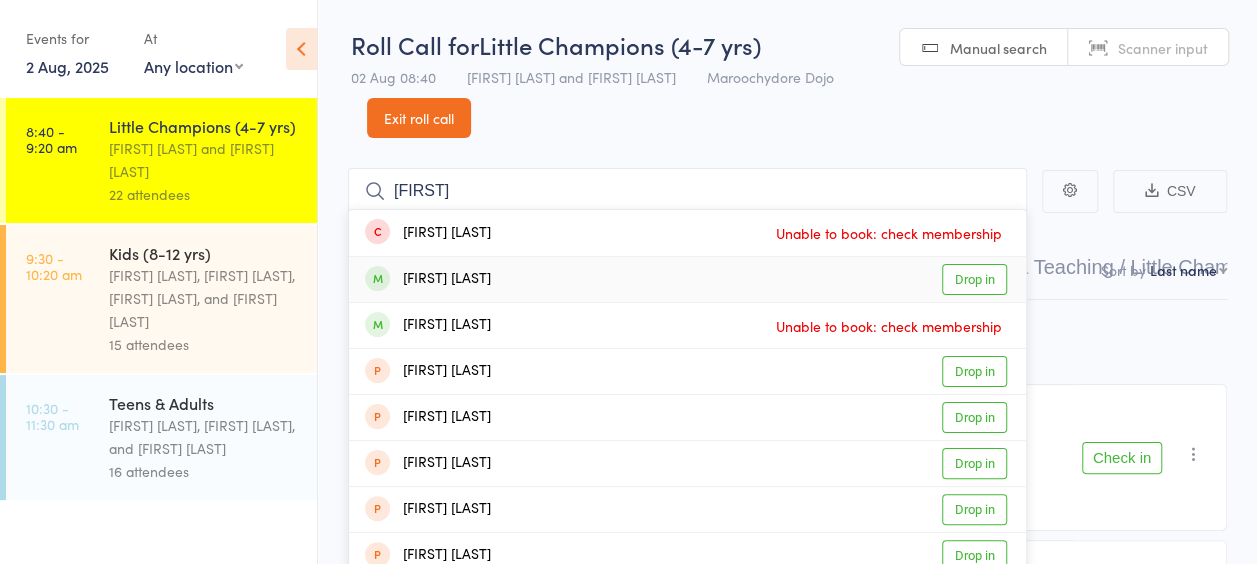 click on "Drop in" at bounding box center (974, 279) 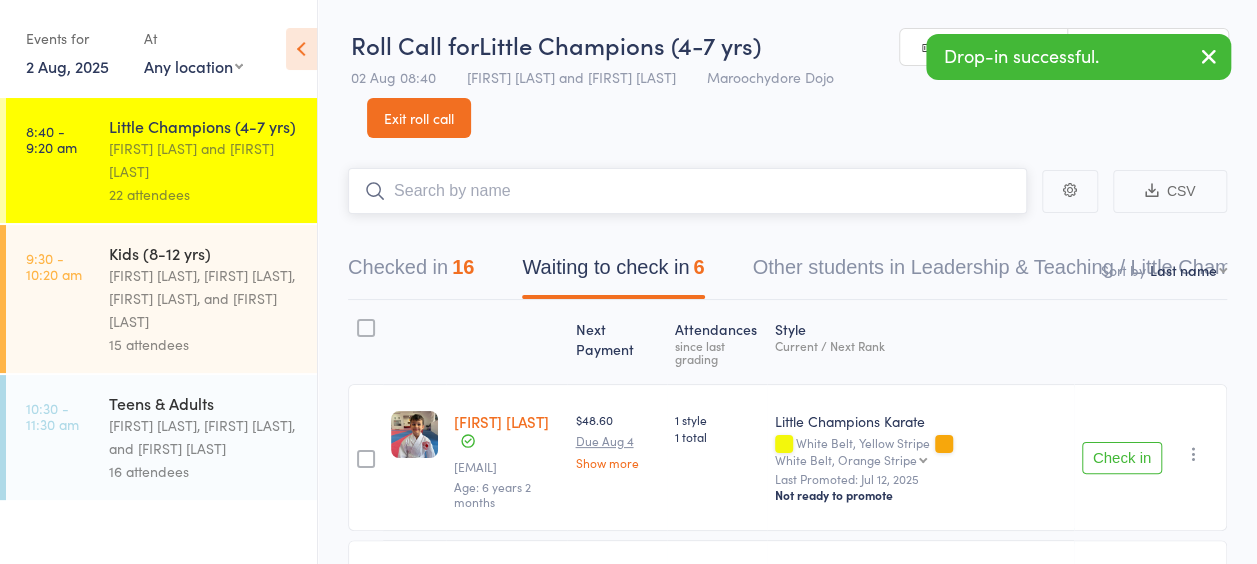 click at bounding box center (687, 191) 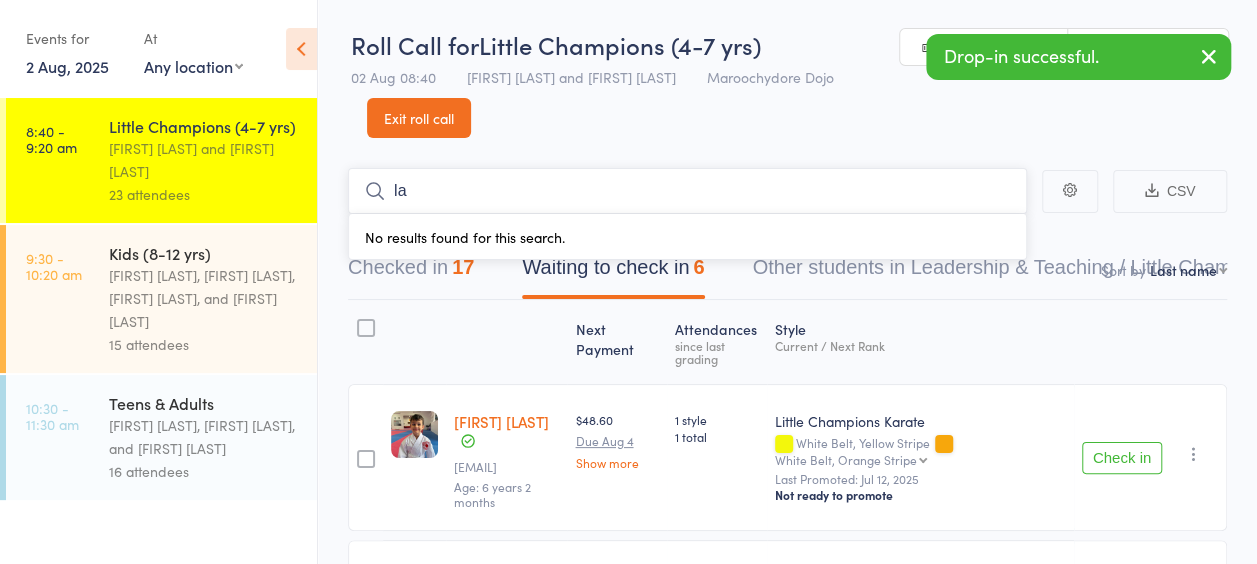 type on "l" 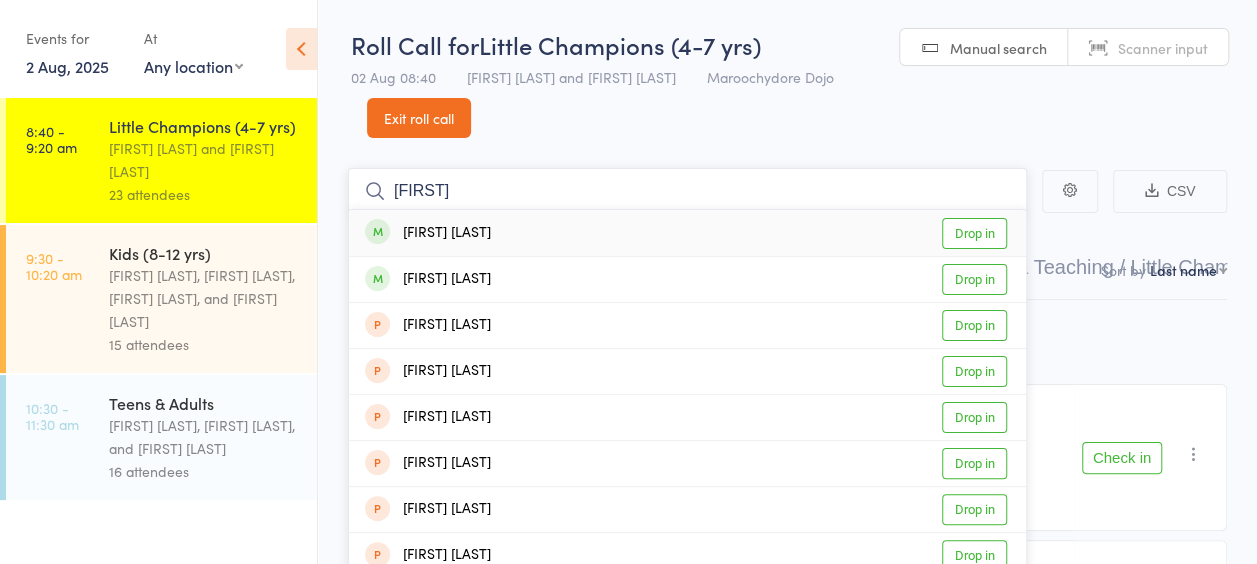 type on "robbie" 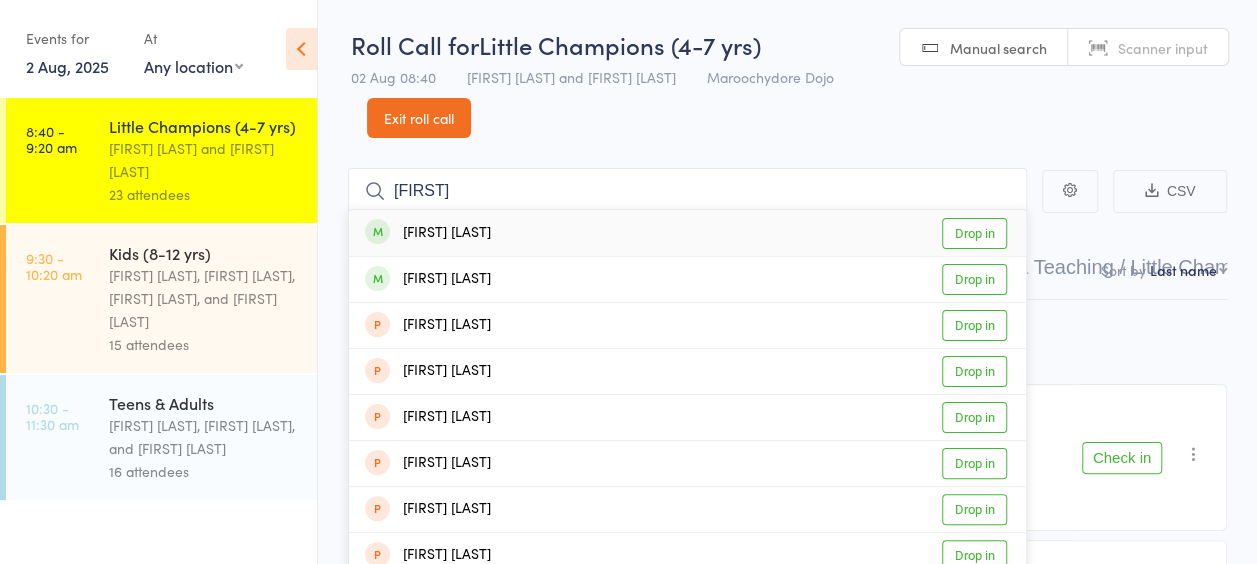 click on "Drop in" at bounding box center (974, 233) 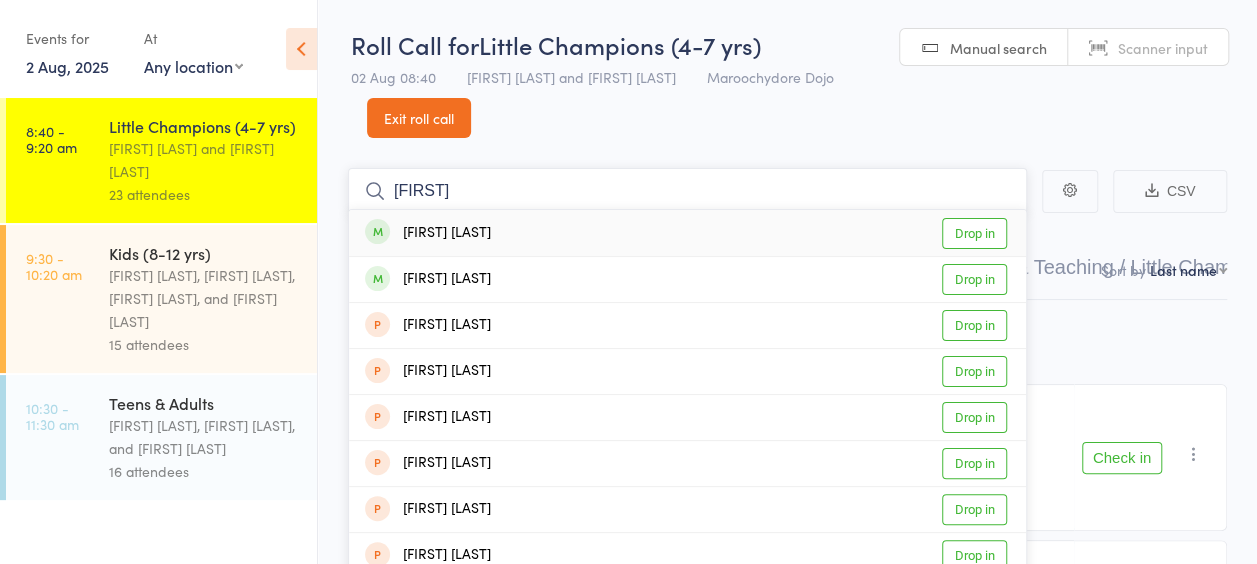 type 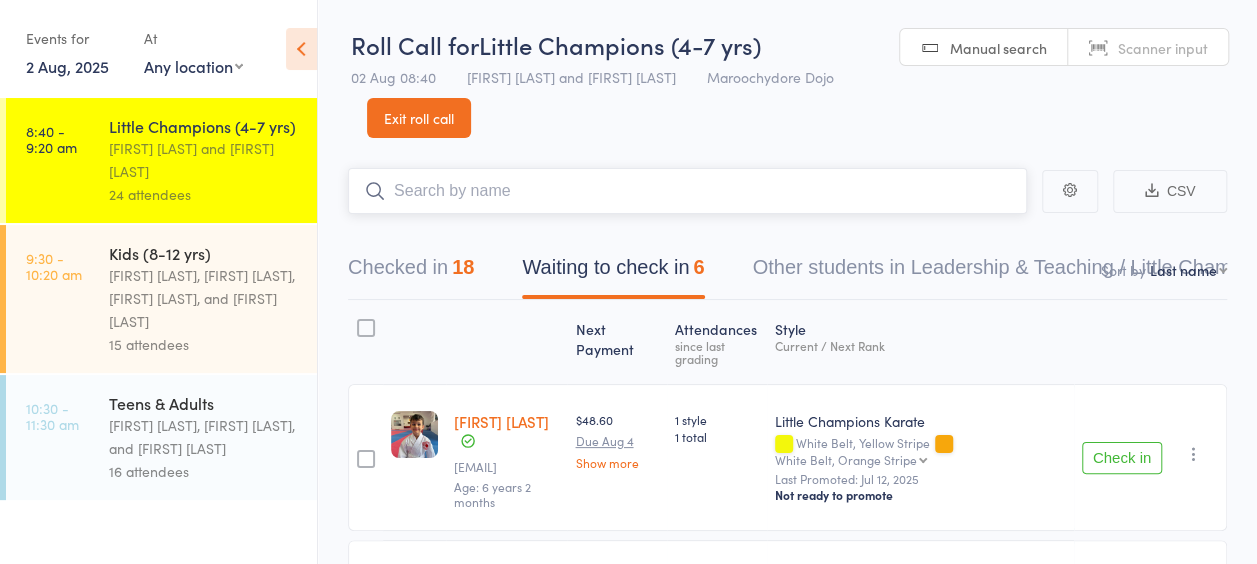 click on "18" at bounding box center [463, 267] 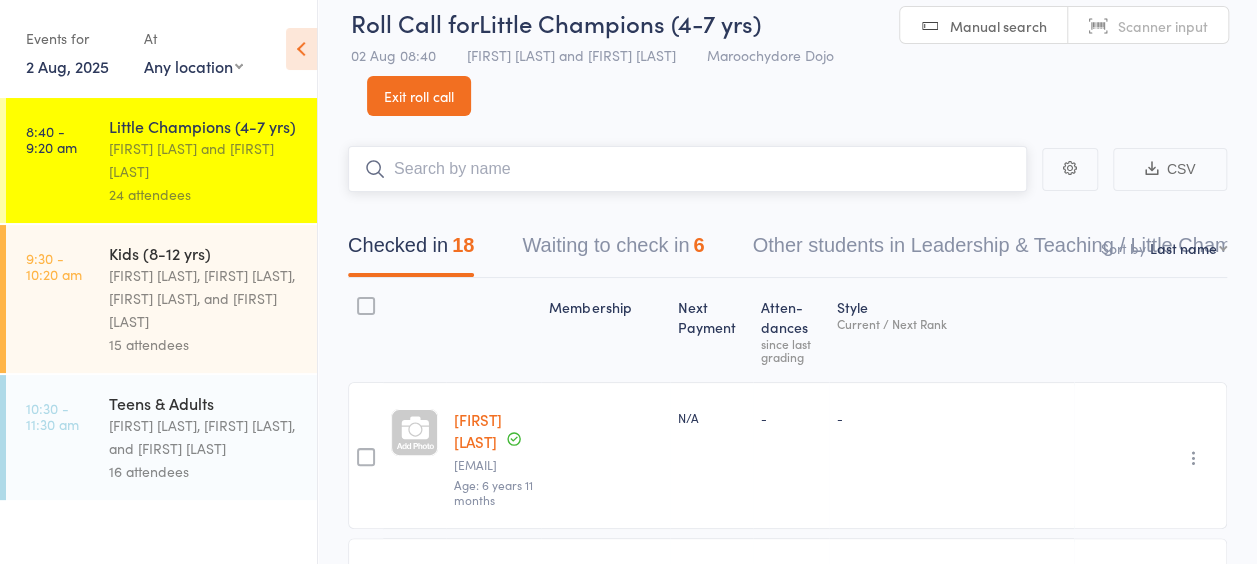 scroll, scrollTop: 0, scrollLeft: 0, axis: both 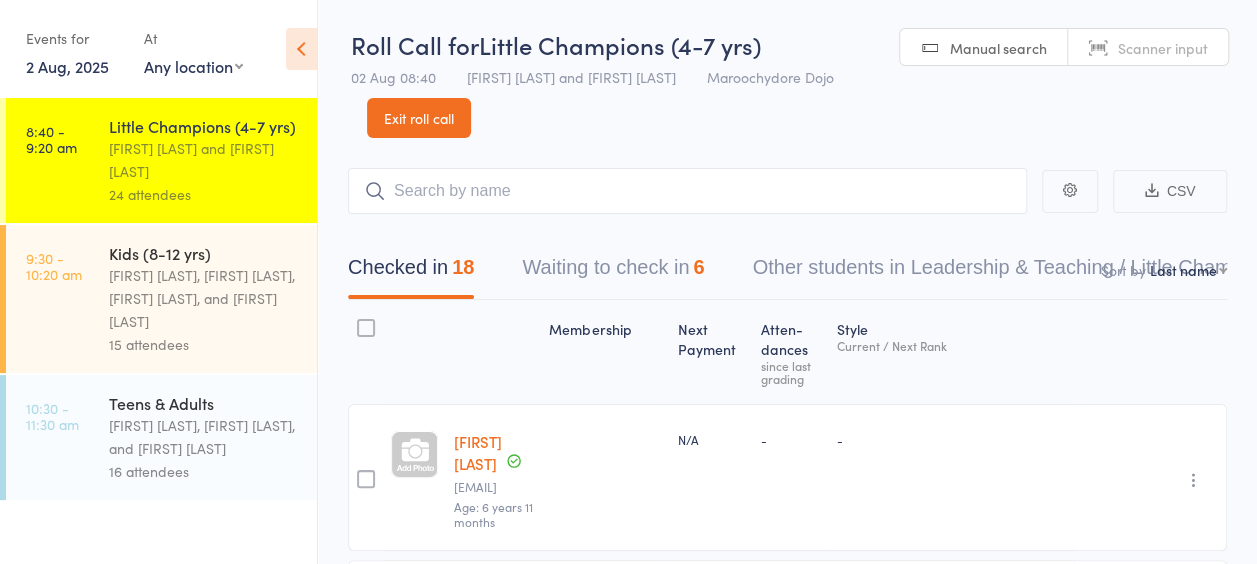 click on "Little Champions (4-7 yrs) Sandra Phillips and Martin Phillips 24 attendees" at bounding box center (213, 160) 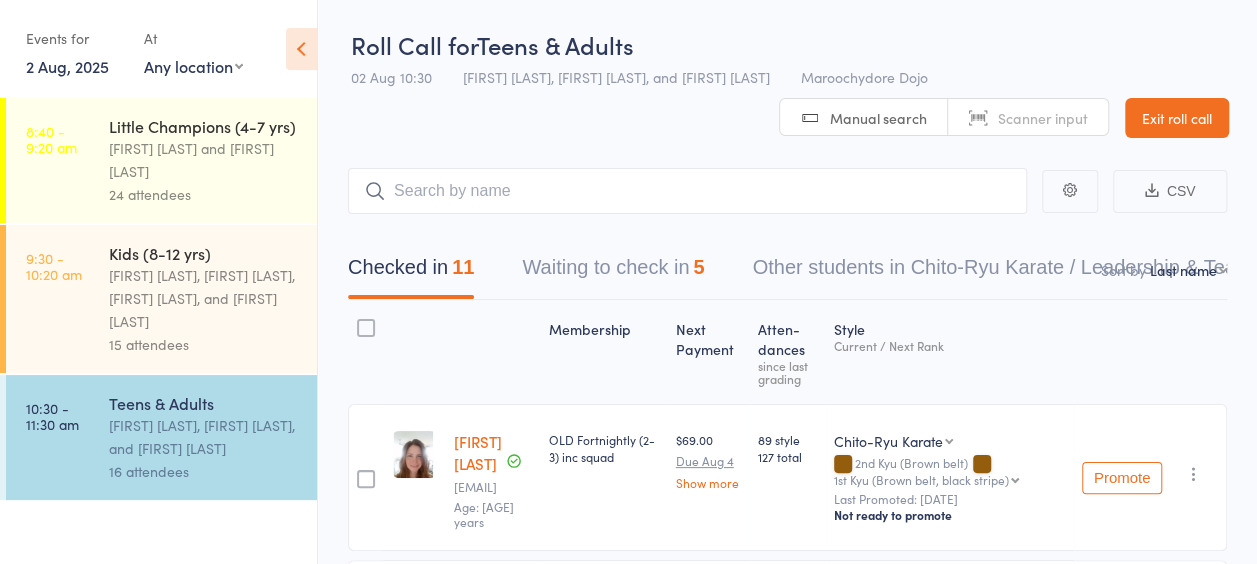 click on "Waiting to check in  5" at bounding box center [613, 272] 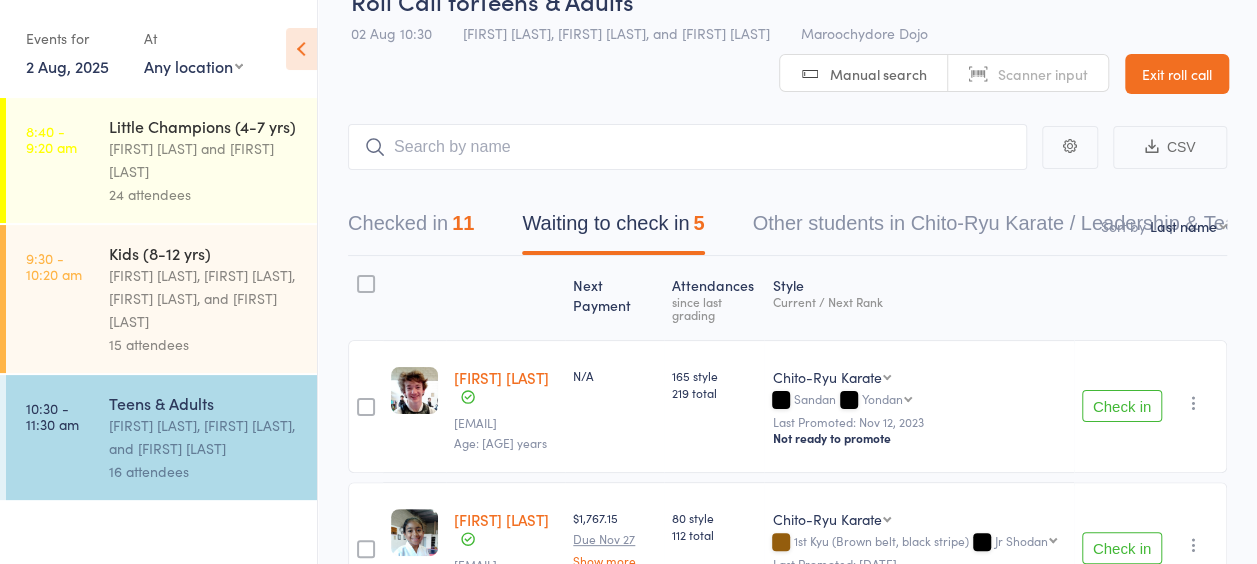 scroll, scrollTop: 0, scrollLeft: 0, axis: both 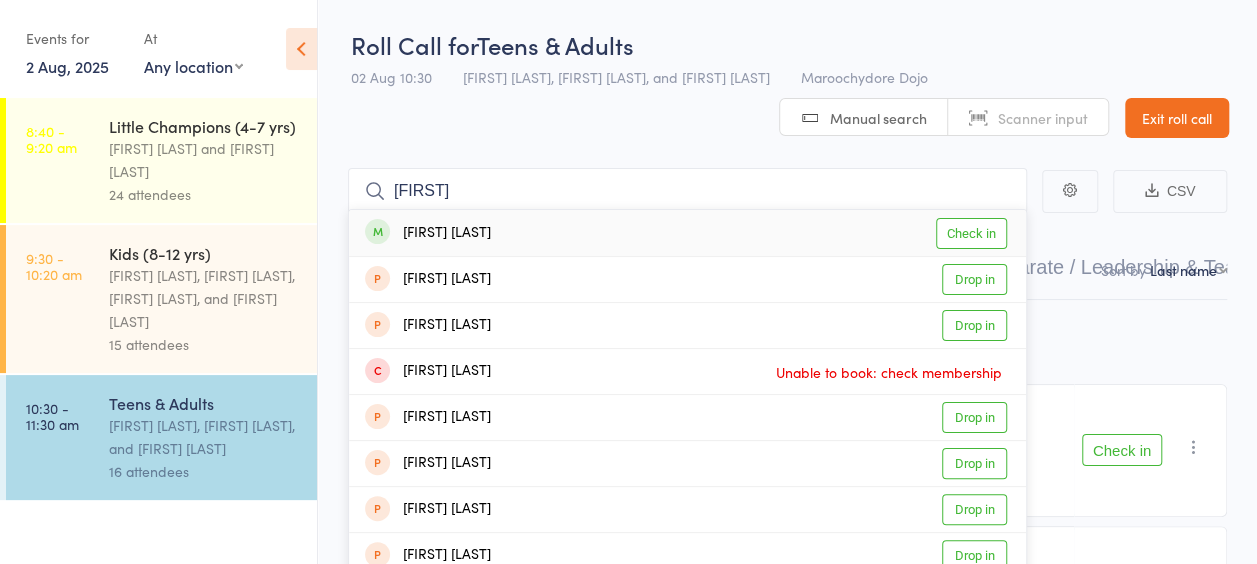 type on "jacqu" 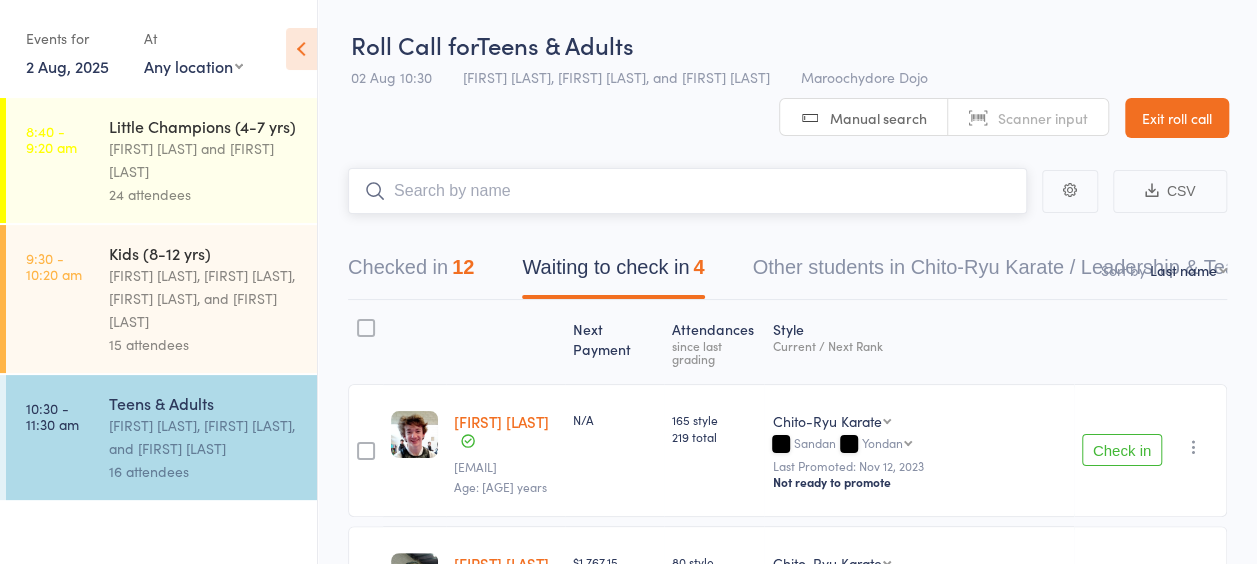 click at bounding box center [687, 191] 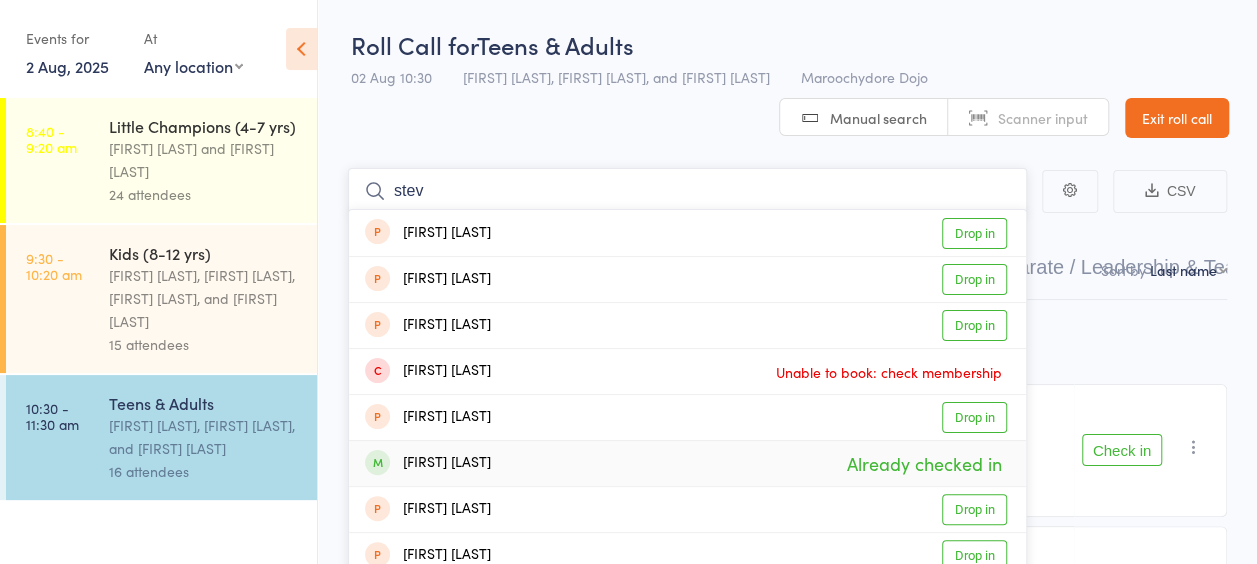 type on "stev" 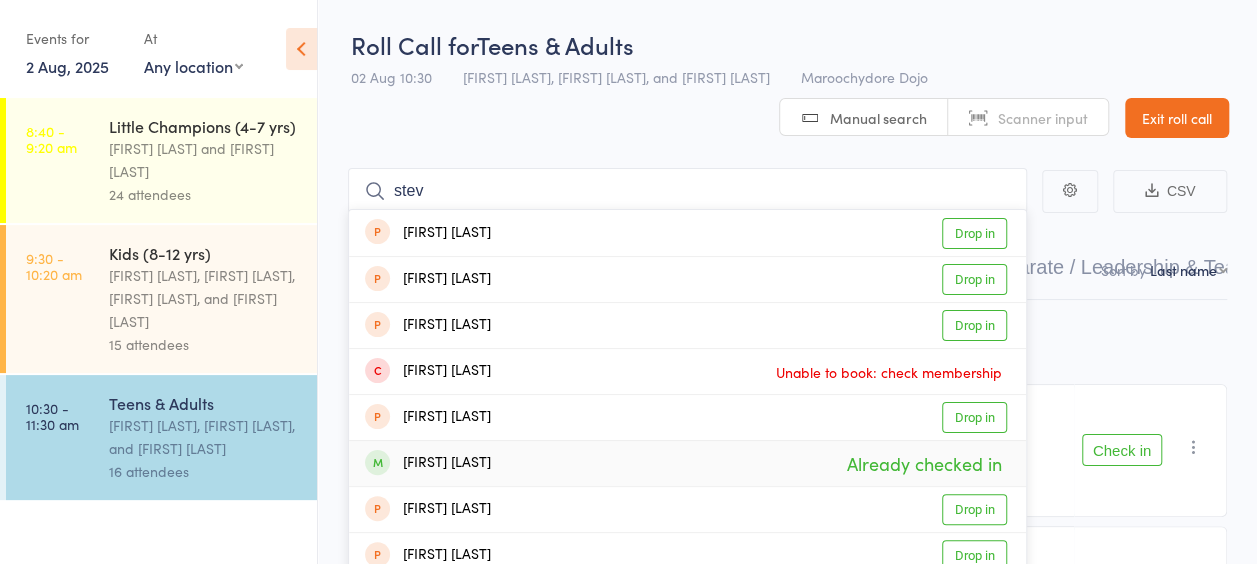 click on "Next Payment Atten­dances since last grading Style Current / Next Rank edit Bailey Keefe    bkeefey6@gmail.com Age: 21 years N/A 165 style 219 total Chito-Ryu Karate Kobujutsu Leadership & Teaching Chito-Ryu Karate Sandan  Yondan  Yondan Godan Rokudan Last Promoted: Nov 12, 2023 Not ready to promote Check in Check in Promote Send message Add Note Add Task Add Flag Remove Mark absent
edit Na’ila Khan    my1dr@yahoo.com.au Age: 15 years 0 months $1,767.15 Due Nov 27  Show more 80 style 112 total Chito-Ryu Karate Chito-Ryu Karate Kobujutsu 1st Kyu (Brown belt, black stripe)  Jr Shodan  Jr Shodan Shodan Nidan Sandan Yondan Godan Rokudan Last Promoted: Jun 1, 2024 Not ready to promote Check in Check in Promote Send message Add Note Add Task Add Flag Remove Mark absent
edit Timothy Probert    probertdj@hotmail.com Age: 14 years 5 months $50.00 Due Feb 7  Show more 112 style 204 total Chito-Ryu Karate Kobujutsu Chito-Ryu Karate Leadership & Teaching 1st Kyu (Brown belt, black stripe)  Jr Shodan  Jr Shodan" at bounding box center [787, 629] 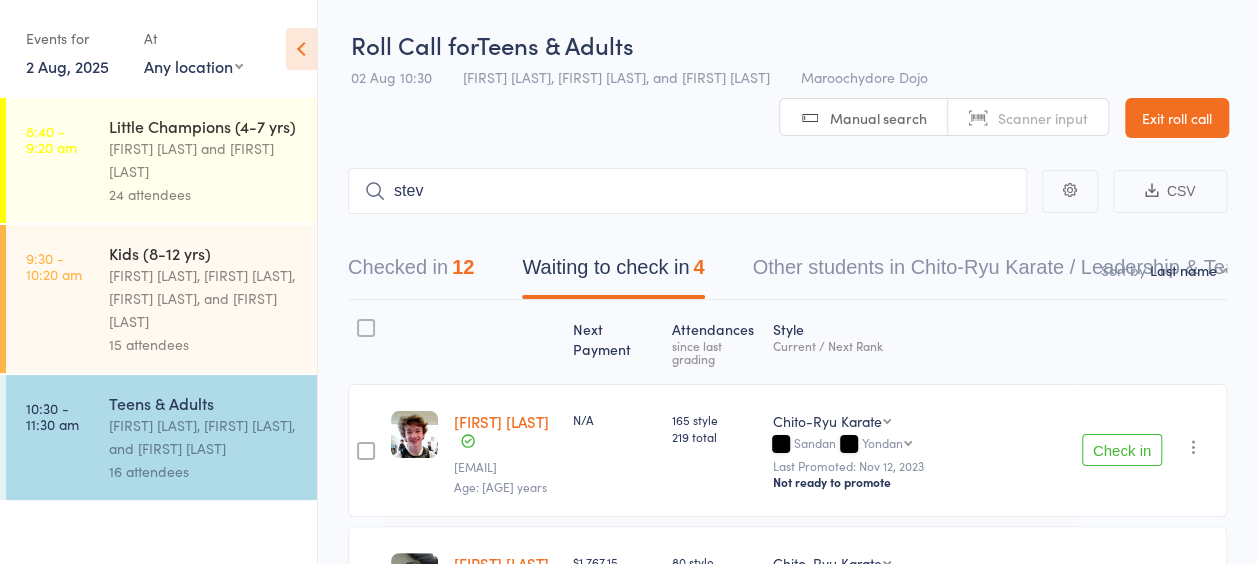 click on "12" at bounding box center (463, 267) 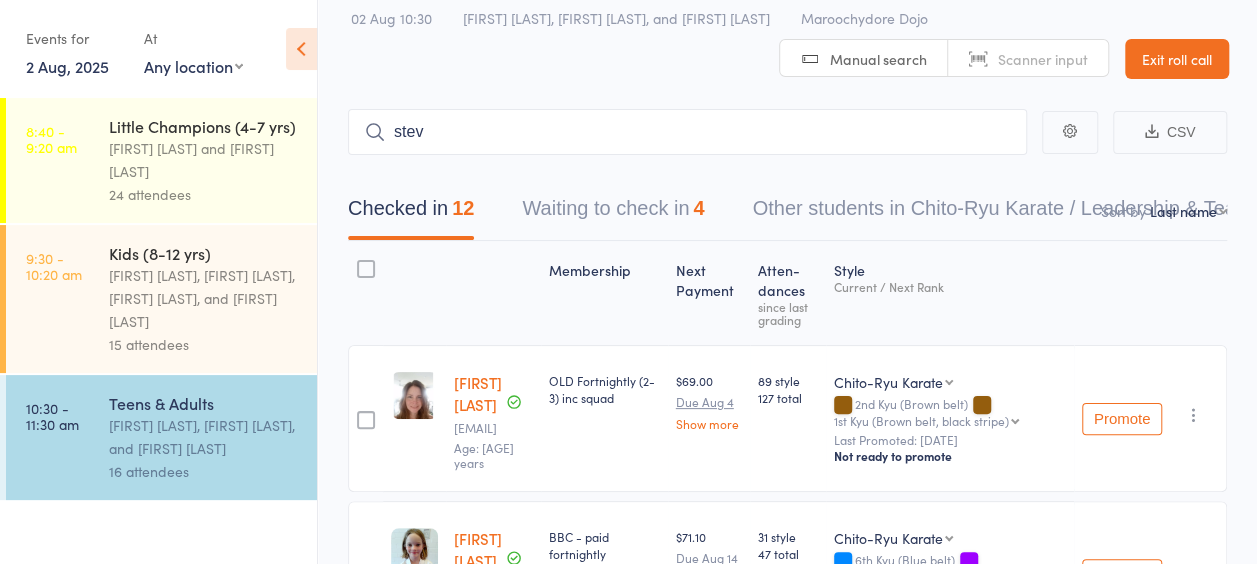 scroll, scrollTop: 37, scrollLeft: 0, axis: vertical 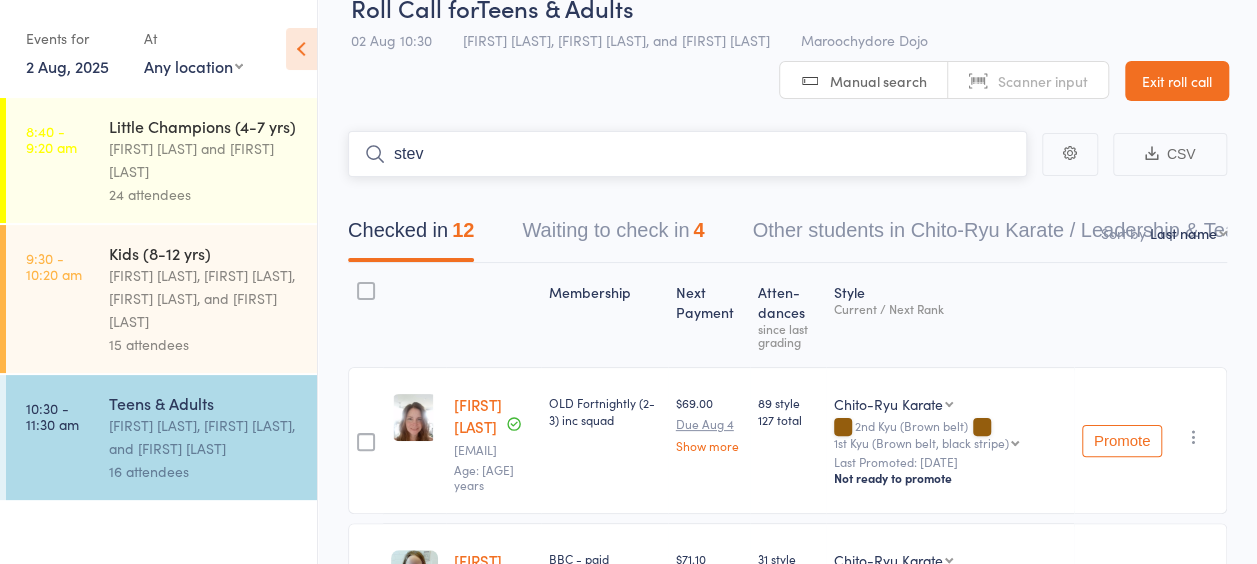 drag, startPoint x: 455, startPoint y: 138, endPoint x: 347, endPoint y: 156, distance: 109.48972 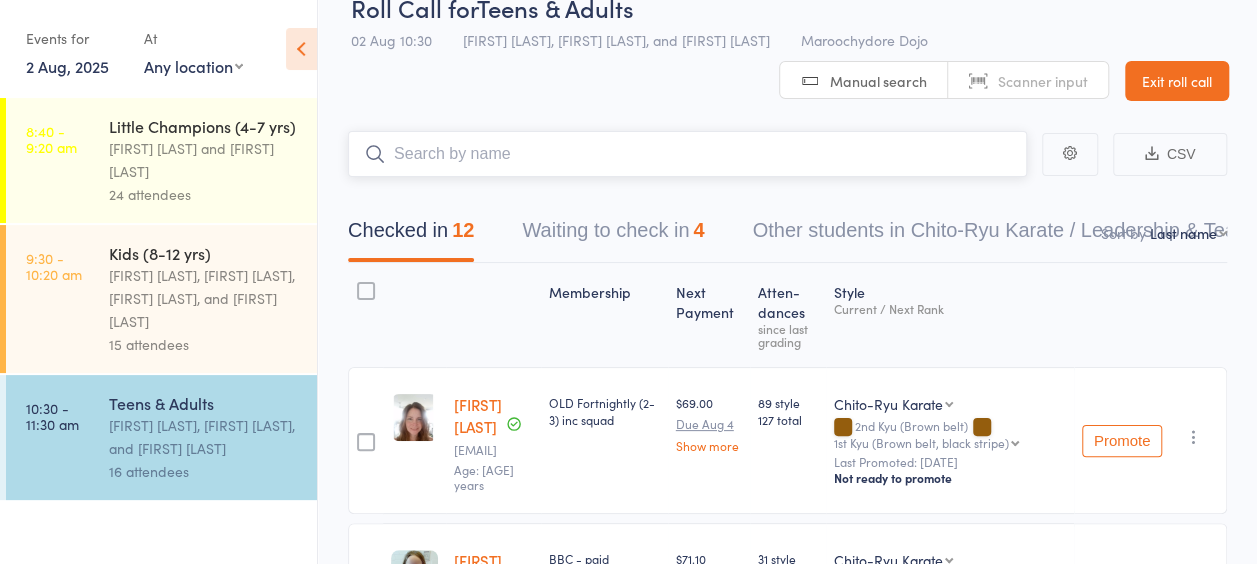 type 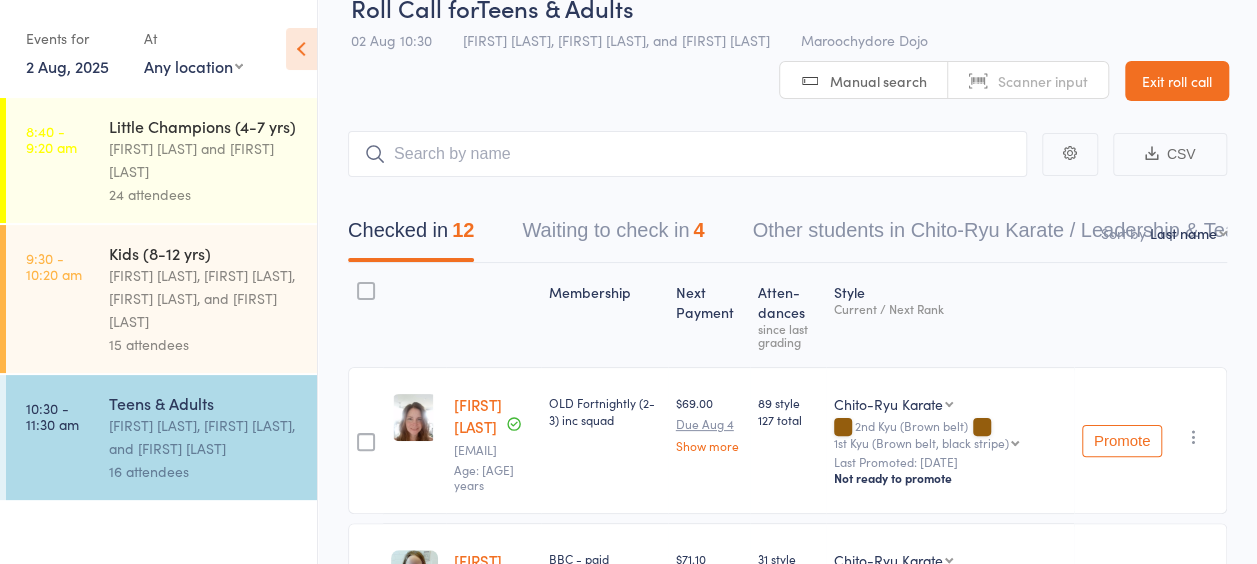 click at bounding box center (493, 315) 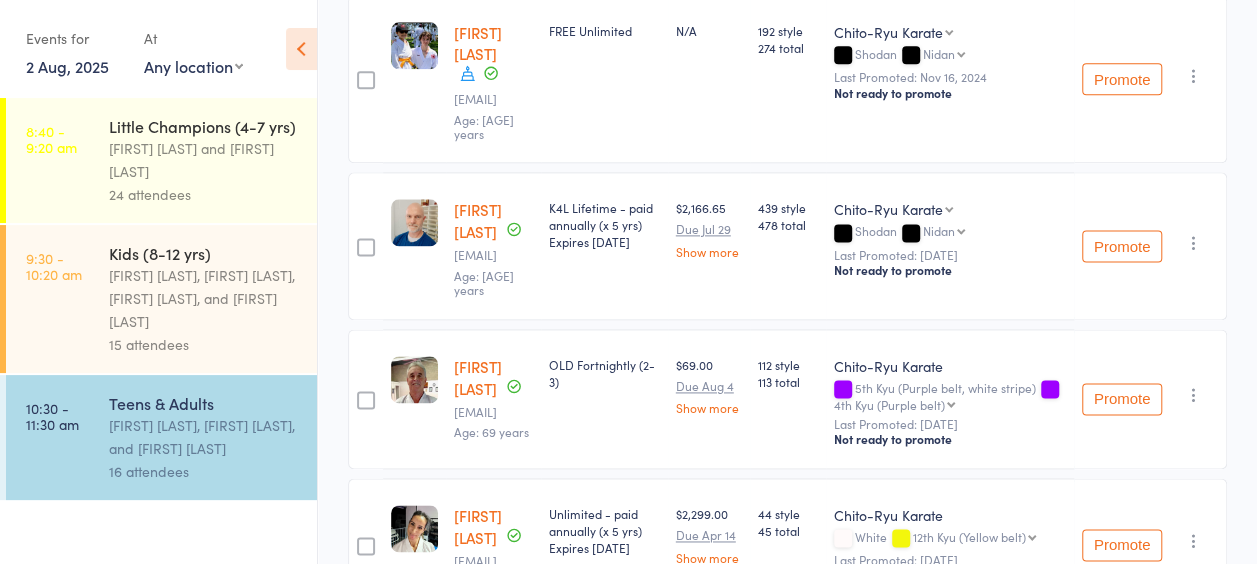 scroll, scrollTop: 1704, scrollLeft: 0, axis: vertical 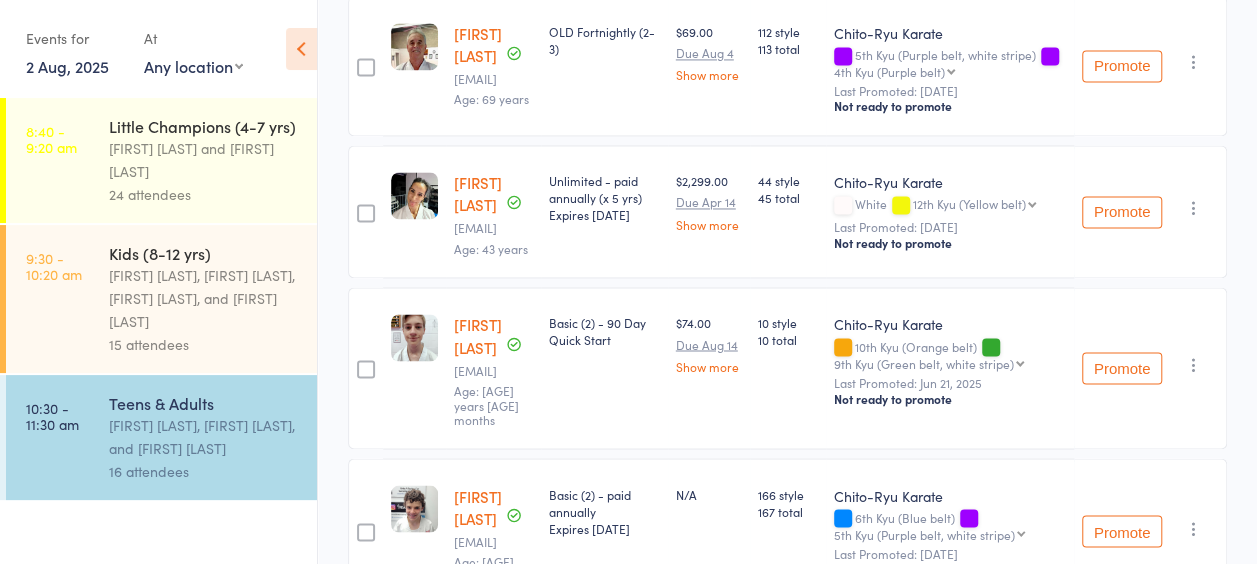 click on "Little Champions (4-7 yrs) Sandra Phillips and Martin Phillips 24 attendees" at bounding box center (213, 160) 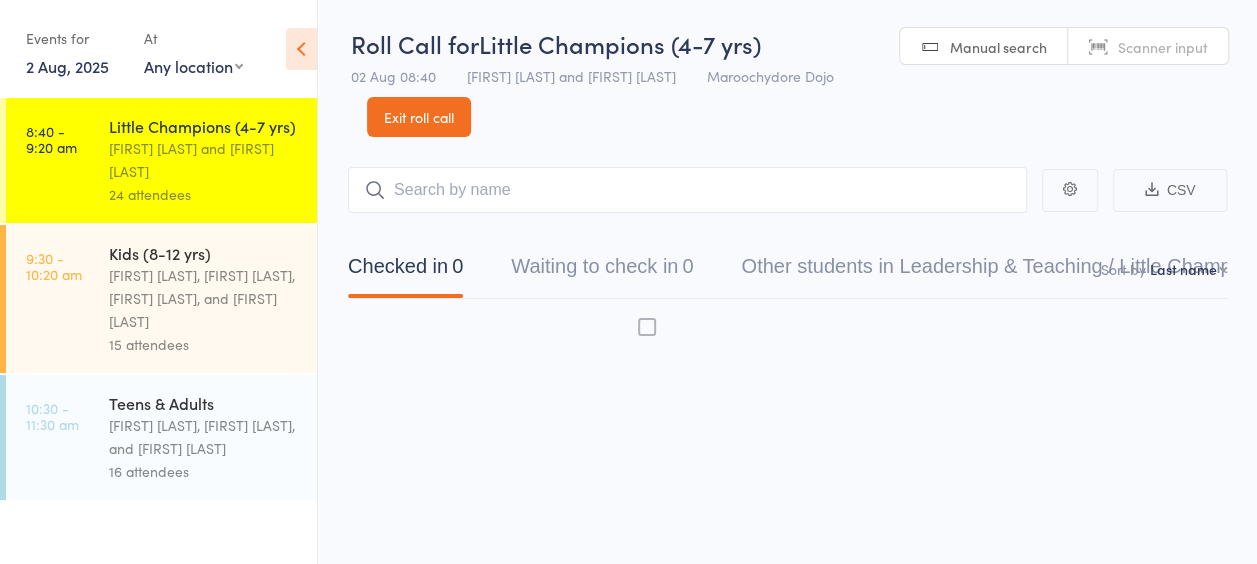 scroll, scrollTop: 0, scrollLeft: 0, axis: both 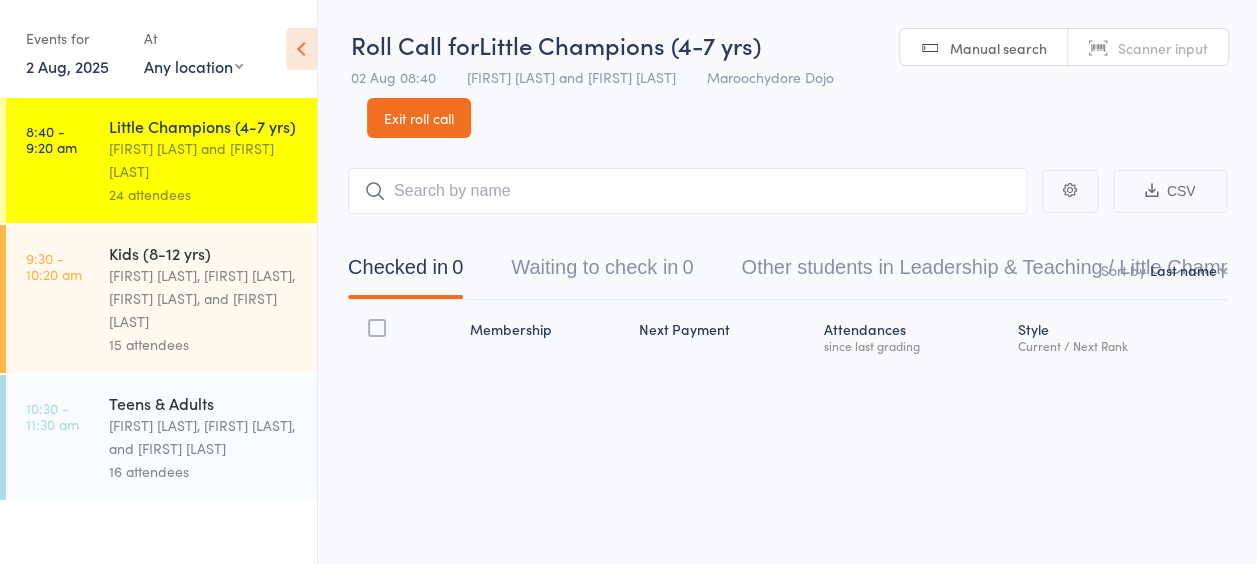 click on "[FIRST] [LAST], [FIRST] [LAST], and [FIRST] [LAST]" at bounding box center (204, 437) 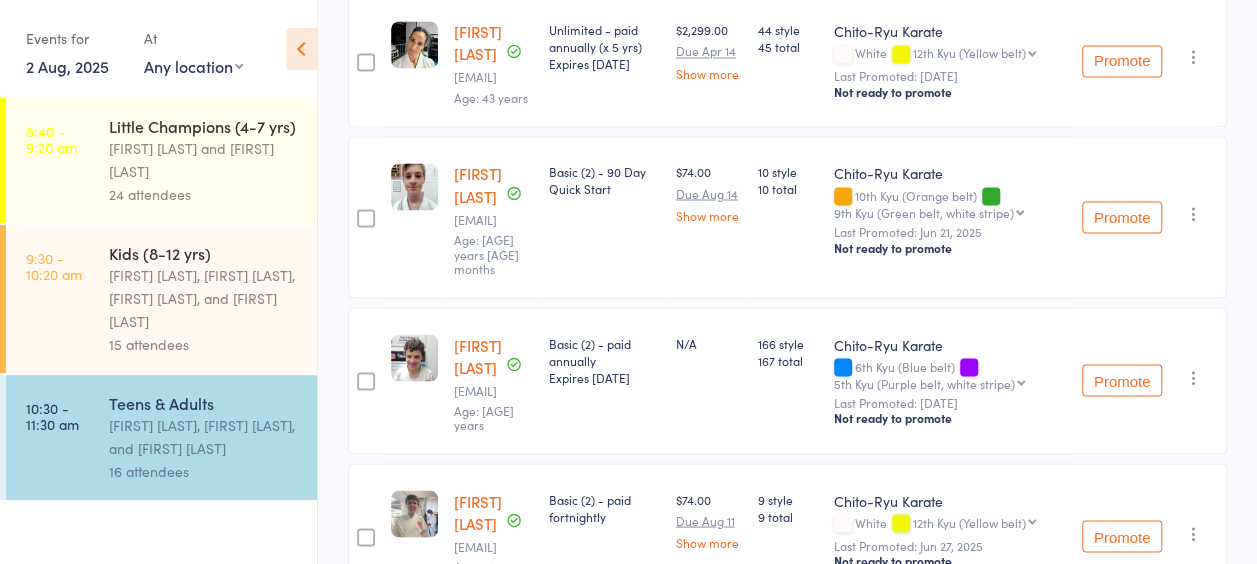 scroll, scrollTop: 1704, scrollLeft: 0, axis: vertical 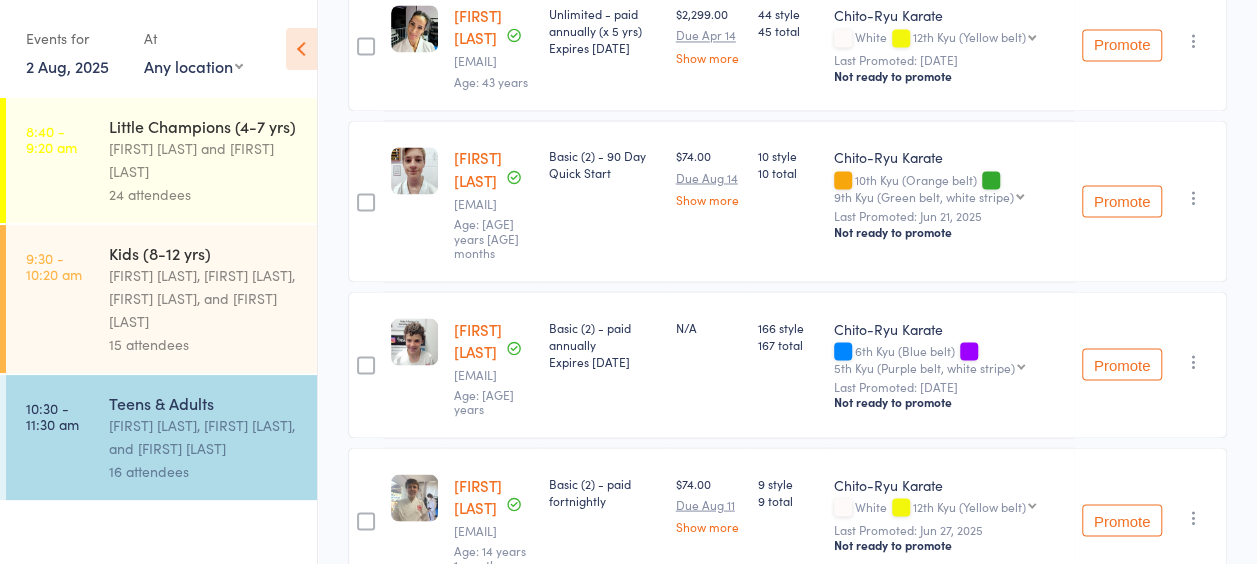 click on "Little Champions (4-7 yrs) Sandra Phillips and Martin Phillips 24 attendees" at bounding box center [213, 160] 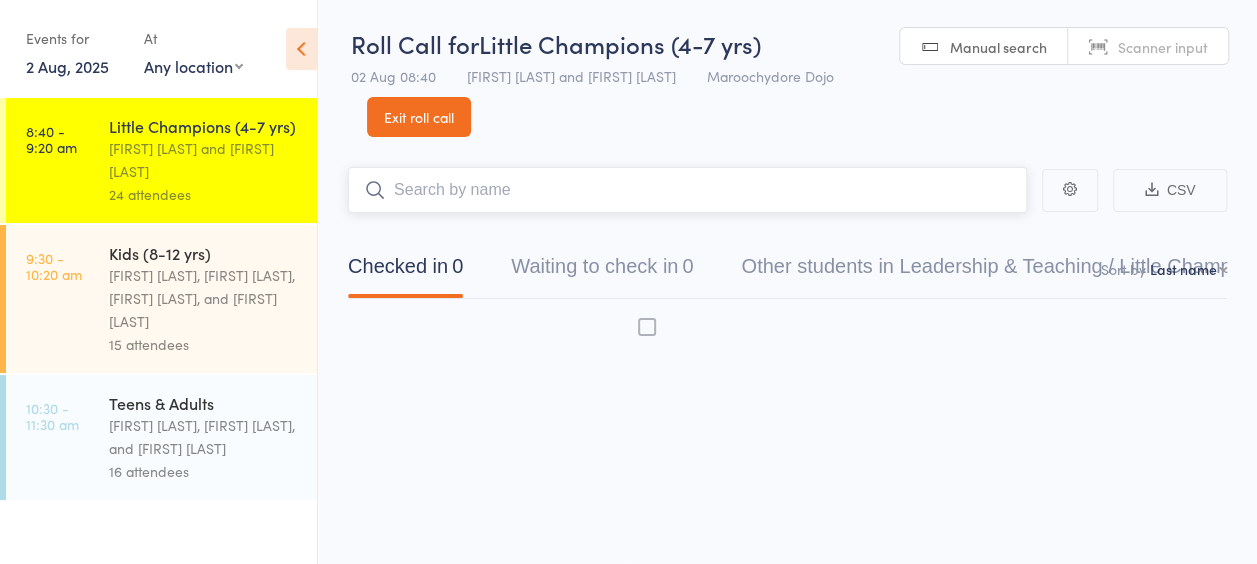 scroll, scrollTop: 1, scrollLeft: 0, axis: vertical 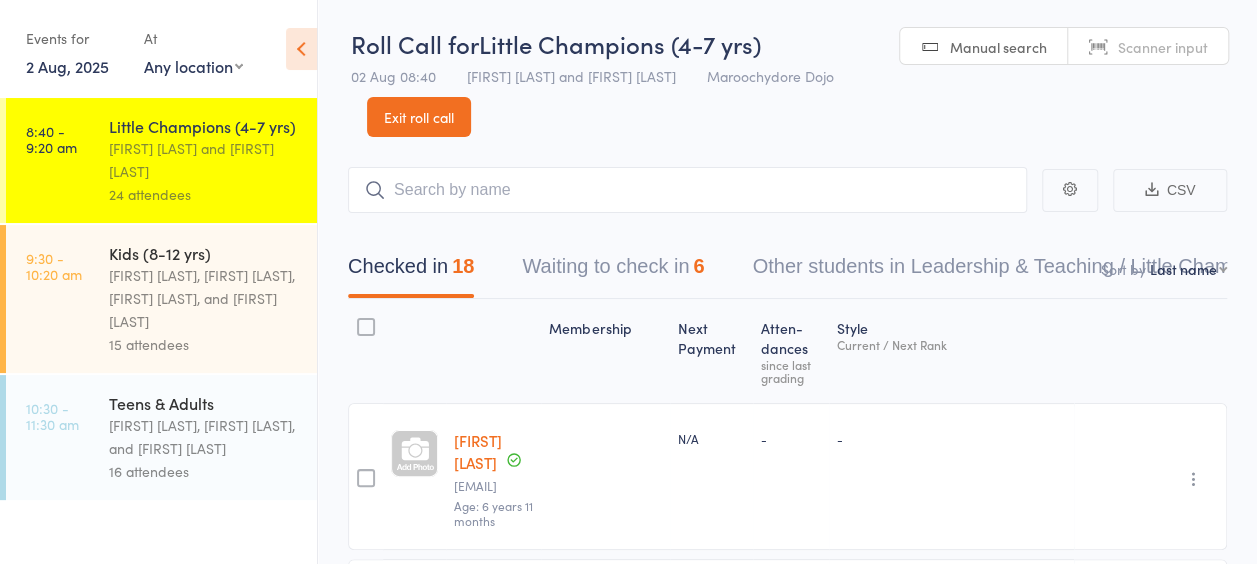 click on "Teens & Adults Bailey Keefe, Sandra Phillips, and Martin Phillips 16 attendees" at bounding box center [213, 437] 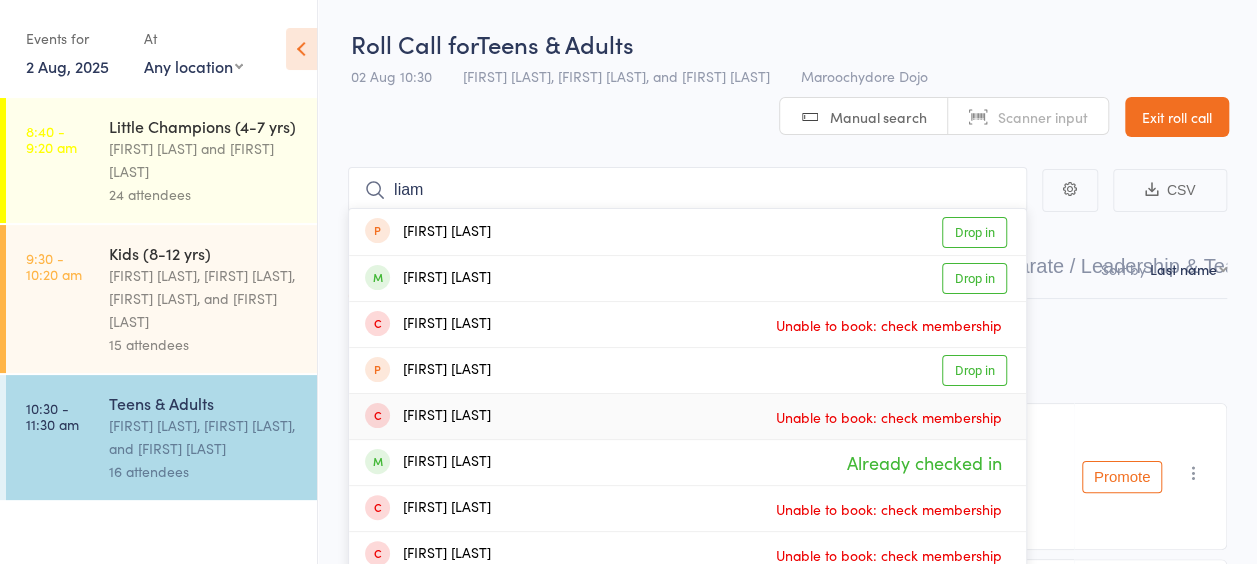 type on "liam" 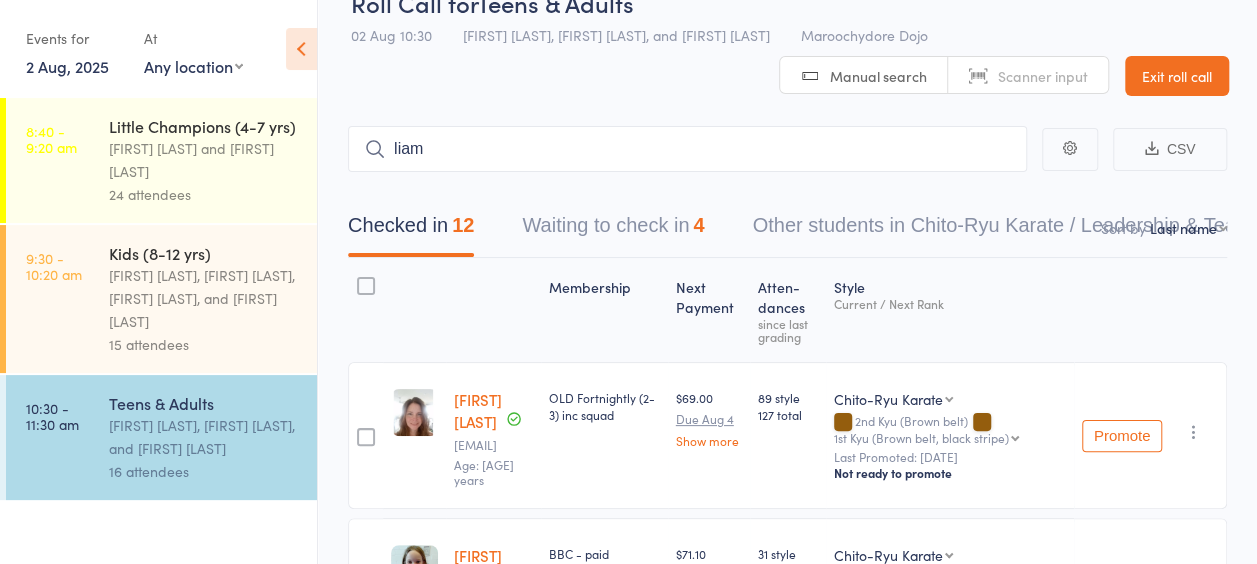 scroll, scrollTop: 1, scrollLeft: 0, axis: vertical 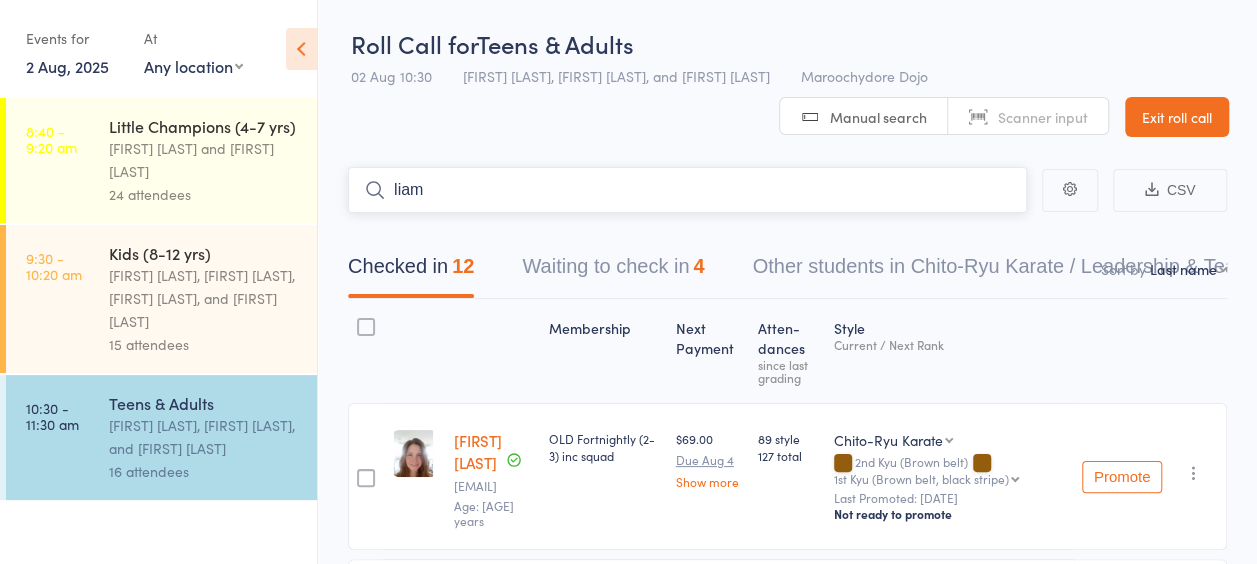 drag, startPoint x: 556, startPoint y: 198, endPoint x: 293, endPoint y: 194, distance: 263.03043 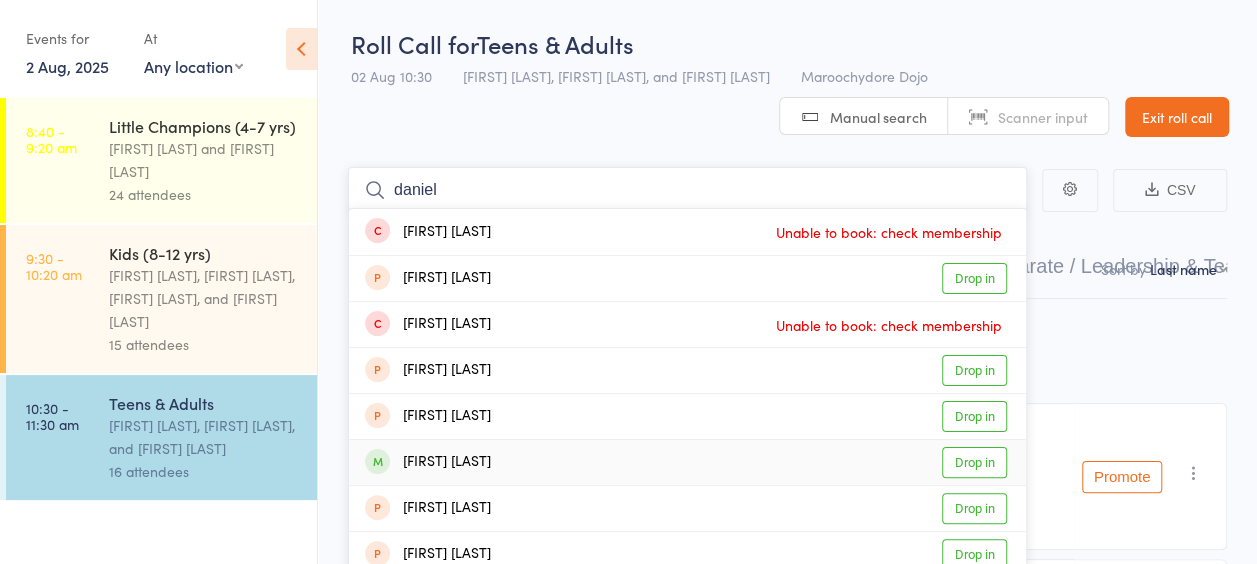 type on "daniel" 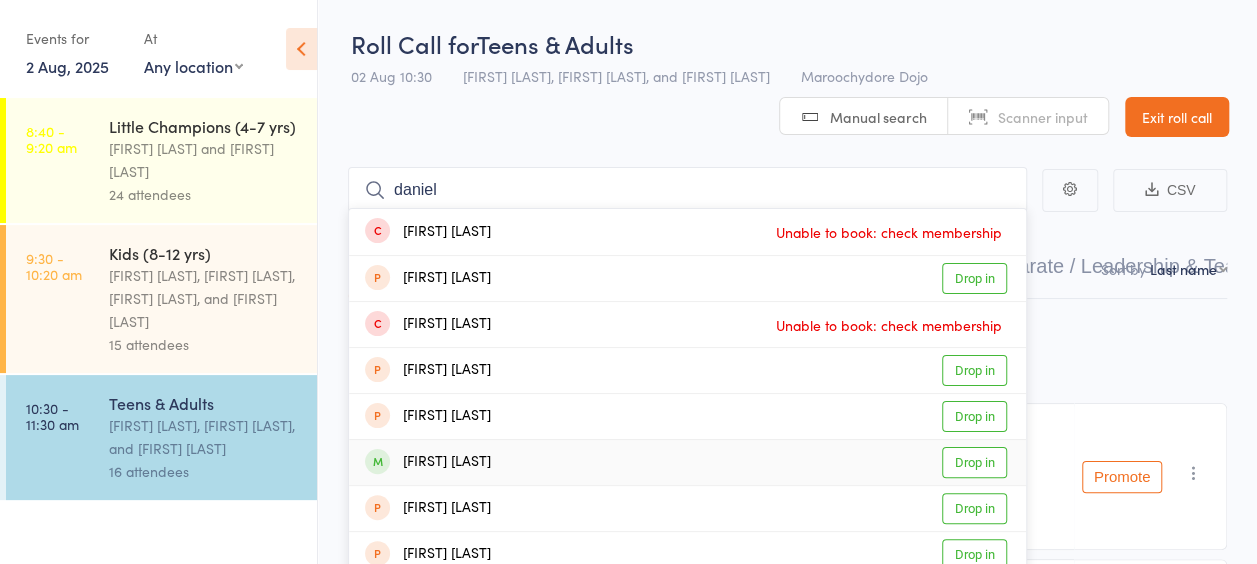 click on "Drop in" at bounding box center [974, 462] 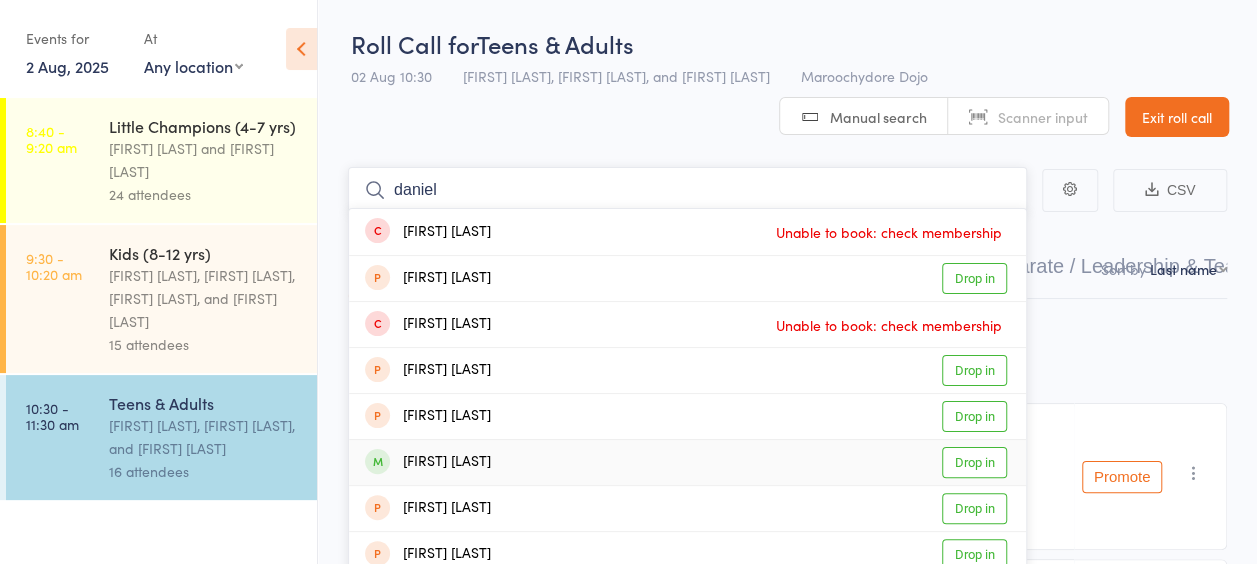 type 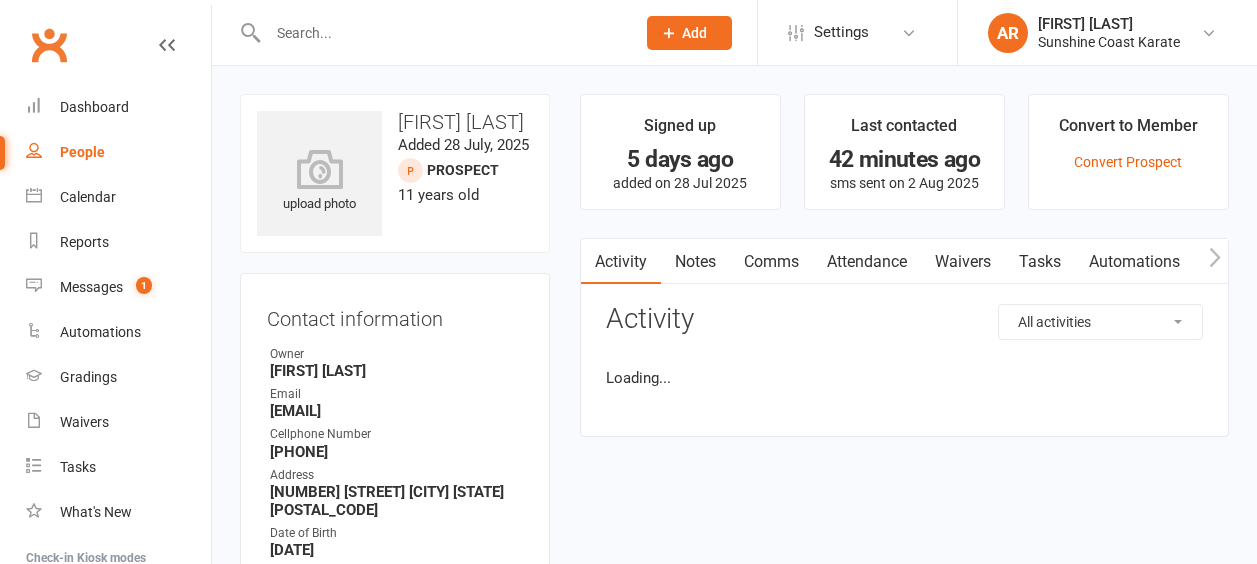 scroll, scrollTop: 0, scrollLeft: 0, axis: both 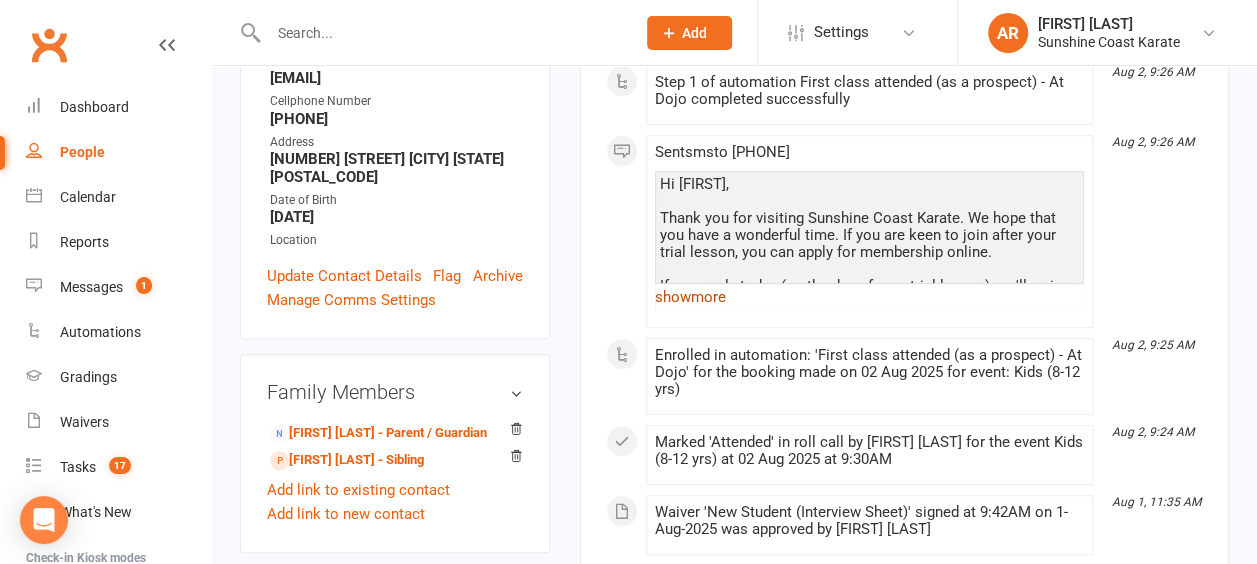 click on "show  more" at bounding box center [869, 297] 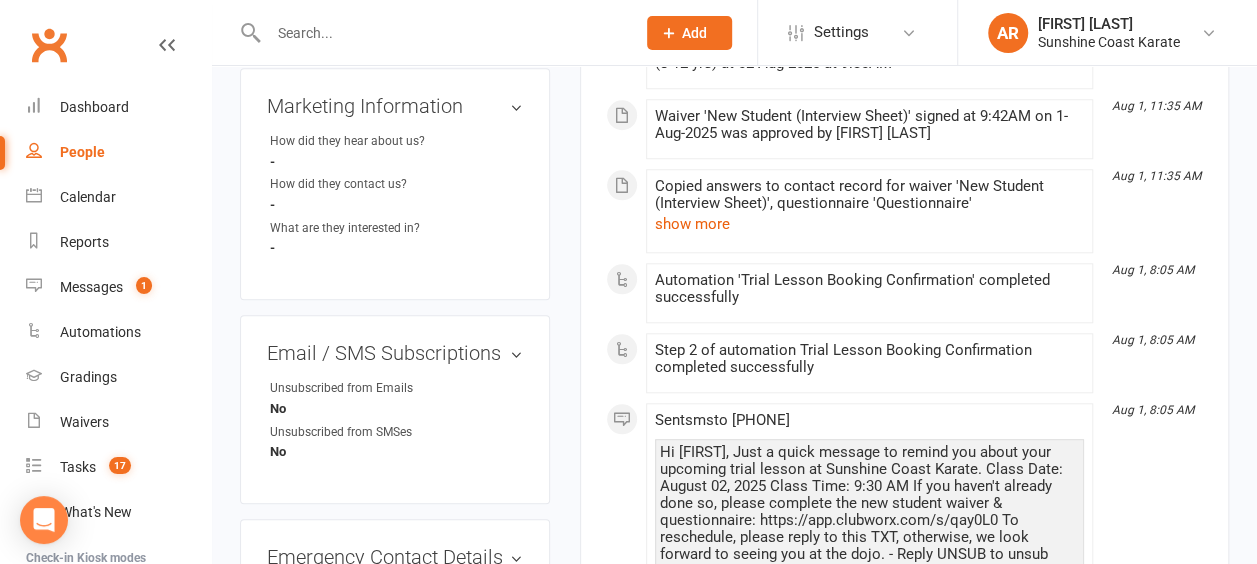 scroll, scrollTop: 1166, scrollLeft: 0, axis: vertical 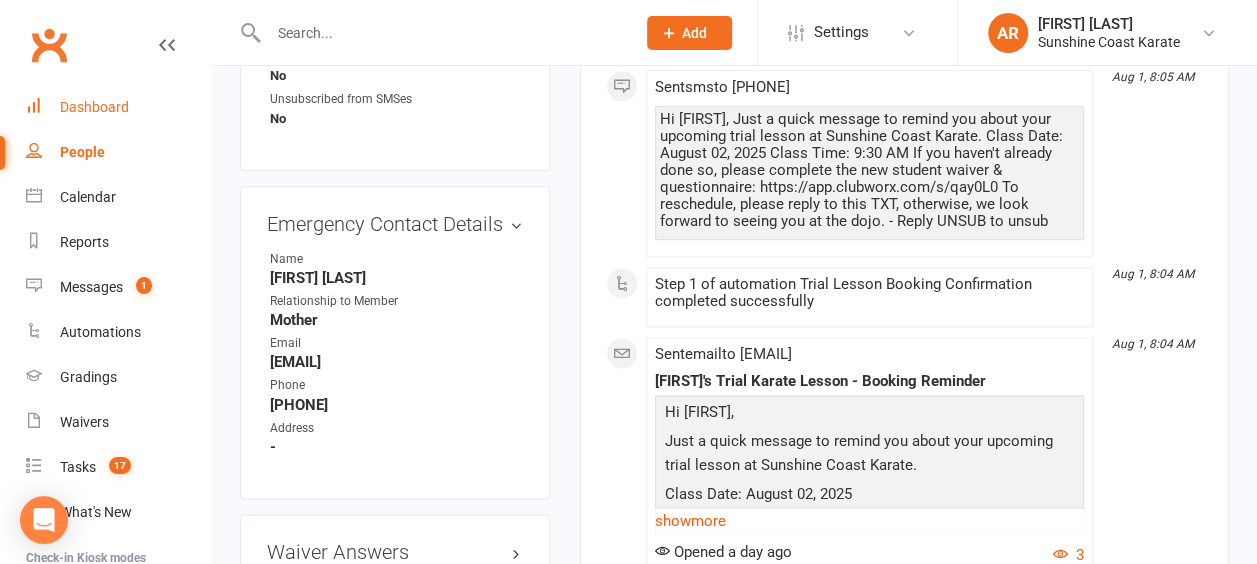 click on "Dashboard" at bounding box center (118, 107) 